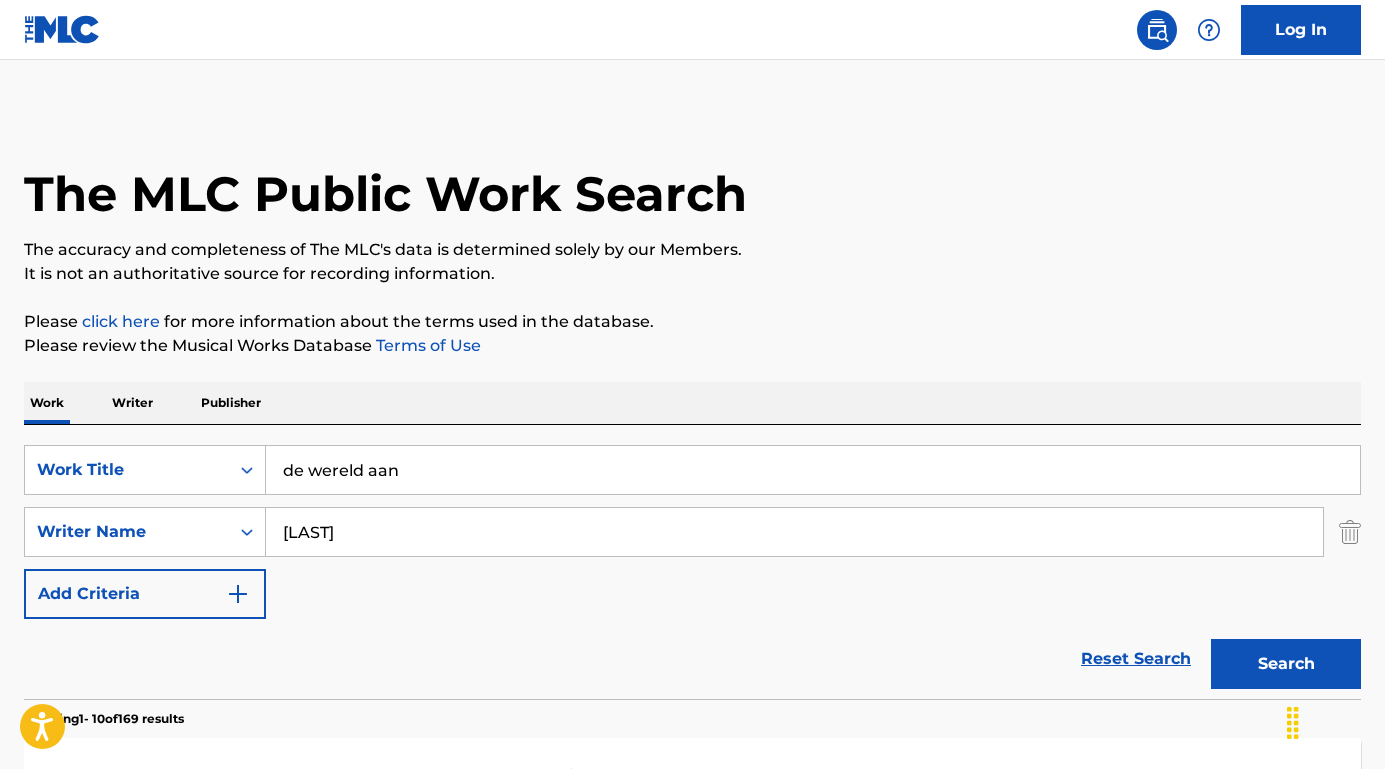 scroll, scrollTop: 107, scrollLeft: 0, axis: vertical 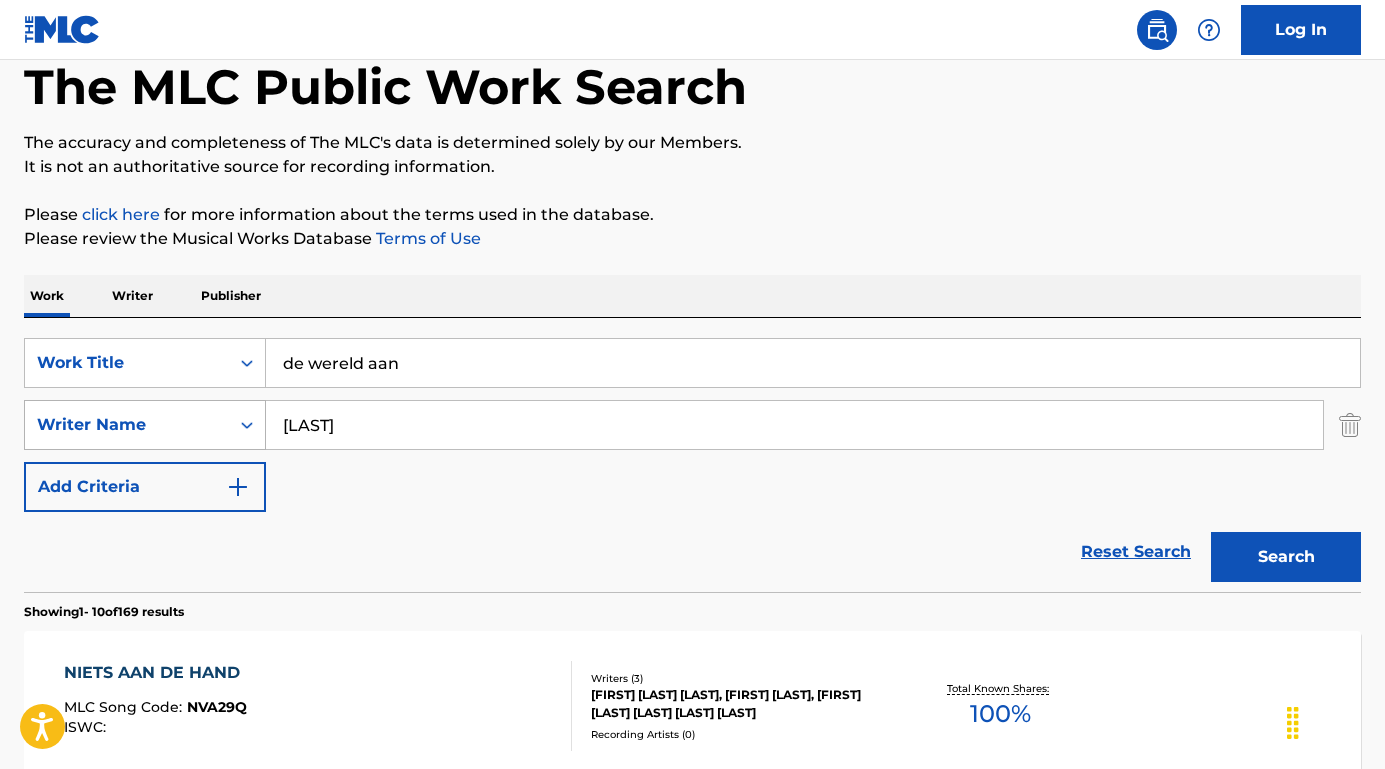drag, startPoint x: 340, startPoint y: 433, endPoint x: 206, endPoint y: 424, distance: 134.3019 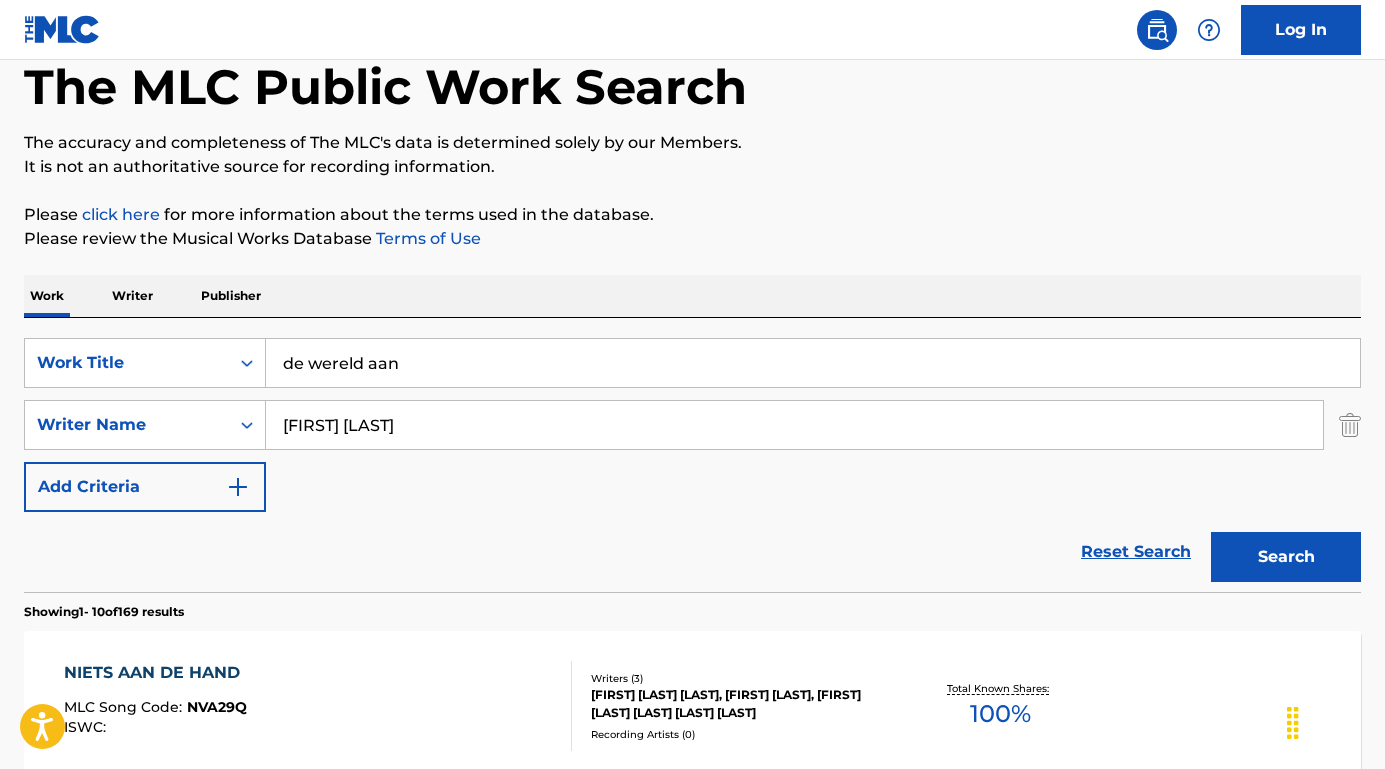 drag, startPoint x: 209, startPoint y: 422, endPoint x: 366, endPoint y: 430, distance: 157.20369 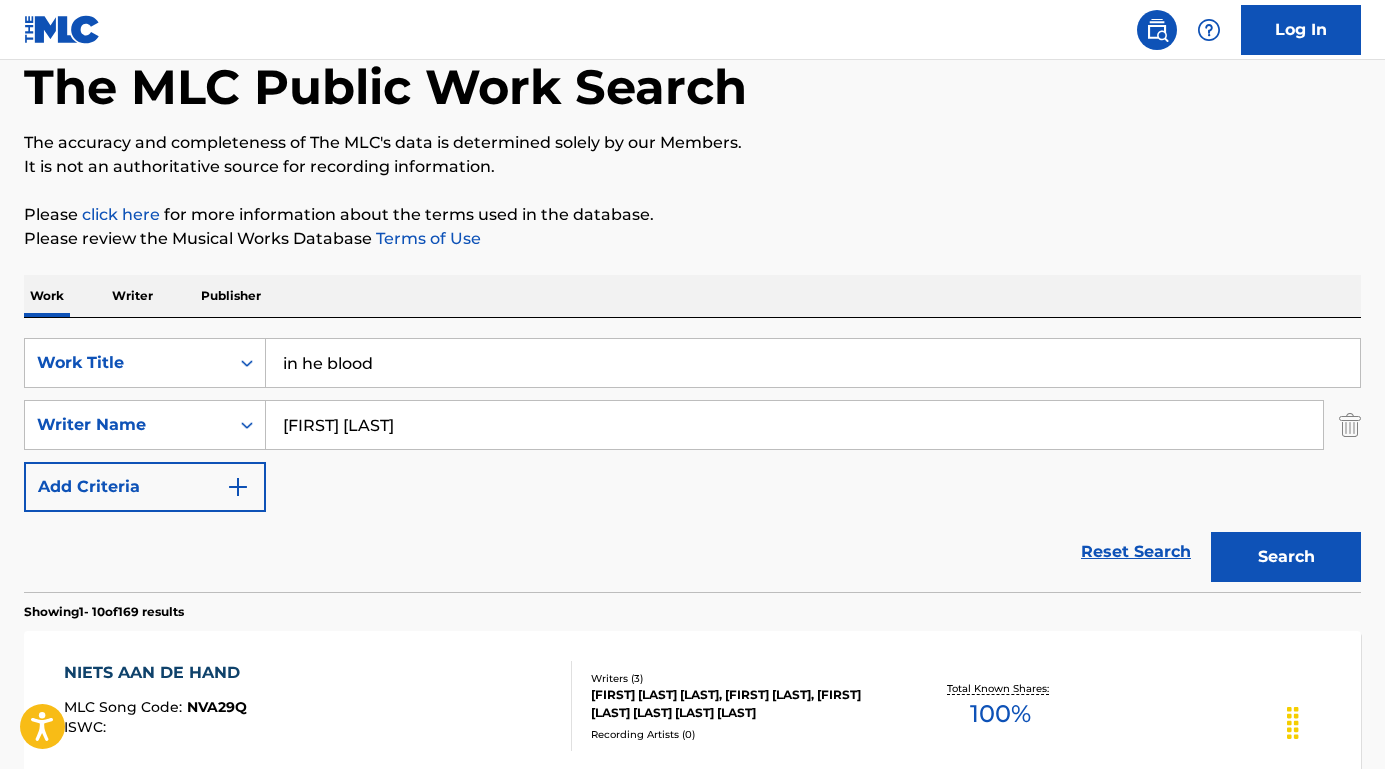 click on "Reset Search Search" at bounding box center [692, 552] 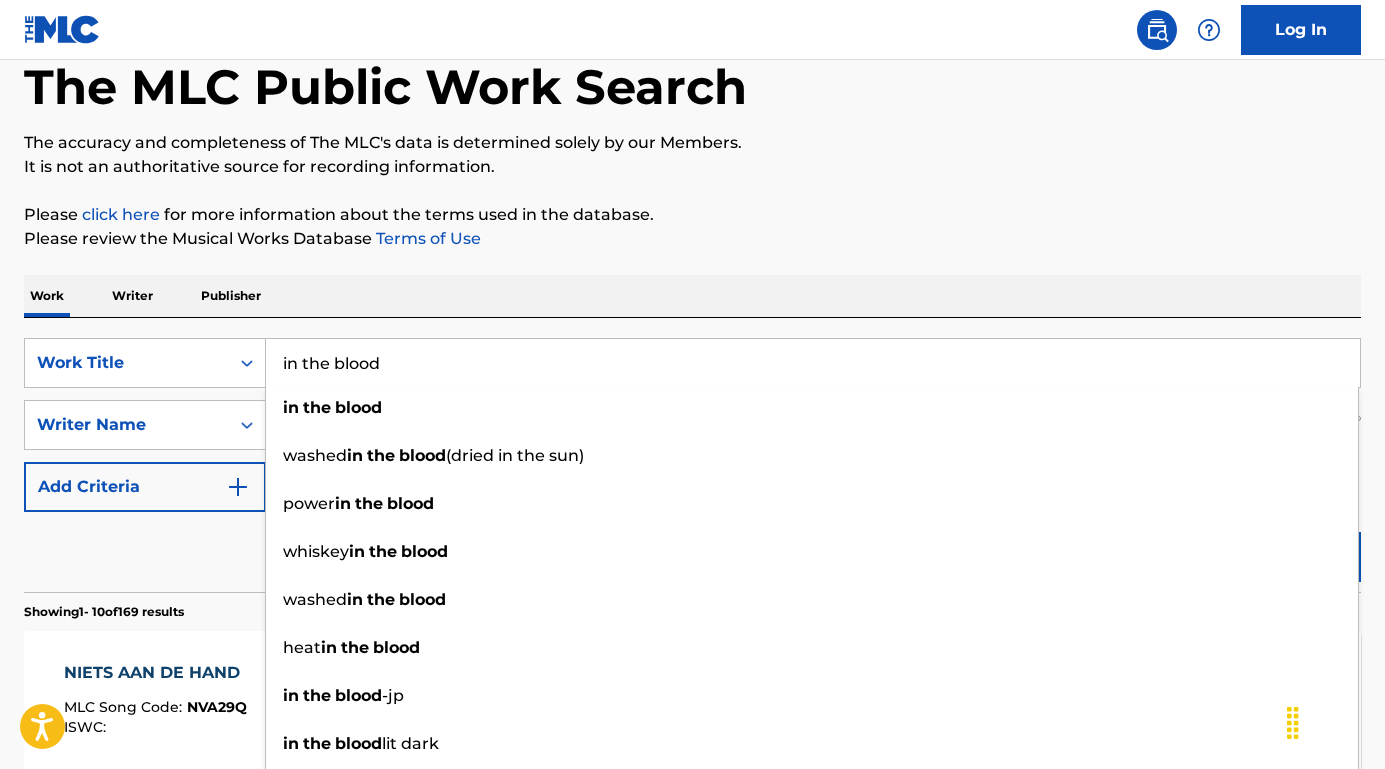 type on "in the blood" 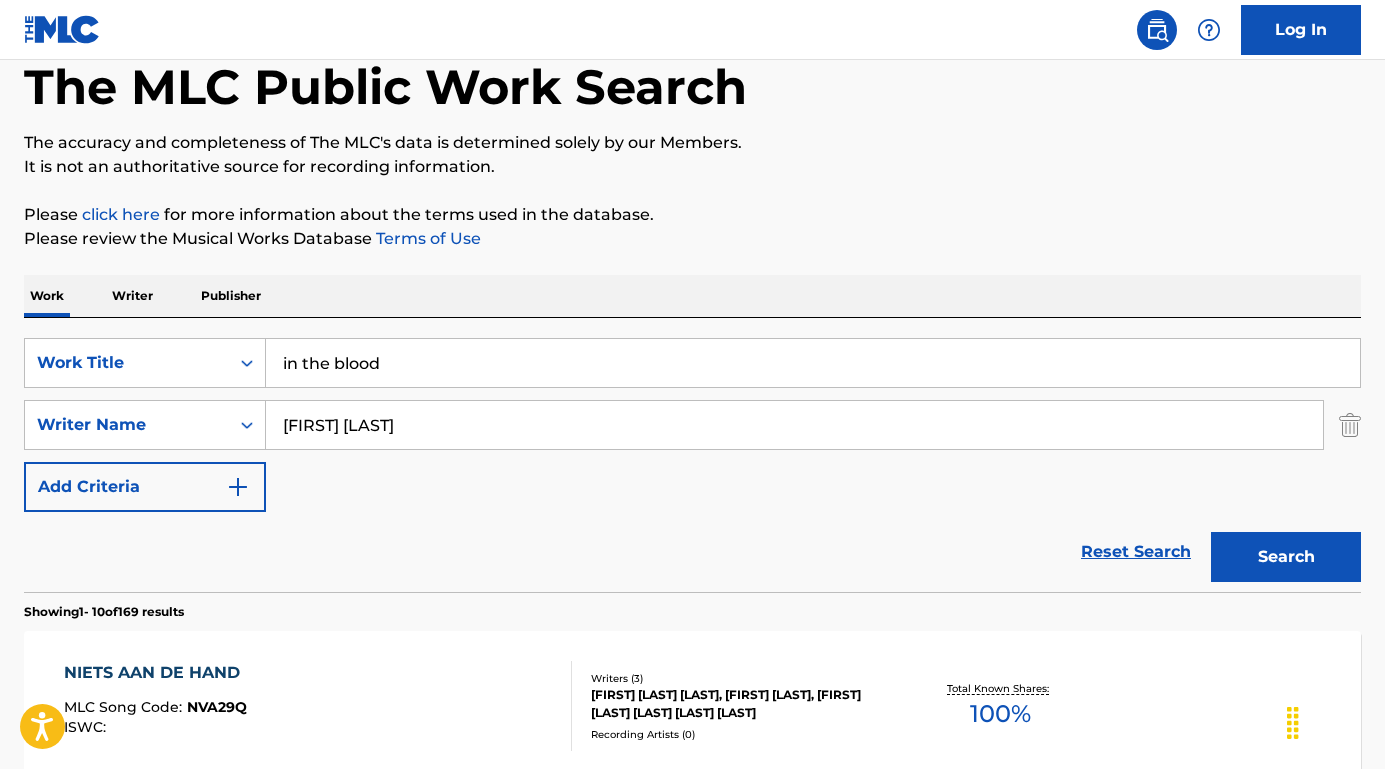click on "Search" at bounding box center [1286, 557] 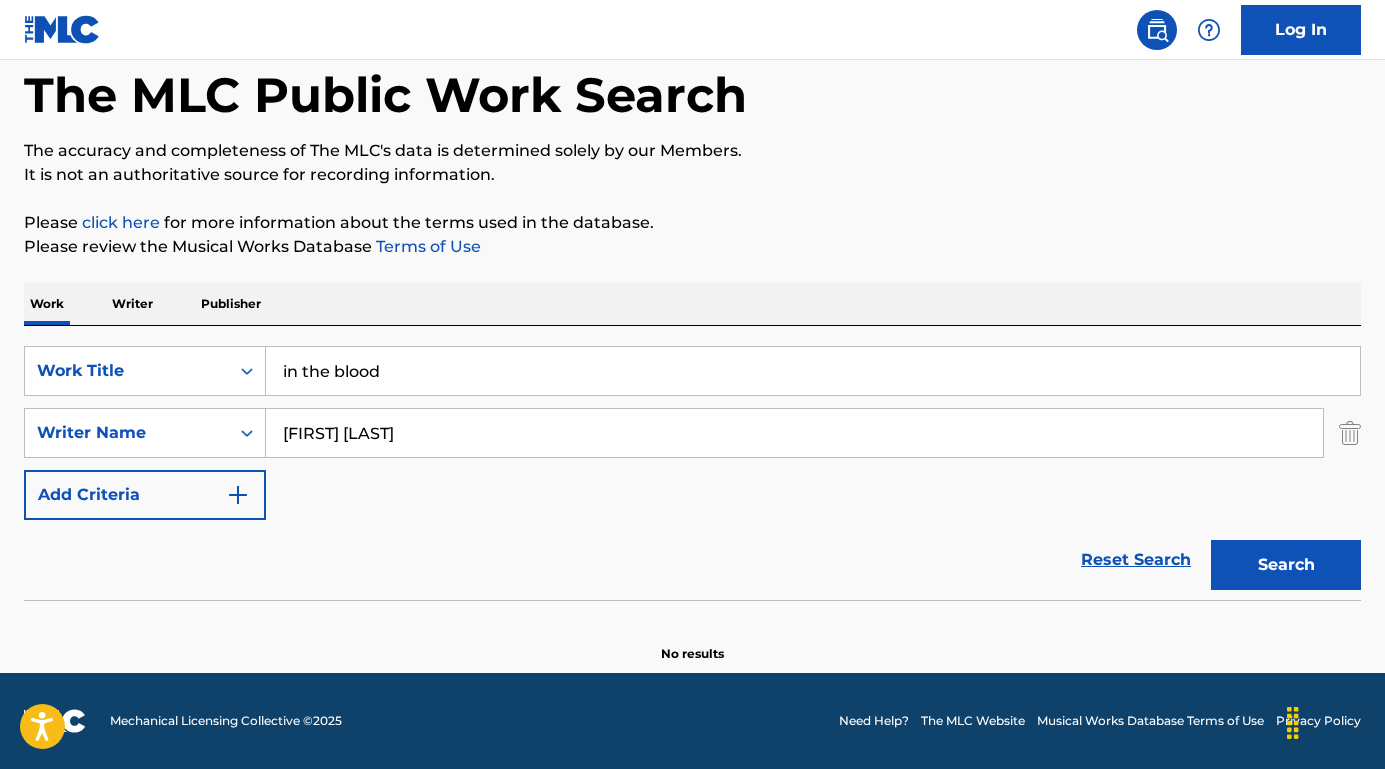scroll, scrollTop: 99, scrollLeft: 0, axis: vertical 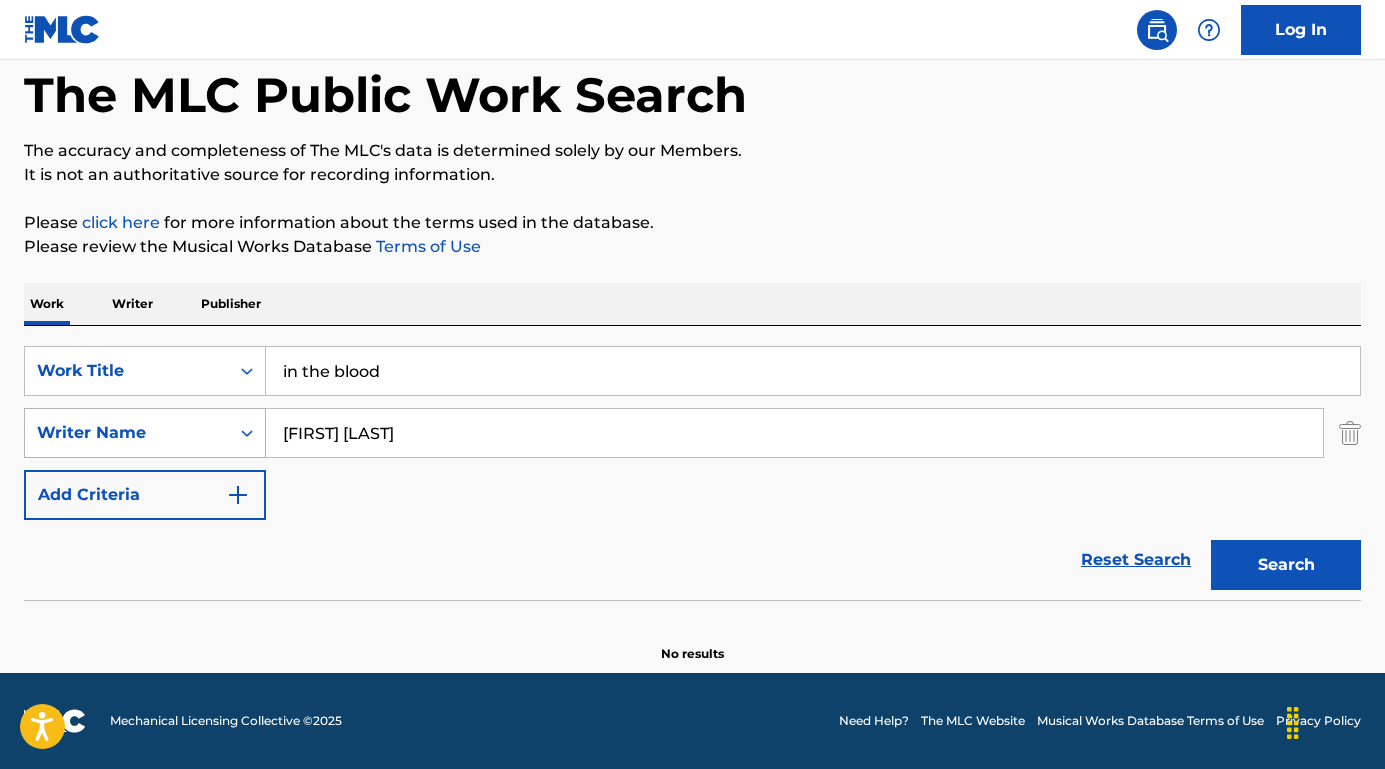drag, startPoint x: 411, startPoint y: 430, endPoint x: 187, endPoint y: 421, distance: 224.18073 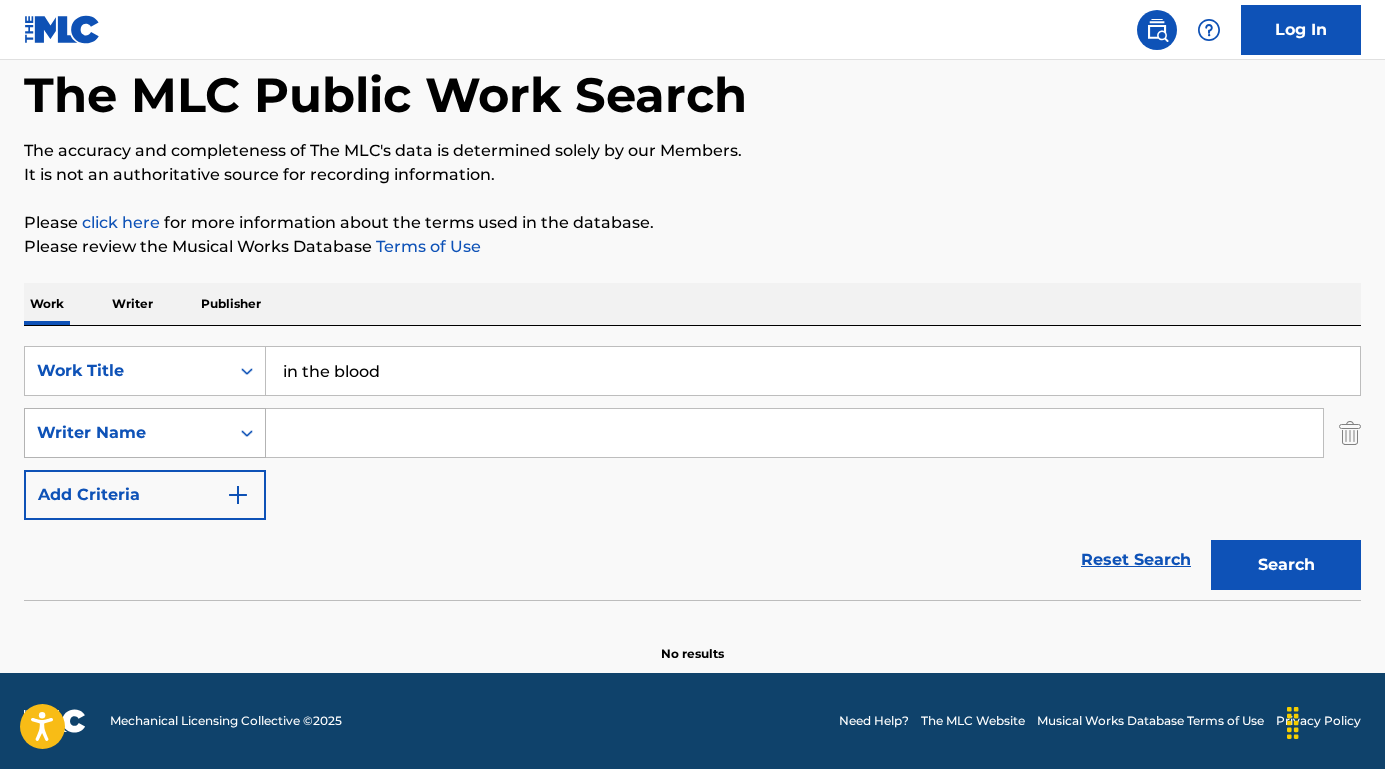 click on "Search" at bounding box center [1286, 565] 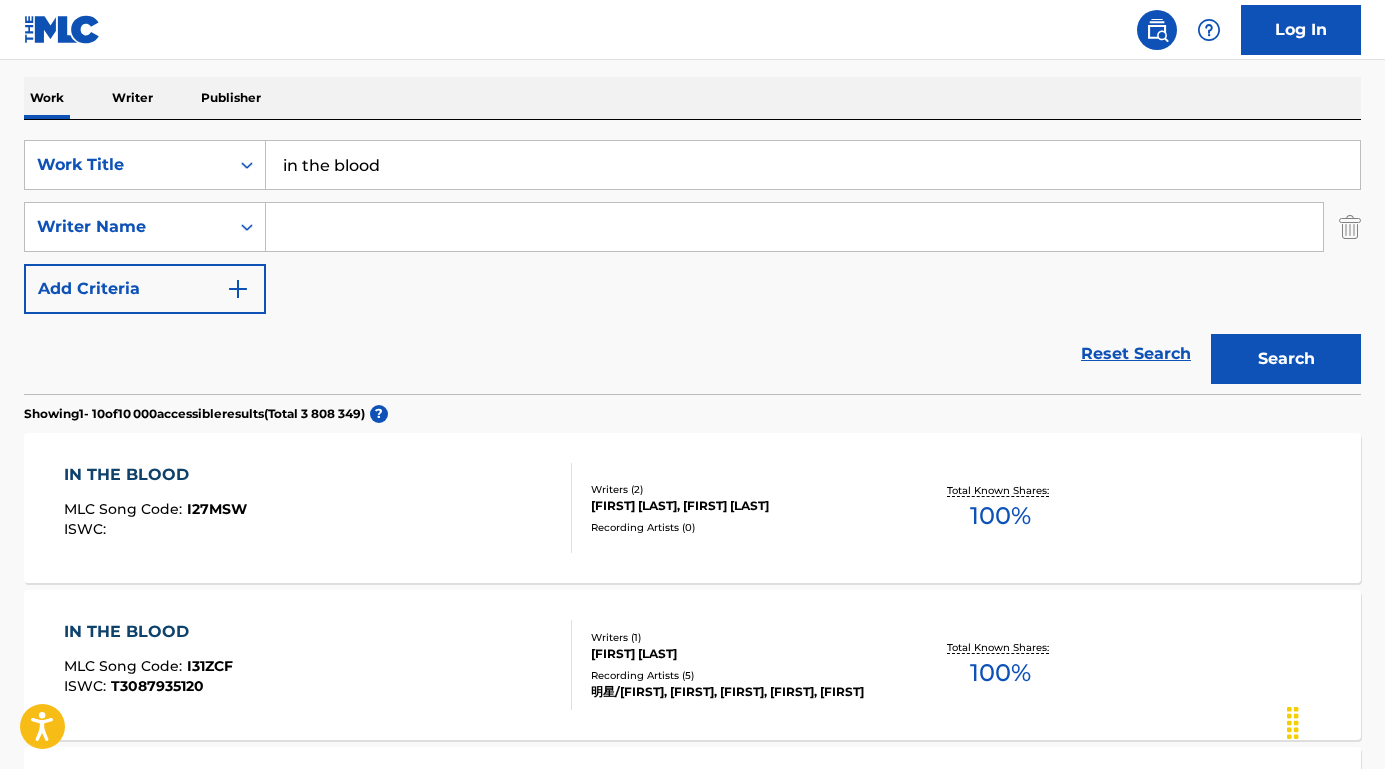 scroll, scrollTop: 289, scrollLeft: 0, axis: vertical 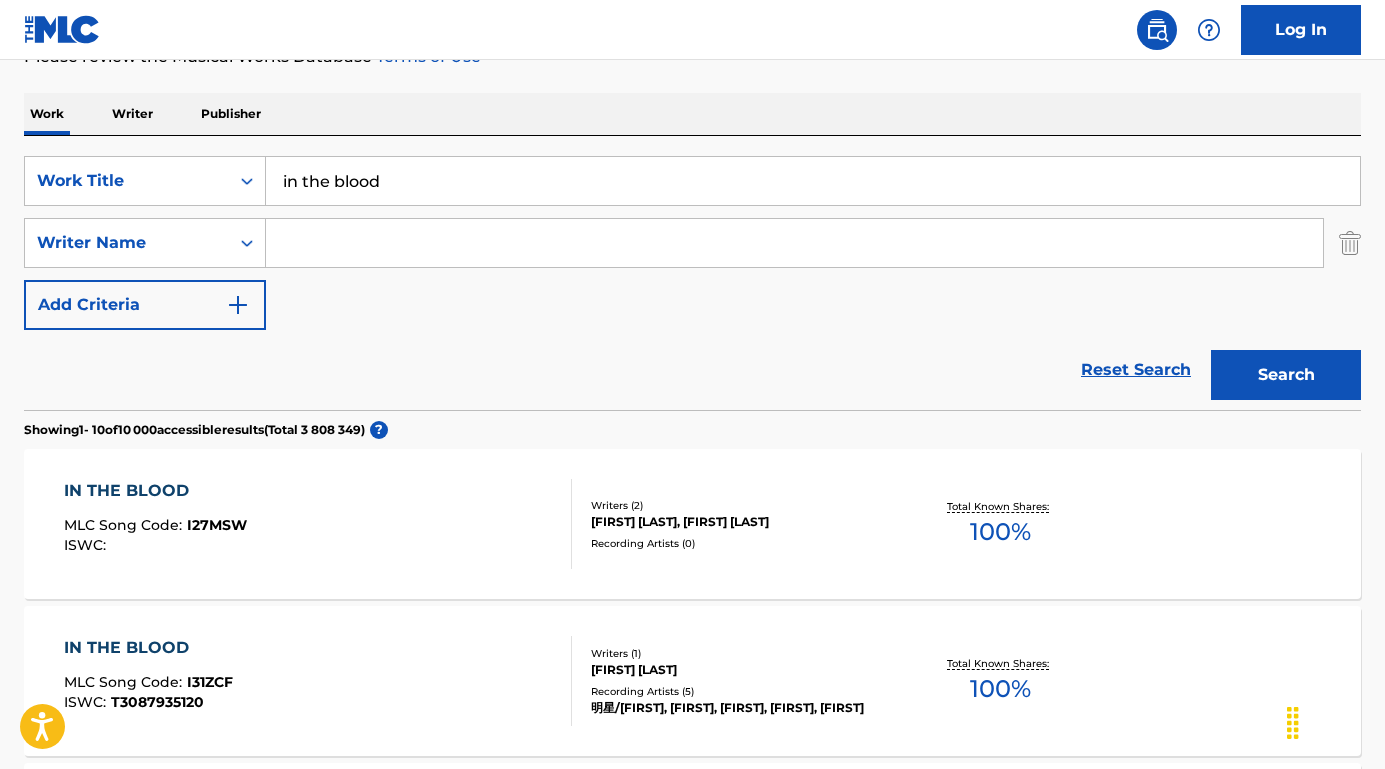 click at bounding box center [794, 243] 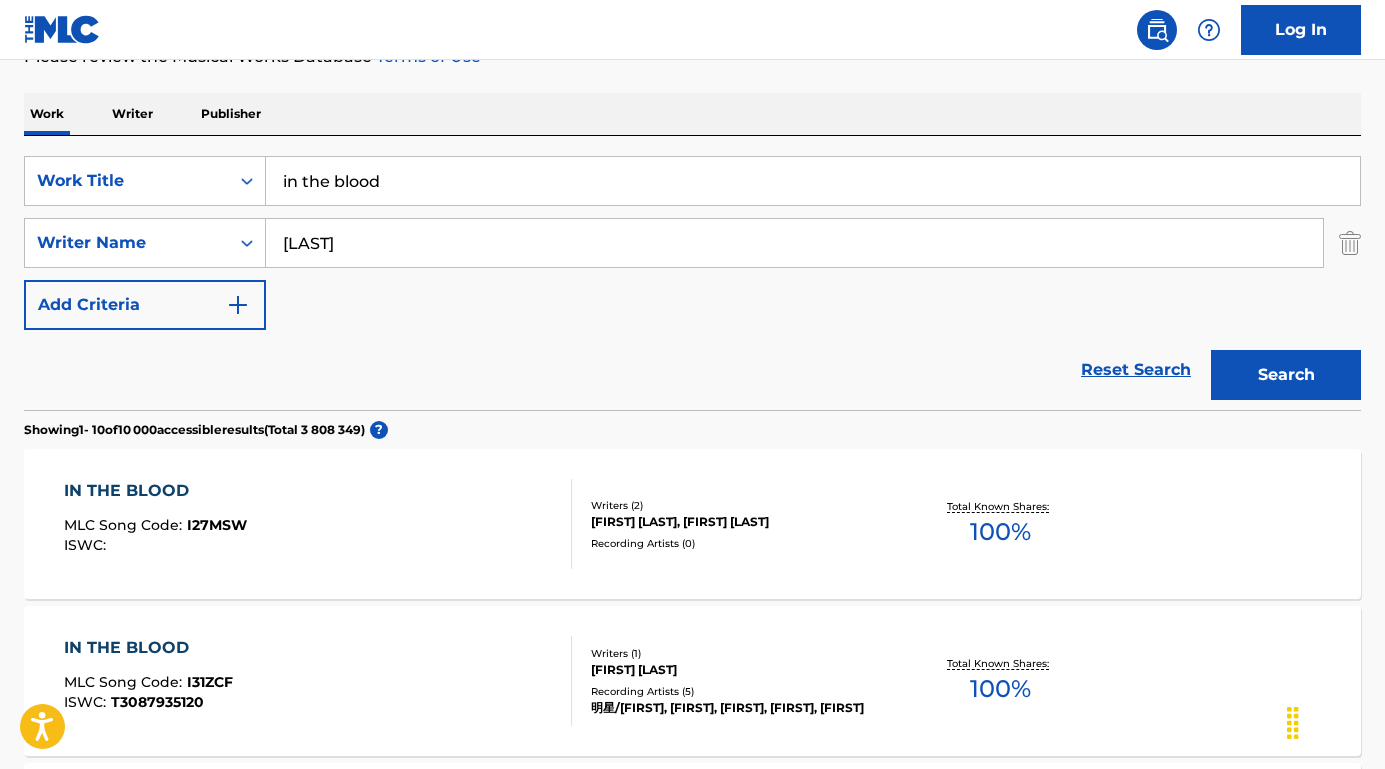 click on "Search" at bounding box center (1286, 375) 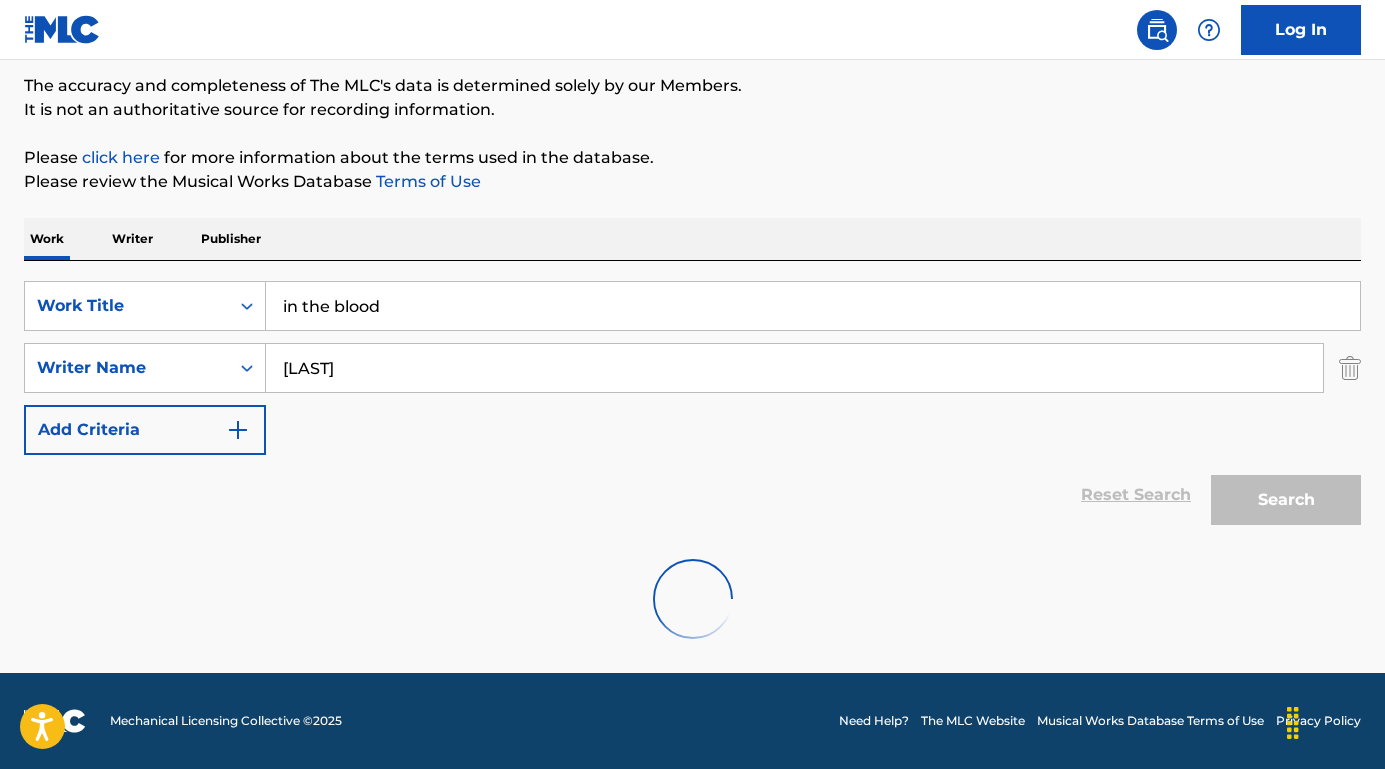 scroll, scrollTop: 164, scrollLeft: 0, axis: vertical 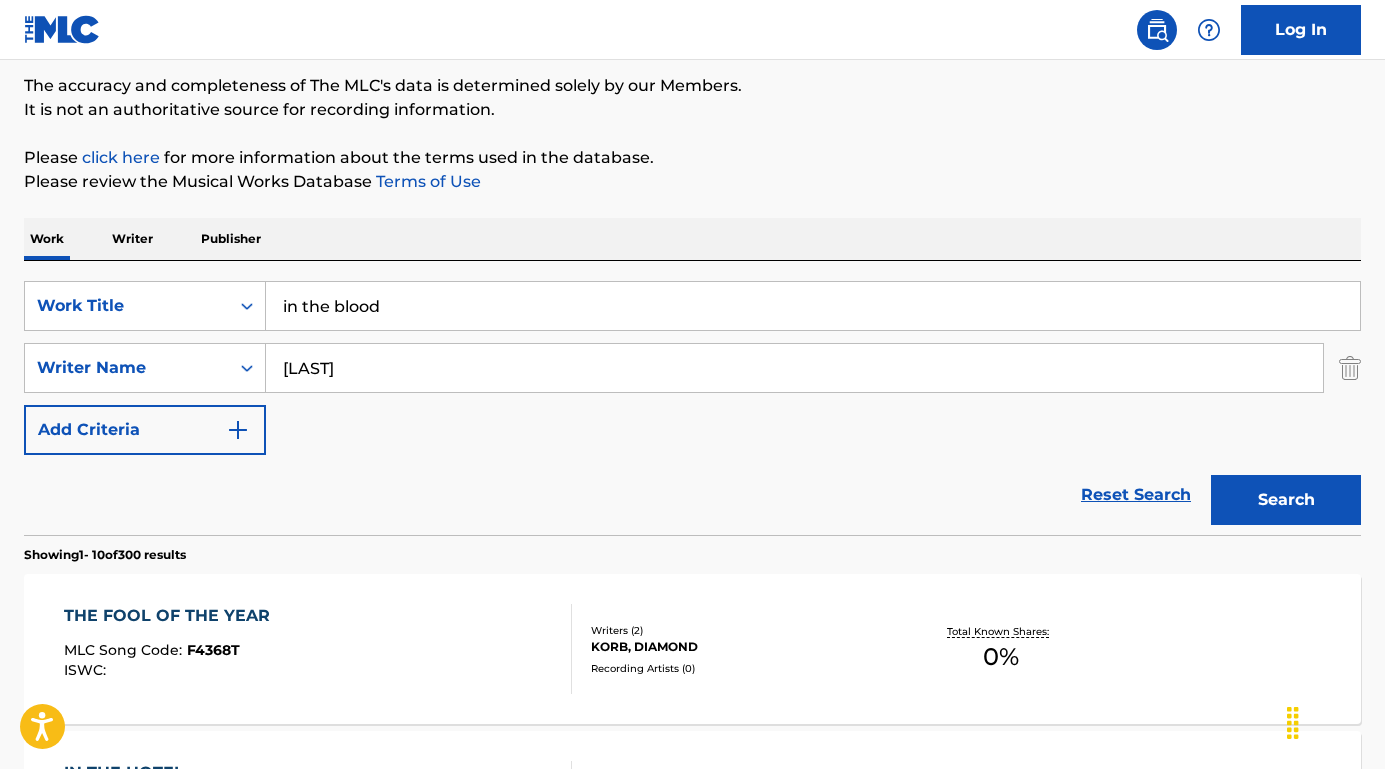 drag, startPoint x: 374, startPoint y: 354, endPoint x: 407, endPoint y: 383, distance: 43.931767 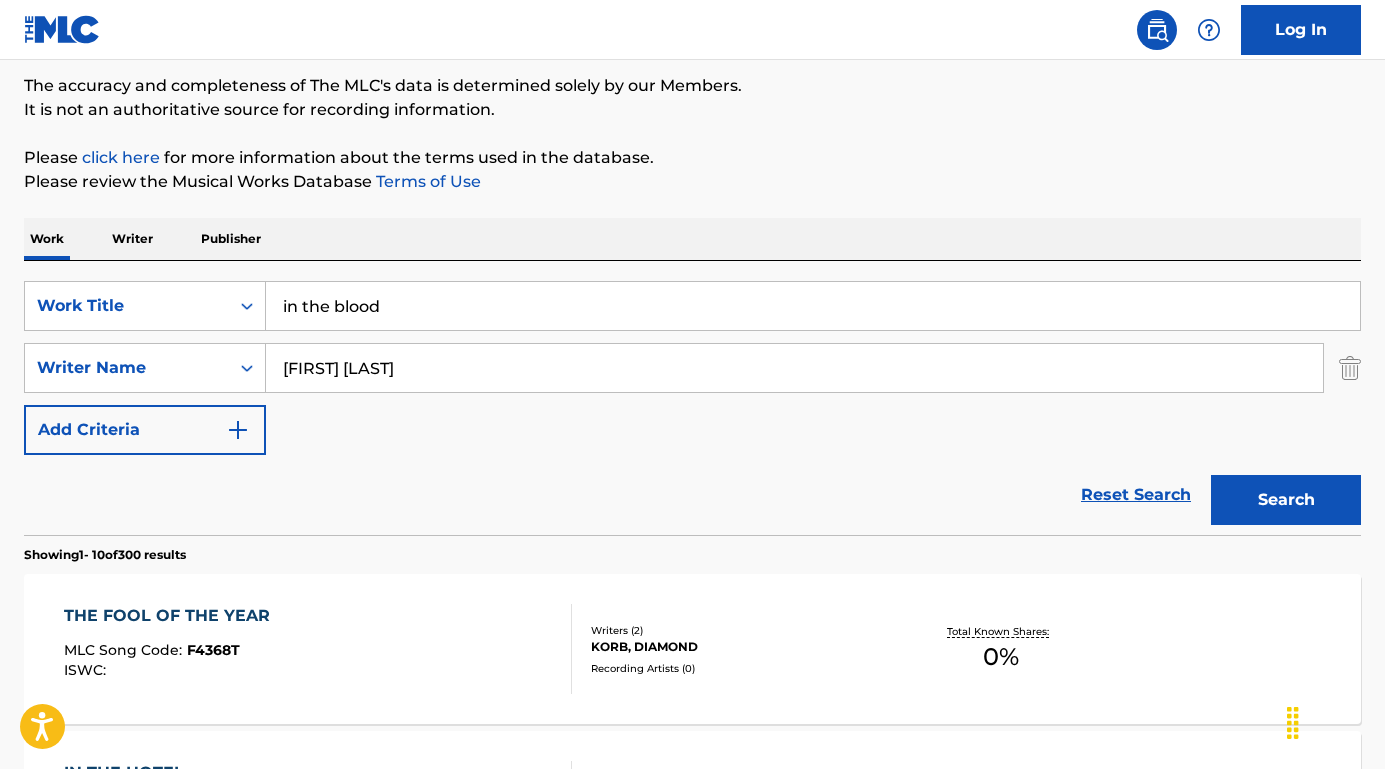type on "Frank Turner" 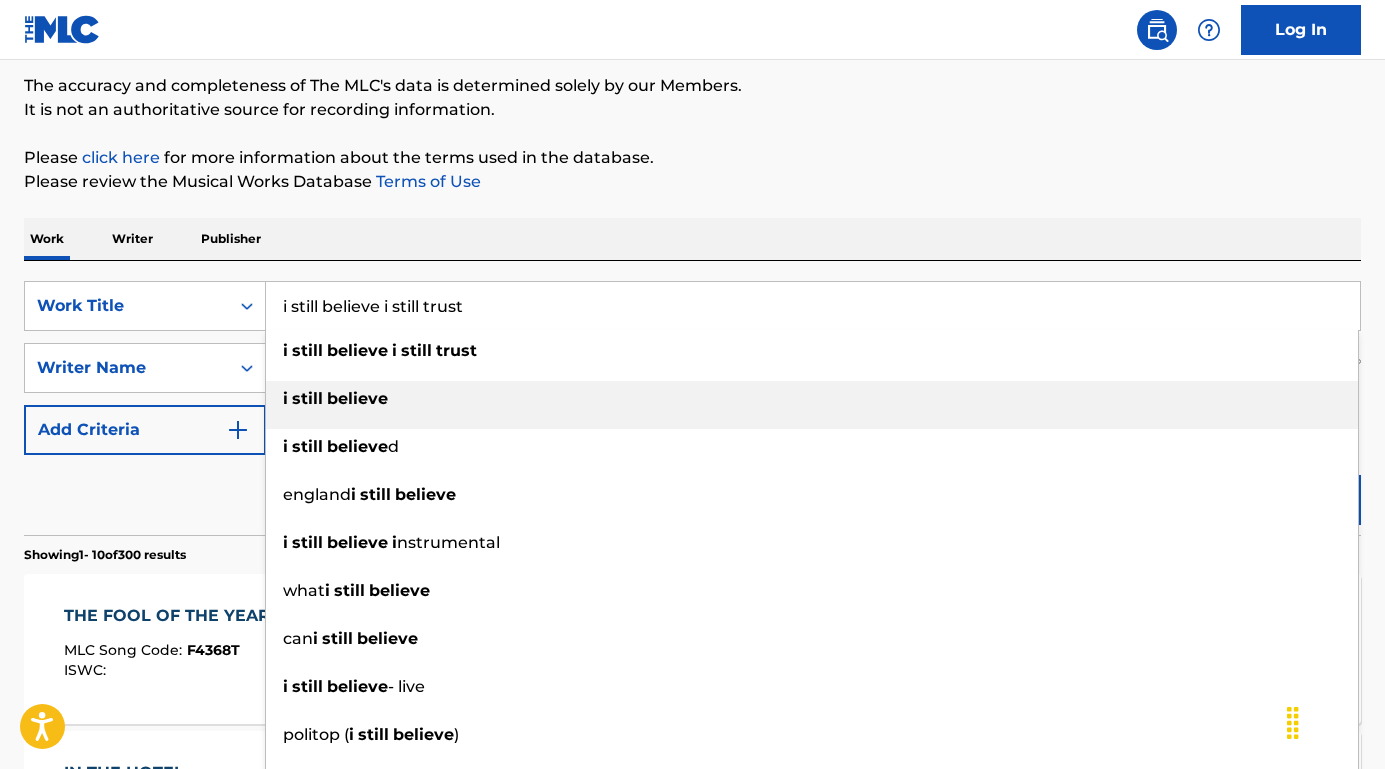 click on "still" at bounding box center (307, 398) 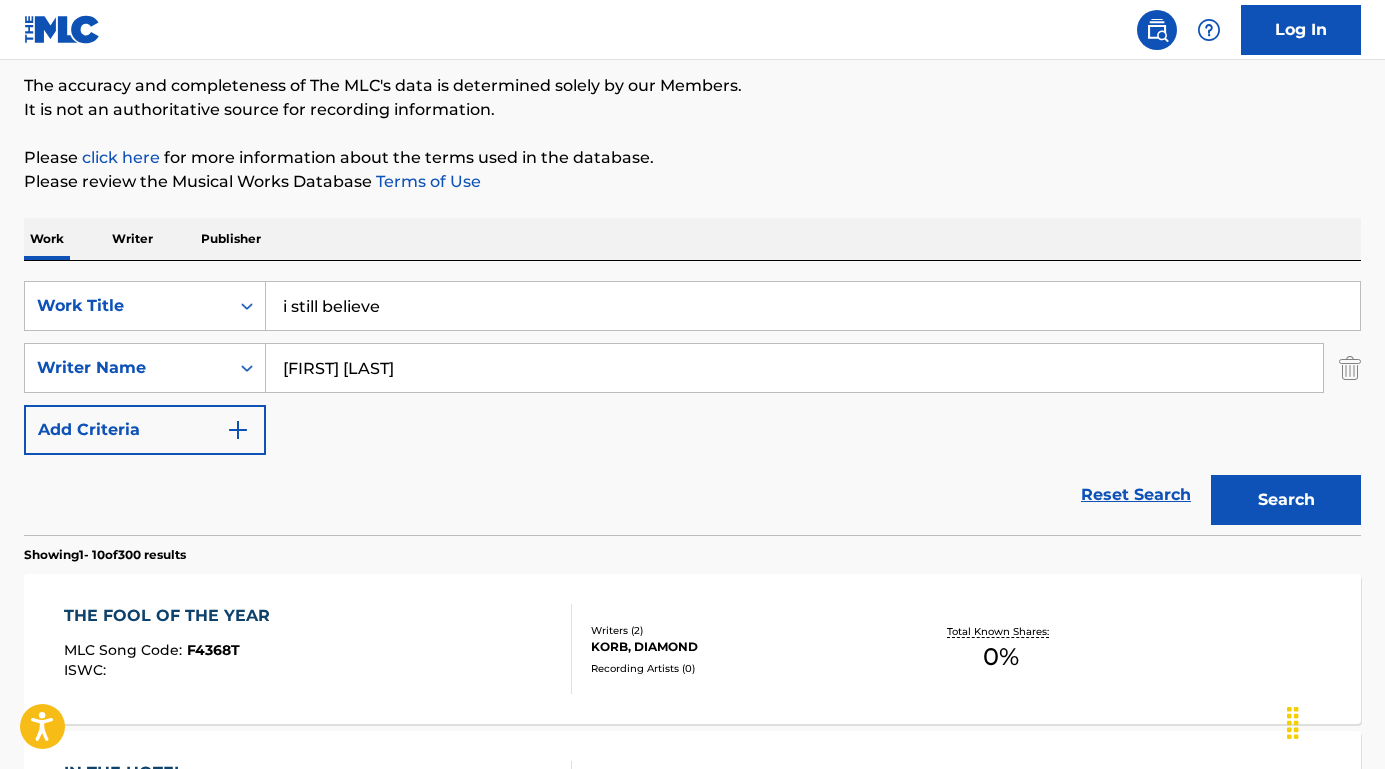 click on "Search" at bounding box center [1286, 500] 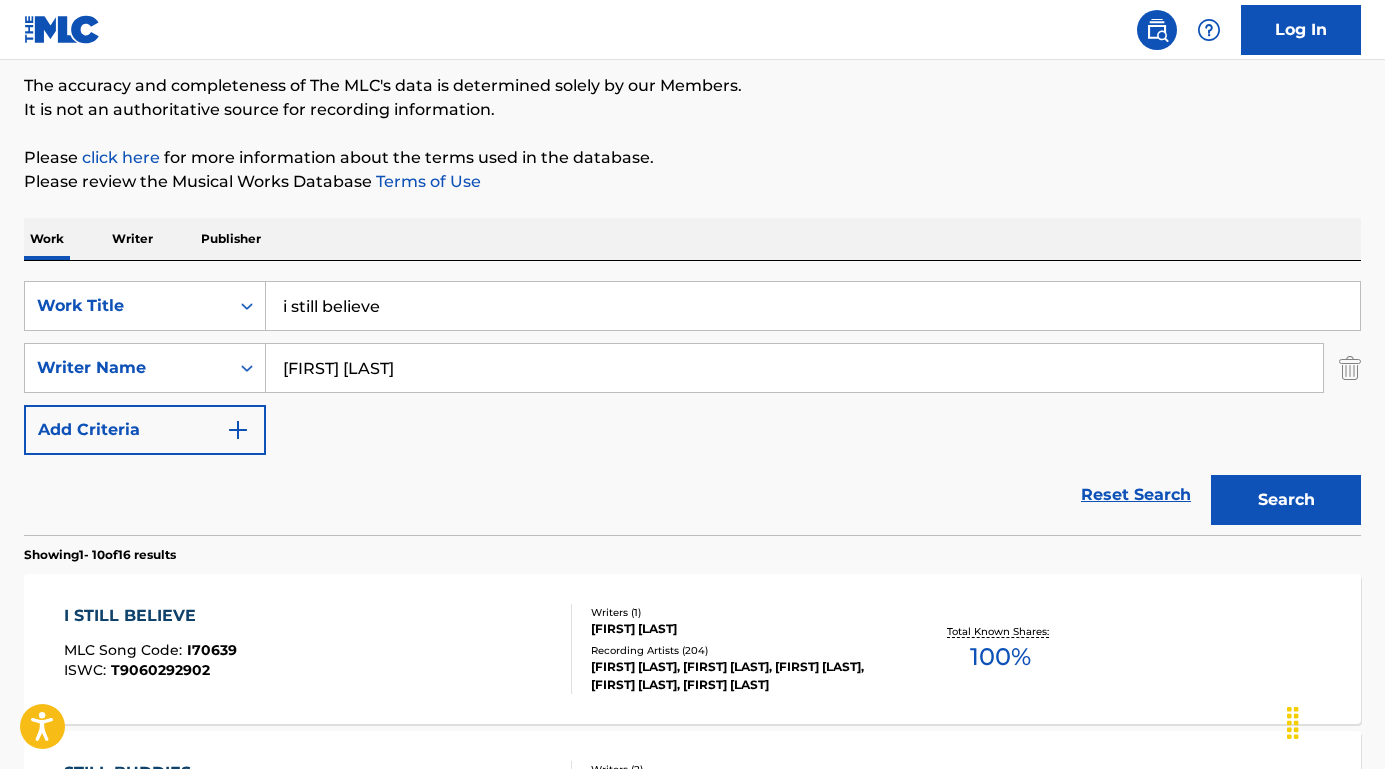 click on "I STILL BELIEVE" at bounding box center (150, 616) 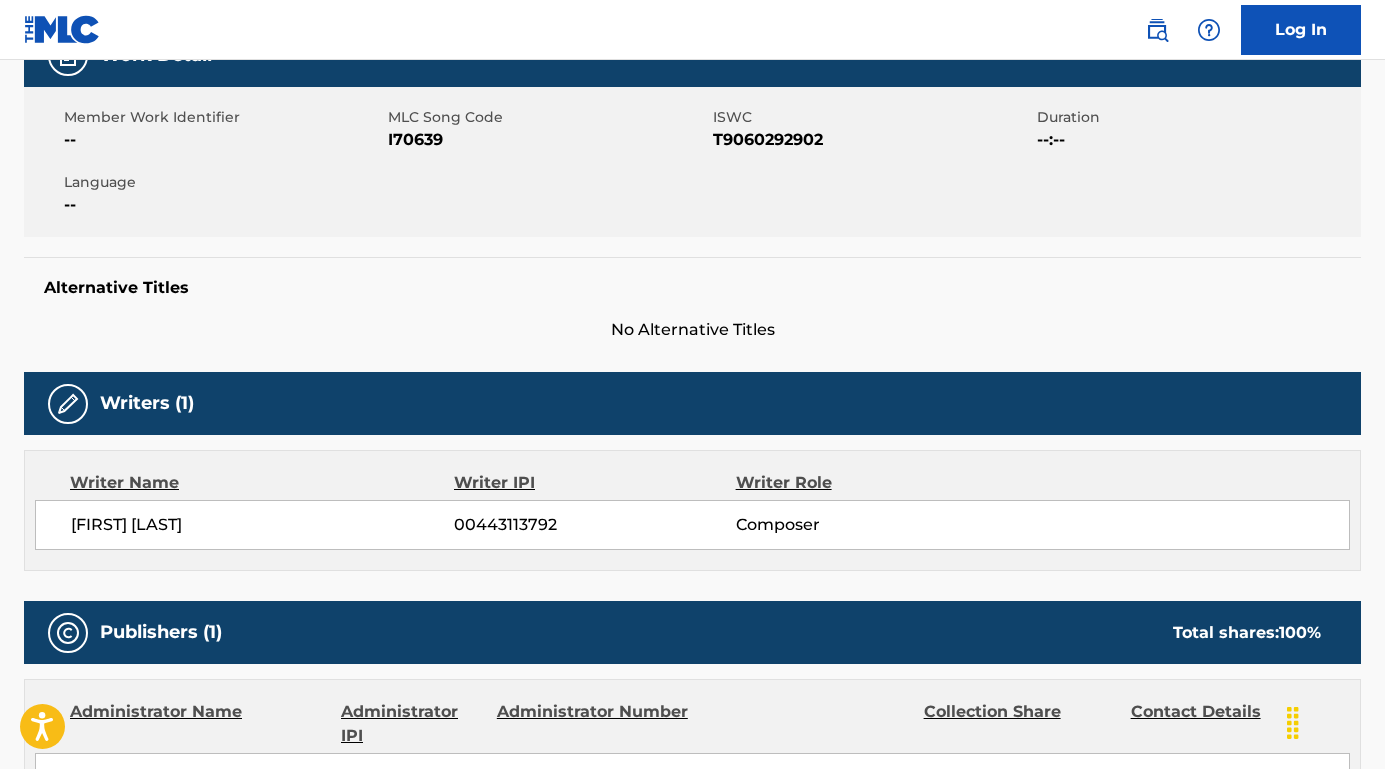 scroll, scrollTop: 451, scrollLeft: 0, axis: vertical 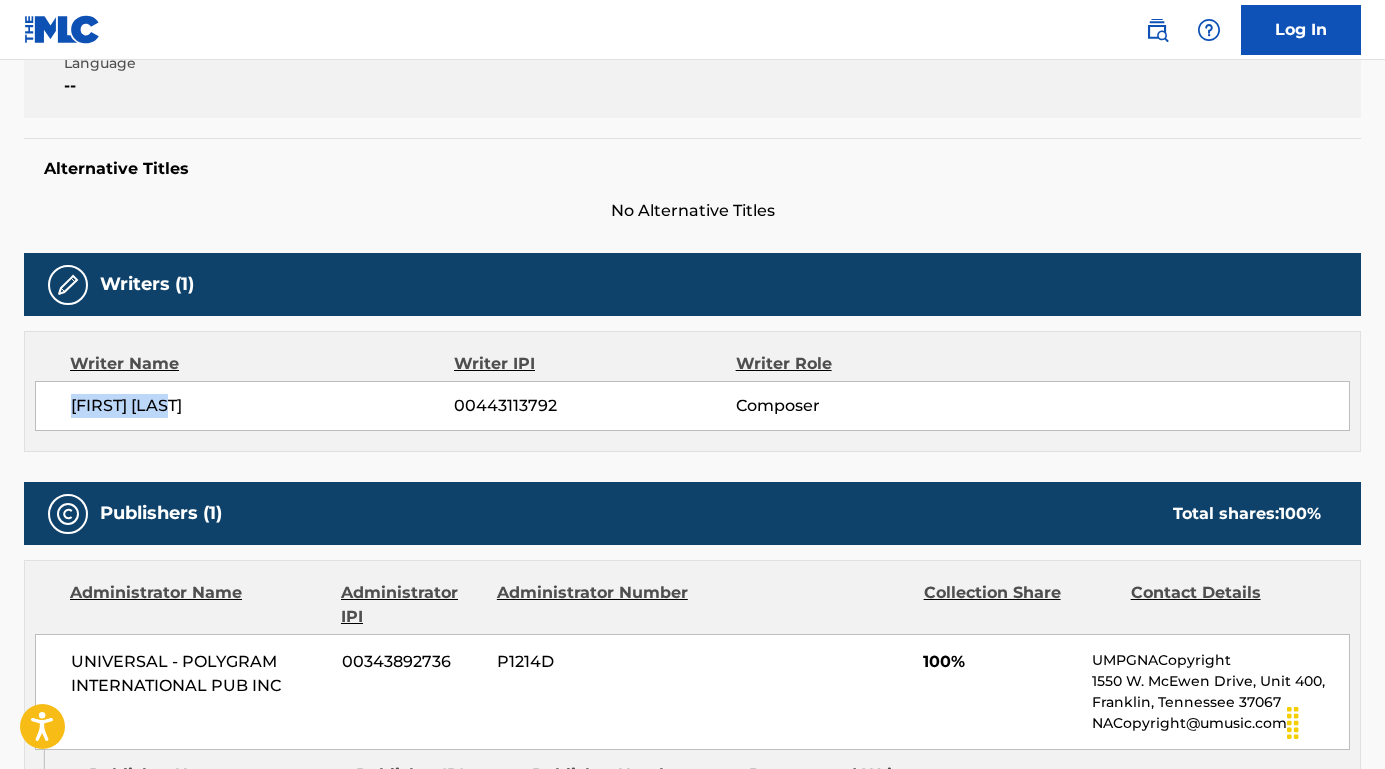 drag, startPoint x: 225, startPoint y: 409, endPoint x: 73, endPoint y: 406, distance: 152.0296 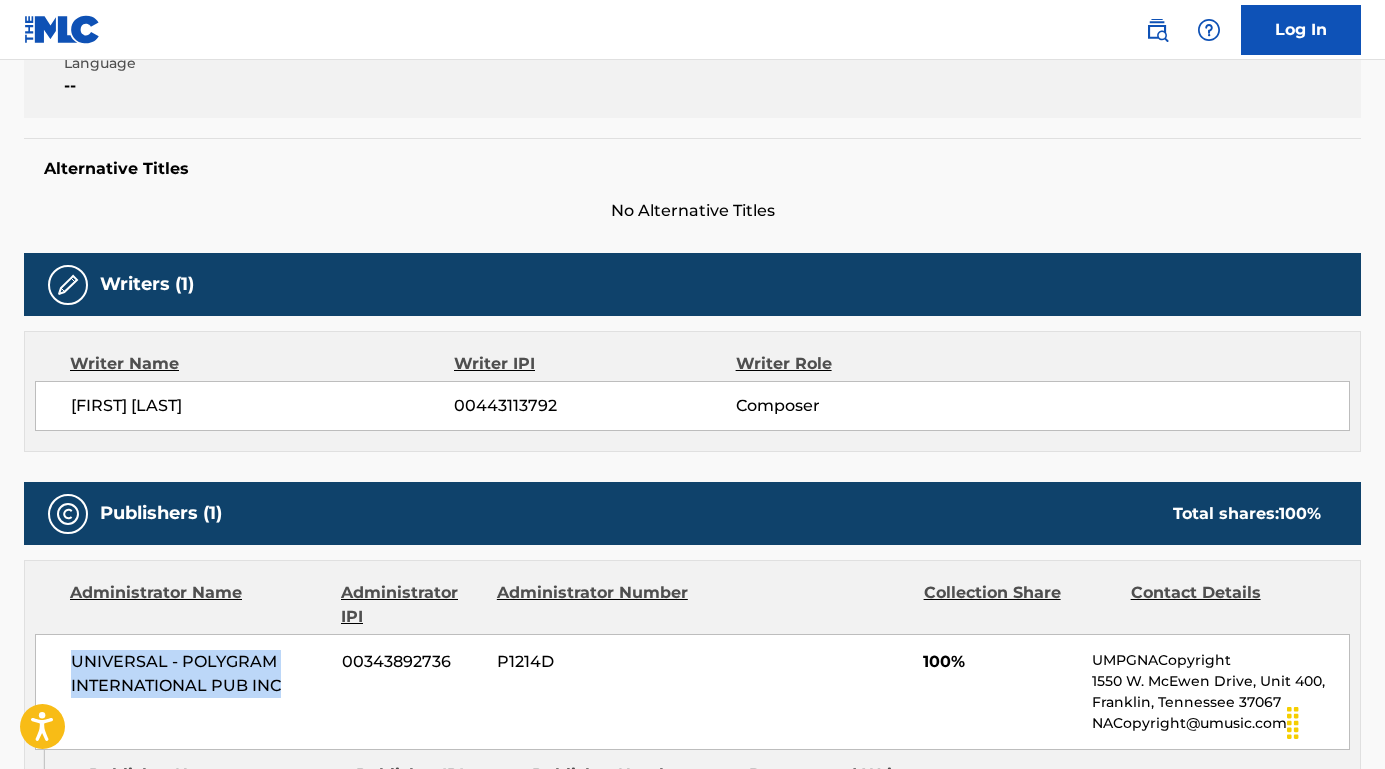 drag, startPoint x: 295, startPoint y: 685, endPoint x: 53, endPoint y: 652, distance: 244.23964 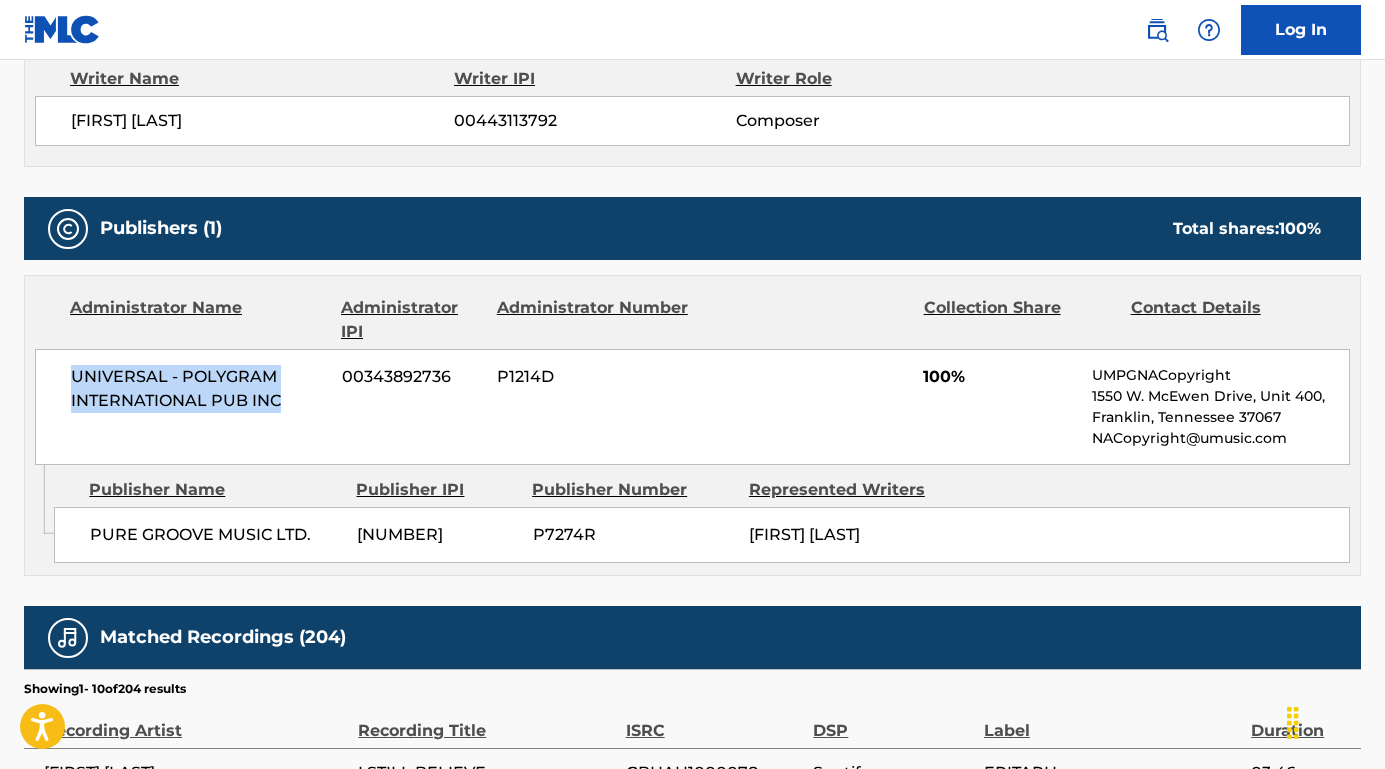 scroll, scrollTop: 899, scrollLeft: 0, axis: vertical 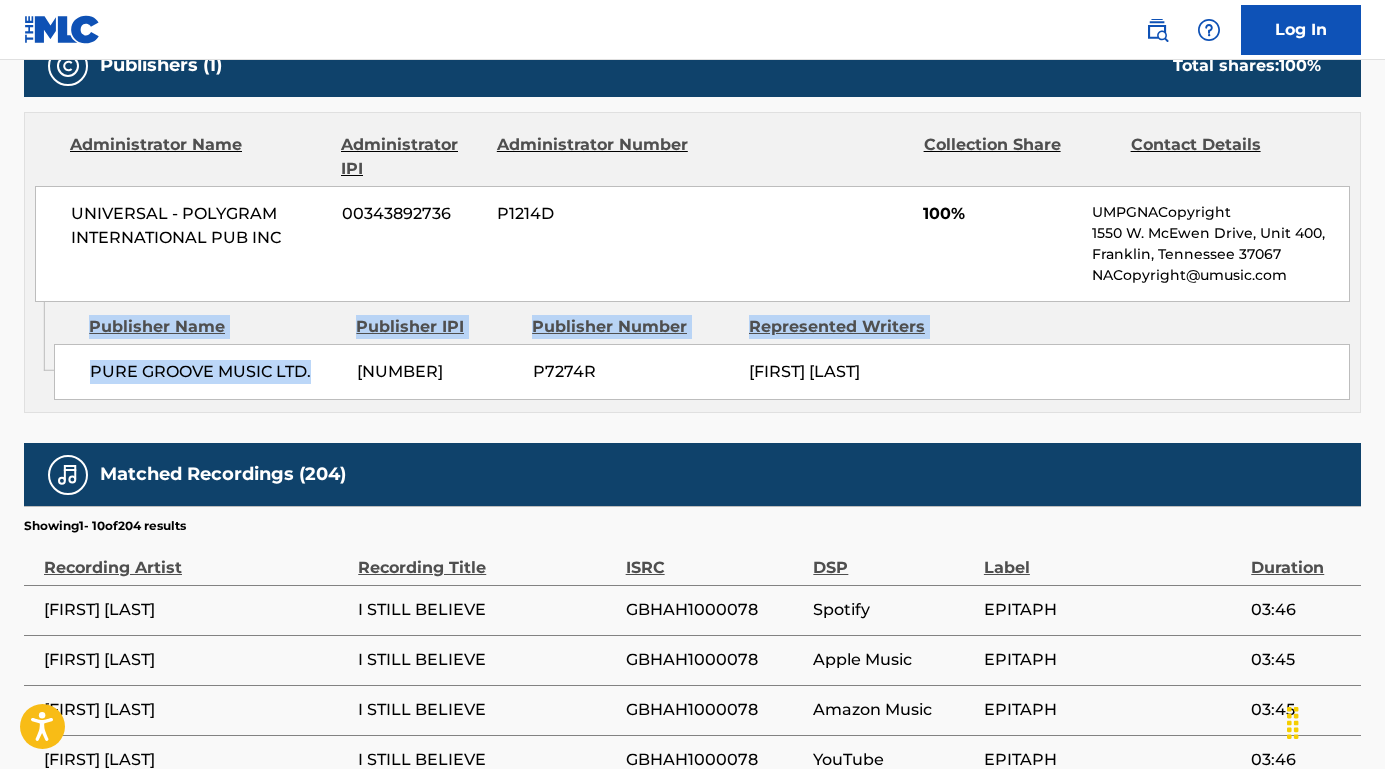 drag, startPoint x: 321, startPoint y: 377, endPoint x: 53, endPoint y: 370, distance: 268.0914 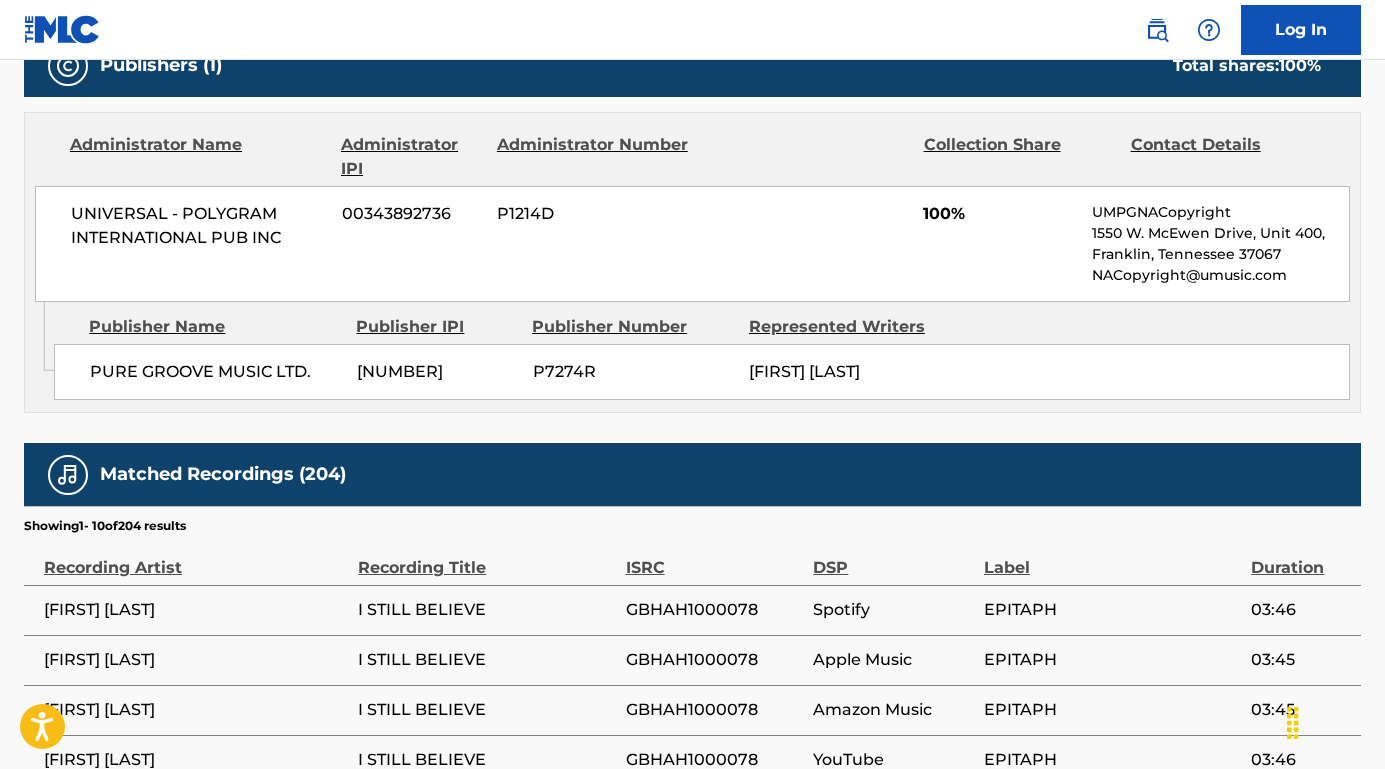 click on "PURE GROOVE MUSIC LTD." at bounding box center [216, 372] 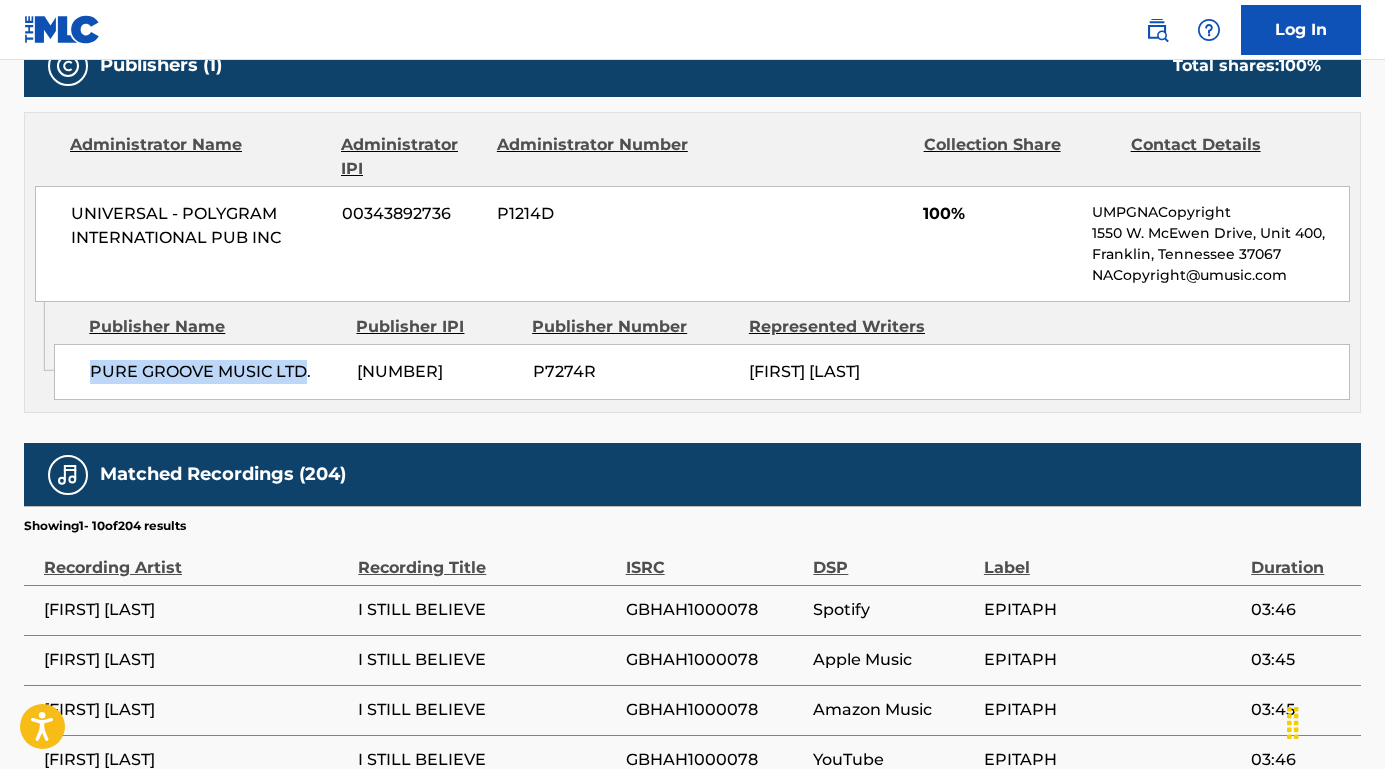 drag, startPoint x: 304, startPoint y: 367, endPoint x: 84, endPoint y: 365, distance: 220.0091 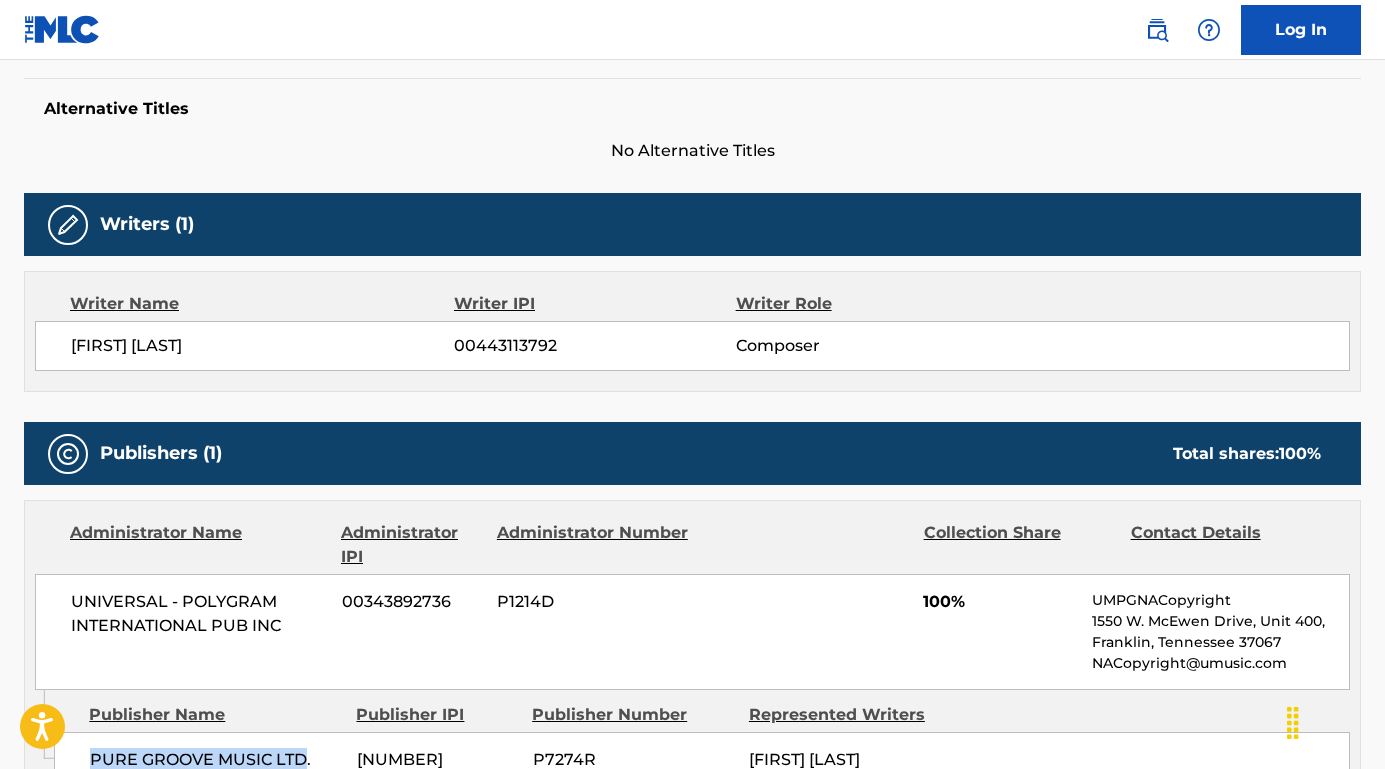 scroll, scrollTop: 182, scrollLeft: 0, axis: vertical 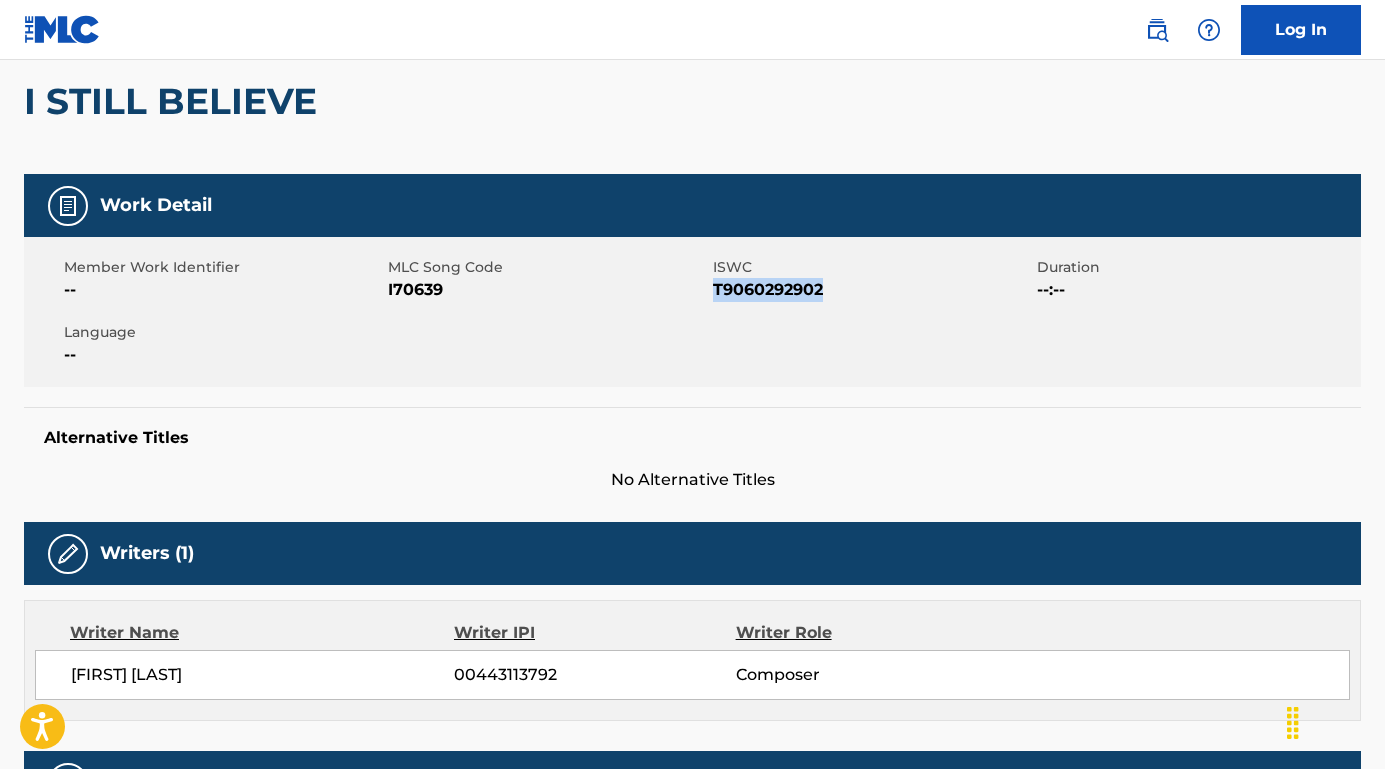 drag, startPoint x: 844, startPoint y: 302, endPoint x: 717, endPoint y: 291, distance: 127.47549 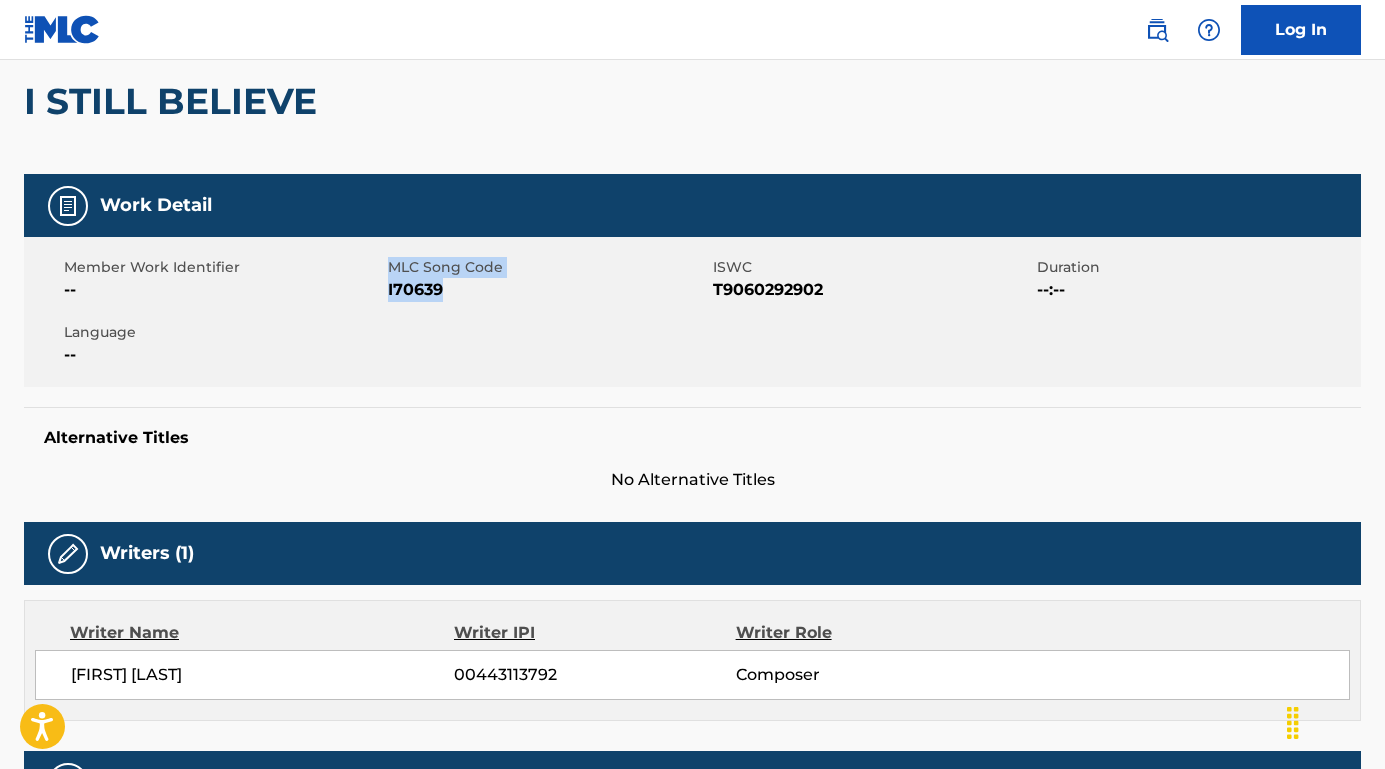 drag, startPoint x: 464, startPoint y: 293, endPoint x: 383, endPoint y: 292, distance: 81.00617 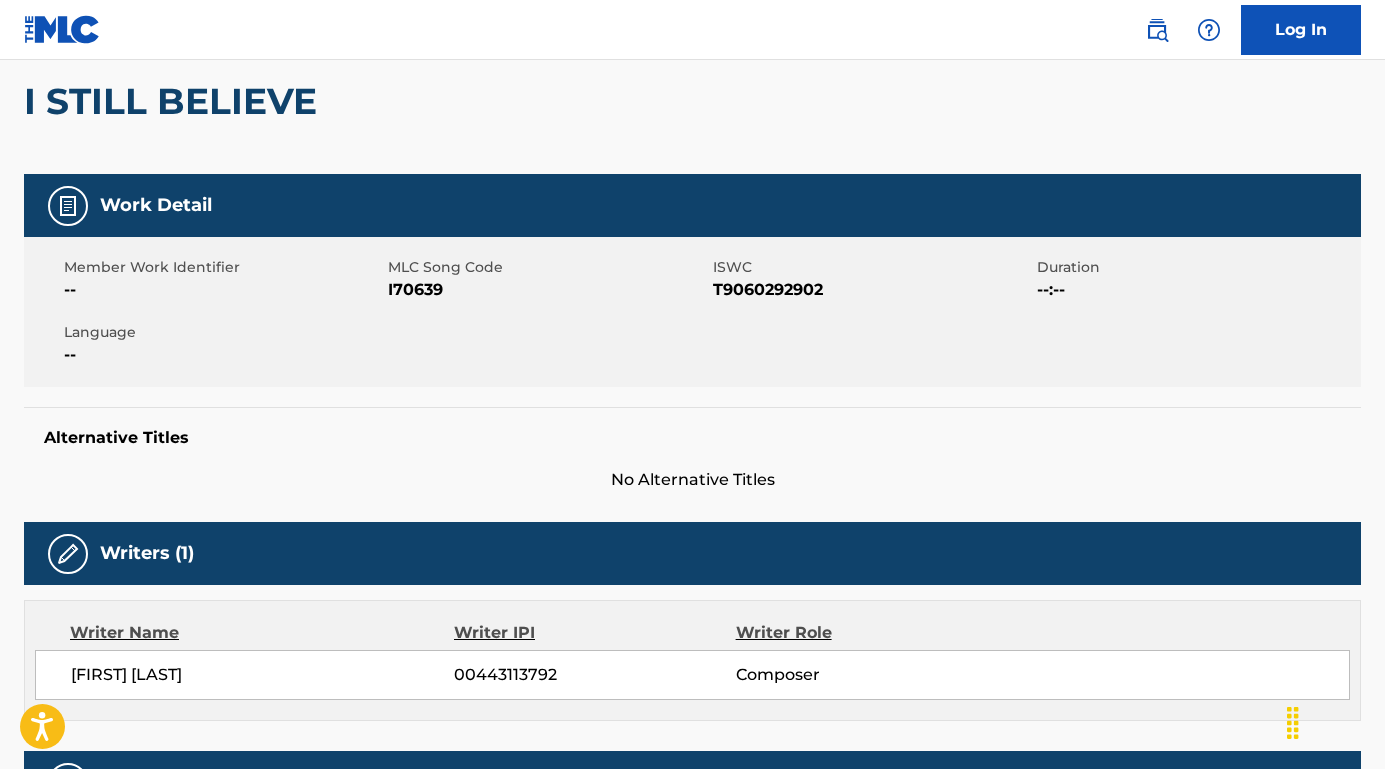 click on "I70639" at bounding box center (547, 290) 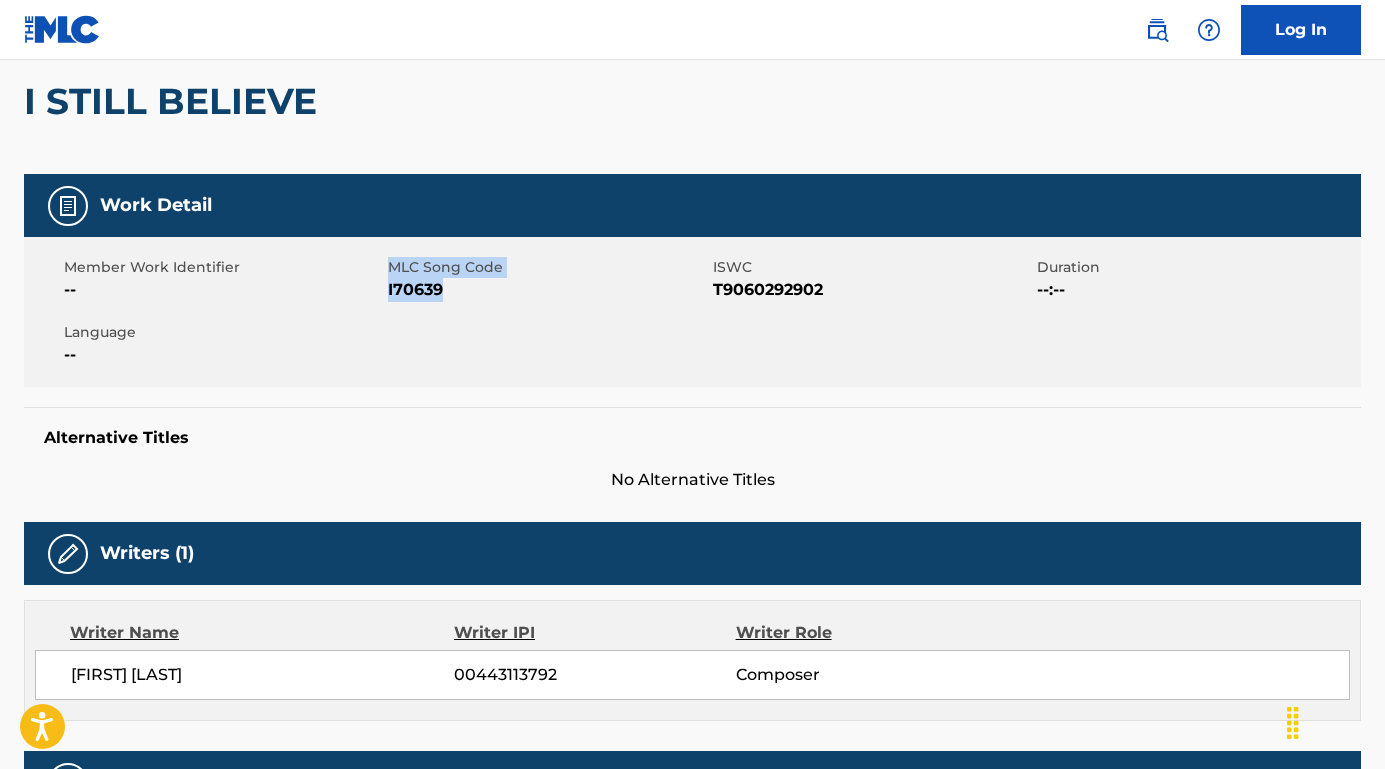 drag, startPoint x: 468, startPoint y: 288, endPoint x: 388, endPoint y: 289, distance: 80.00625 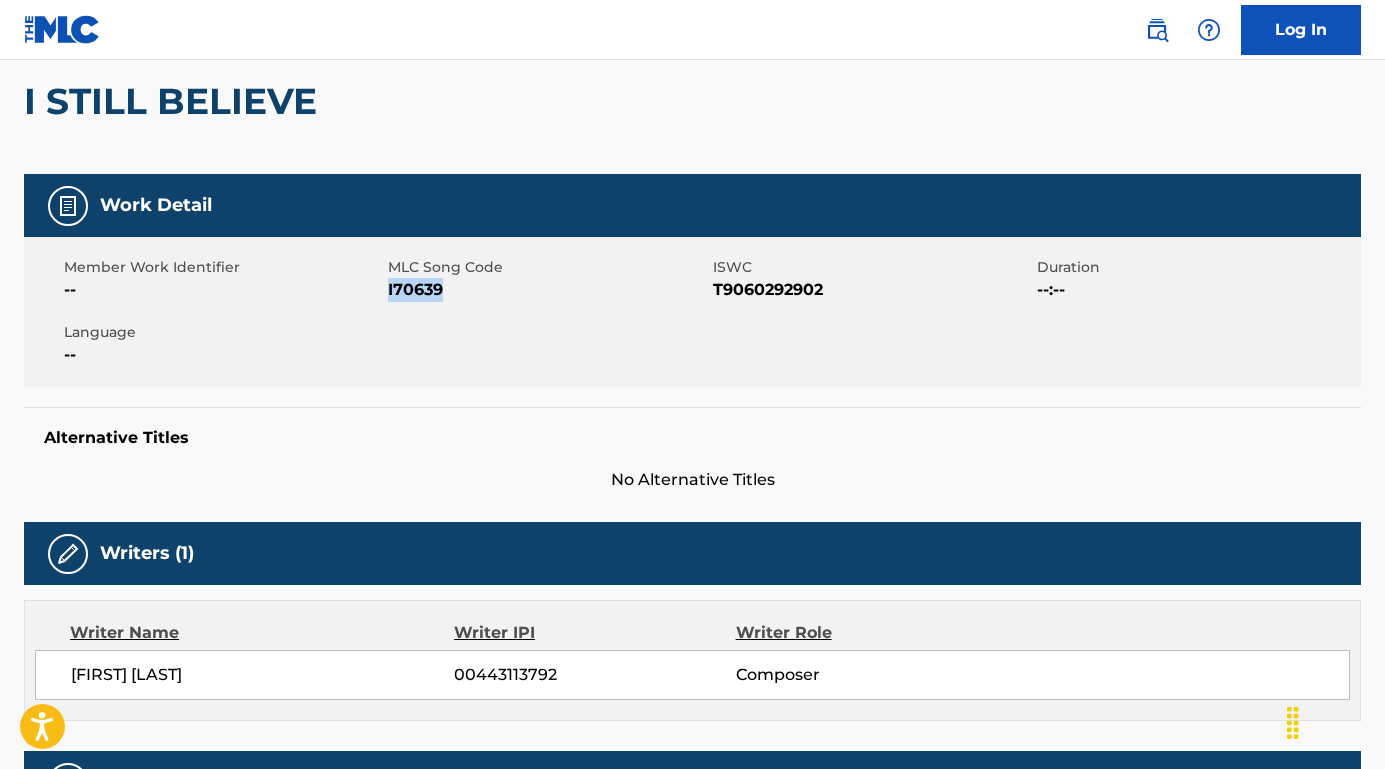 copy on "I70639" 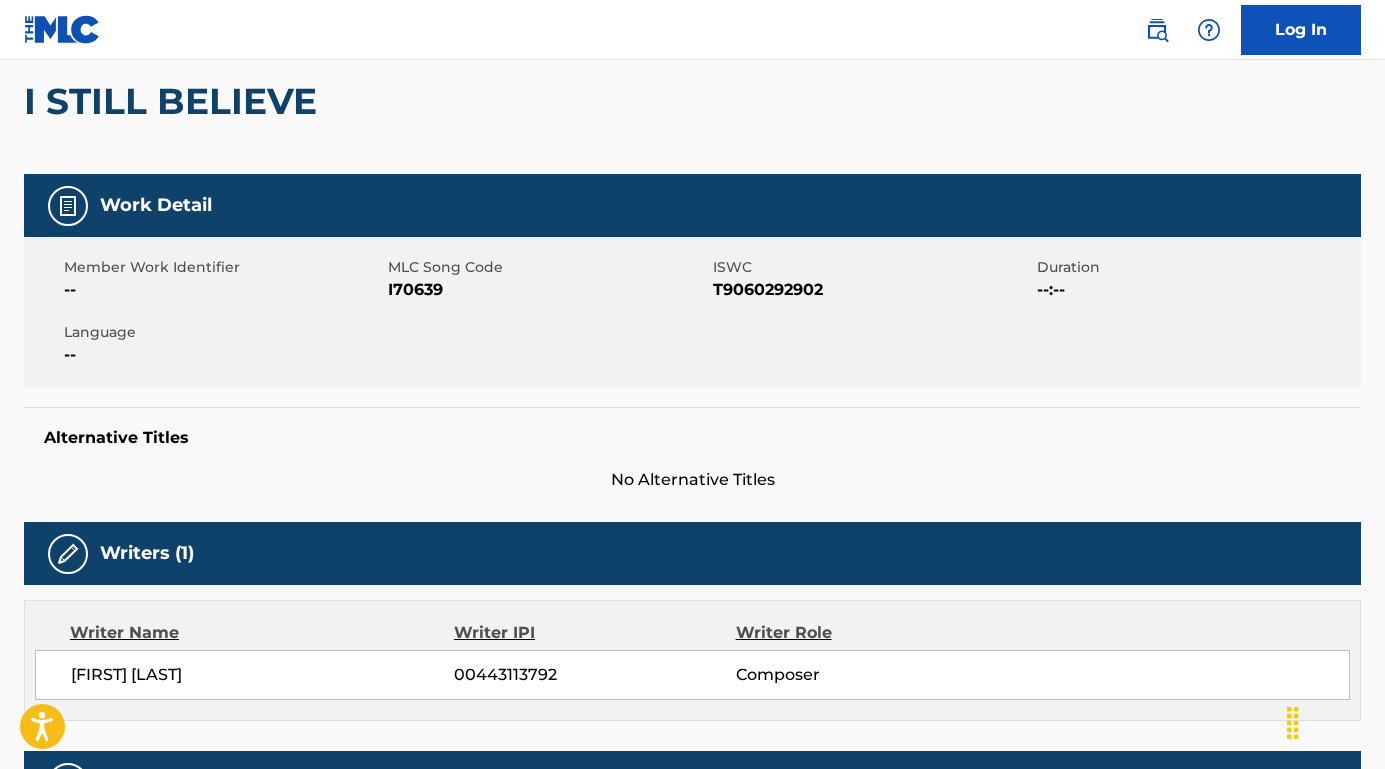 click on "I70639" at bounding box center [547, 290] 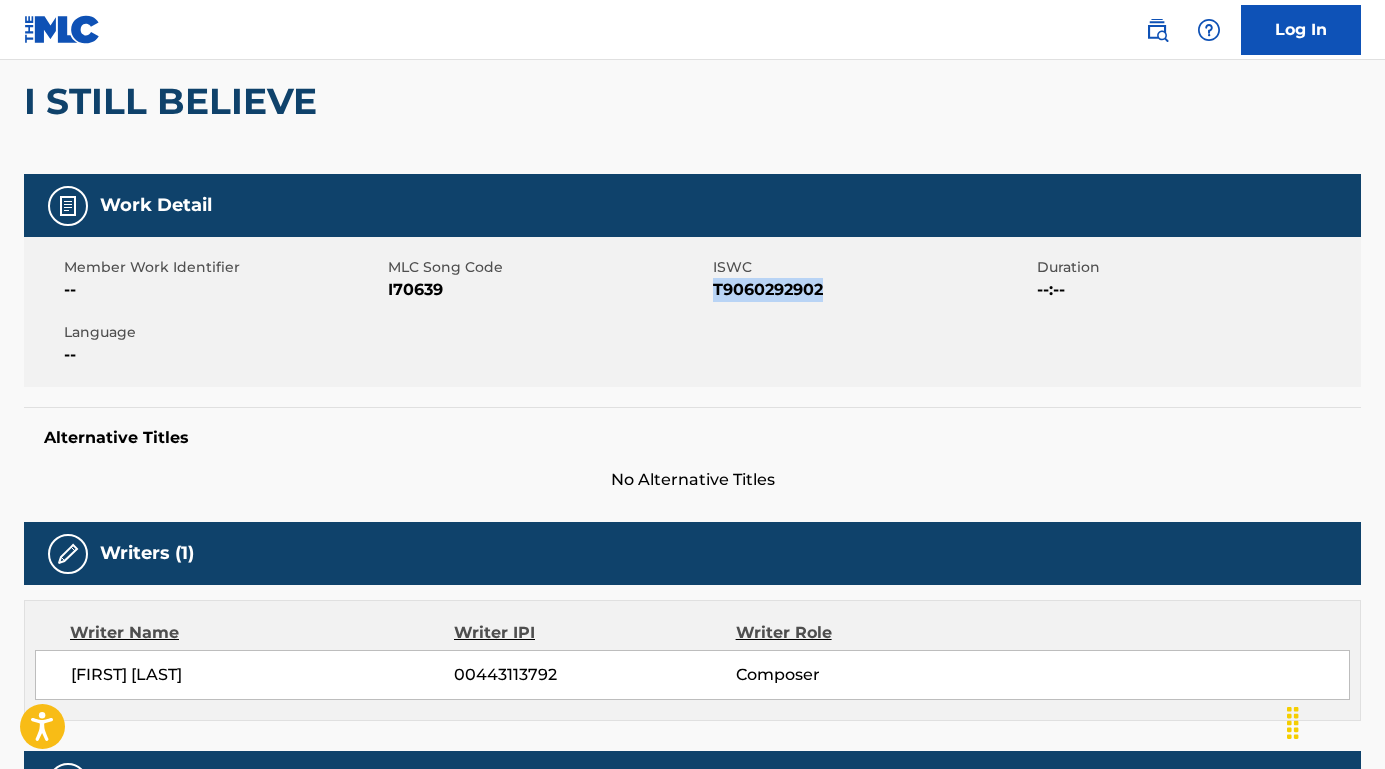 drag, startPoint x: 857, startPoint y: 291, endPoint x: 715, endPoint y: 295, distance: 142.05632 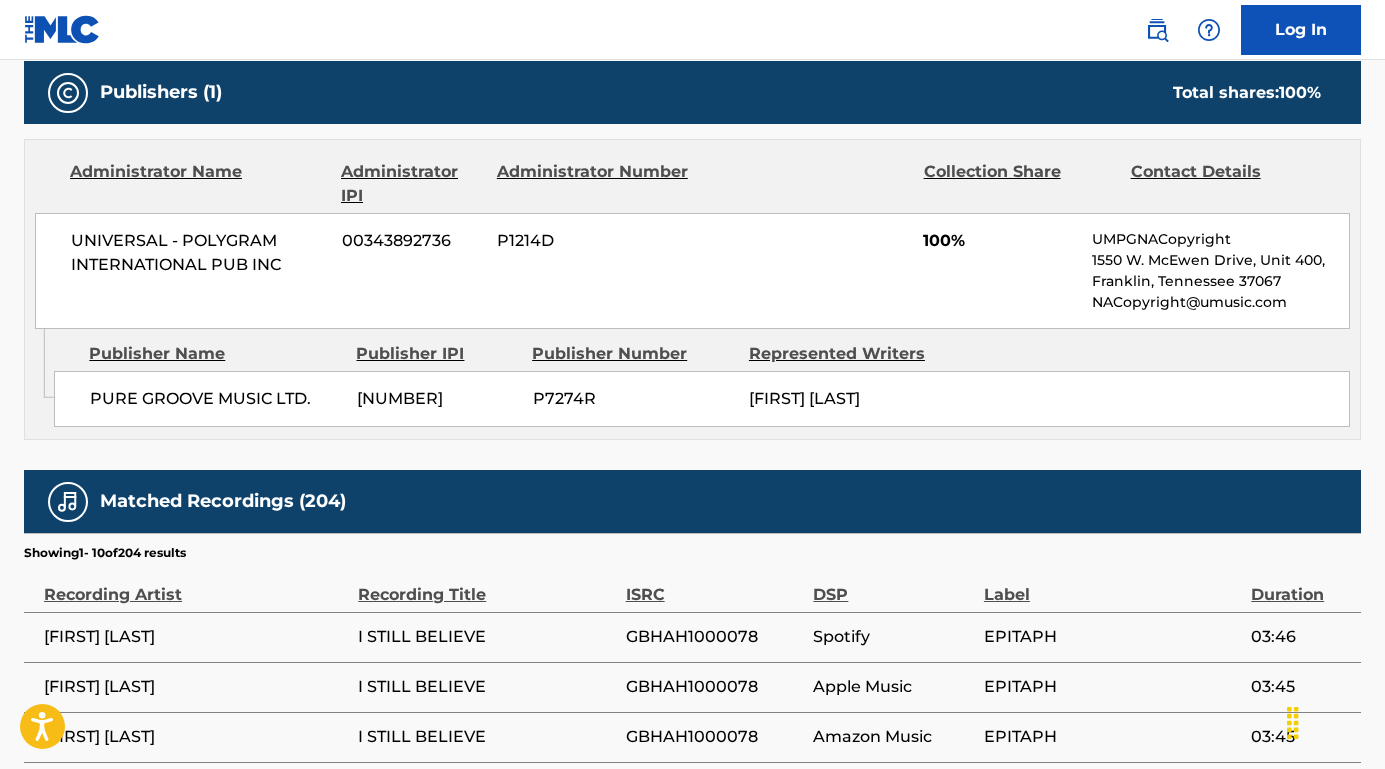 scroll, scrollTop: 883, scrollLeft: 0, axis: vertical 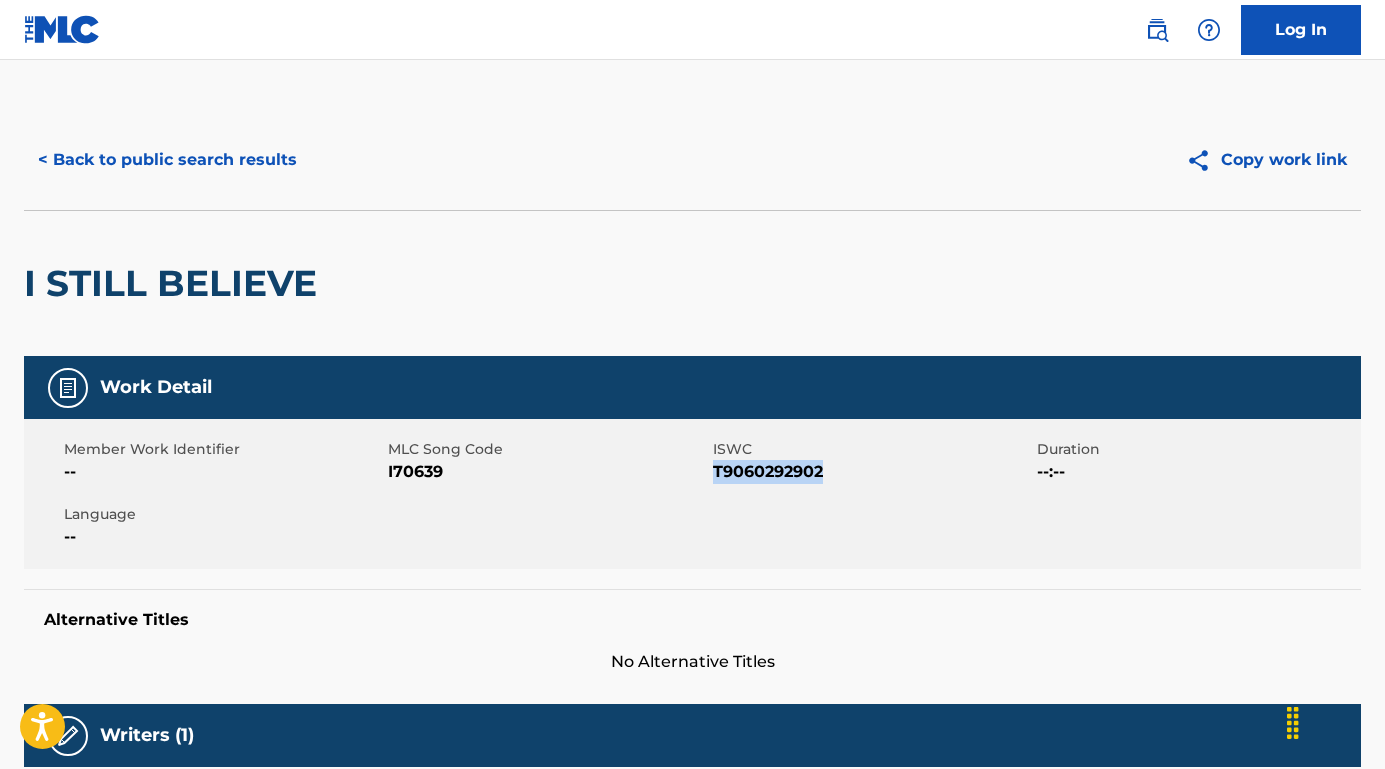 click on "< Back to public search results" at bounding box center [167, 160] 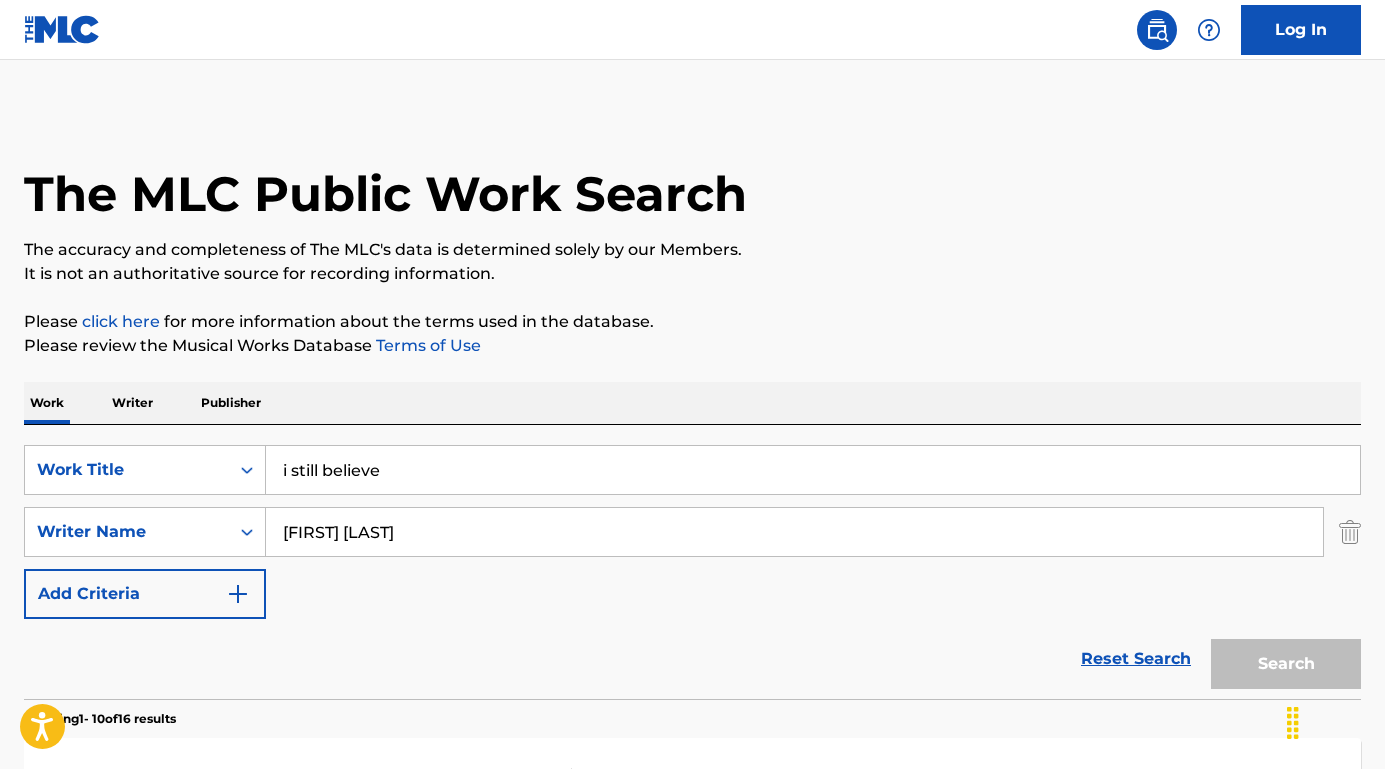 scroll, scrollTop: 164, scrollLeft: 0, axis: vertical 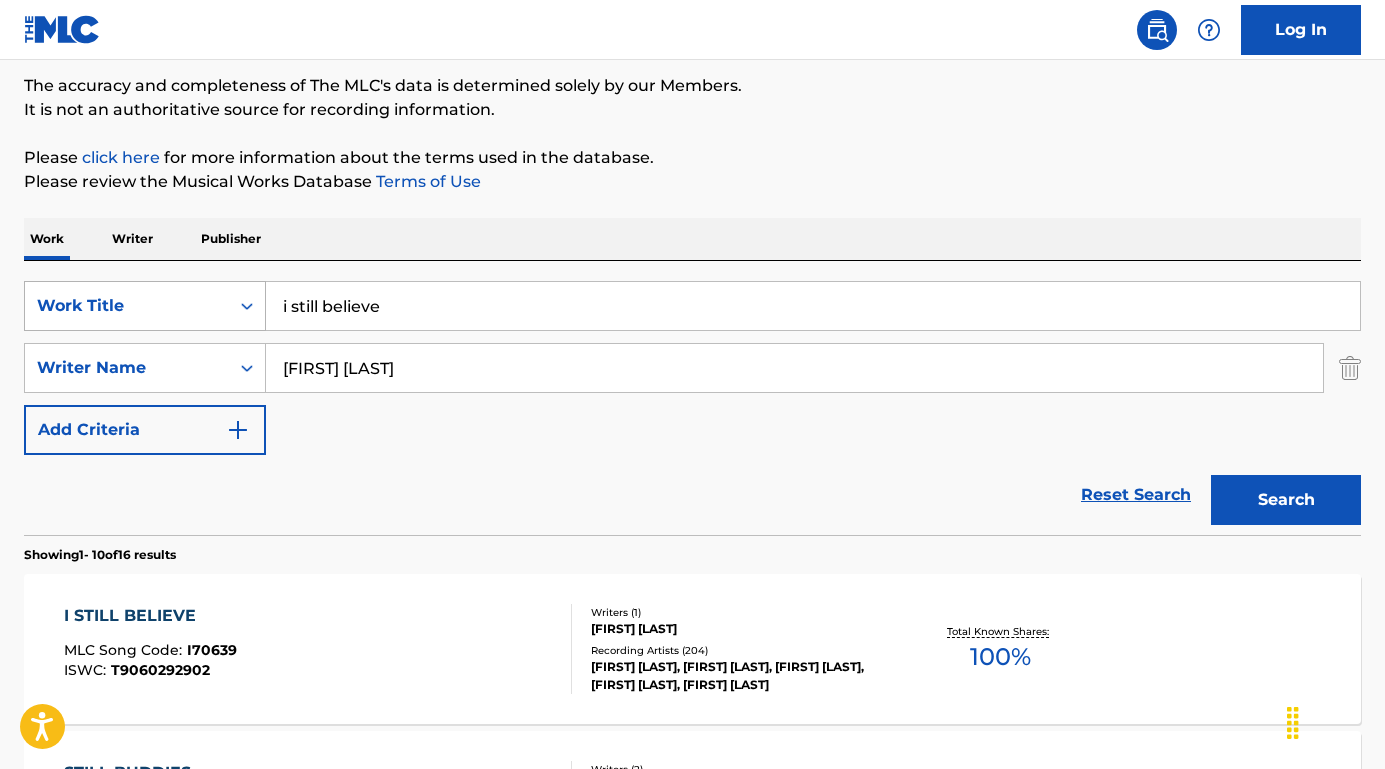 drag, startPoint x: 386, startPoint y: 318, endPoint x: 192, endPoint y: 302, distance: 194.65868 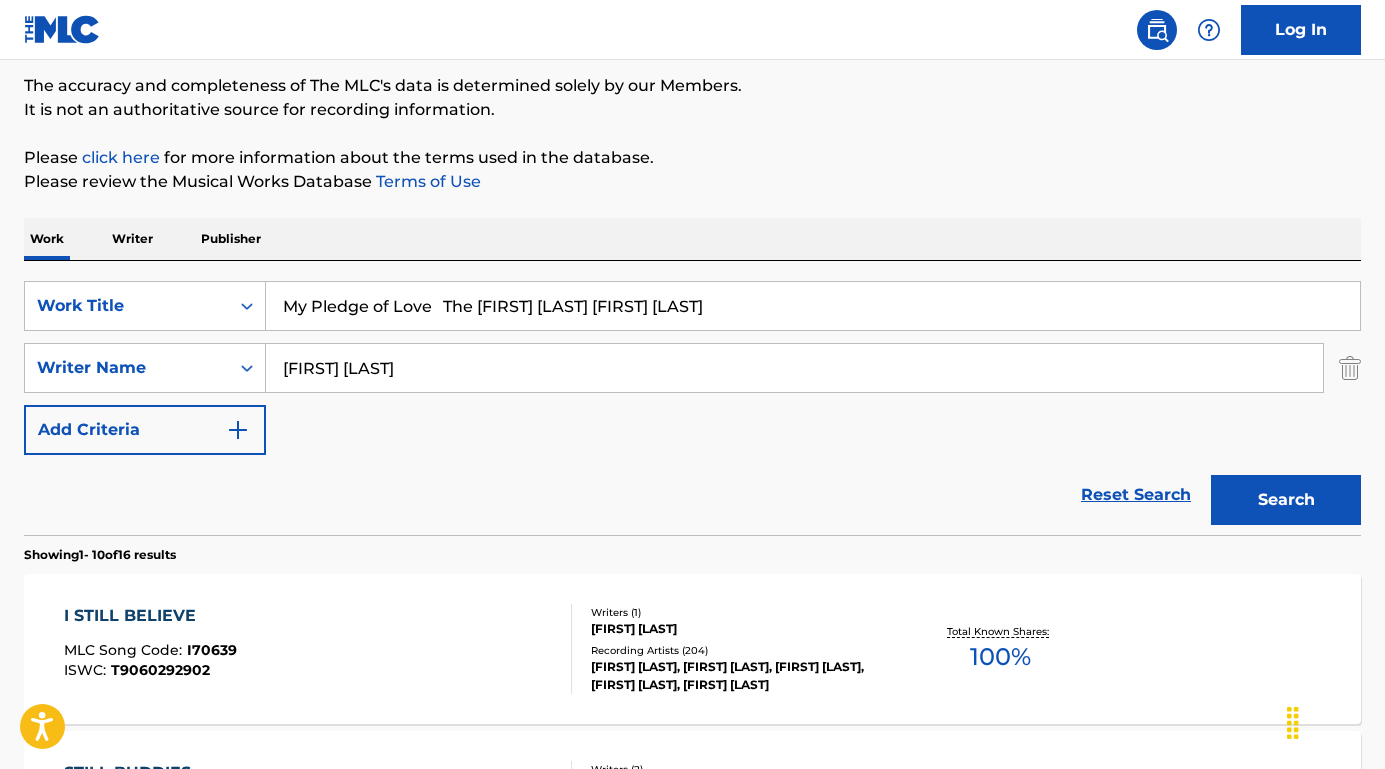 drag, startPoint x: 449, startPoint y: 303, endPoint x: 868, endPoint y: 320, distance: 419.34473 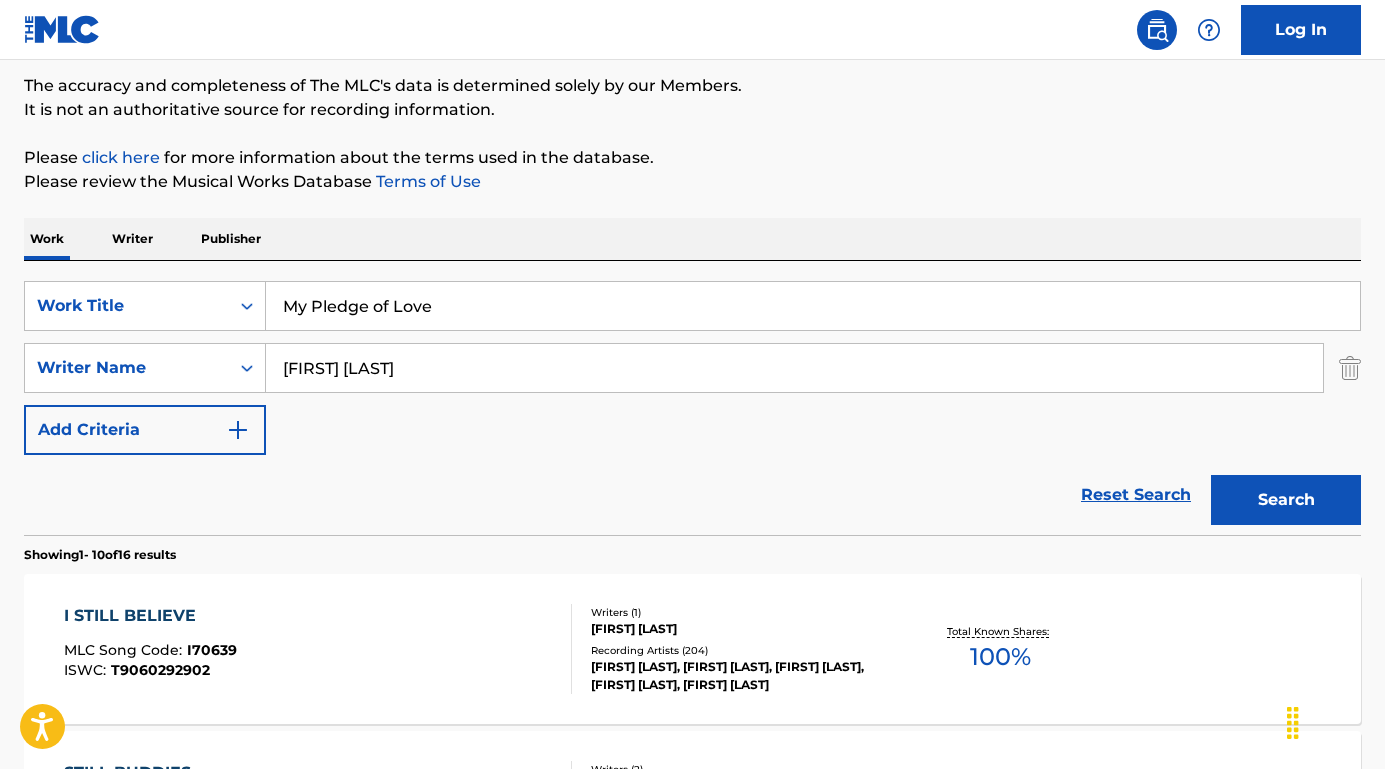 type on "My Pledge of Love" 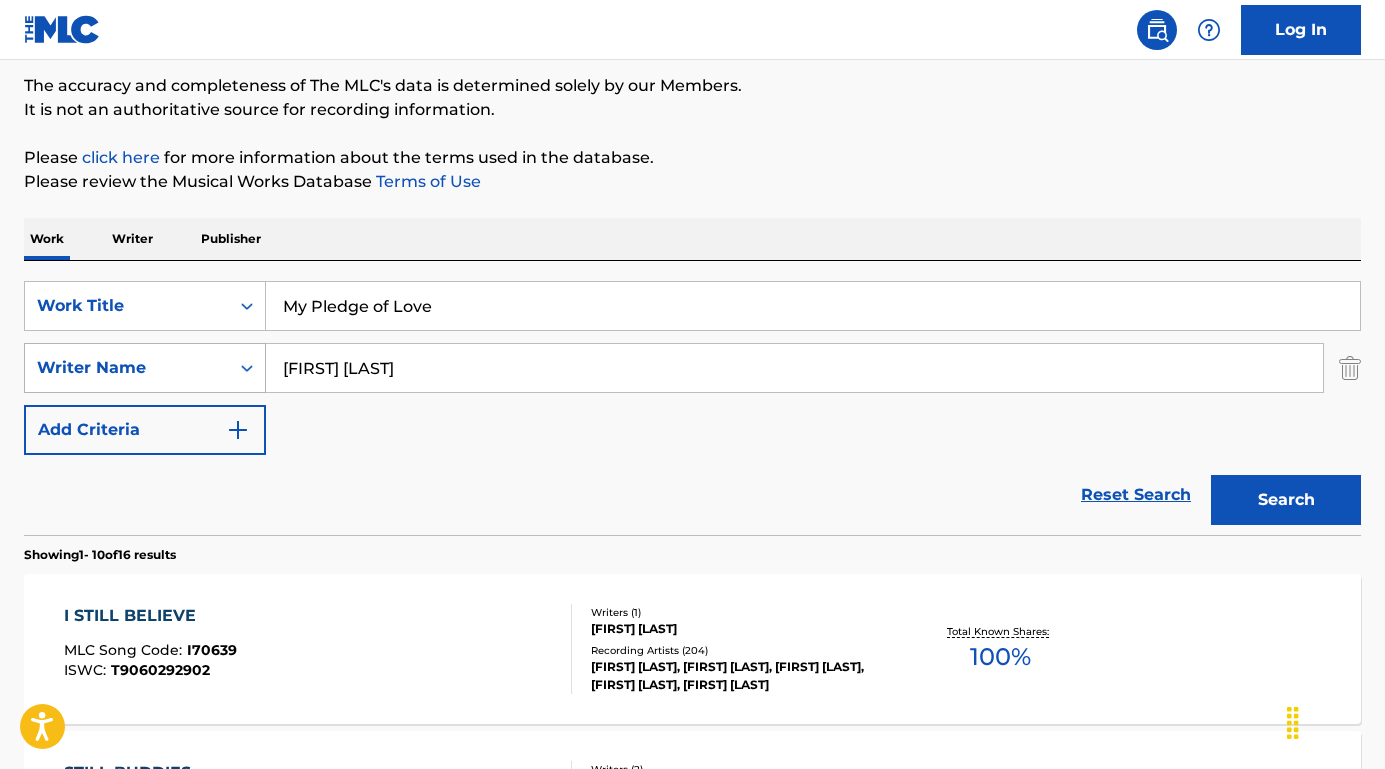 drag, startPoint x: 400, startPoint y: 378, endPoint x: 233, endPoint y: 356, distance: 168.44287 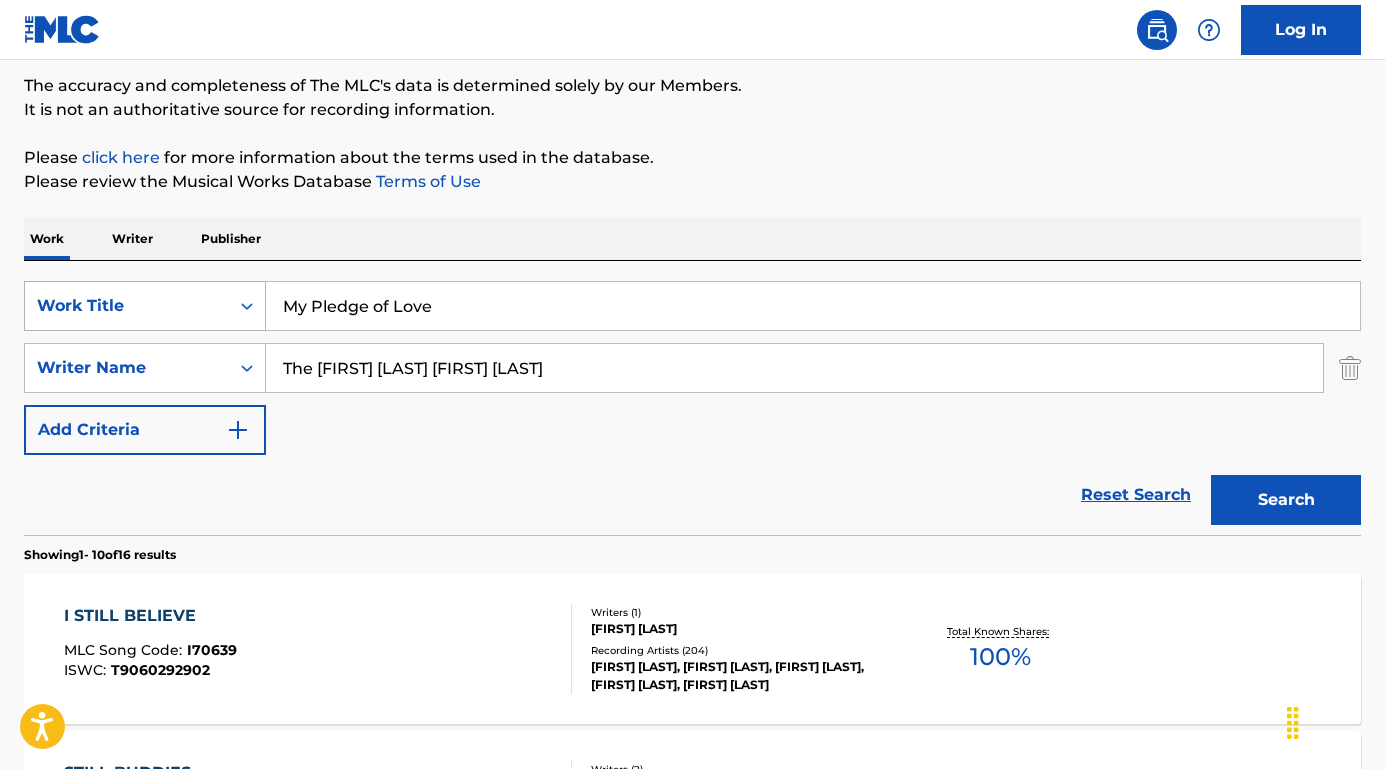 drag, startPoint x: 465, startPoint y: 370, endPoint x: 134, endPoint y: 330, distance: 333.40817 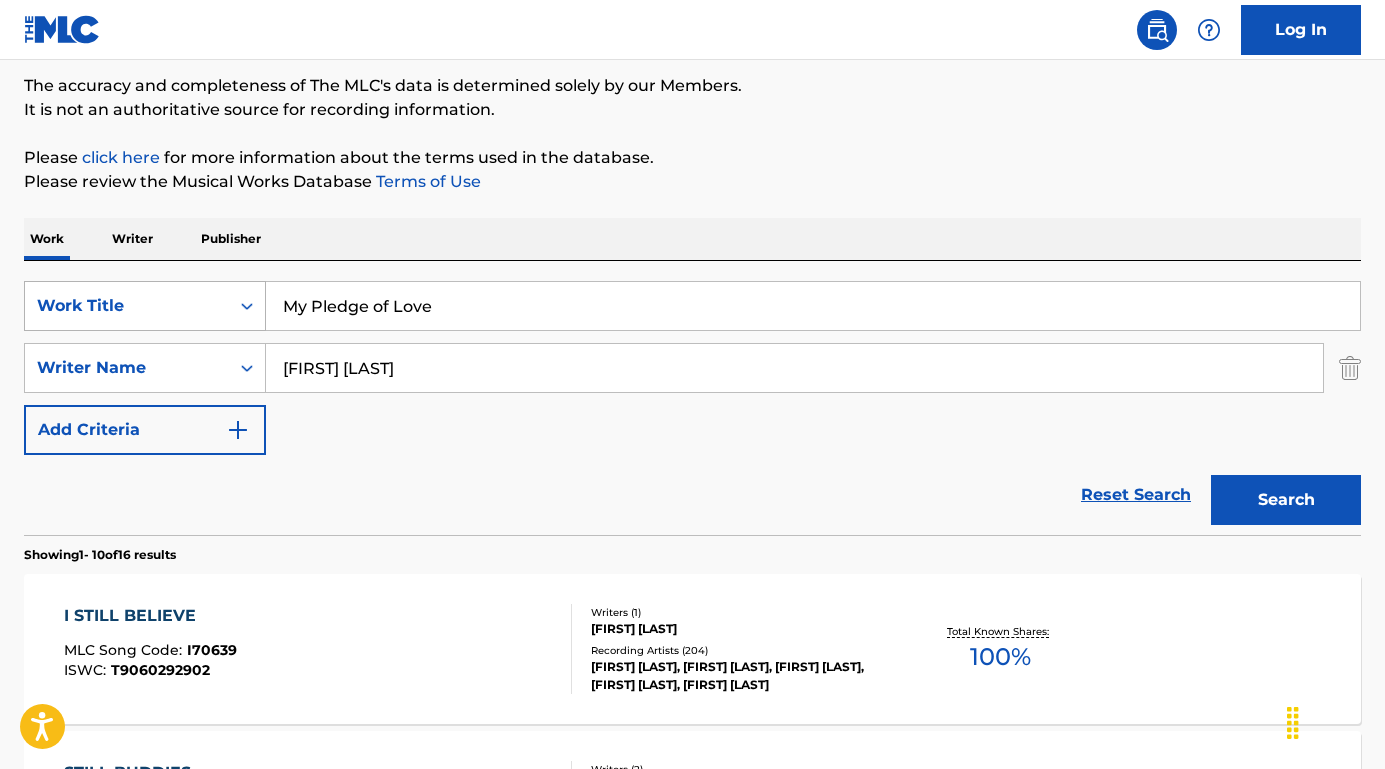 type on "JOE STAFFORD JR" 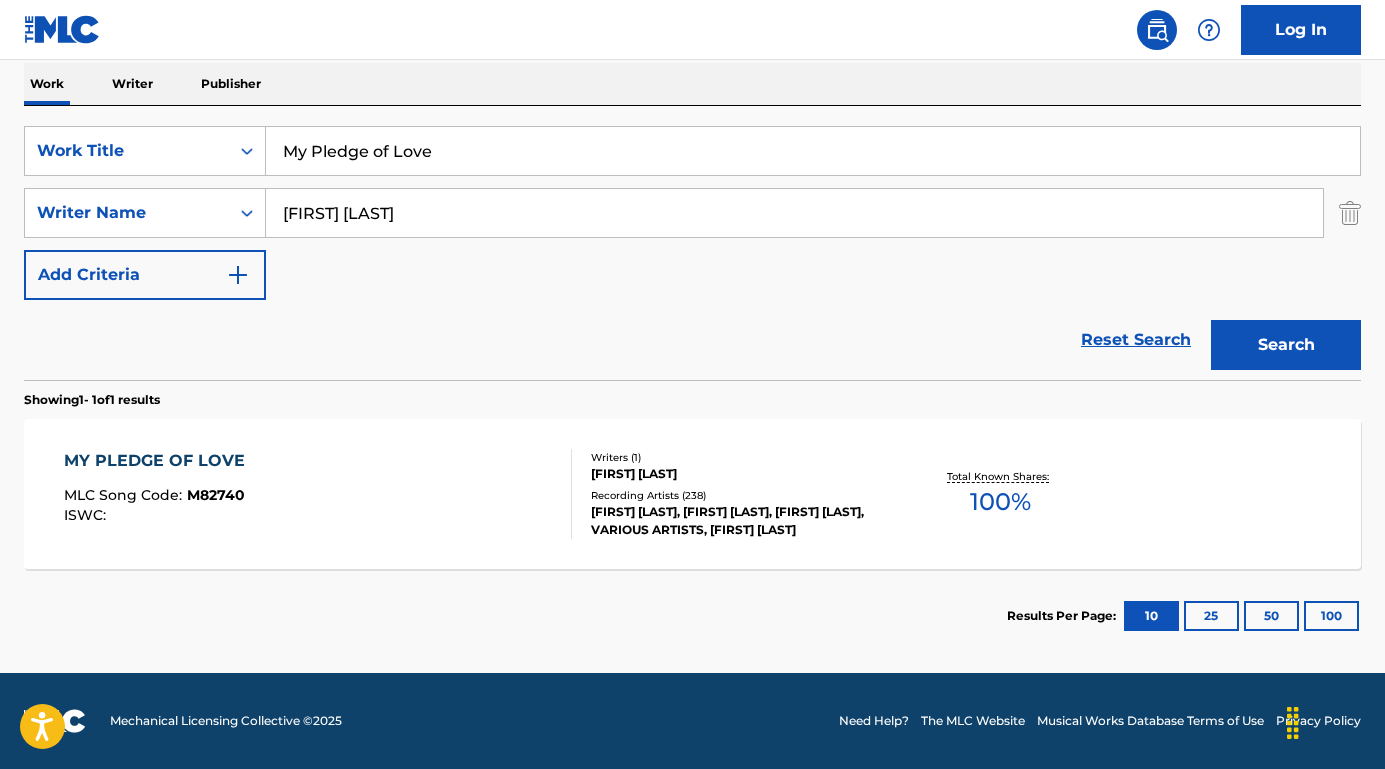 scroll, scrollTop: 319, scrollLeft: 0, axis: vertical 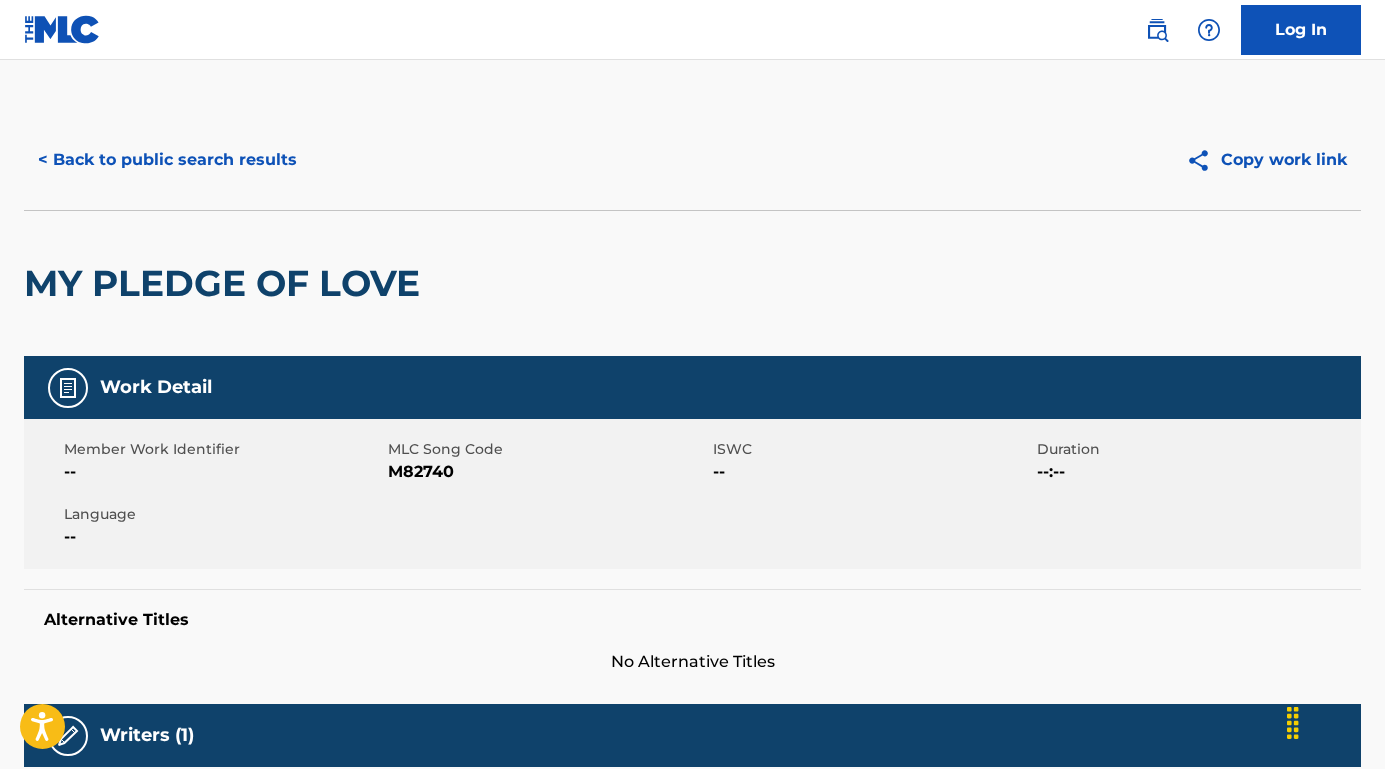 click on "< Back to public search results" at bounding box center (167, 160) 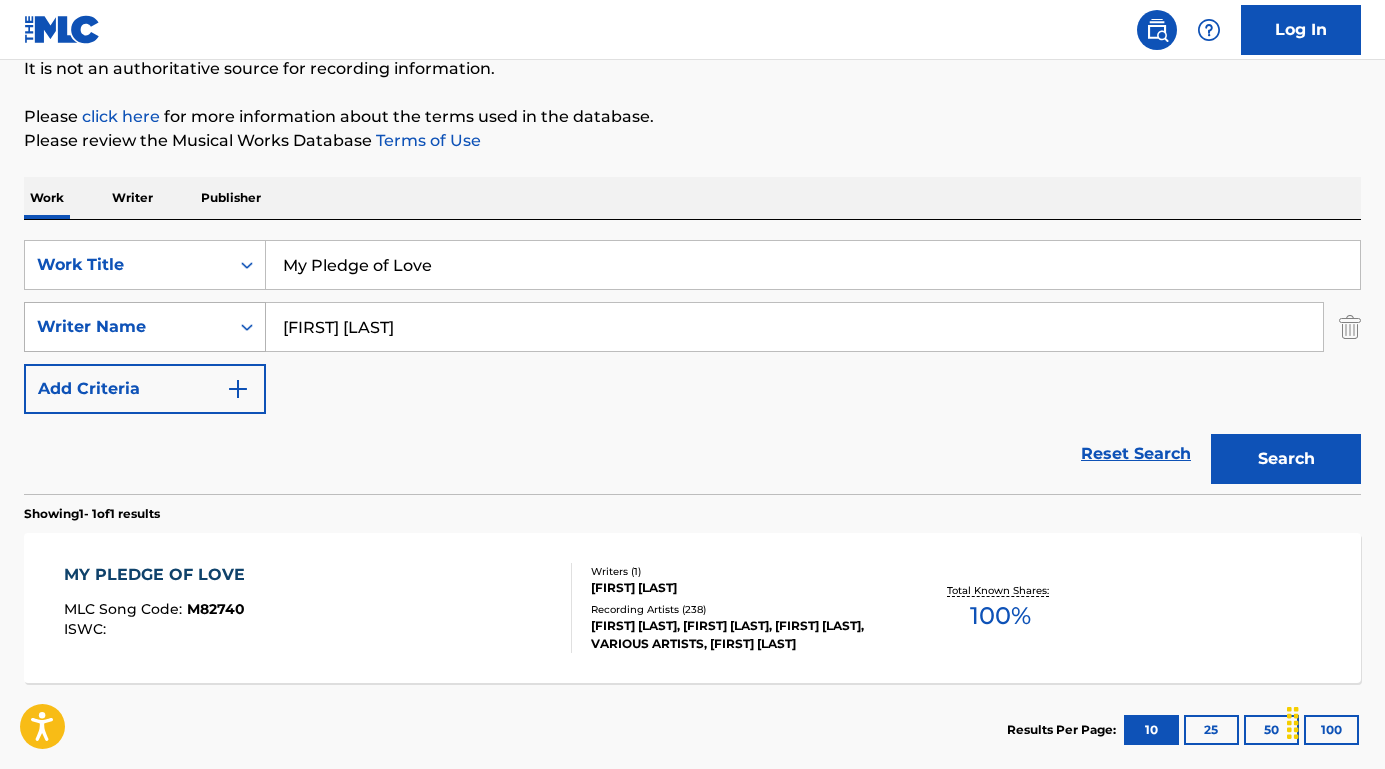 drag, startPoint x: 455, startPoint y: 332, endPoint x: 189, endPoint y: 328, distance: 266.03006 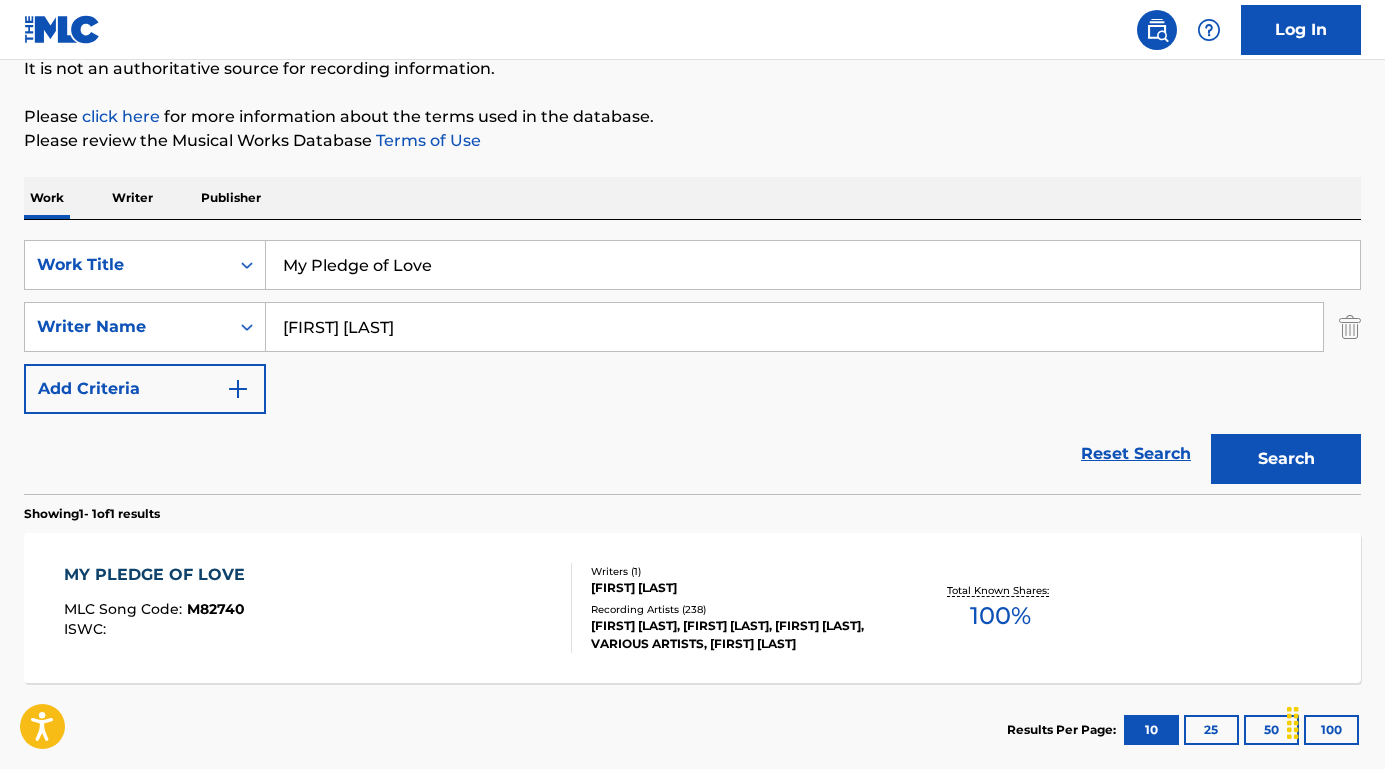 type on "Erik Rubin Milanszenko" 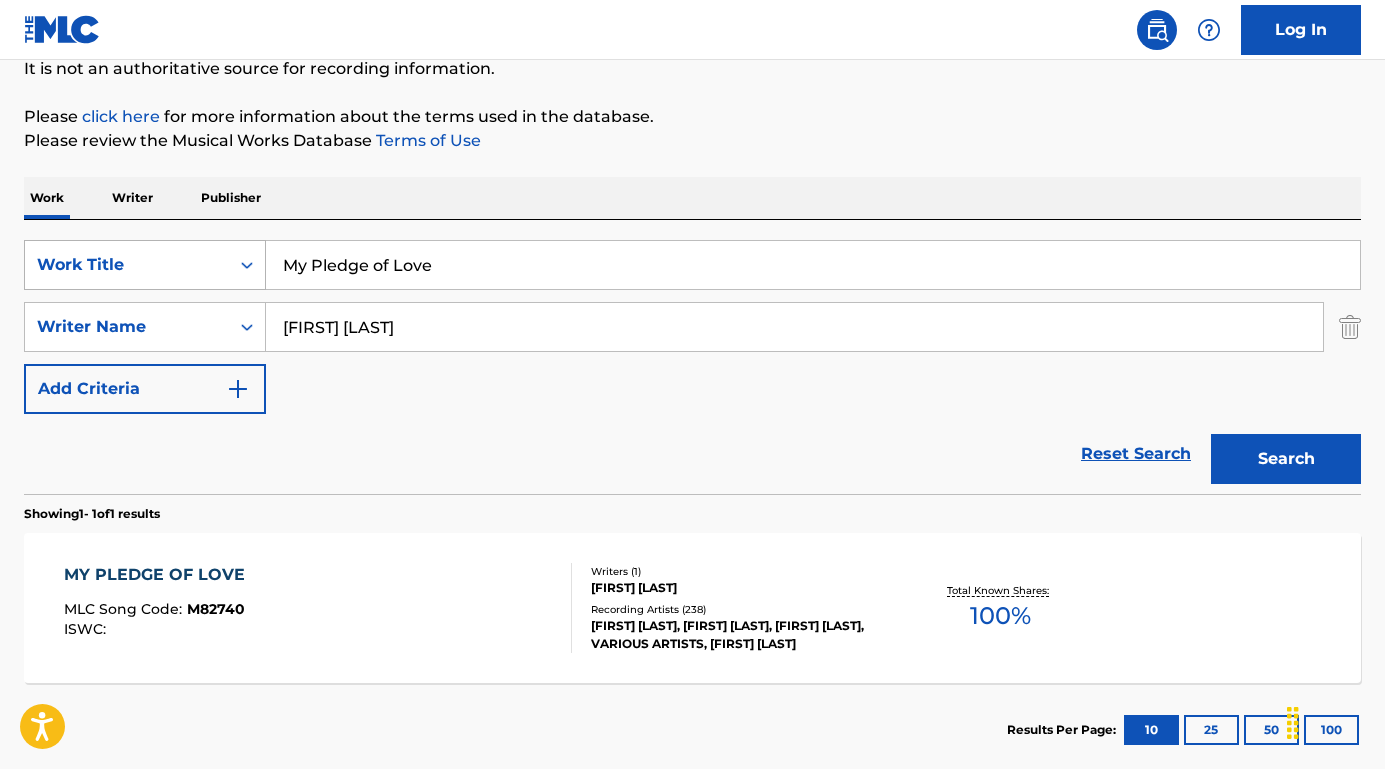 drag, startPoint x: 459, startPoint y: 263, endPoint x: 215, endPoint y: 262, distance: 244.00204 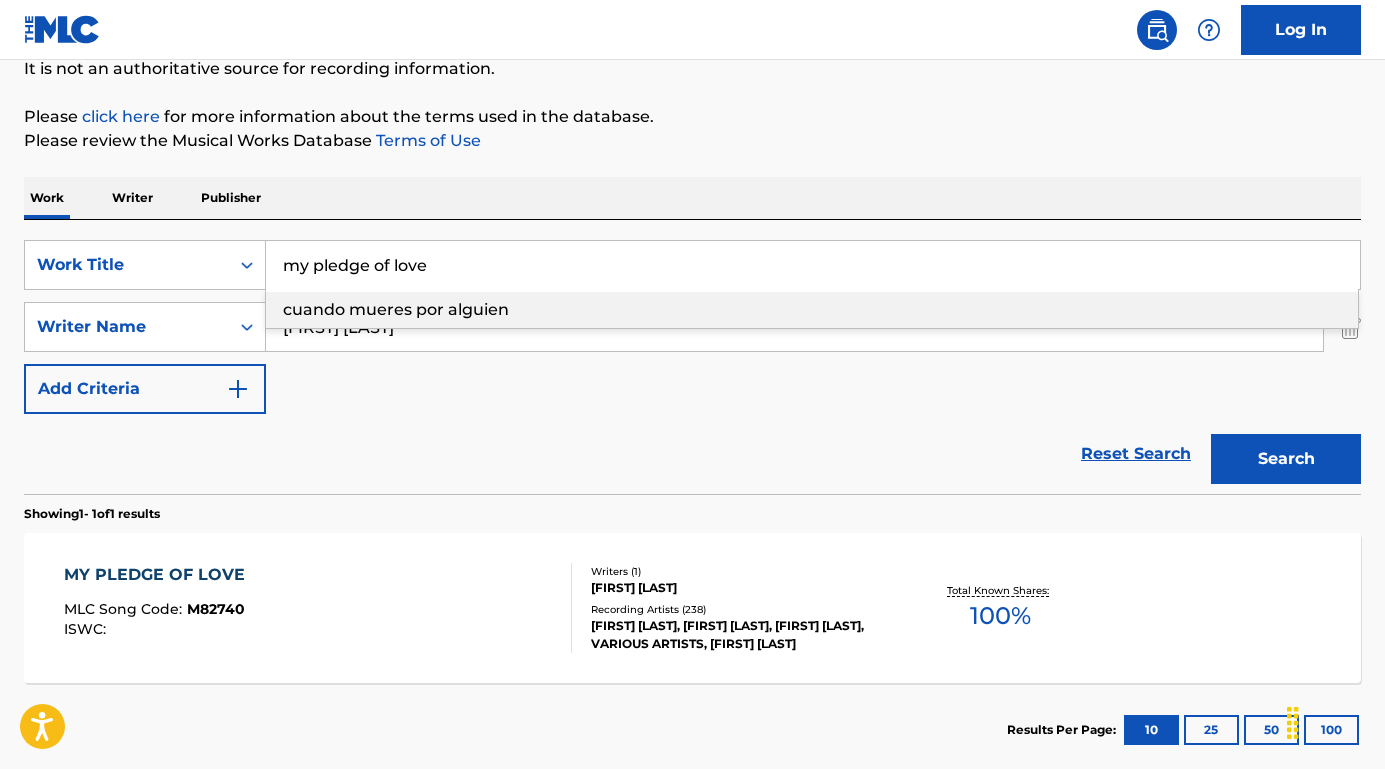 click on "my pledge of love" at bounding box center [813, 265] 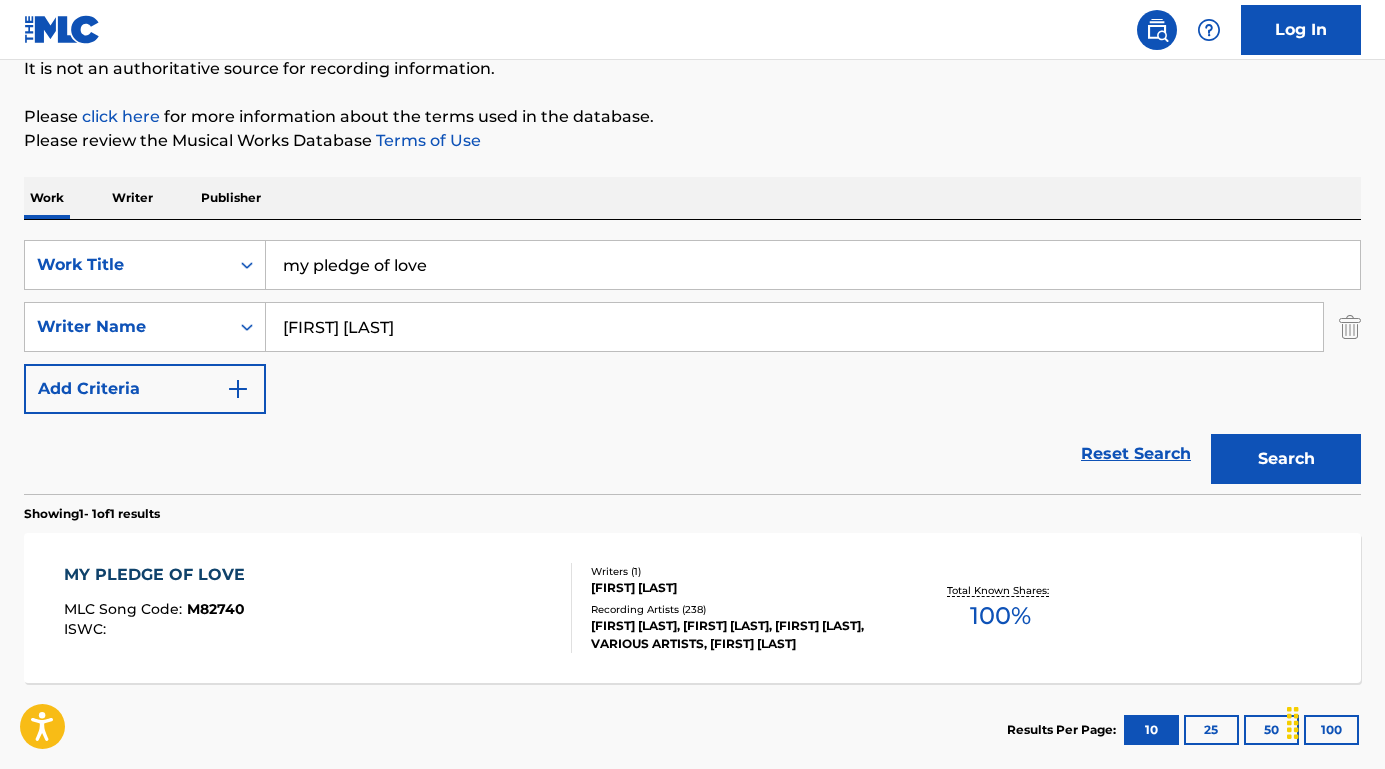 click on "my pledge of love" at bounding box center [813, 265] 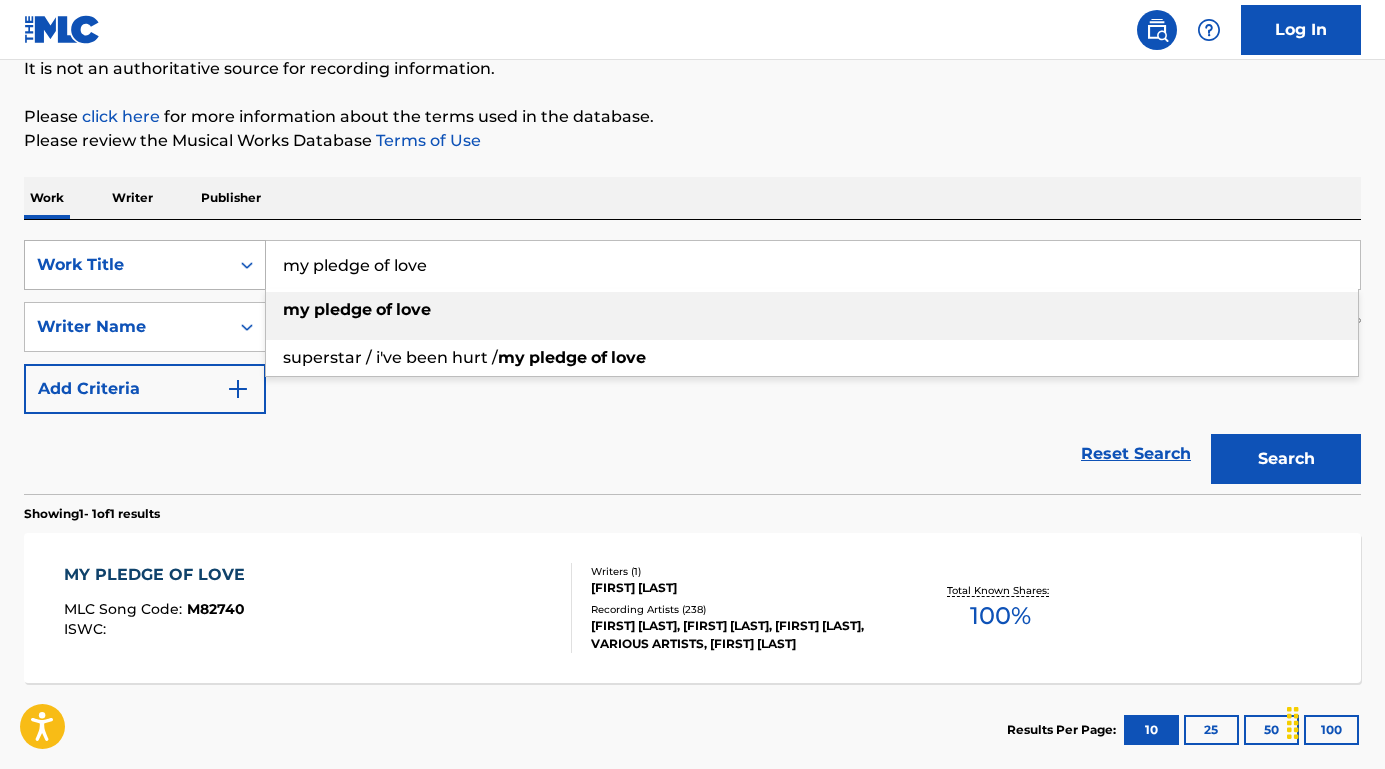 drag, startPoint x: 450, startPoint y: 258, endPoint x: 166, endPoint y: 252, distance: 284.0634 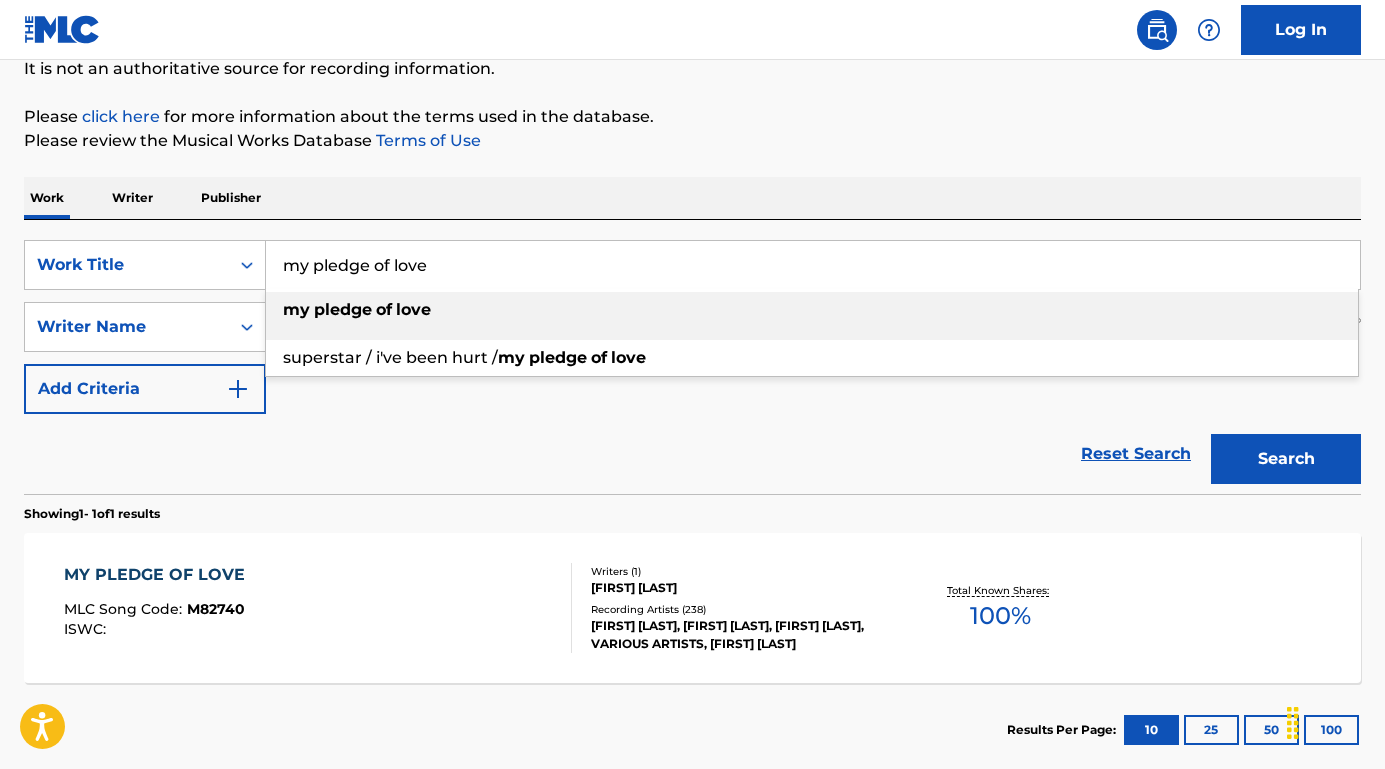 paste on "Cuando mueres por alguien" 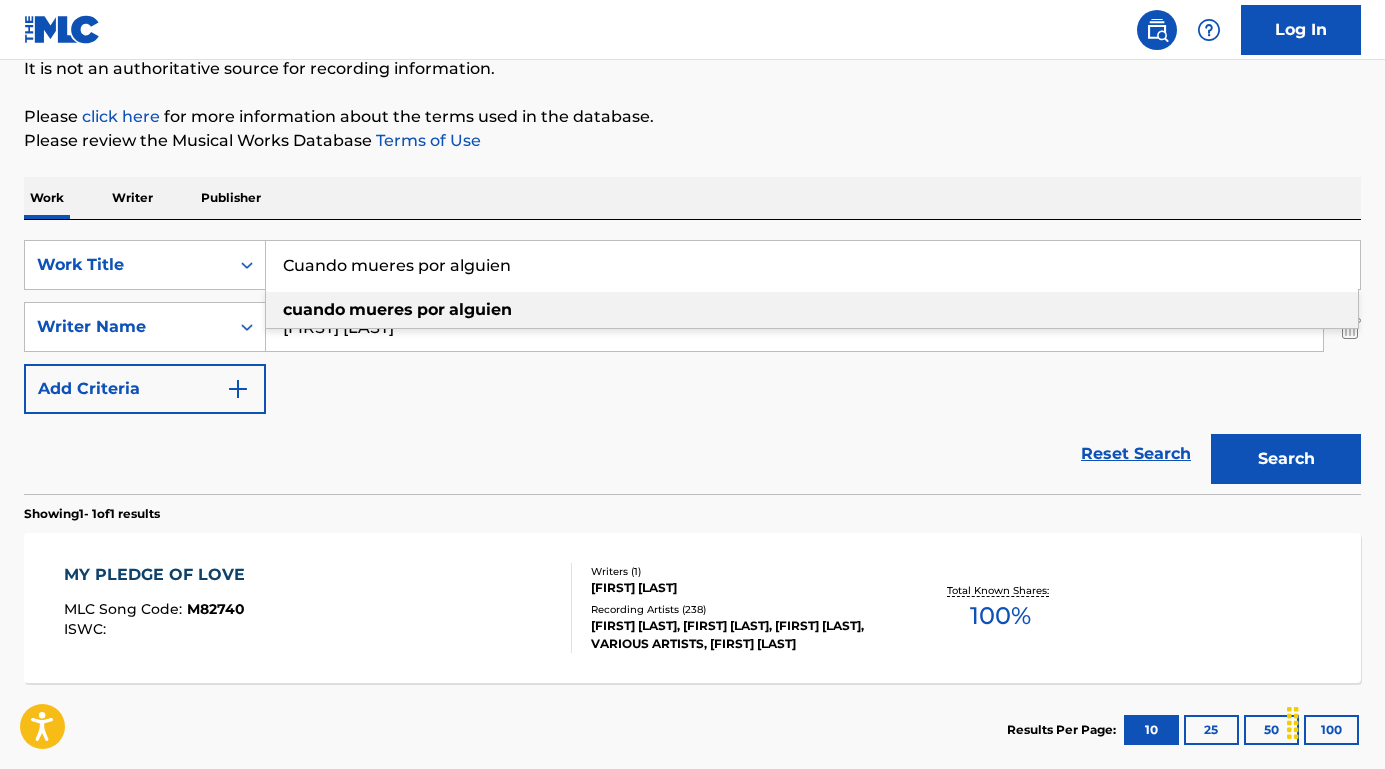 type on "Cuando mueres por alguien" 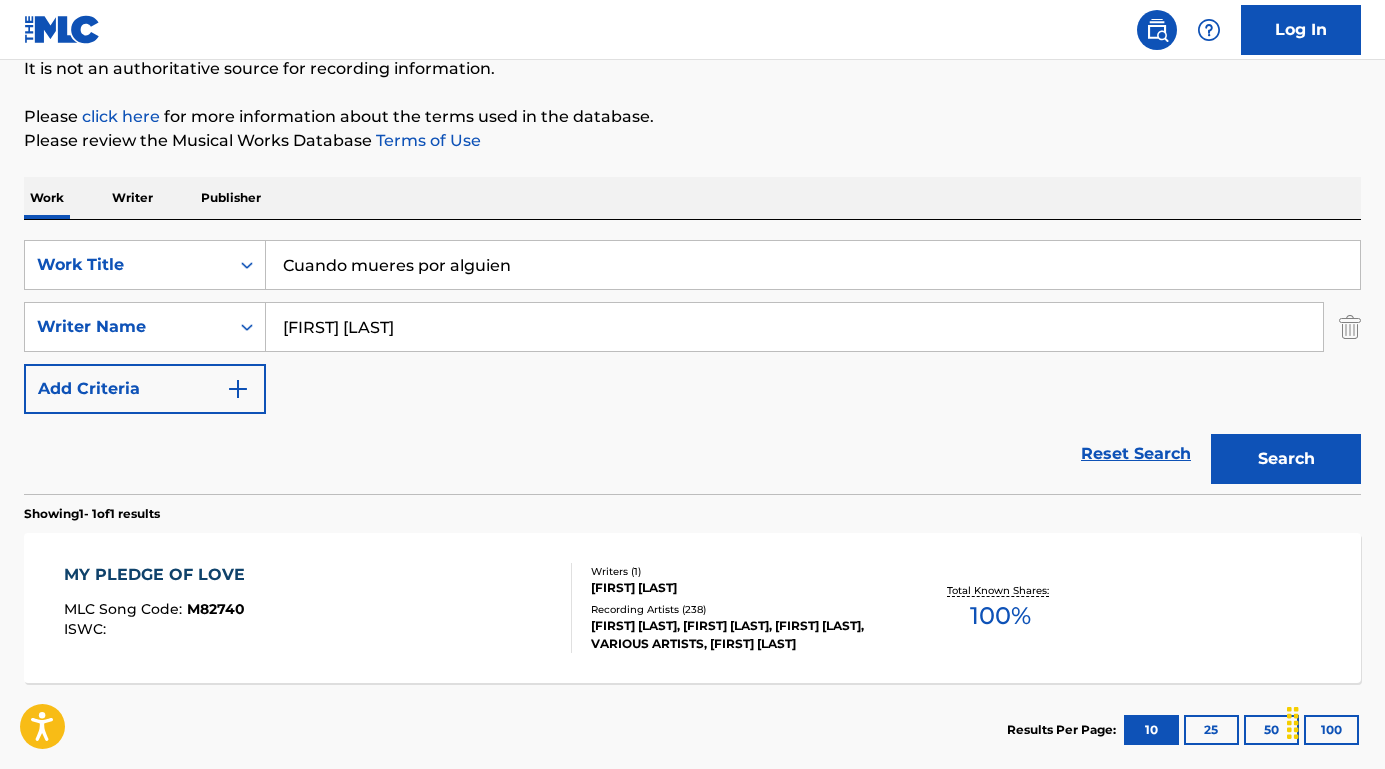 click on "Search" at bounding box center (1286, 459) 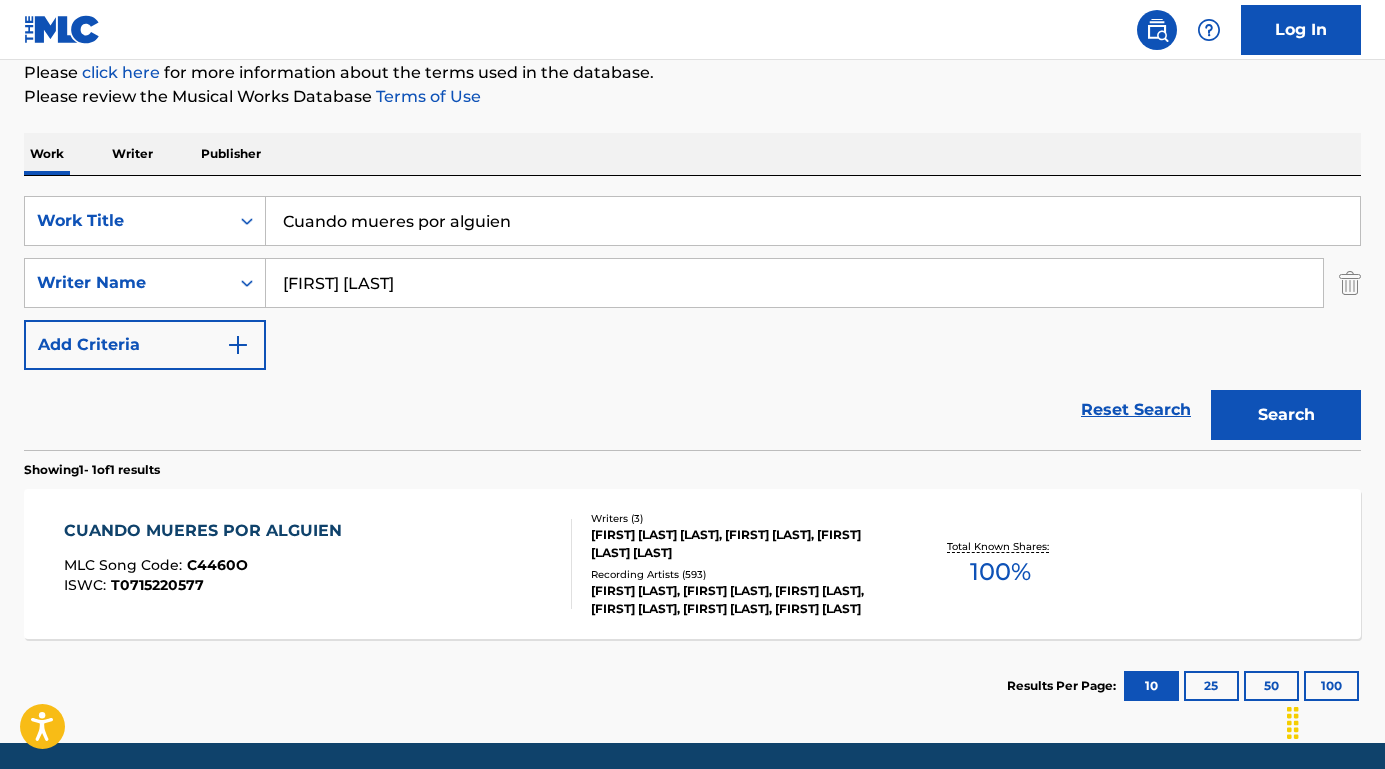 scroll, scrollTop: 254, scrollLeft: 0, axis: vertical 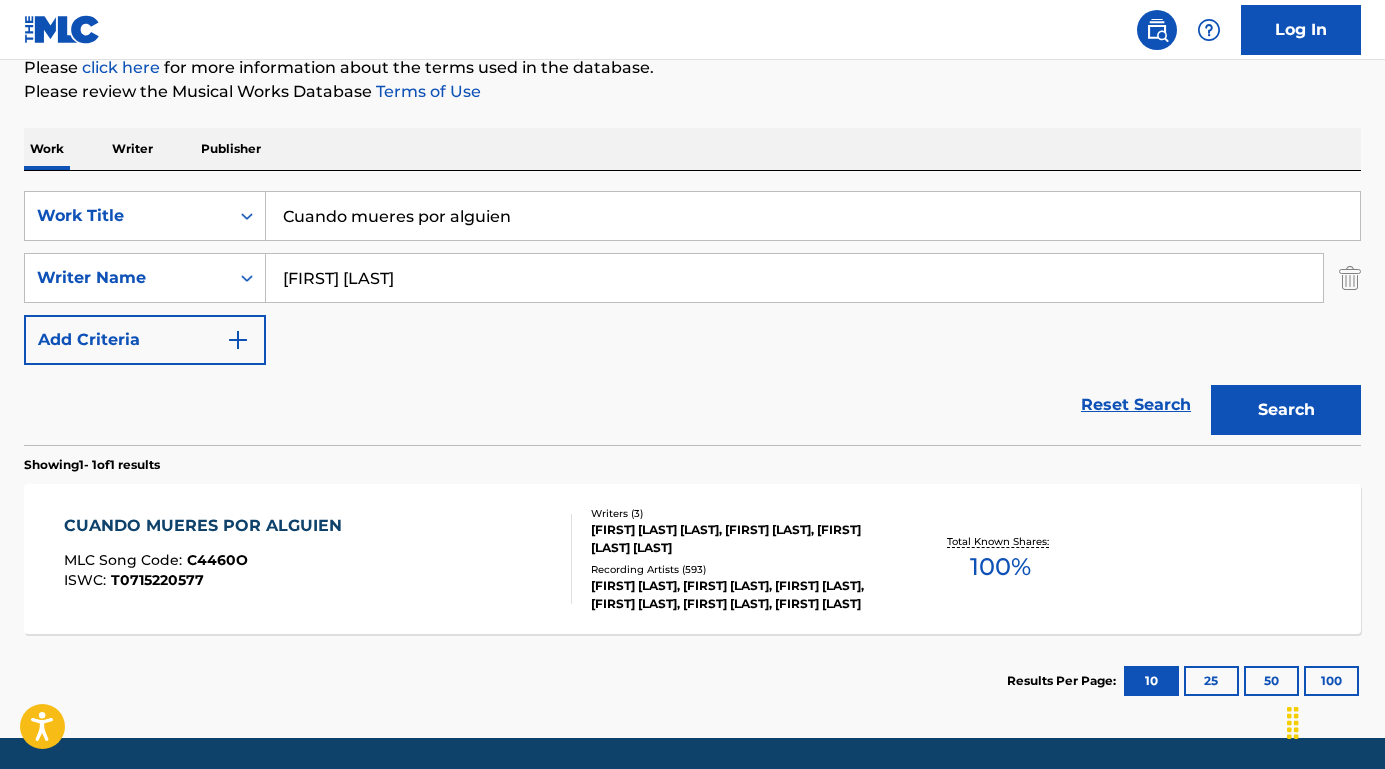 drag, startPoint x: 498, startPoint y: 263, endPoint x: 386, endPoint y: 267, distance: 112.0714 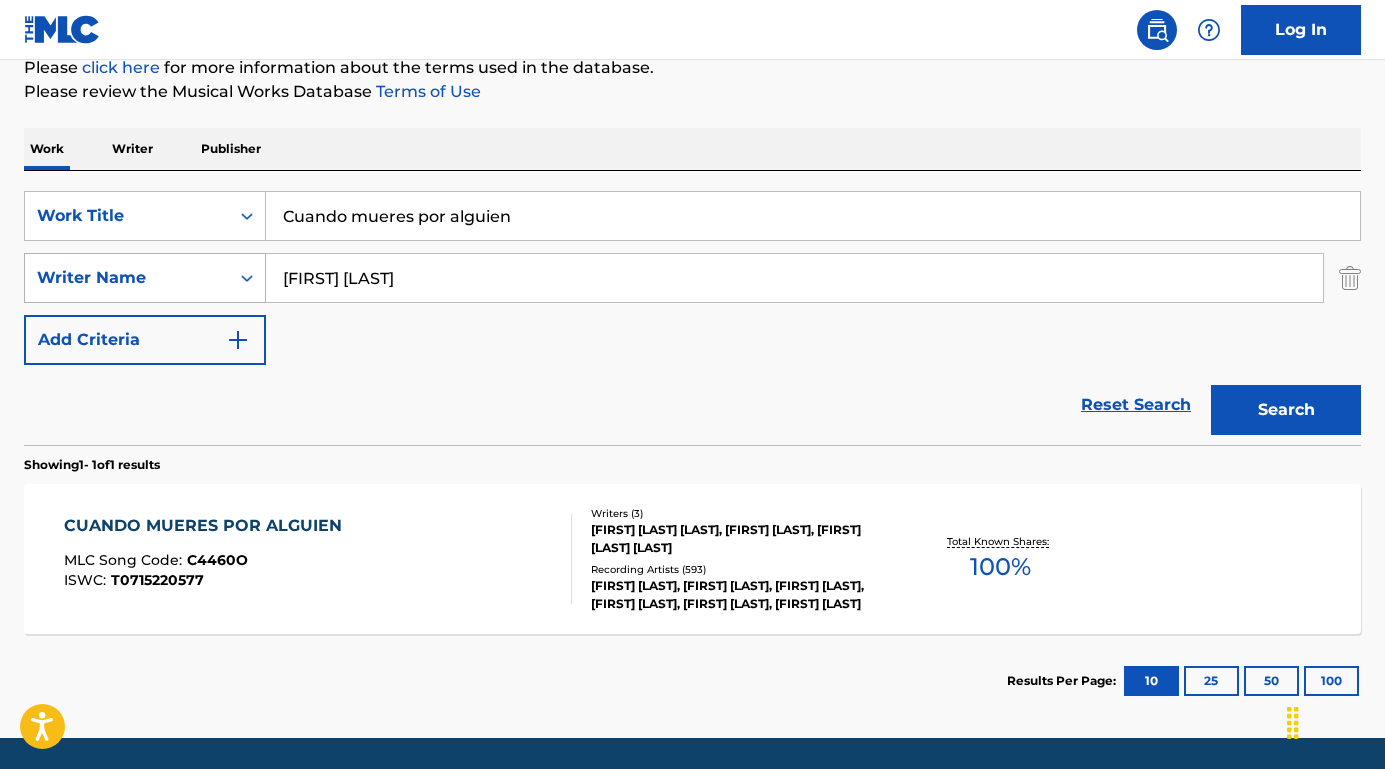 drag, startPoint x: 496, startPoint y: 271, endPoint x: 260, endPoint y: 272, distance: 236.00212 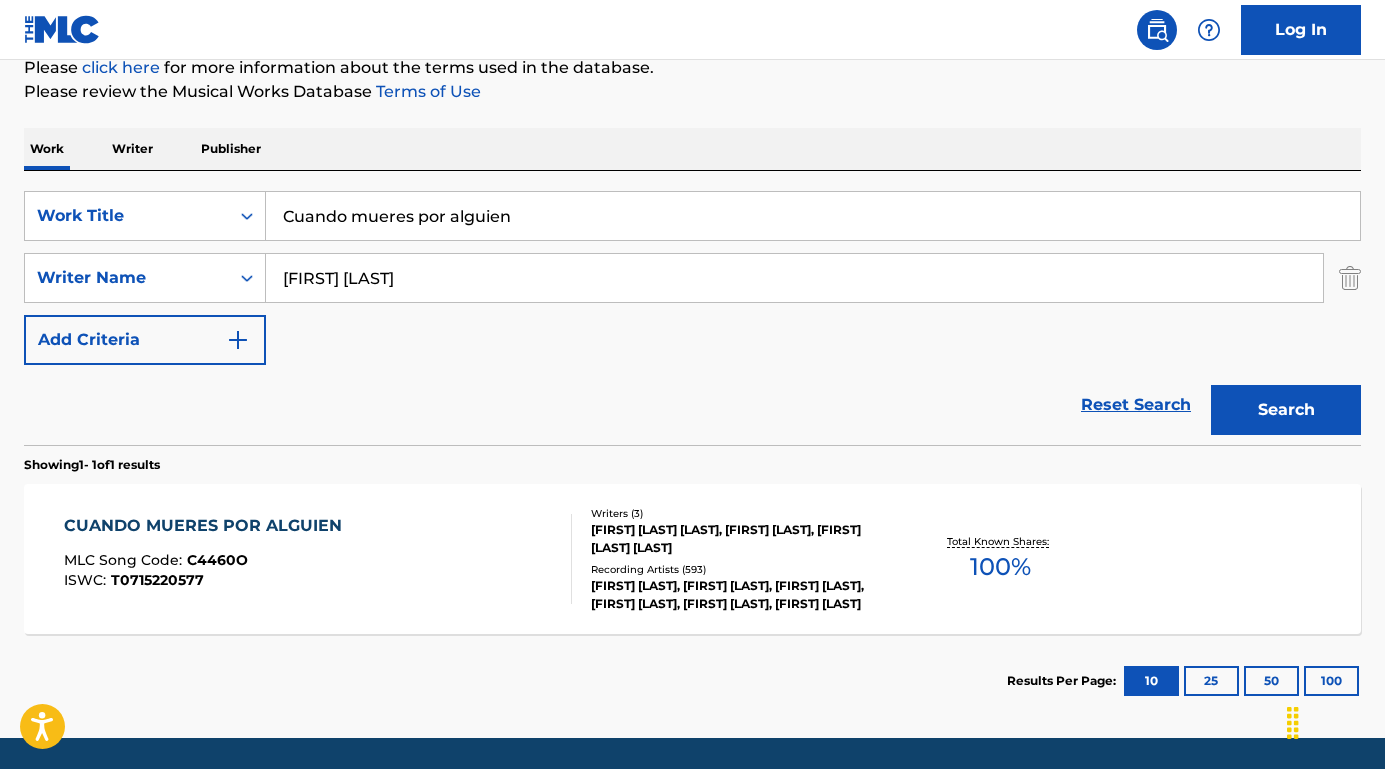 click on "CUANDO MUERES POR ALGUIEN" at bounding box center (208, 526) 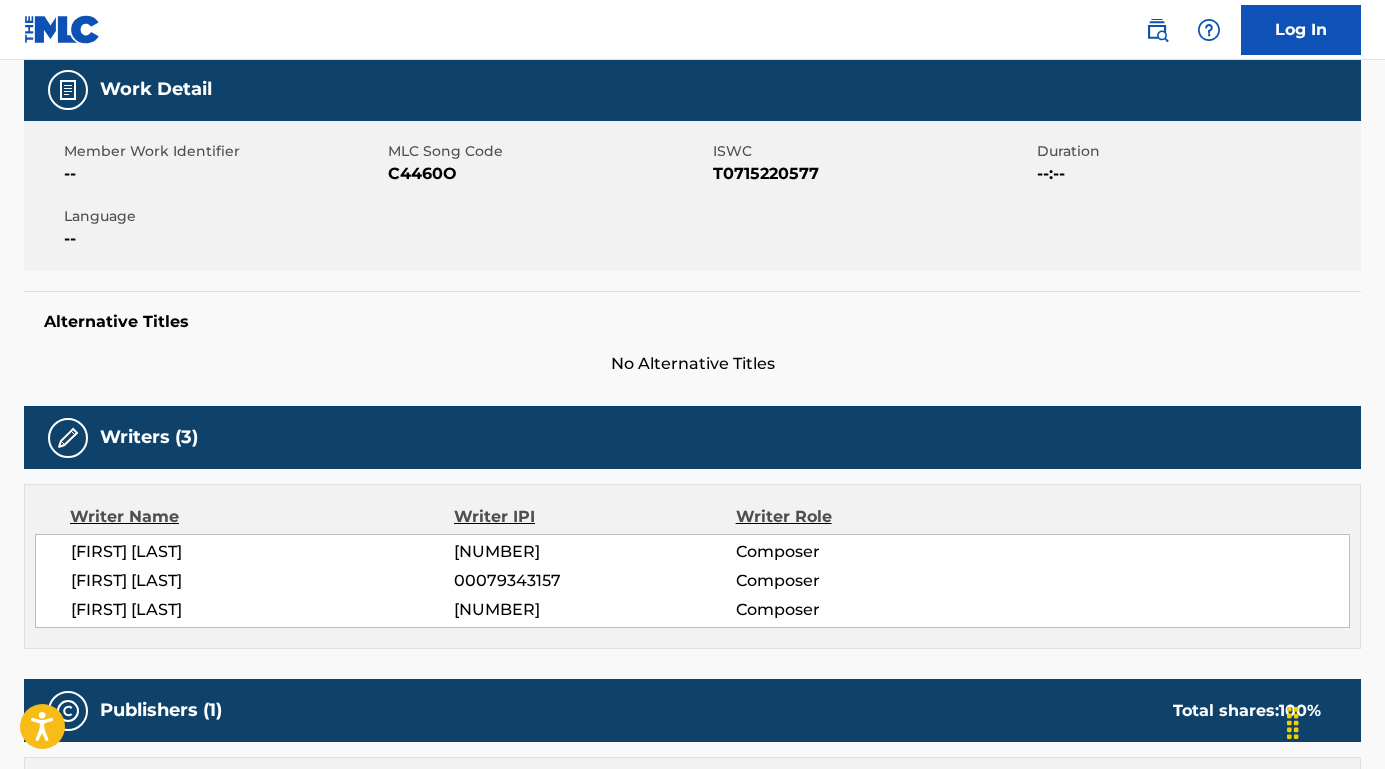 scroll, scrollTop: 433, scrollLeft: 0, axis: vertical 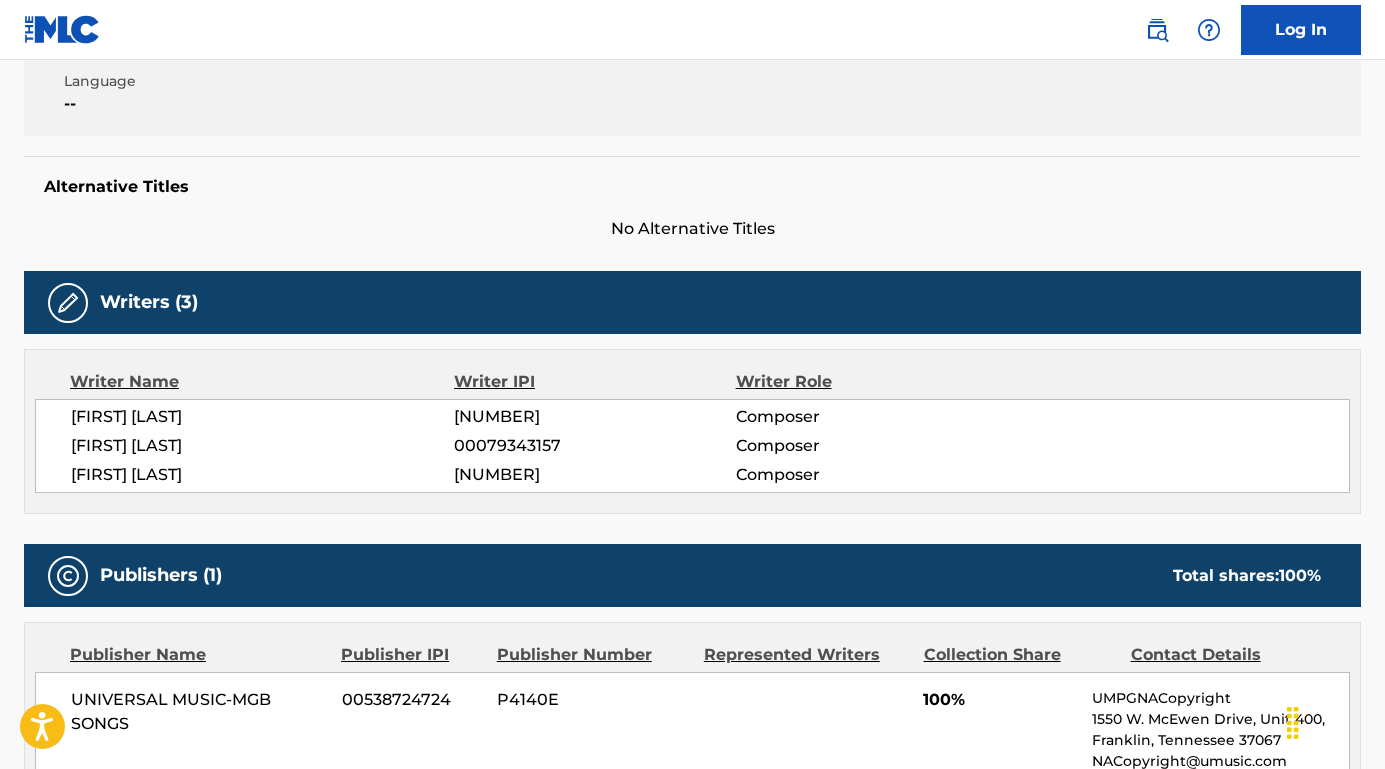 drag, startPoint x: 288, startPoint y: 455, endPoint x: 60, endPoint y: 449, distance: 228.07893 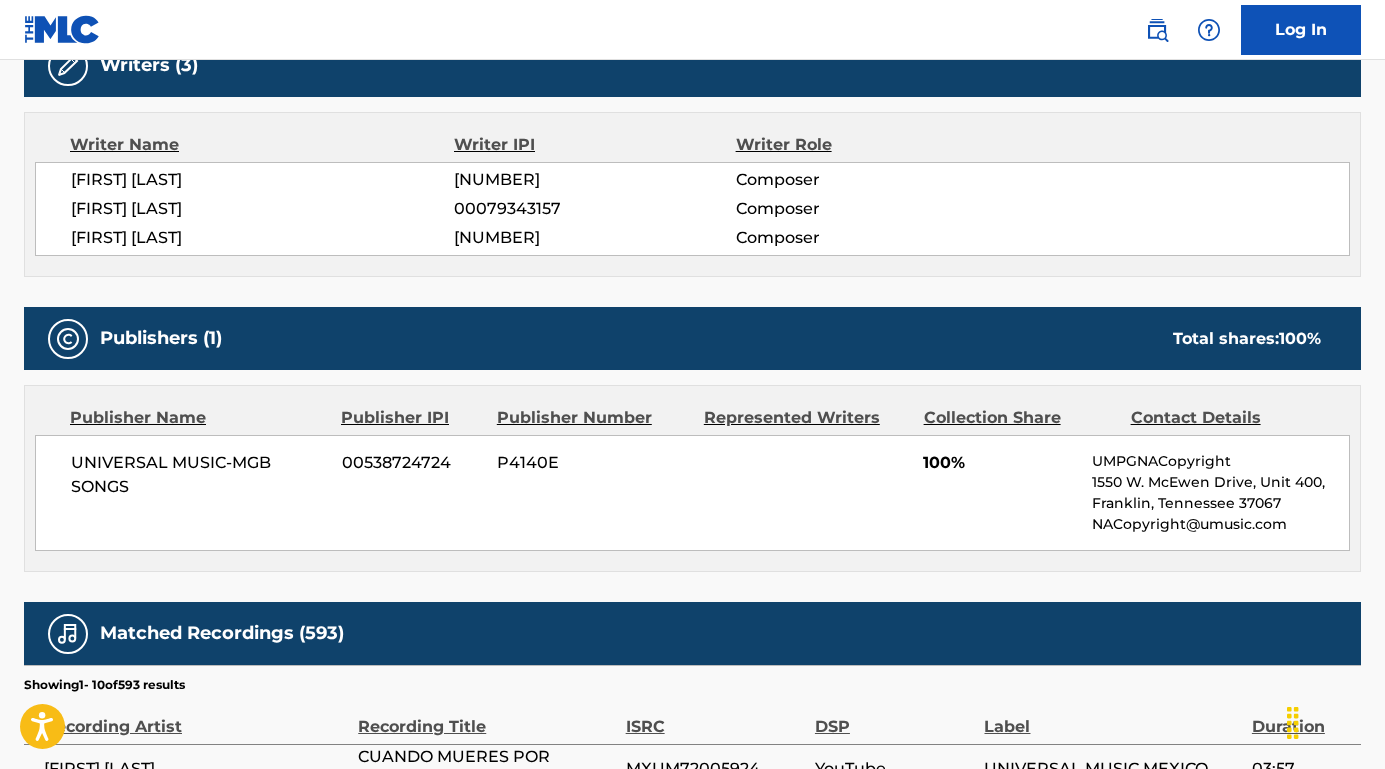 scroll, scrollTop: 686, scrollLeft: 0, axis: vertical 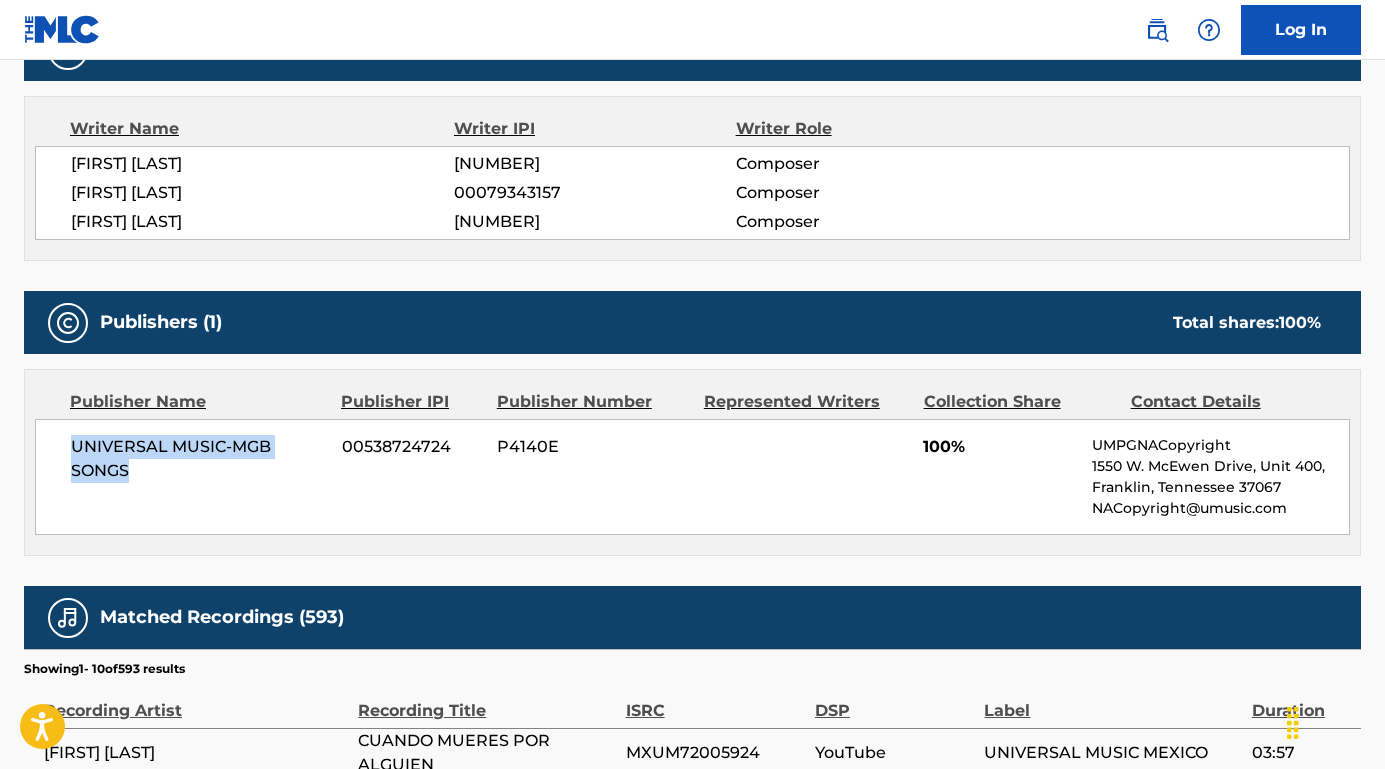 drag, startPoint x: 148, startPoint y: 470, endPoint x: 59, endPoint y: 429, distance: 97.98979 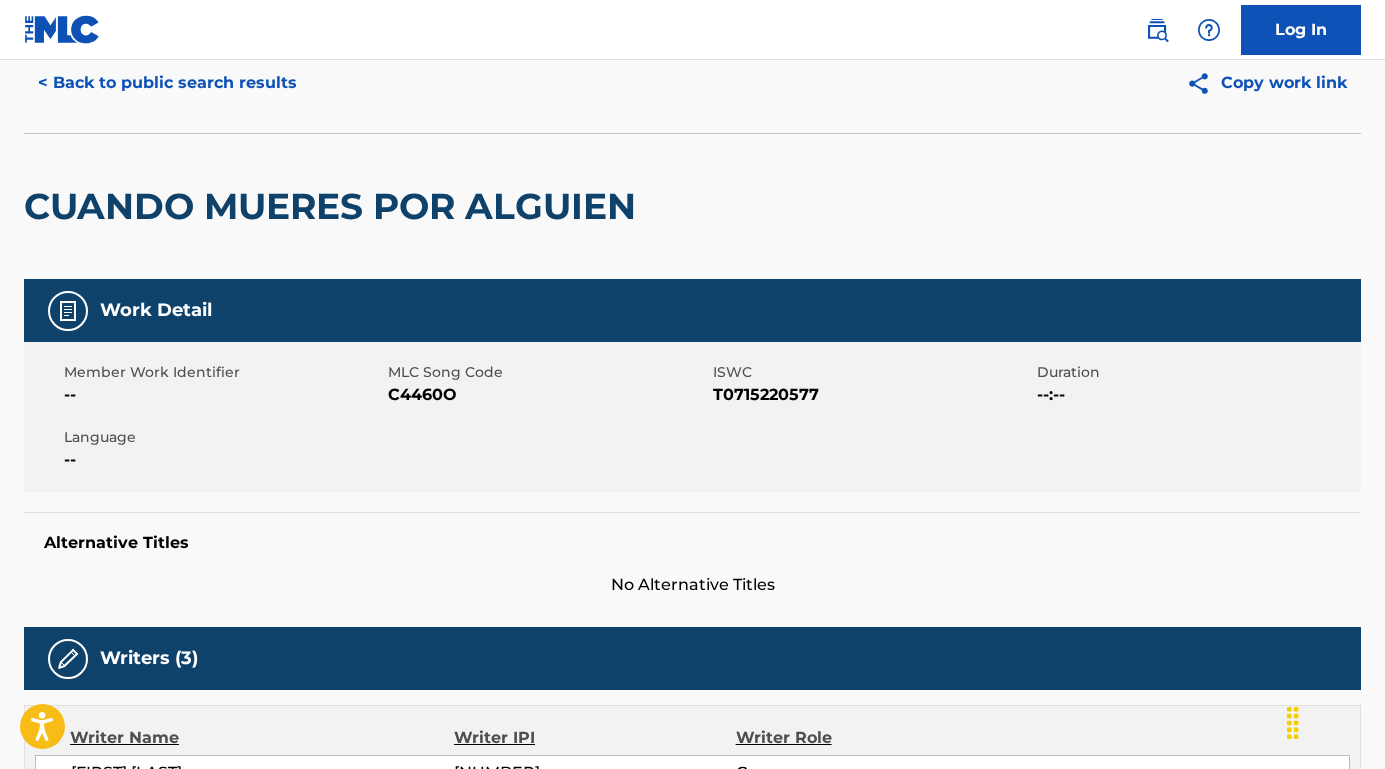scroll, scrollTop: 0, scrollLeft: 0, axis: both 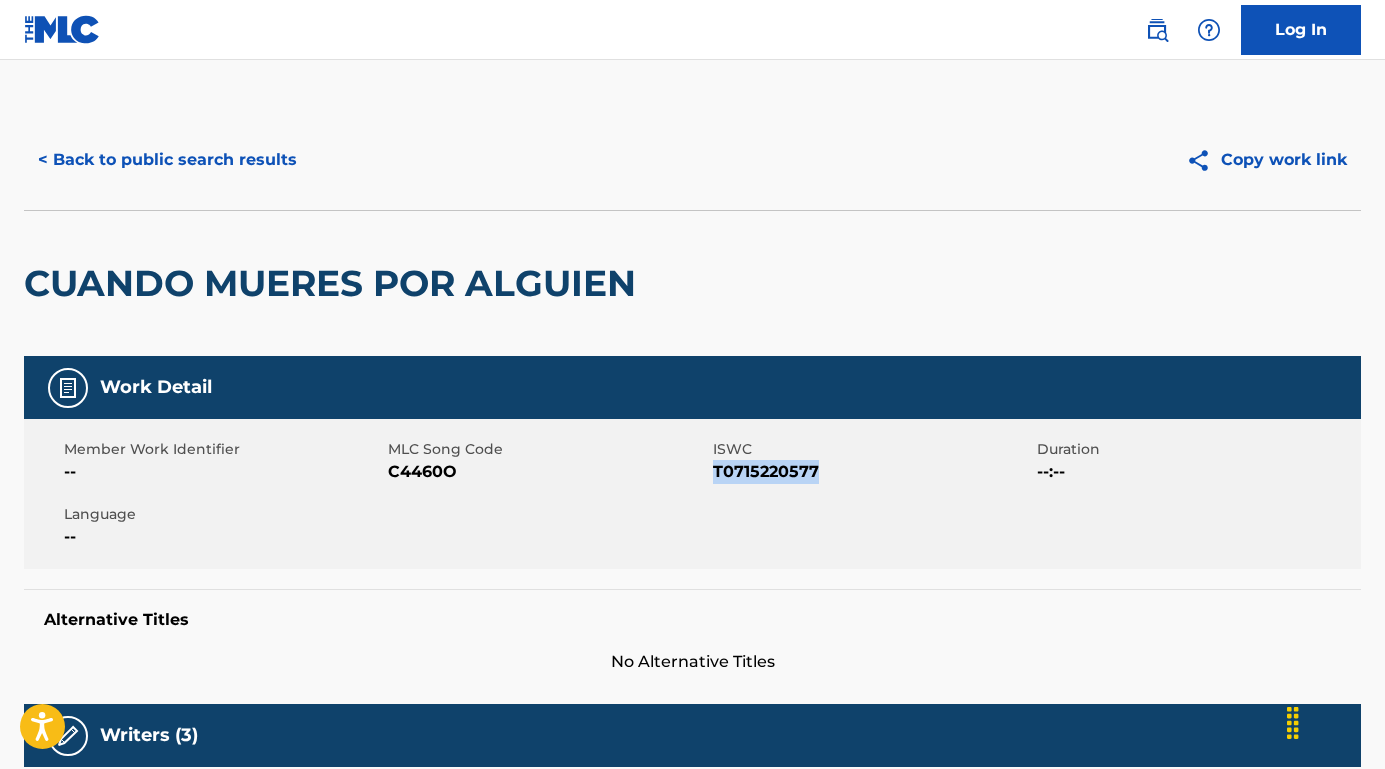drag, startPoint x: 836, startPoint y: 470, endPoint x: 715, endPoint y: 474, distance: 121.0661 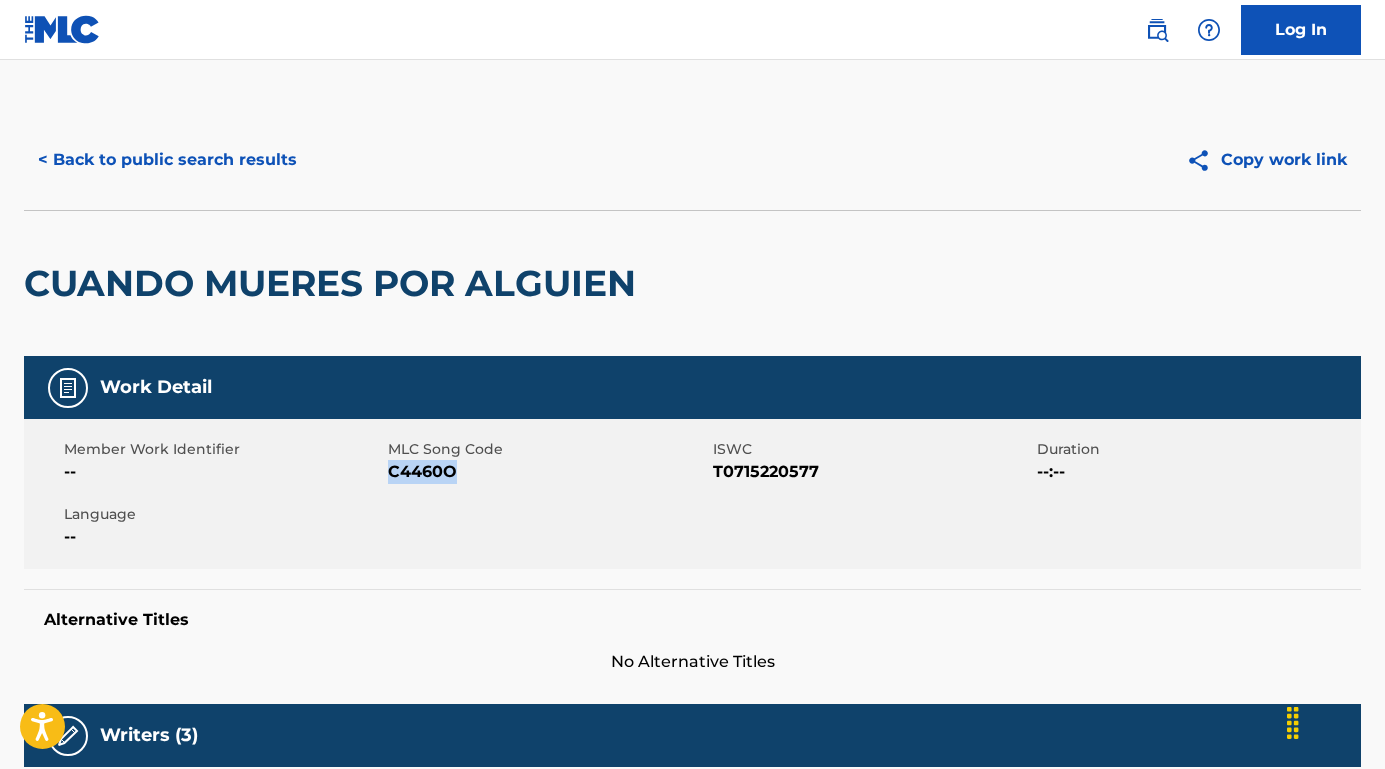 drag, startPoint x: 475, startPoint y: 473, endPoint x: 389, endPoint y: 473, distance: 86 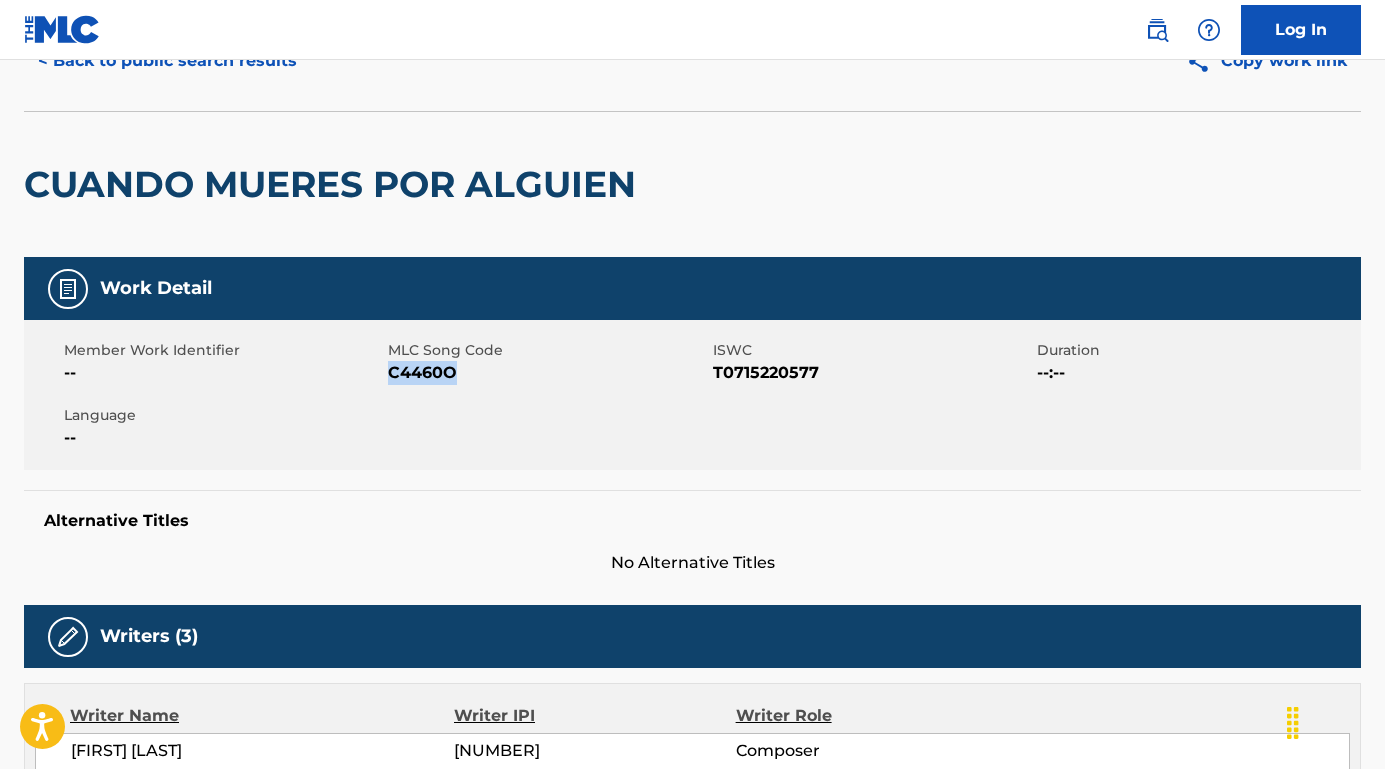 scroll, scrollTop: 0, scrollLeft: 0, axis: both 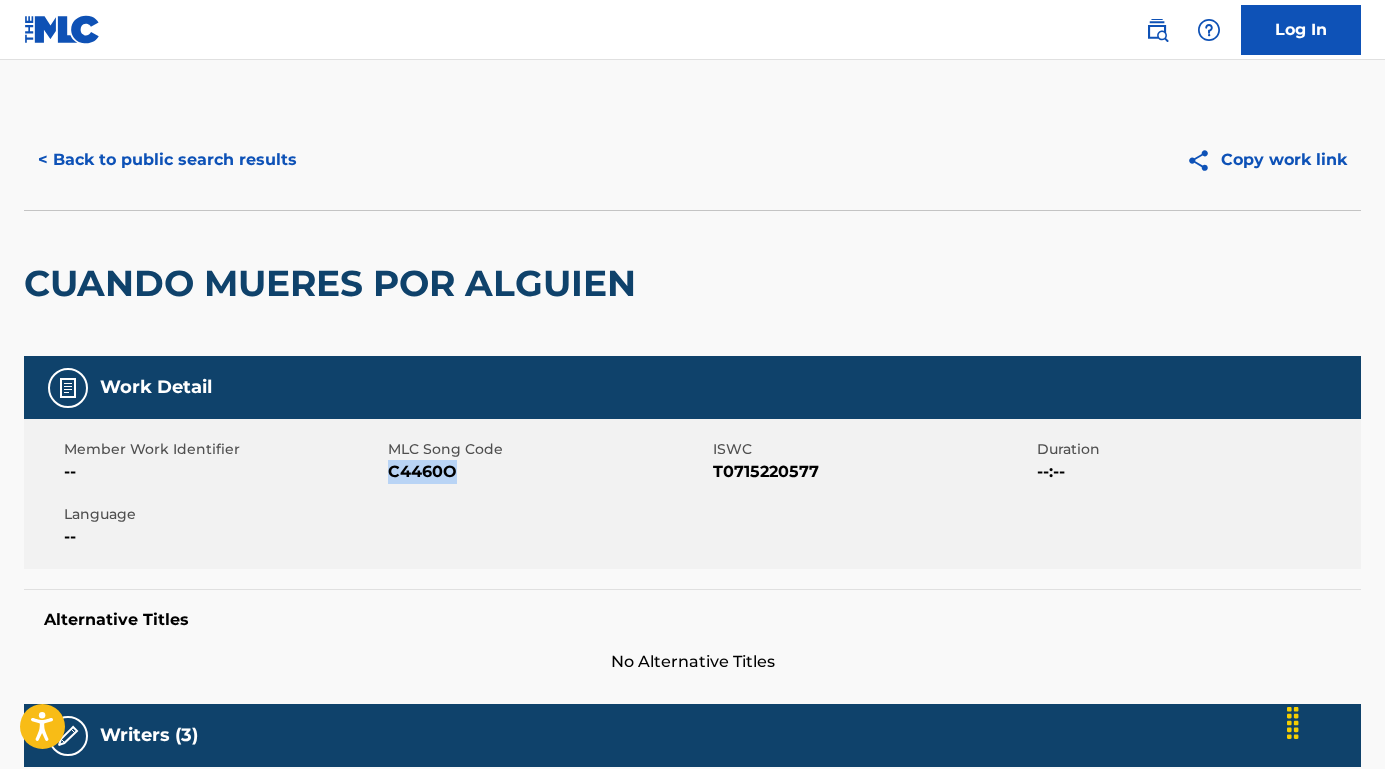 click on "< Back to public search results" at bounding box center [167, 160] 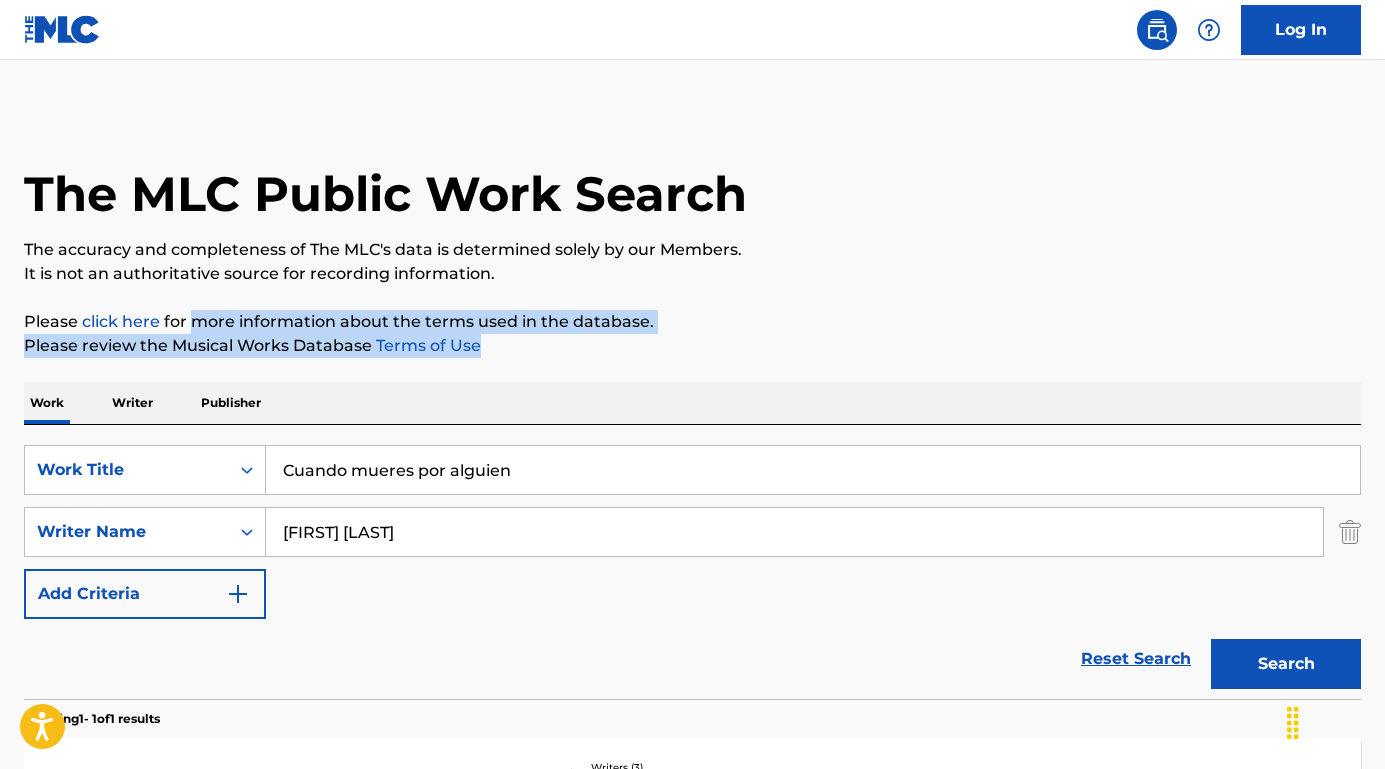 drag, startPoint x: 490, startPoint y: 334, endPoint x: 189, endPoint y: 316, distance: 301.53772 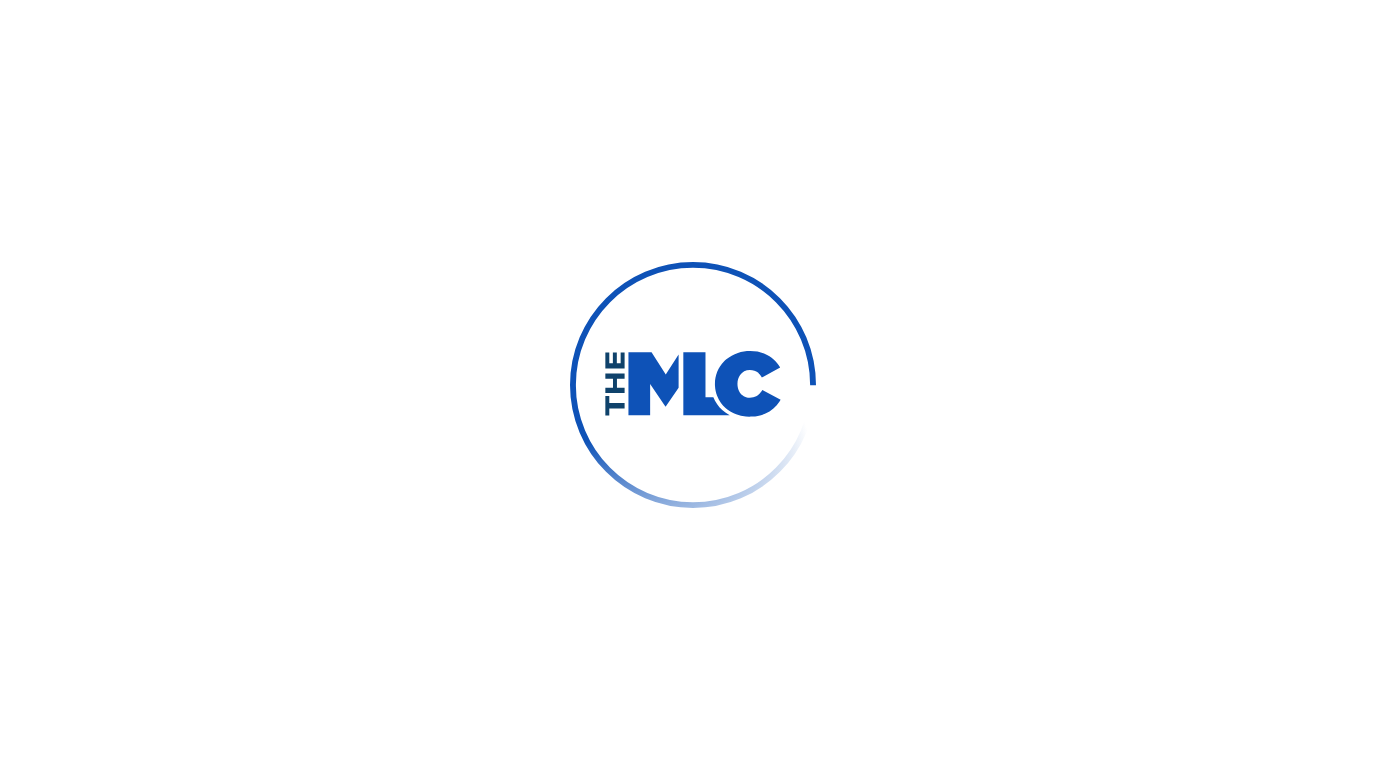 scroll, scrollTop: 0, scrollLeft: 0, axis: both 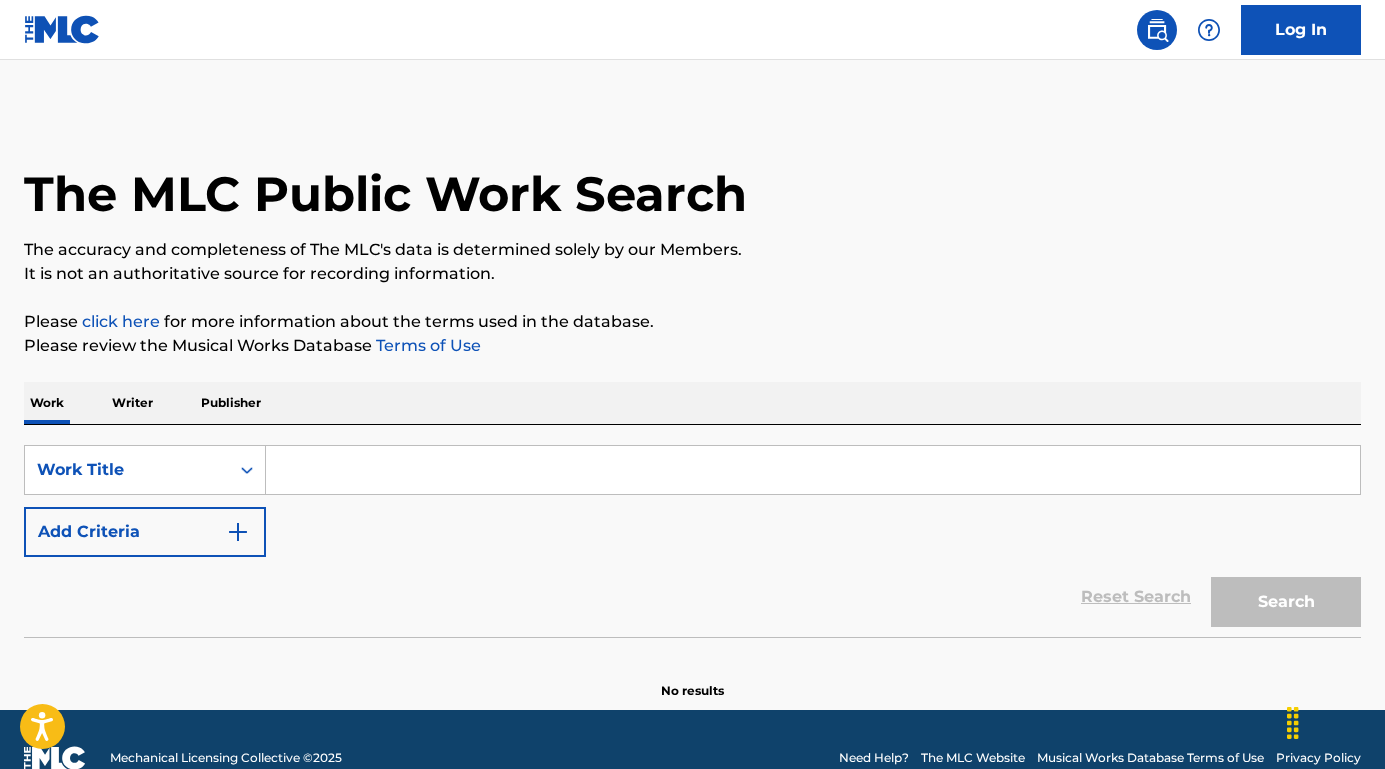 drag, startPoint x: 0, startPoint y: 0, endPoint x: 184, endPoint y: 528, distance: 559.1422 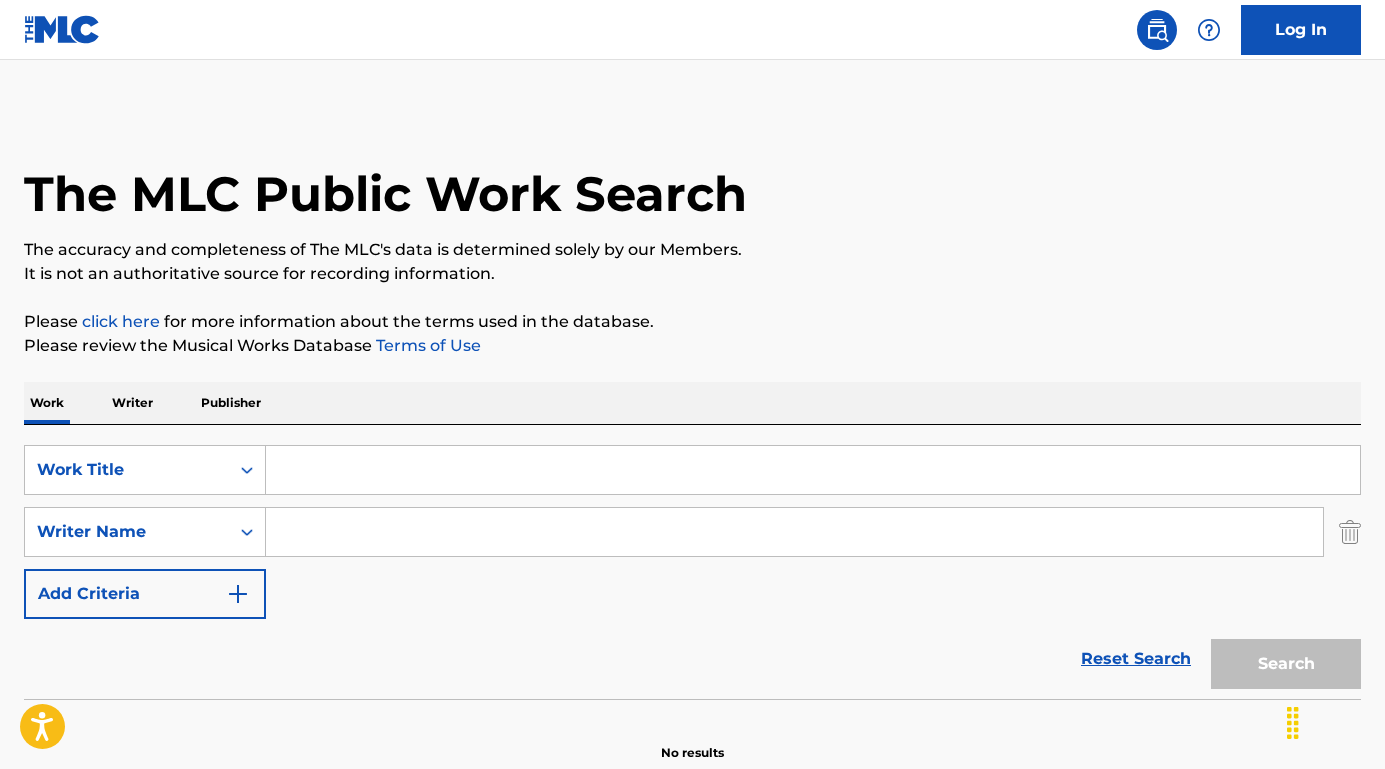 drag, startPoint x: 184, startPoint y: 528, endPoint x: 377, endPoint y: 487, distance: 197.30687 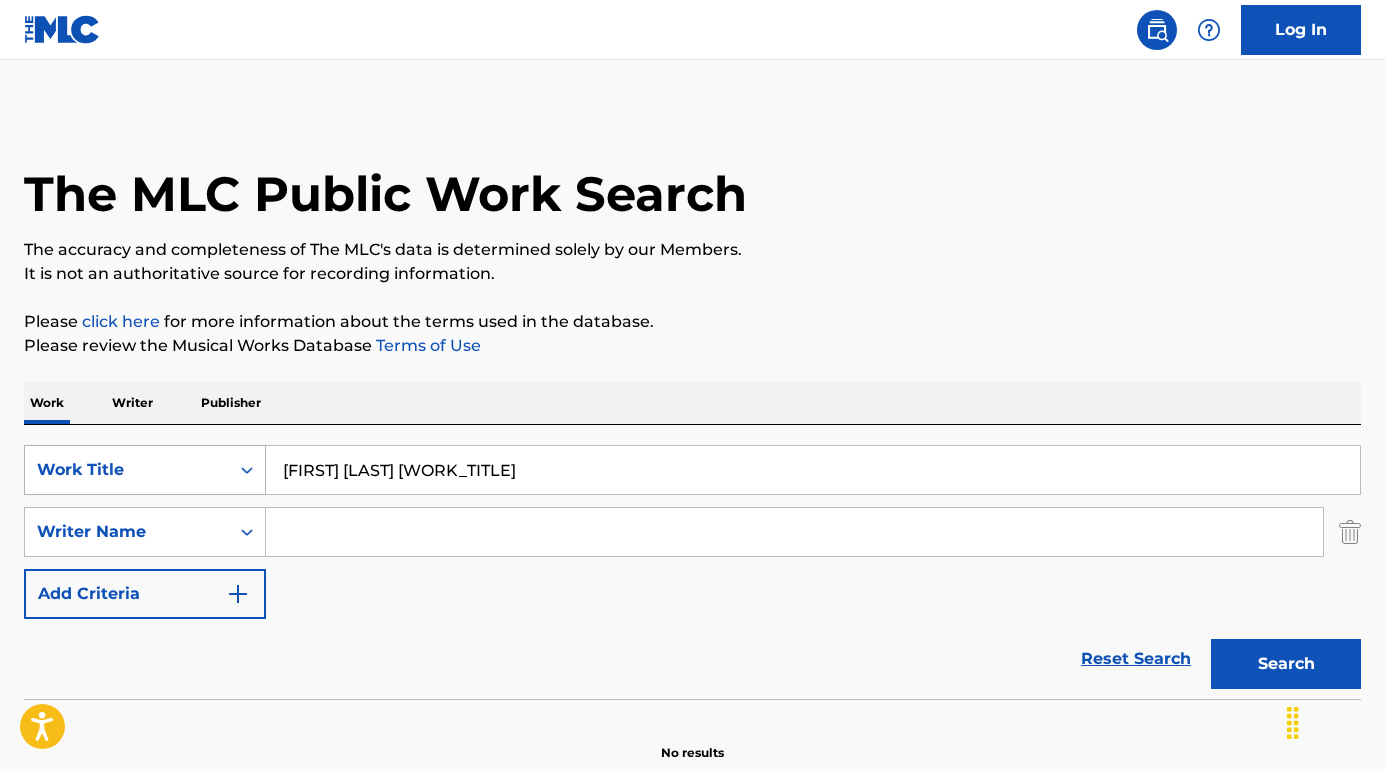 drag, startPoint x: 377, startPoint y: 487, endPoint x: 219, endPoint y: 474, distance: 158.5339 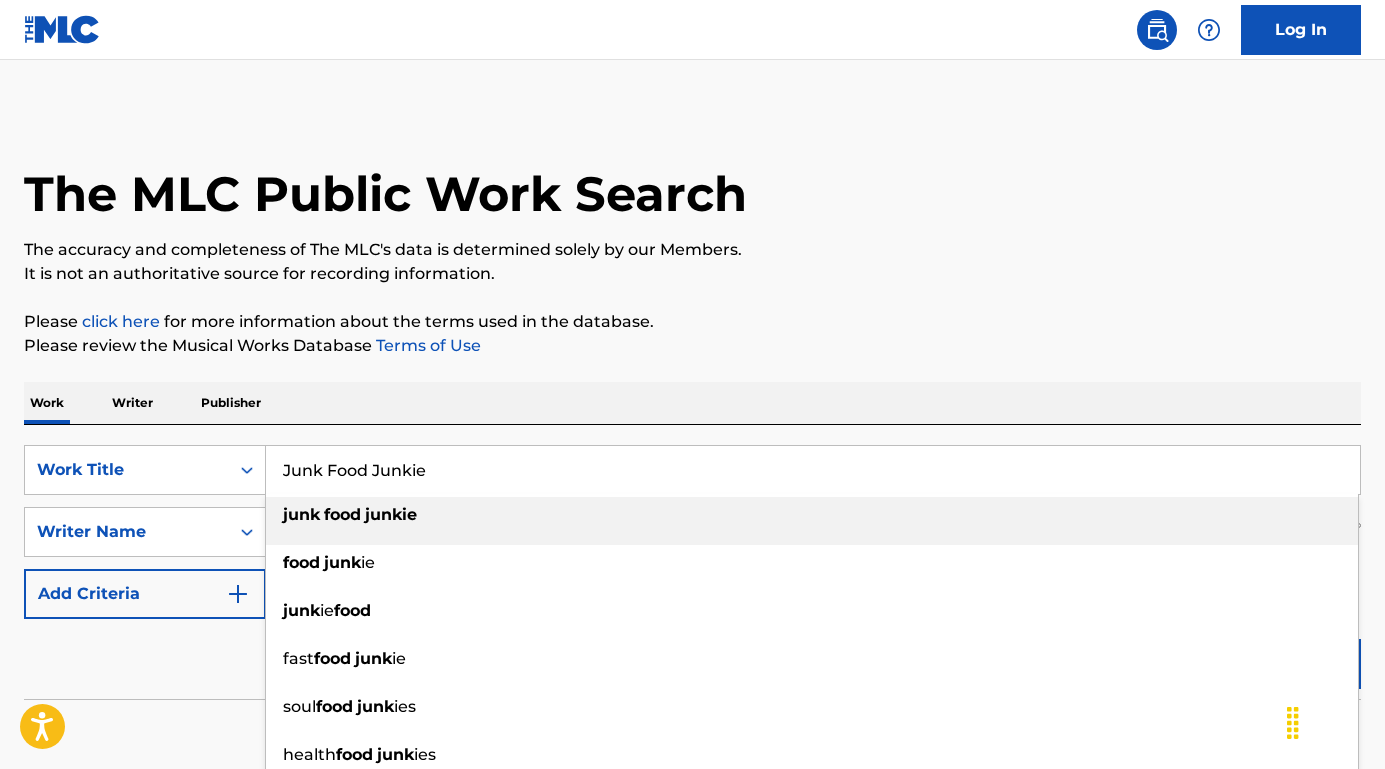 drag, startPoint x: 219, startPoint y: 474, endPoint x: 321, endPoint y: 517, distance: 110.69327 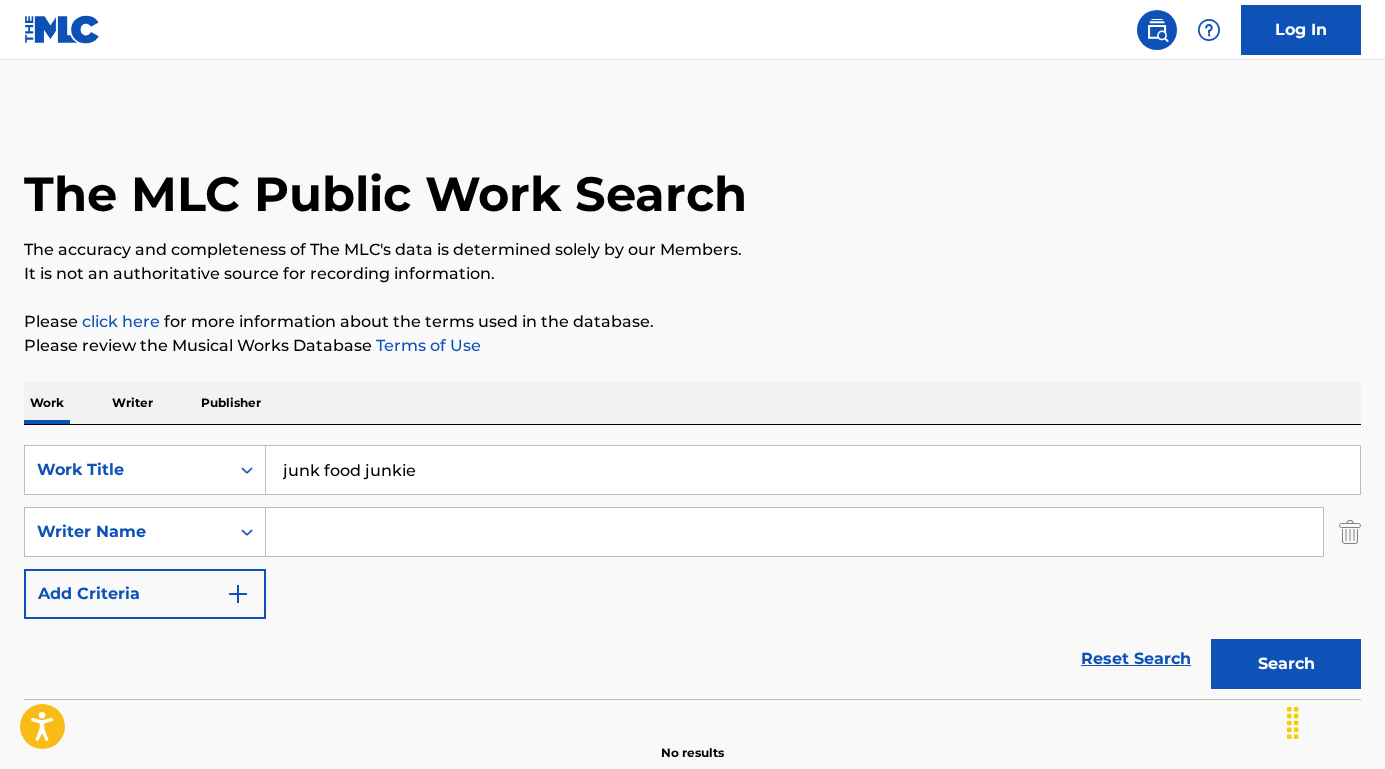 drag, startPoint x: 321, startPoint y: 517, endPoint x: 340, endPoint y: 533, distance: 24.839485 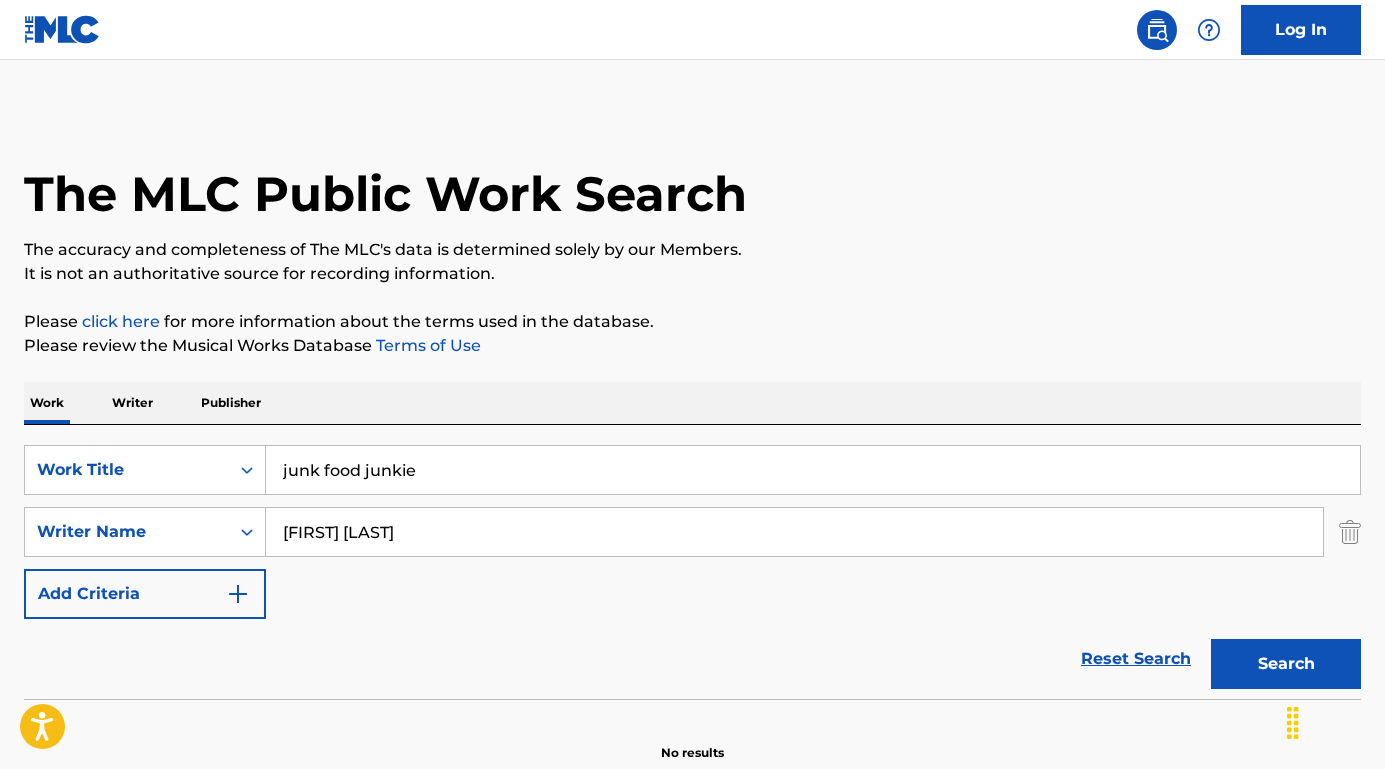 type on "[FIRST] [LAST]" 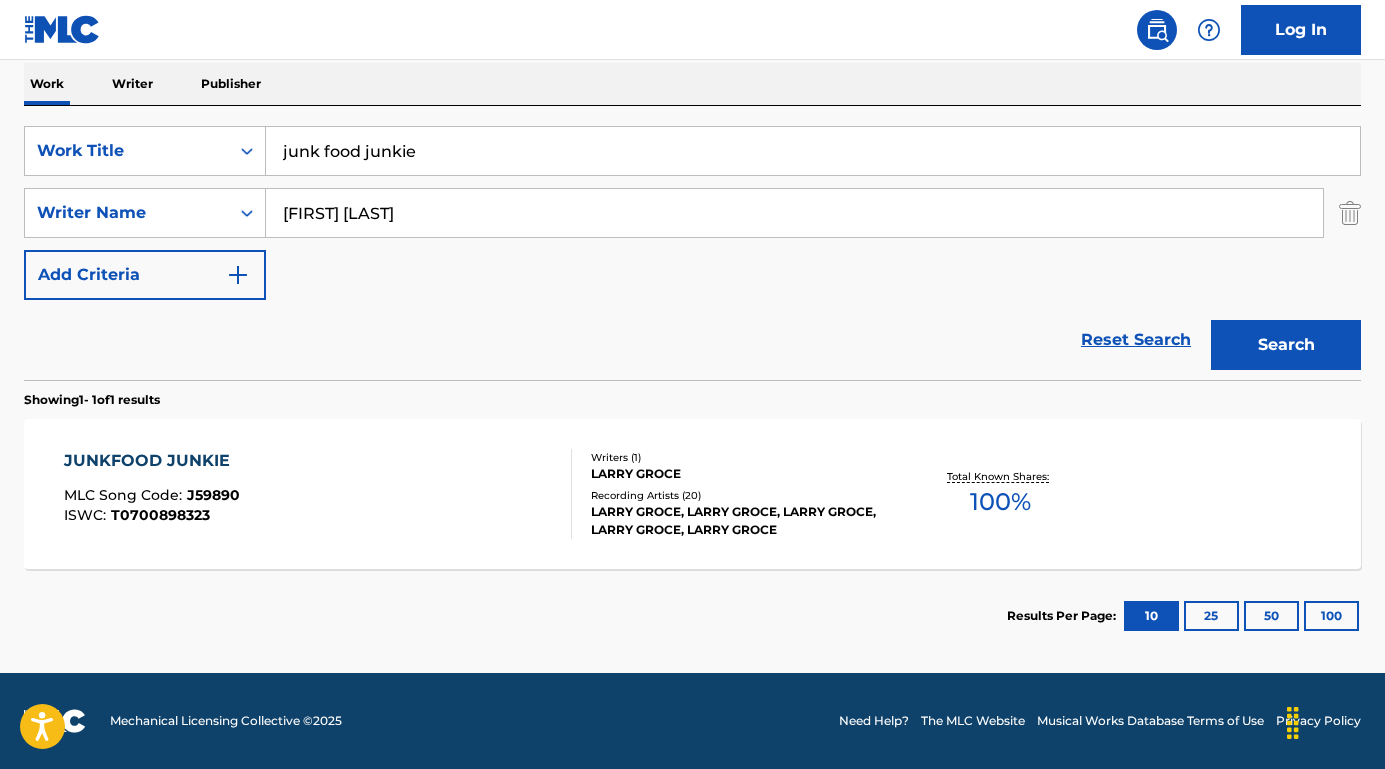 scroll, scrollTop: 319, scrollLeft: 0, axis: vertical 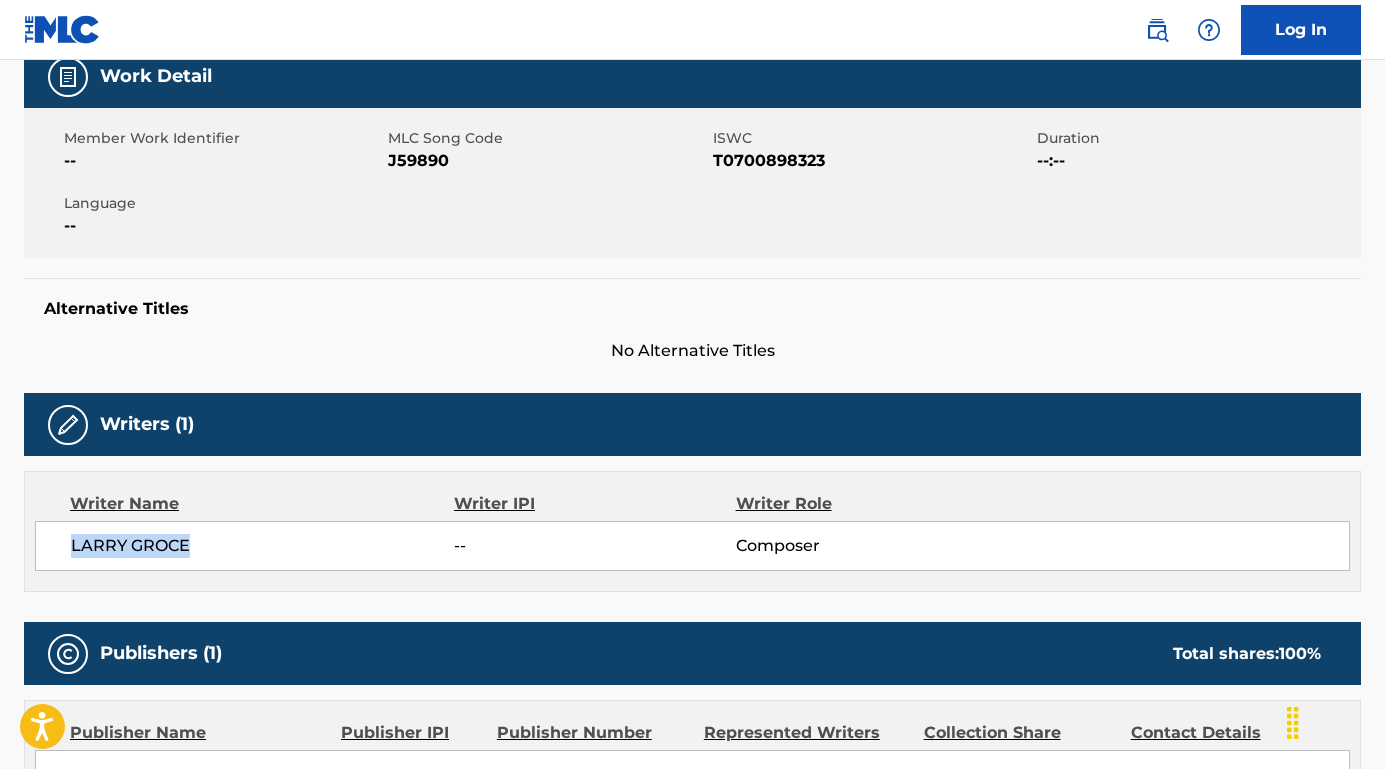 drag, startPoint x: 229, startPoint y: 502, endPoint x: 58, endPoint y: 547, distance: 176.82195 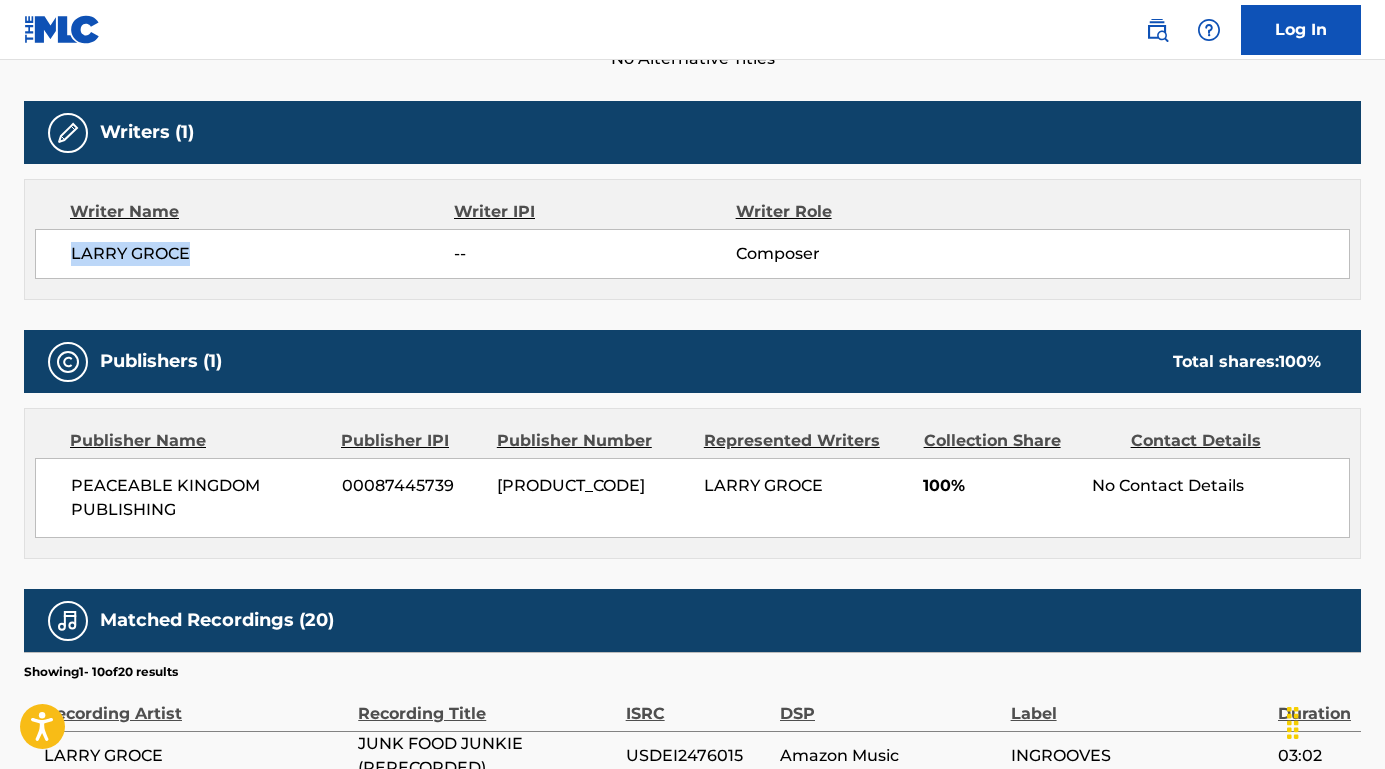 scroll, scrollTop: 645, scrollLeft: 0, axis: vertical 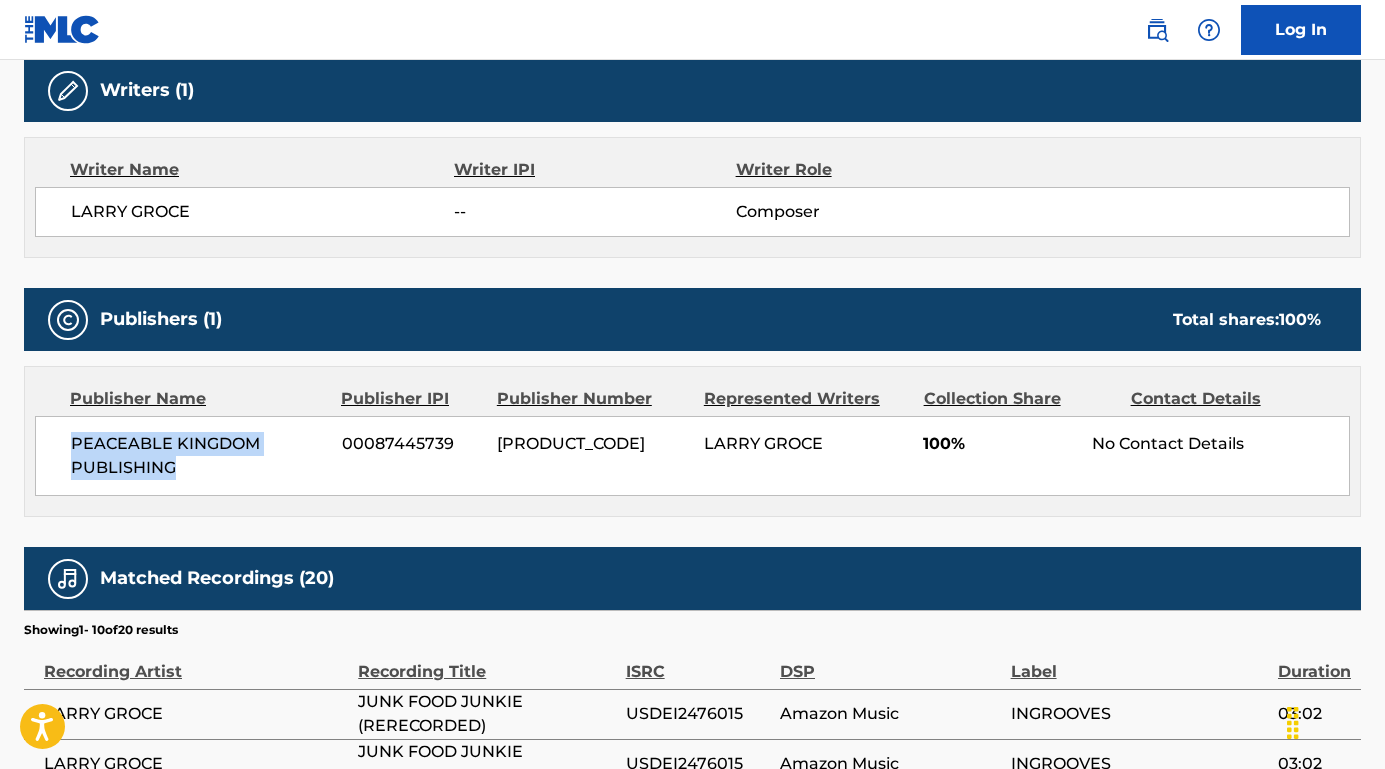drag, startPoint x: 281, startPoint y: 275, endPoint x: 63, endPoint y: 450, distance: 279.55142 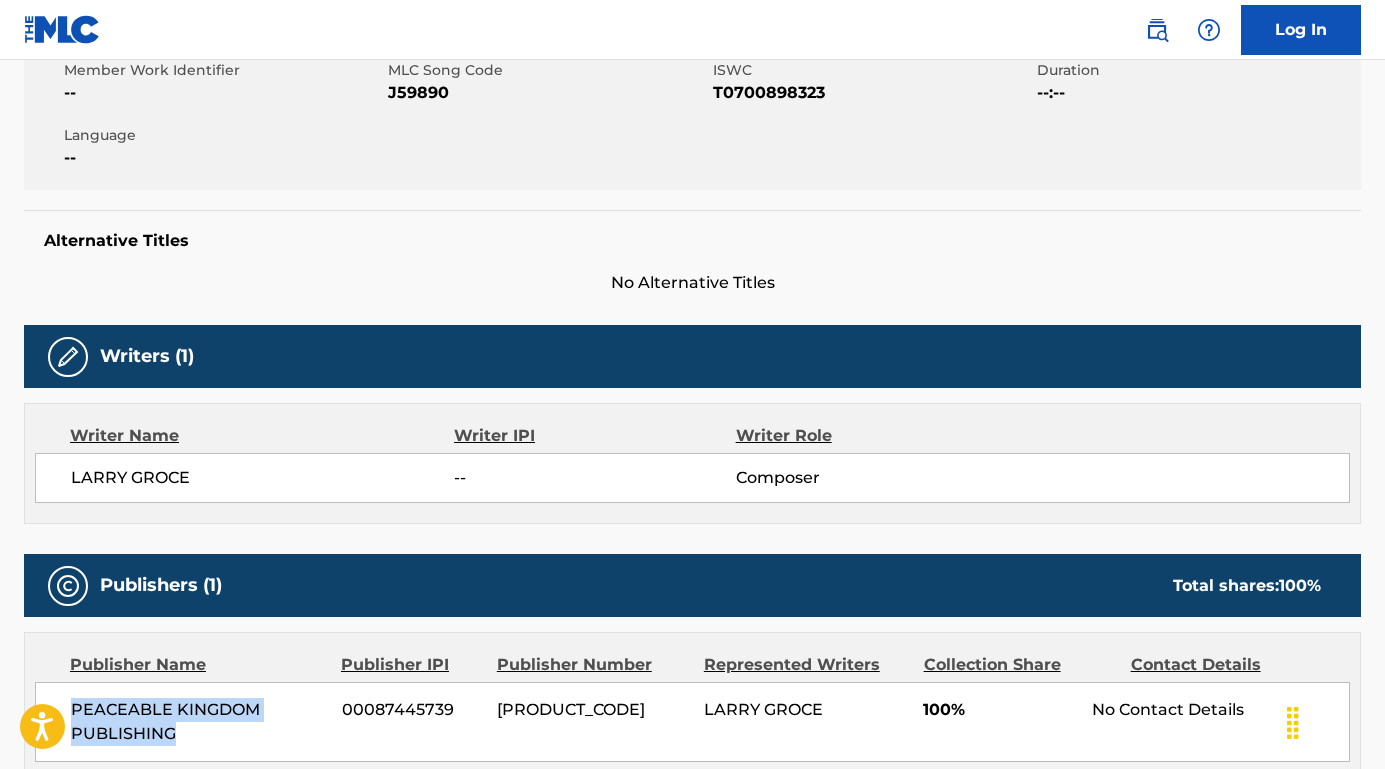 scroll, scrollTop: 200, scrollLeft: 0, axis: vertical 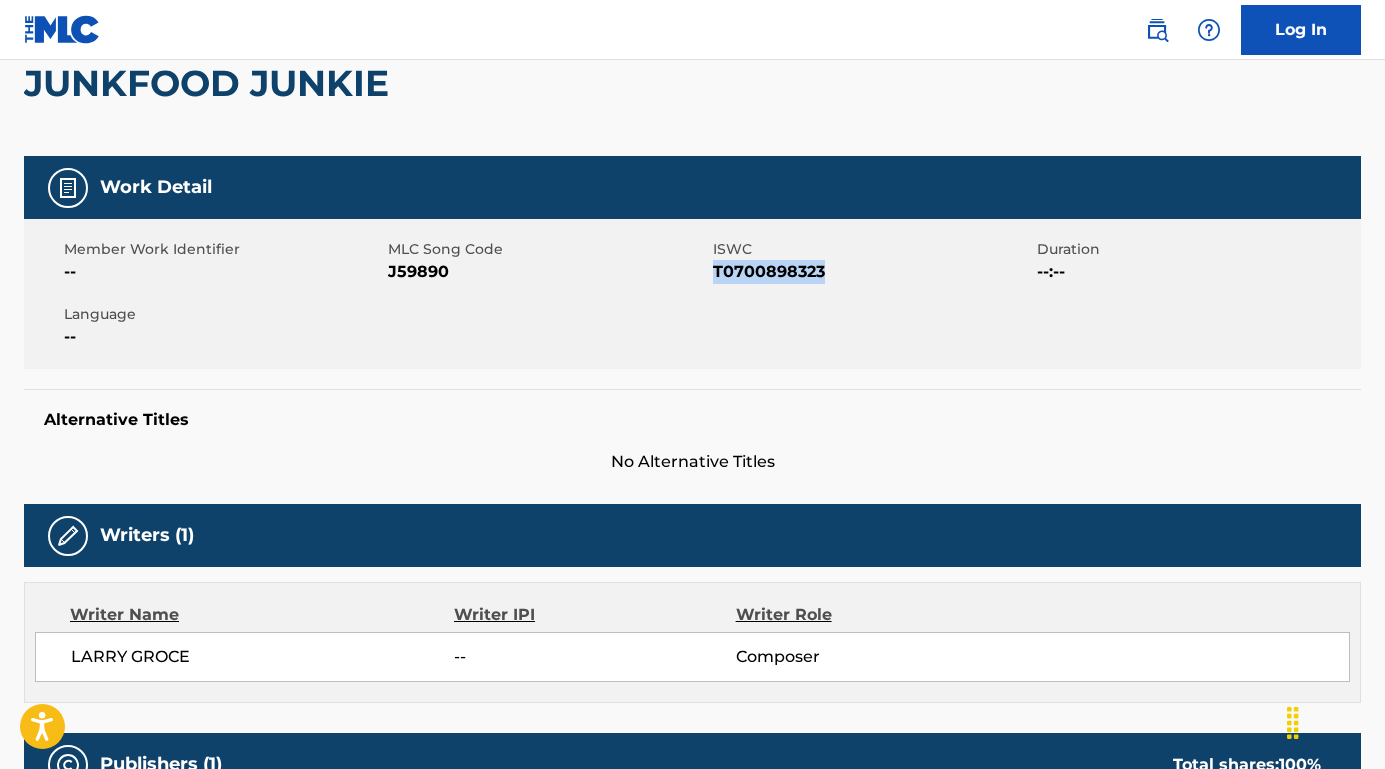 drag, startPoint x: 840, startPoint y: 270, endPoint x: 712, endPoint y: 267, distance: 128.03516 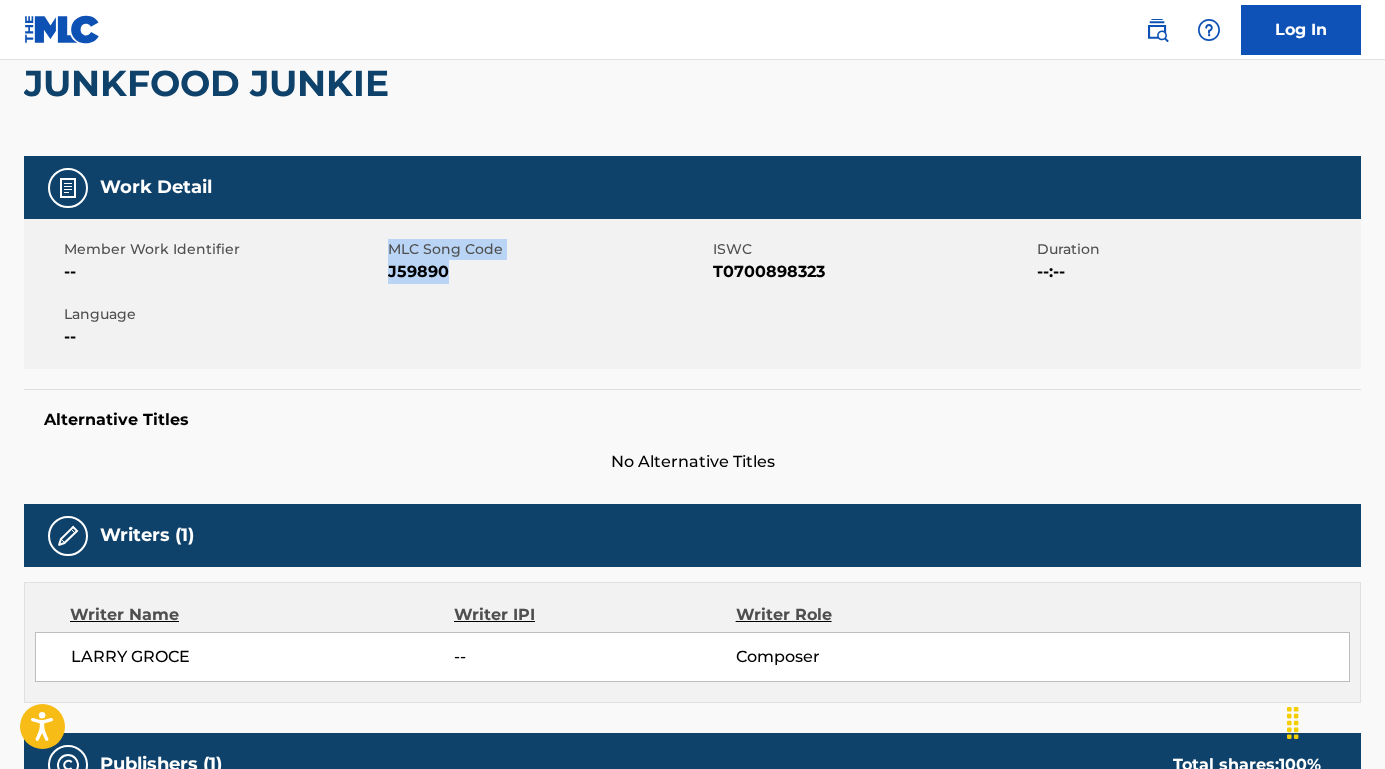 drag, startPoint x: 461, startPoint y: 275, endPoint x: 387, endPoint y: 274, distance: 74.00676 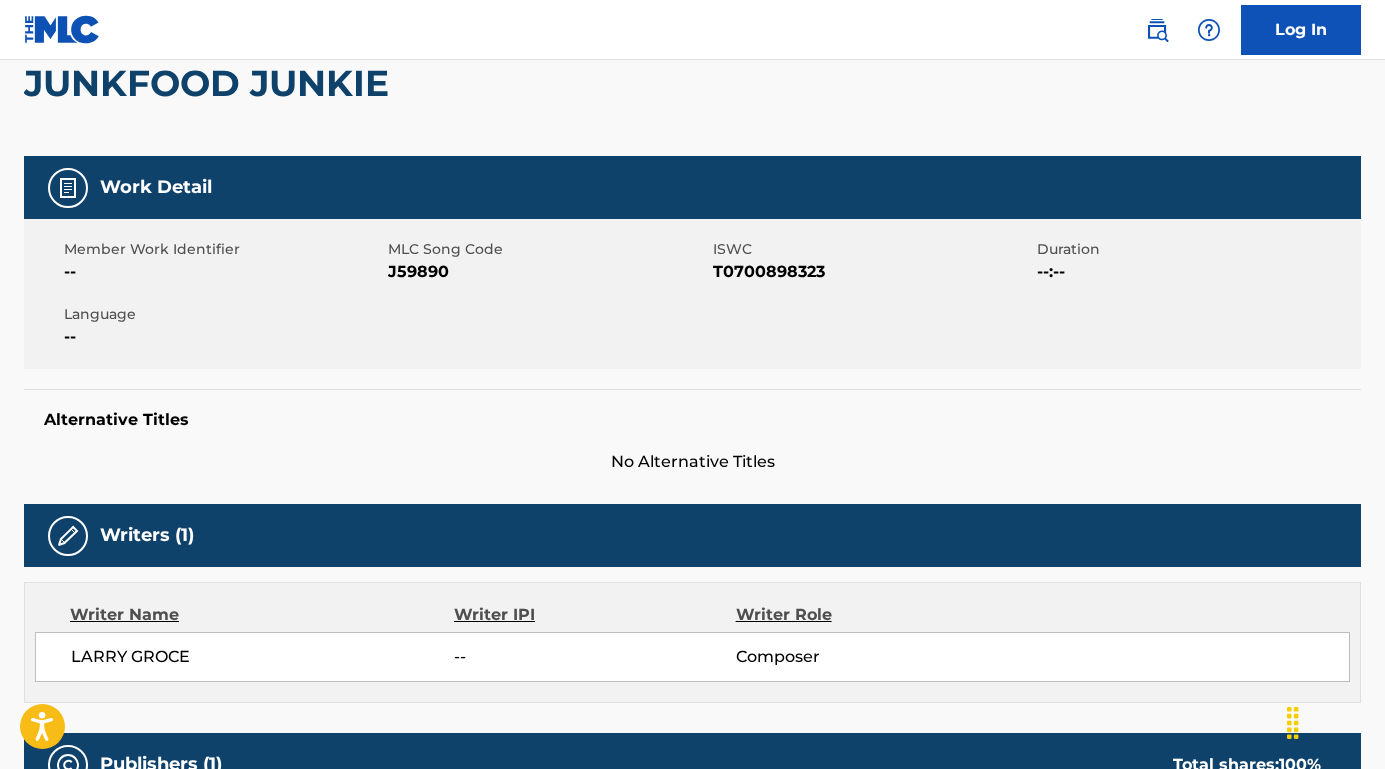 click on "J59890" at bounding box center [547, 272] 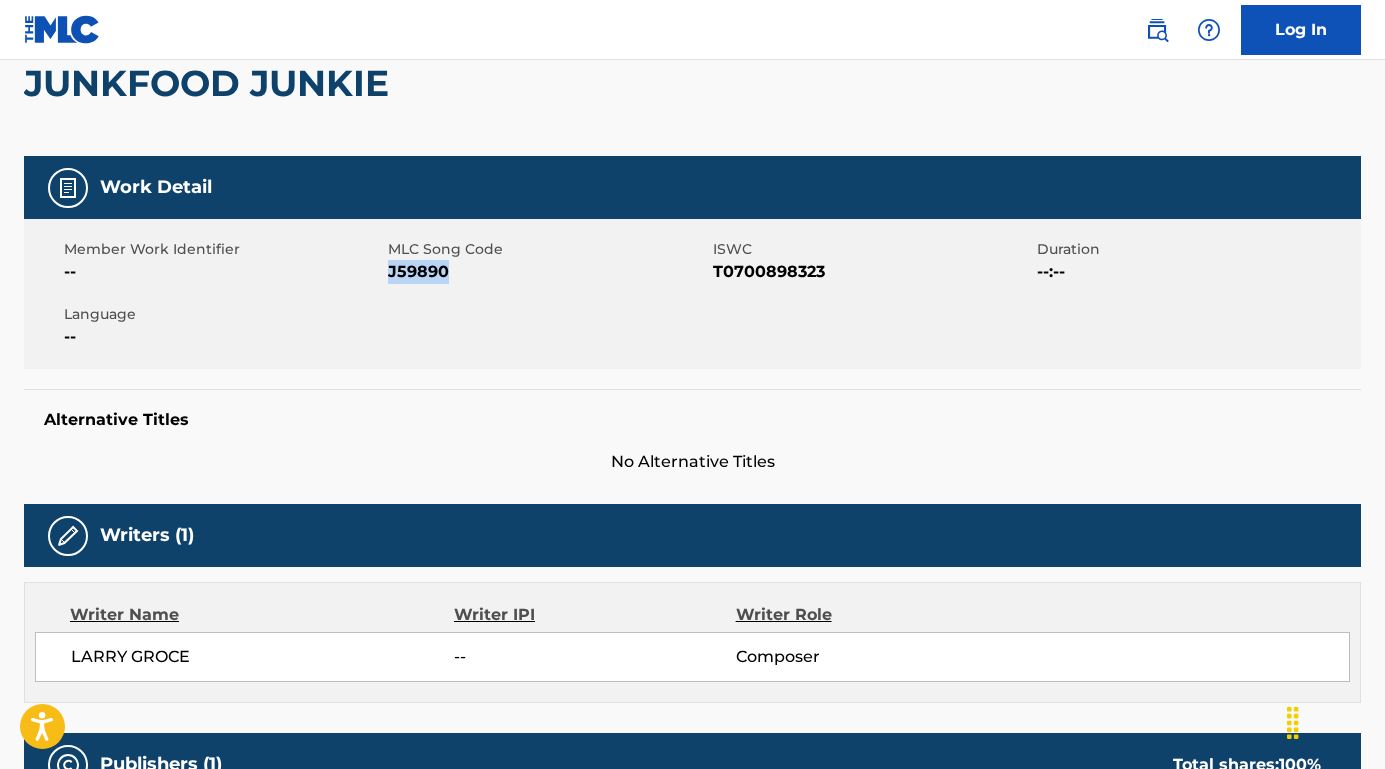 drag, startPoint x: 460, startPoint y: 275, endPoint x: 394, endPoint y: 268, distance: 66.37017 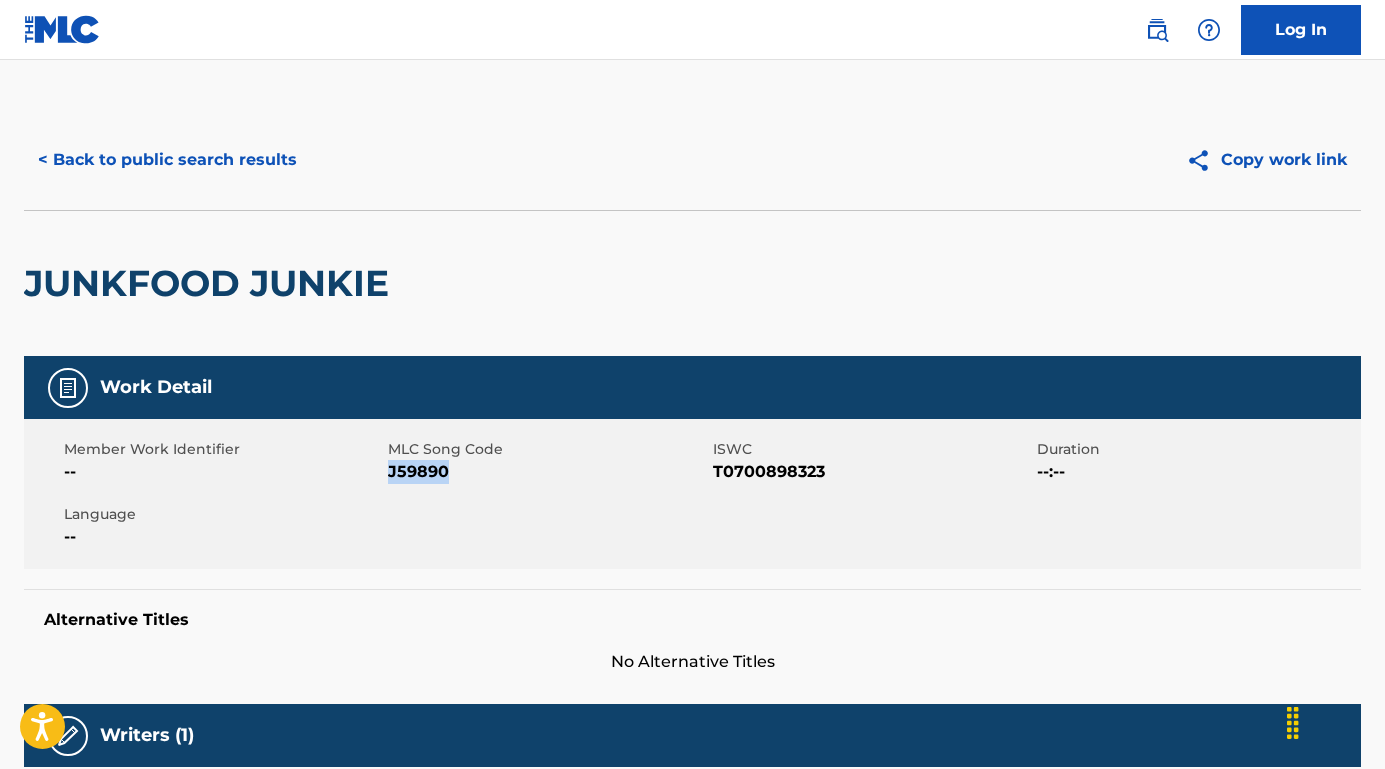 scroll, scrollTop: -2, scrollLeft: 0, axis: vertical 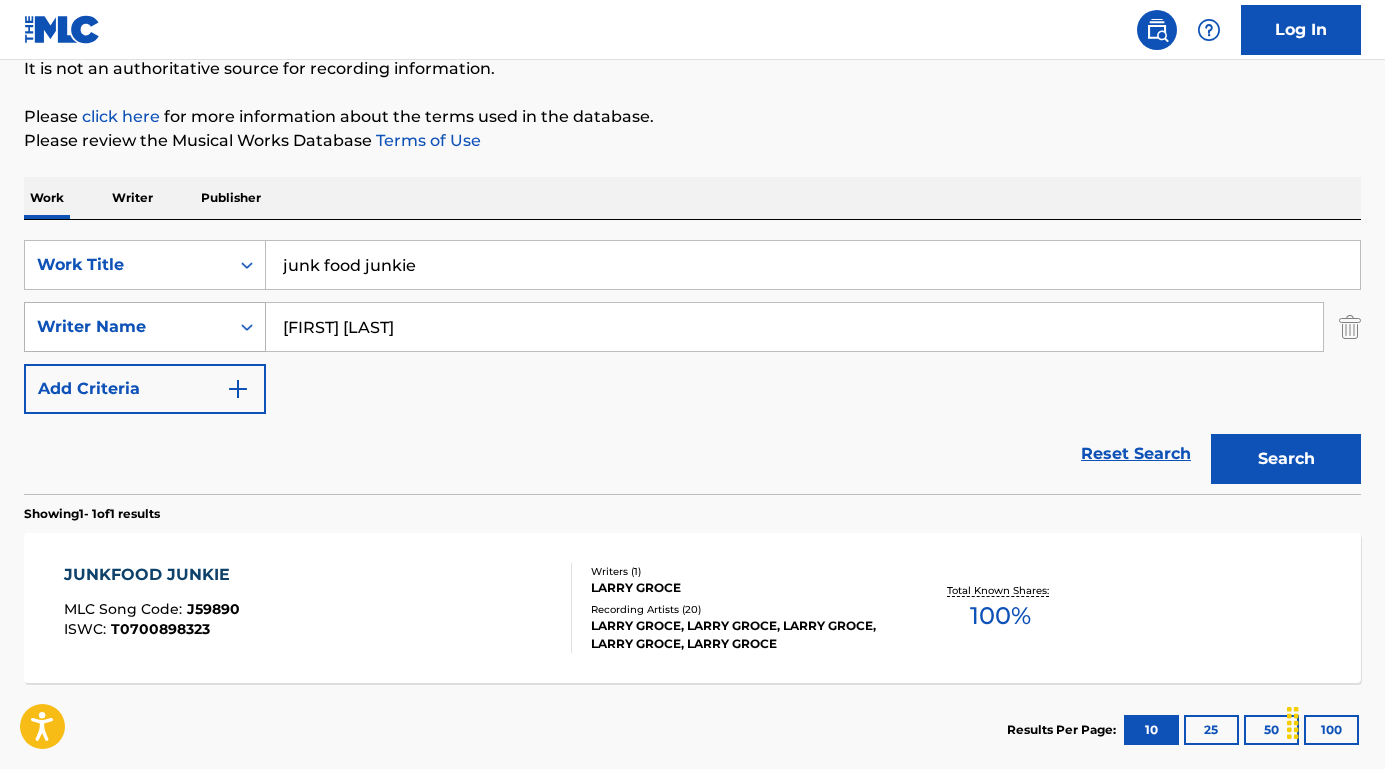 drag, startPoint x: 383, startPoint y: 334, endPoint x: 255, endPoint y: 334, distance: 128 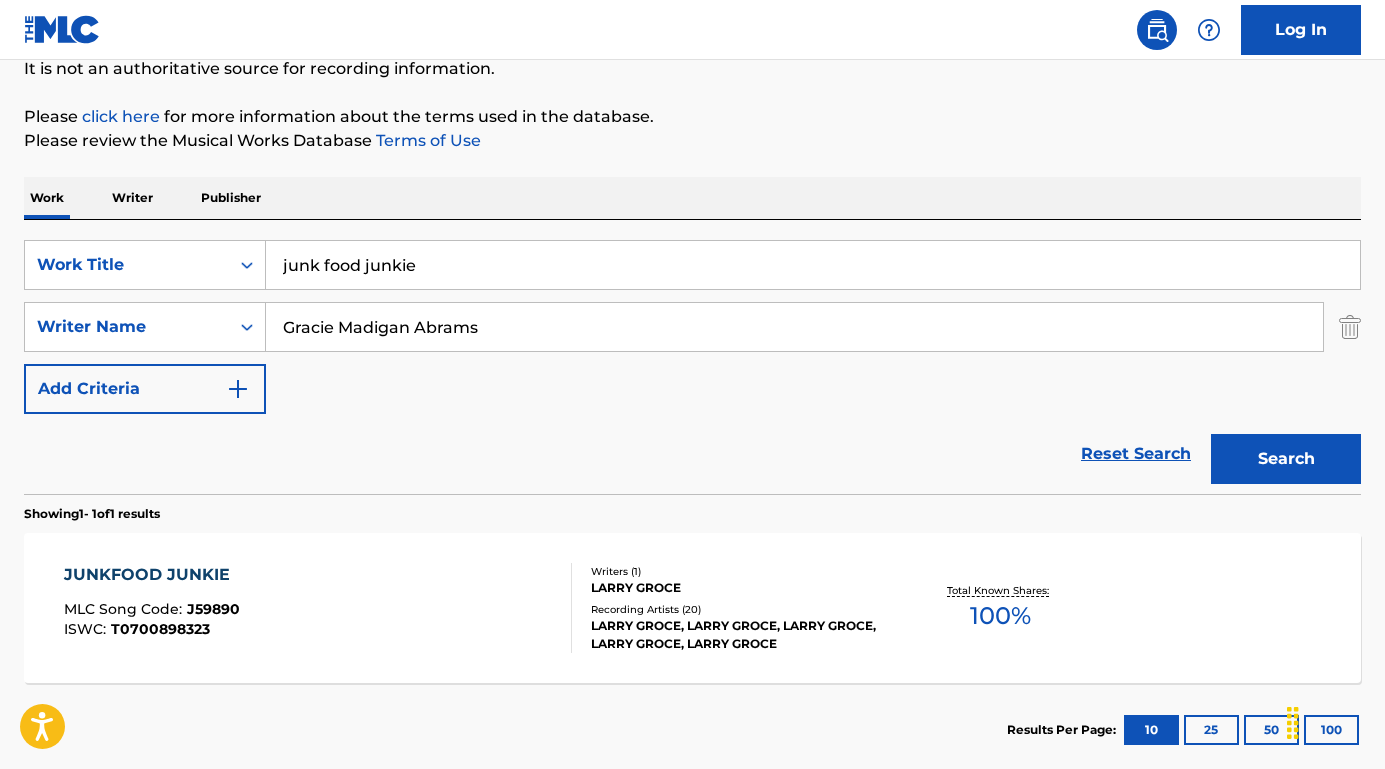 type on "Gracie Madigan Abrams" 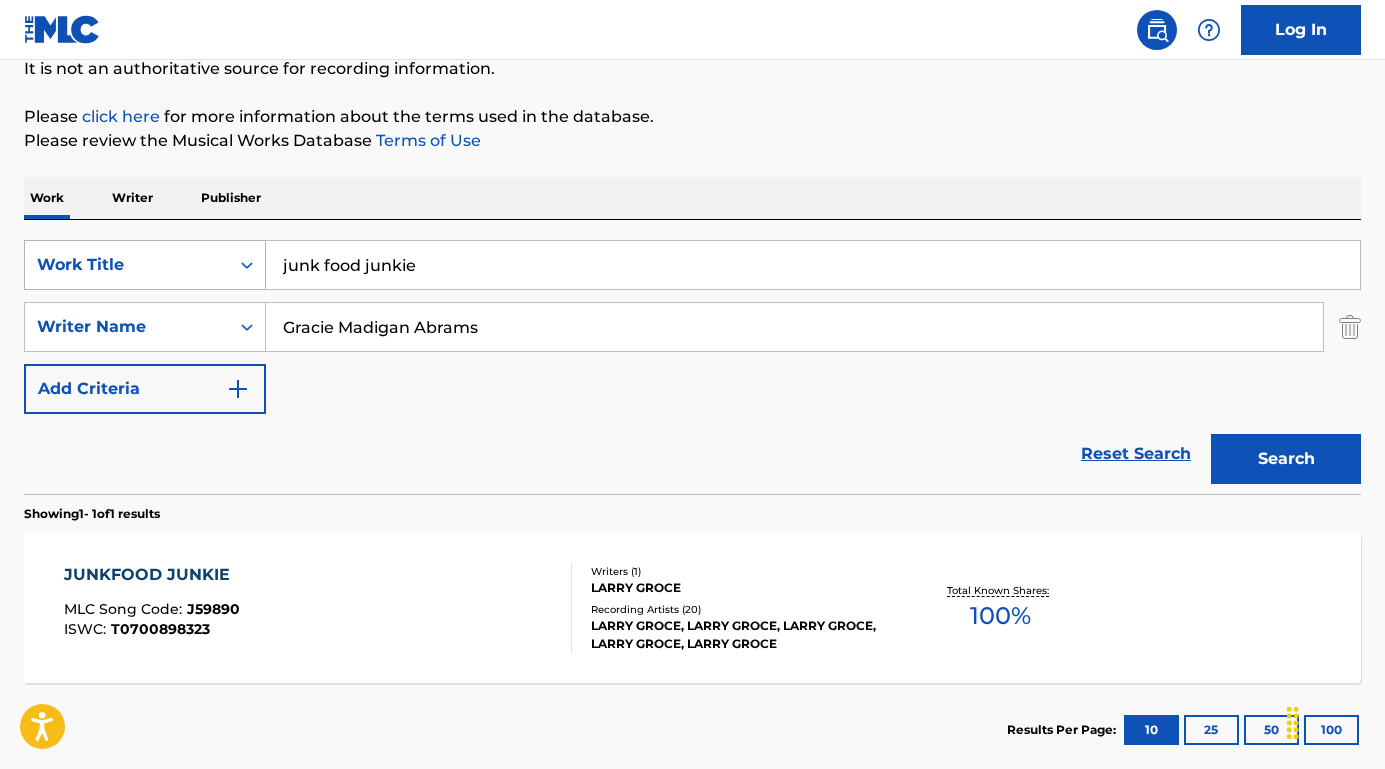 drag, startPoint x: 460, startPoint y: 273, endPoint x: 228, endPoint y: 255, distance: 232.69724 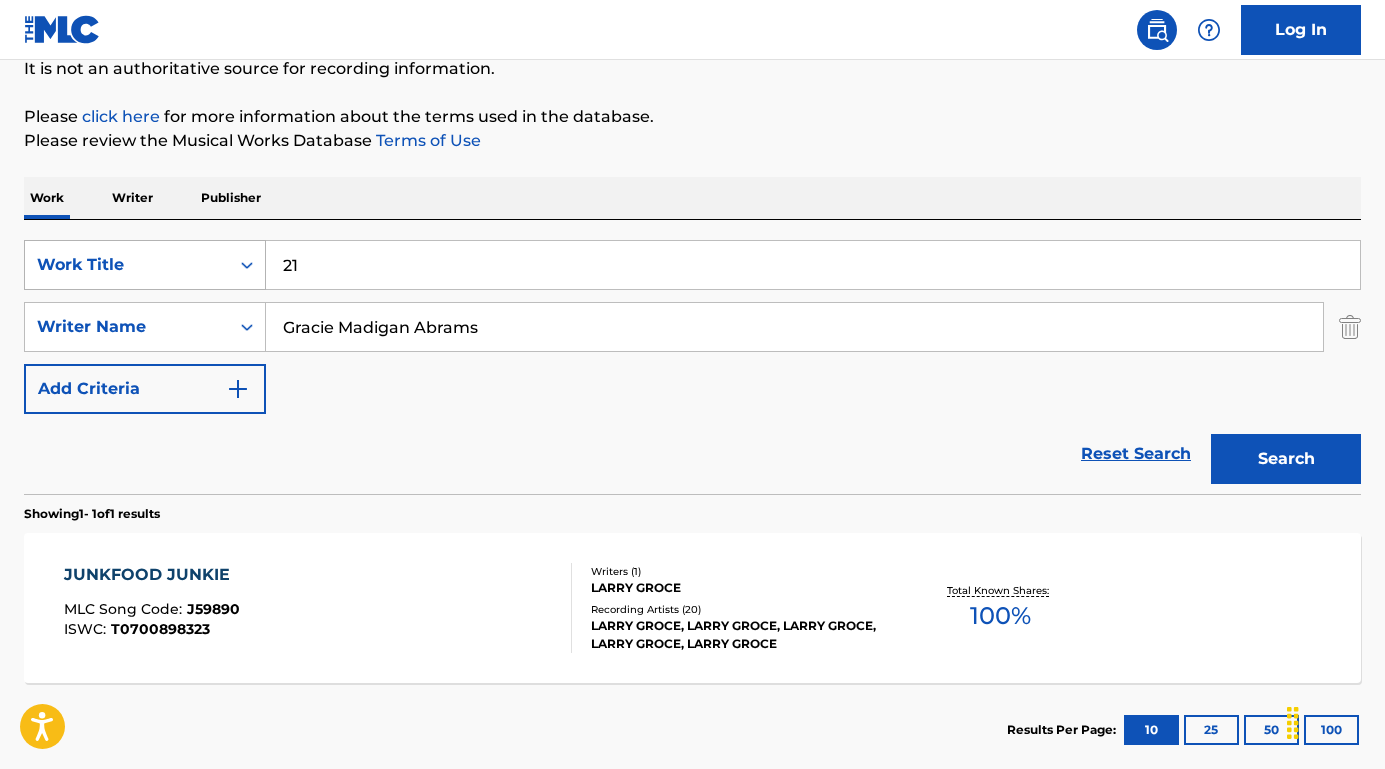 type on "21" 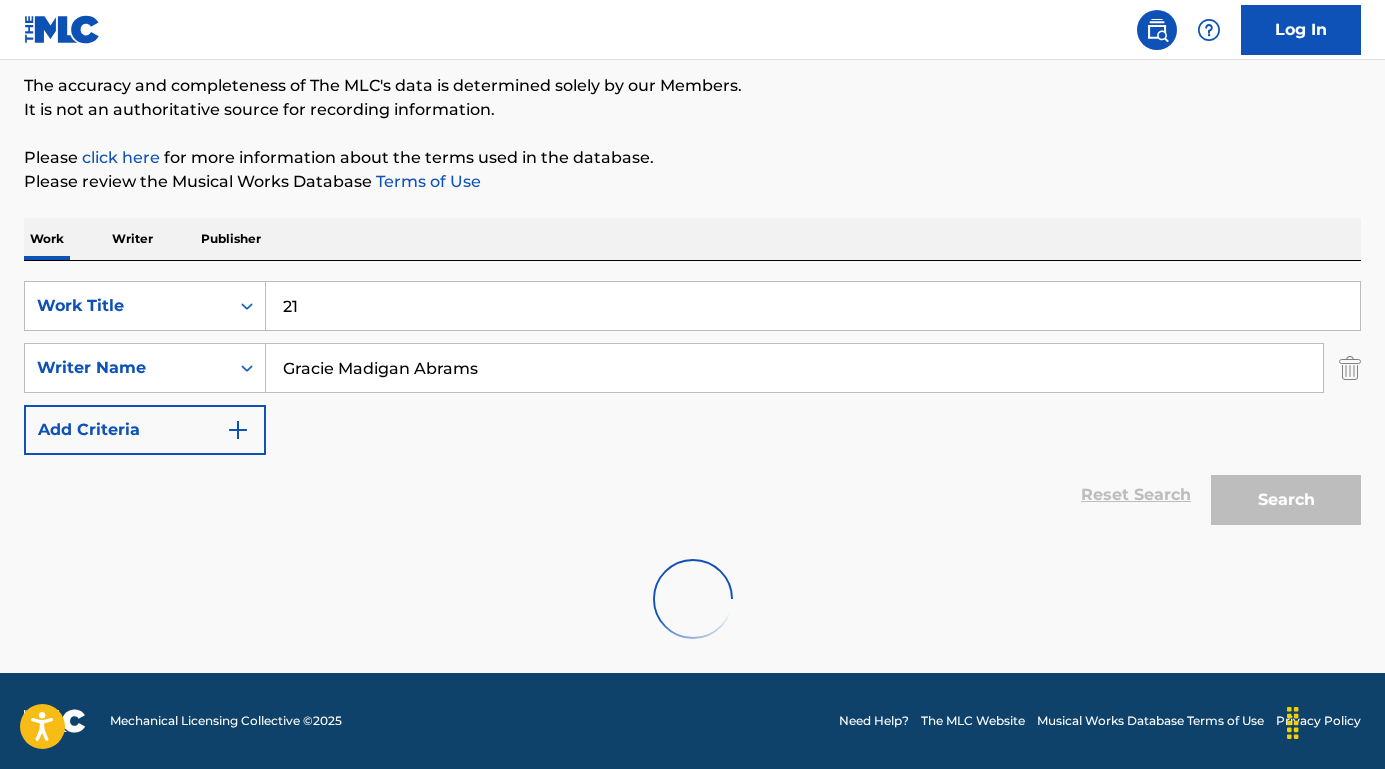 scroll, scrollTop: 99, scrollLeft: 0, axis: vertical 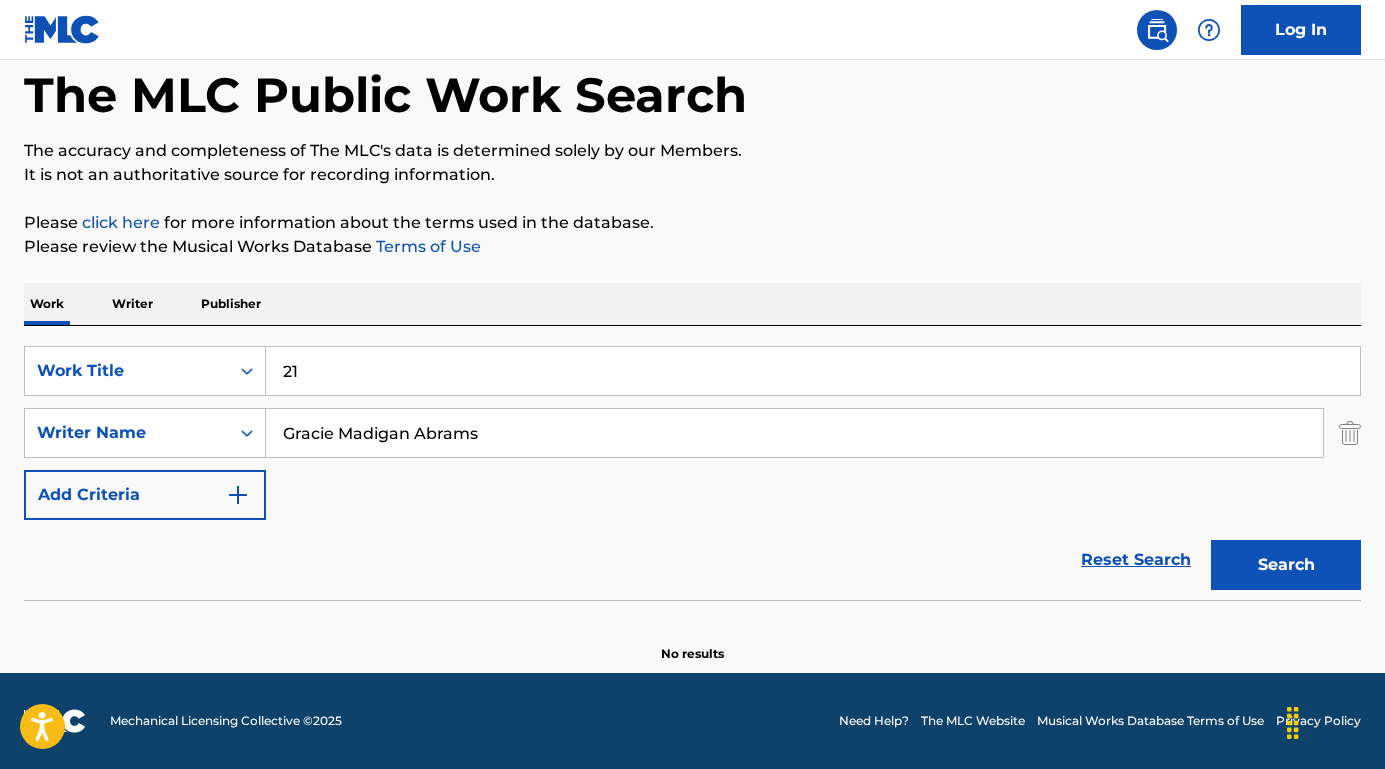 click on "21" at bounding box center [813, 371] 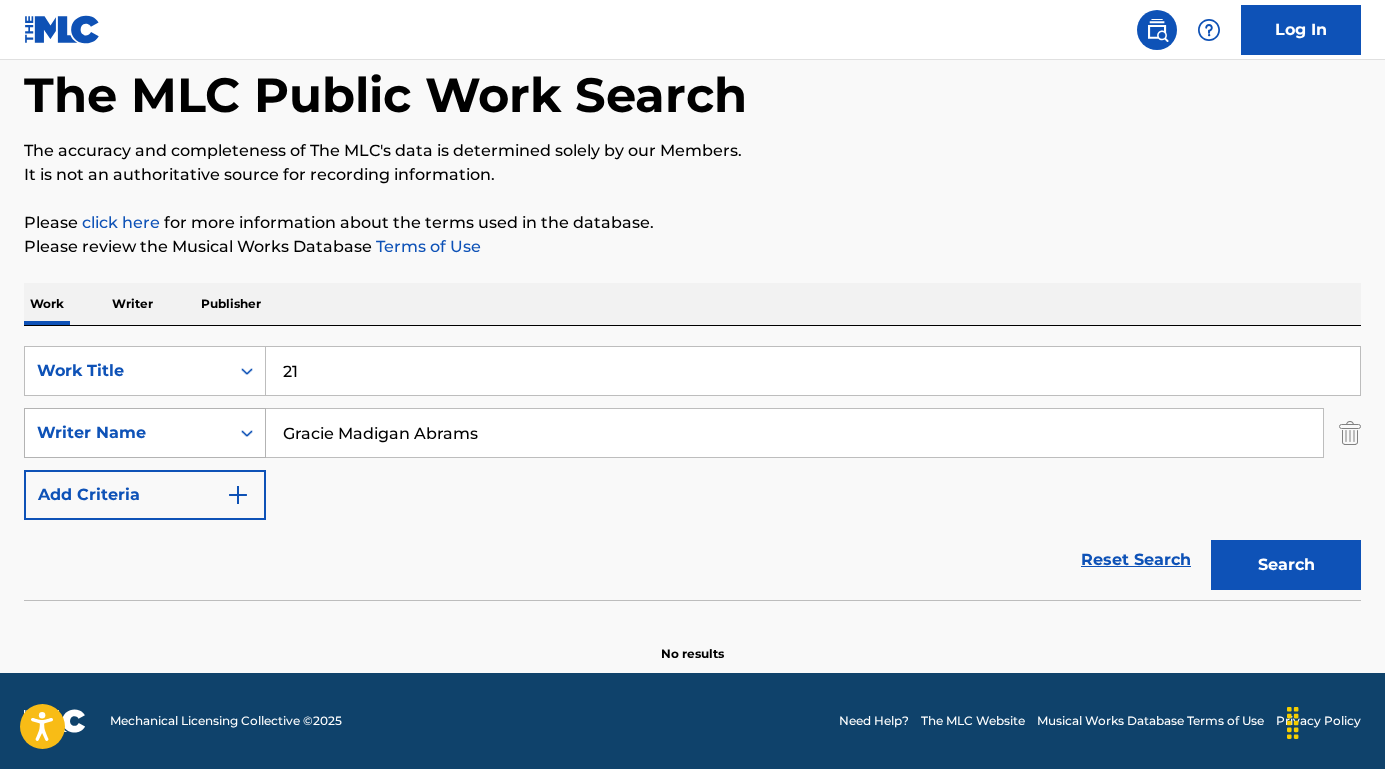 drag, startPoint x: 415, startPoint y: 437, endPoint x: 238, endPoint y: 430, distance: 177.13837 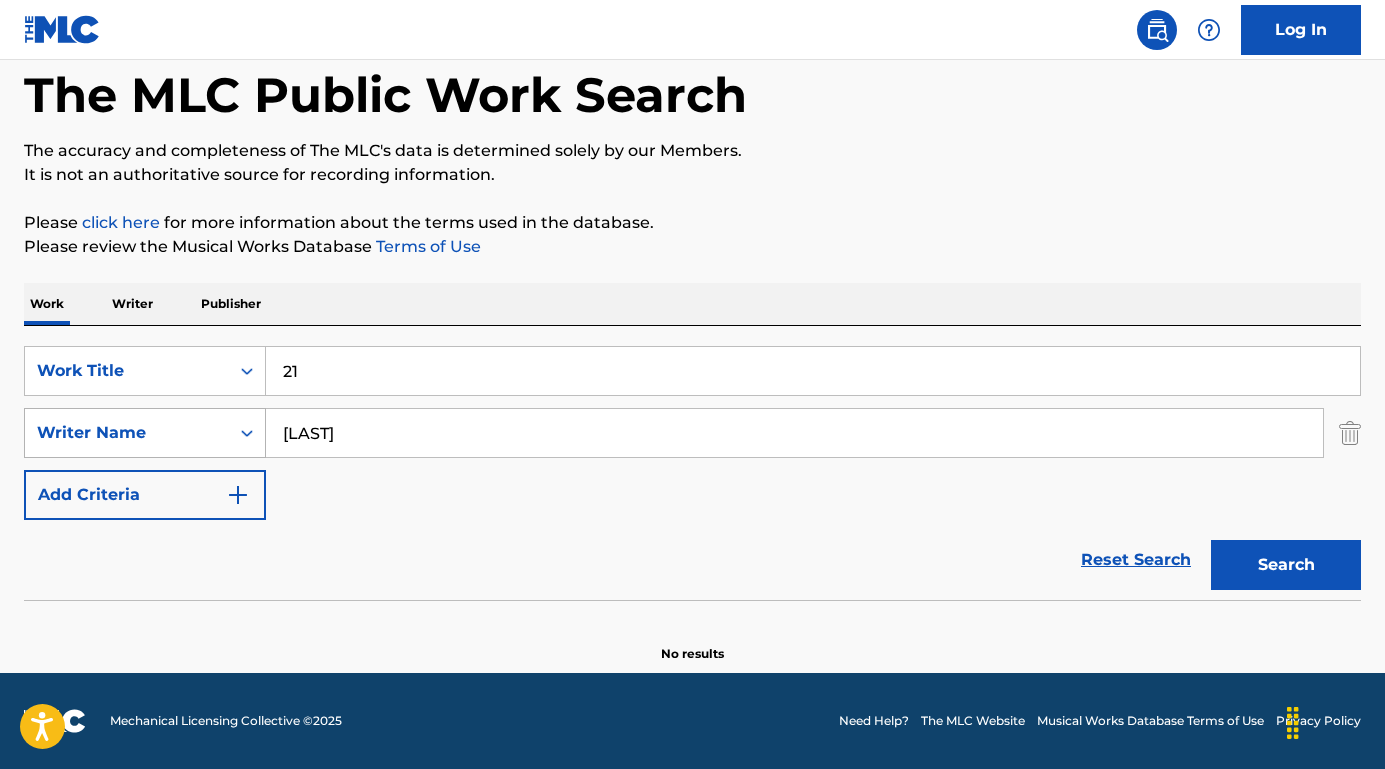 type on "[LAST]" 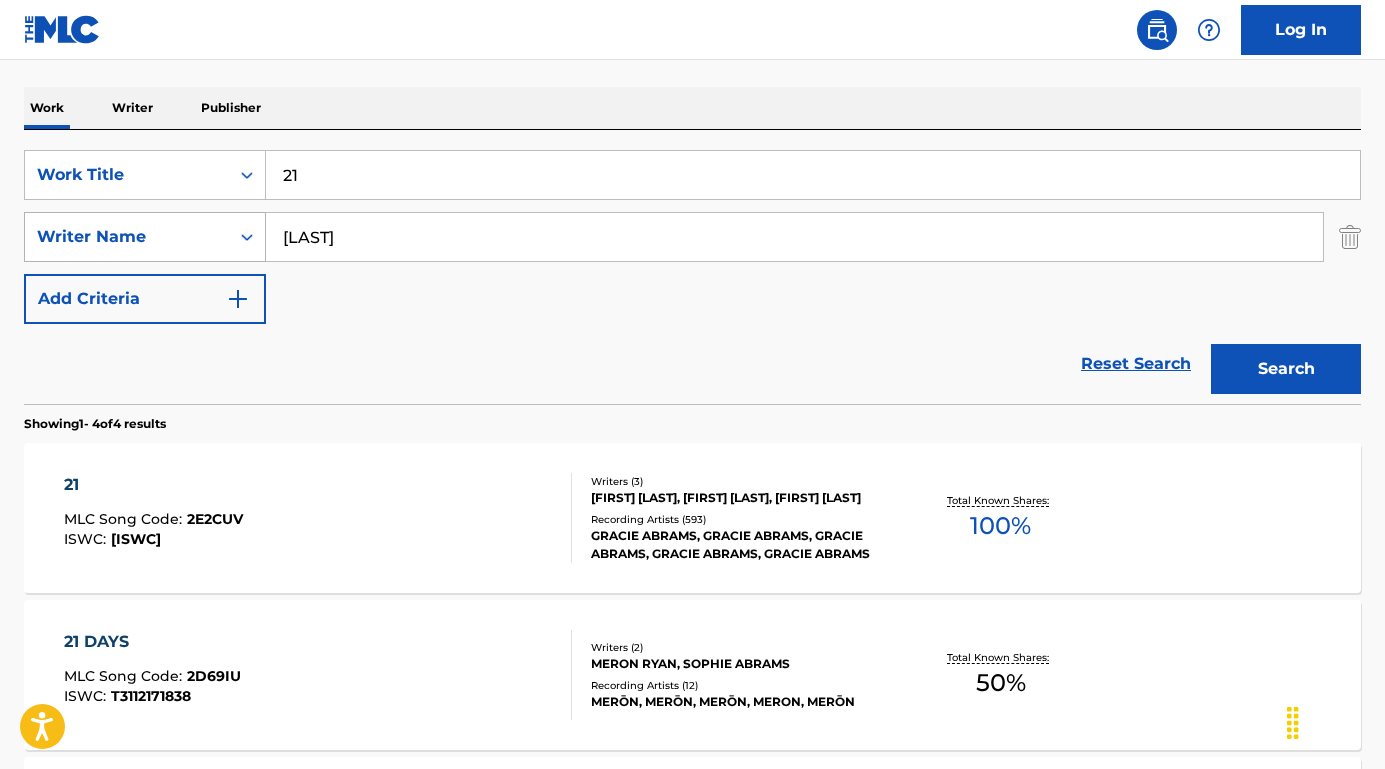 scroll, scrollTop: 306, scrollLeft: 0, axis: vertical 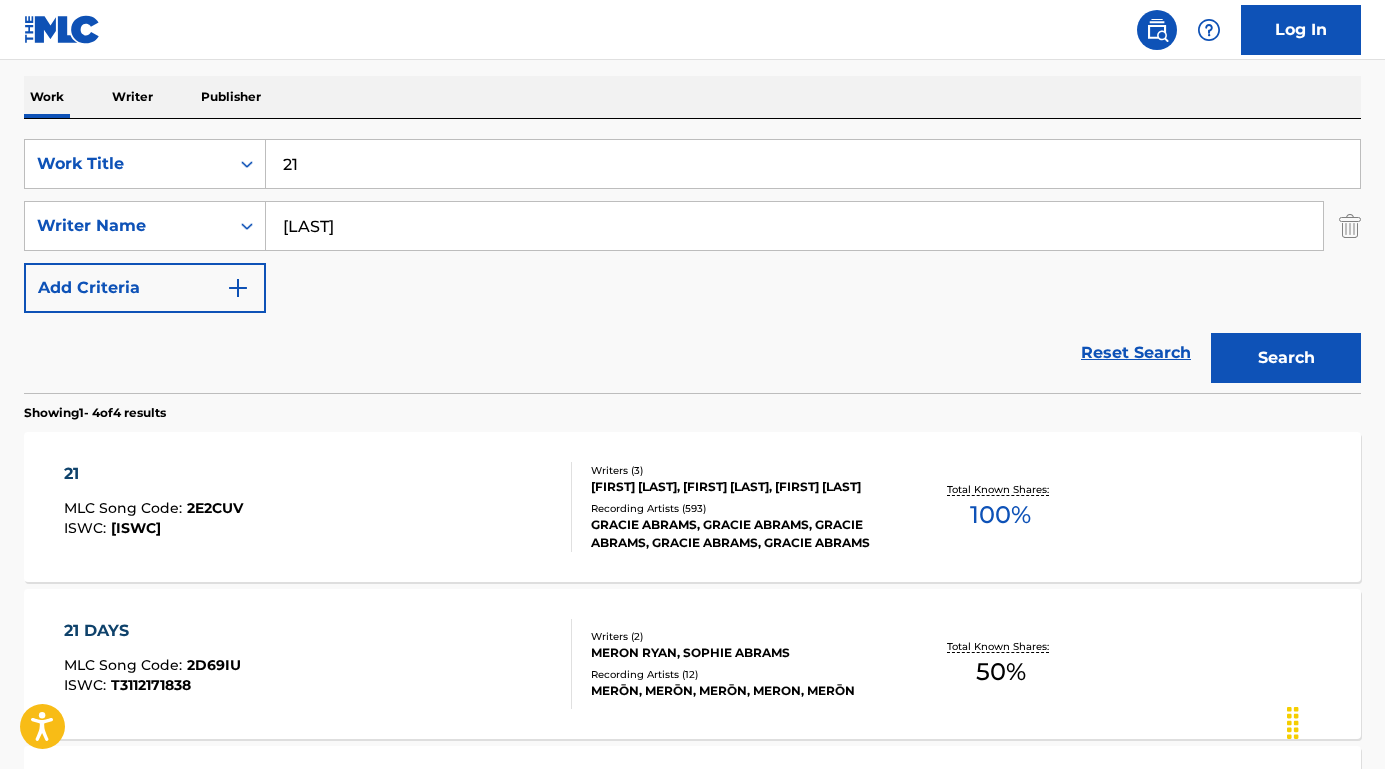 click on "21" at bounding box center (153, 474) 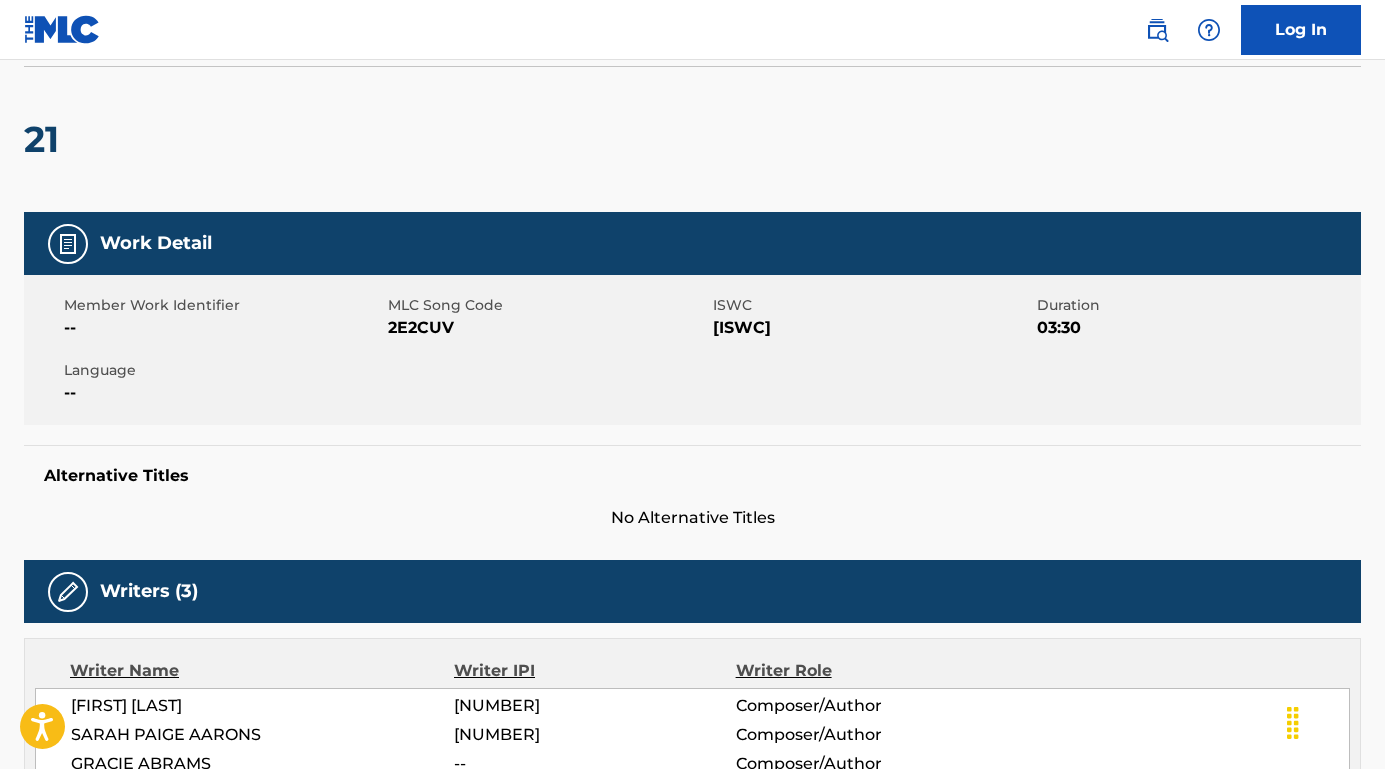 scroll, scrollTop: 292, scrollLeft: 0, axis: vertical 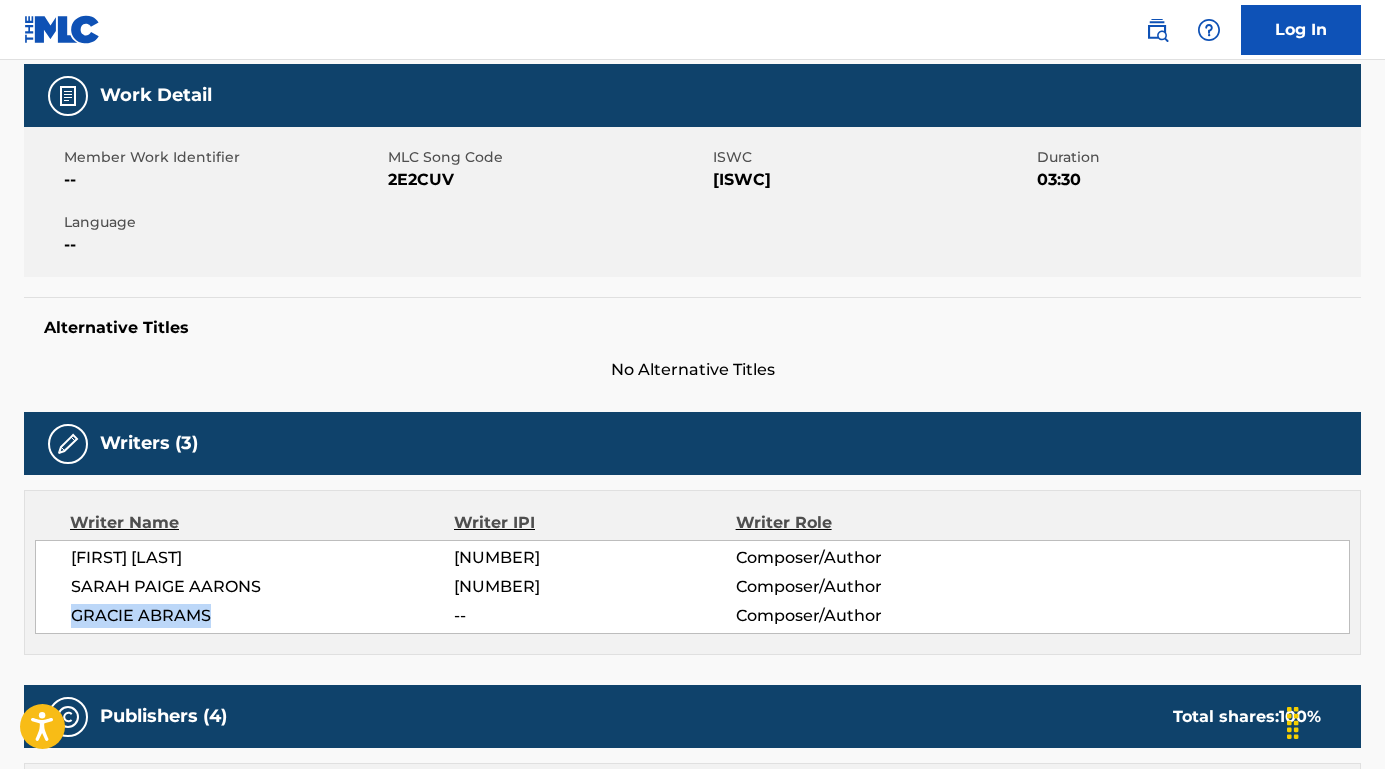 drag, startPoint x: 224, startPoint y: 617, endPoint x: 55, endPoint y: 617, distance: 169 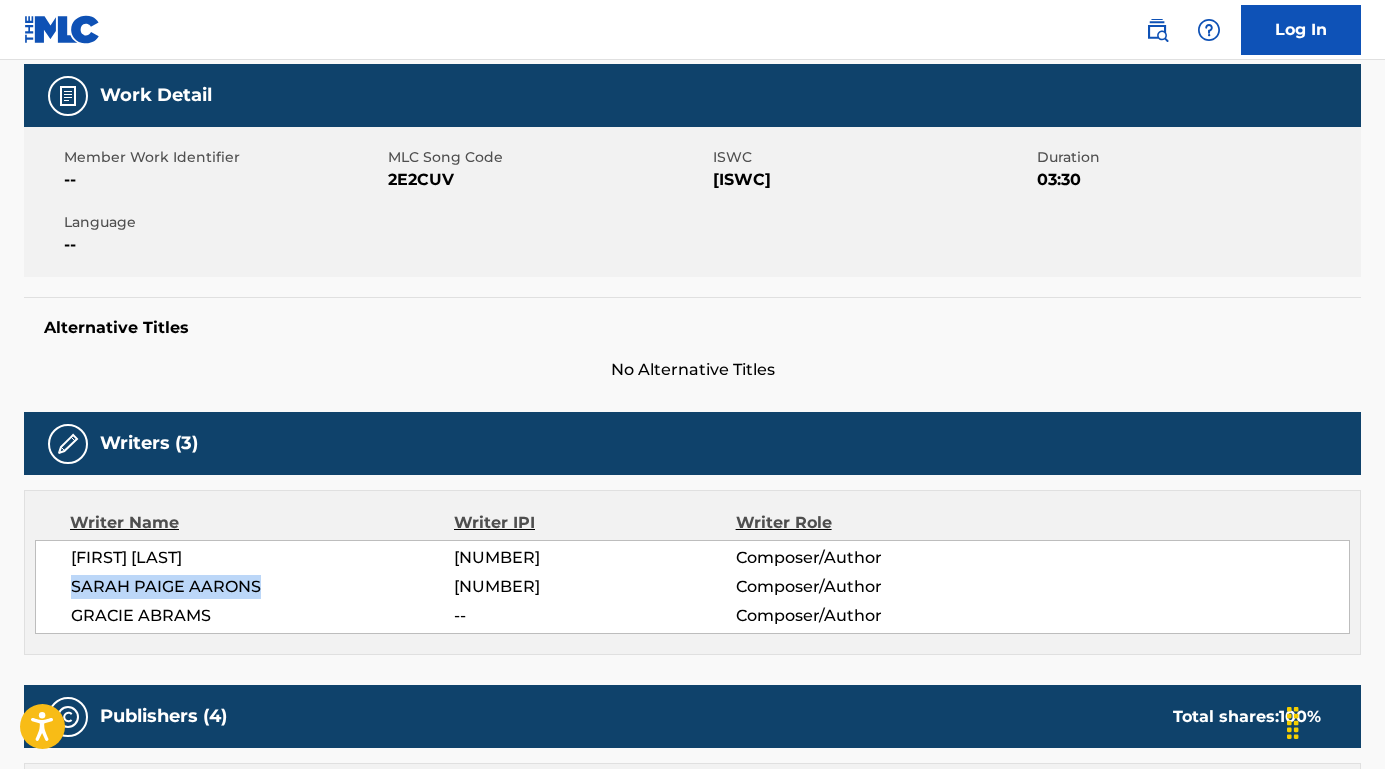 drag, startPoint x: 258, startPoint y: 589, endPoint x: 42, endPoint y: 589, distance: 216 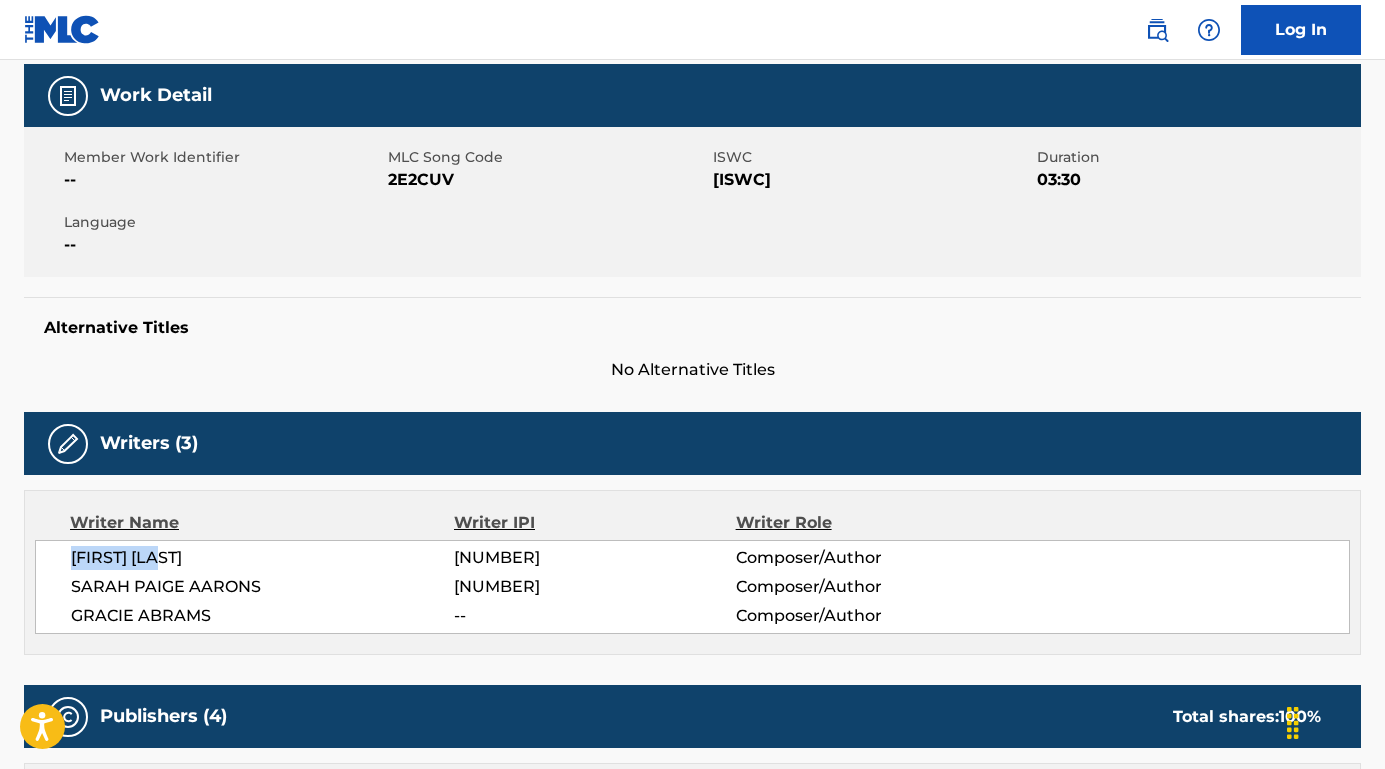 drag, startPoint x: 208, startPoint y: 557, endPoint x: 66, endPoint y: 558, distance: 142.00352 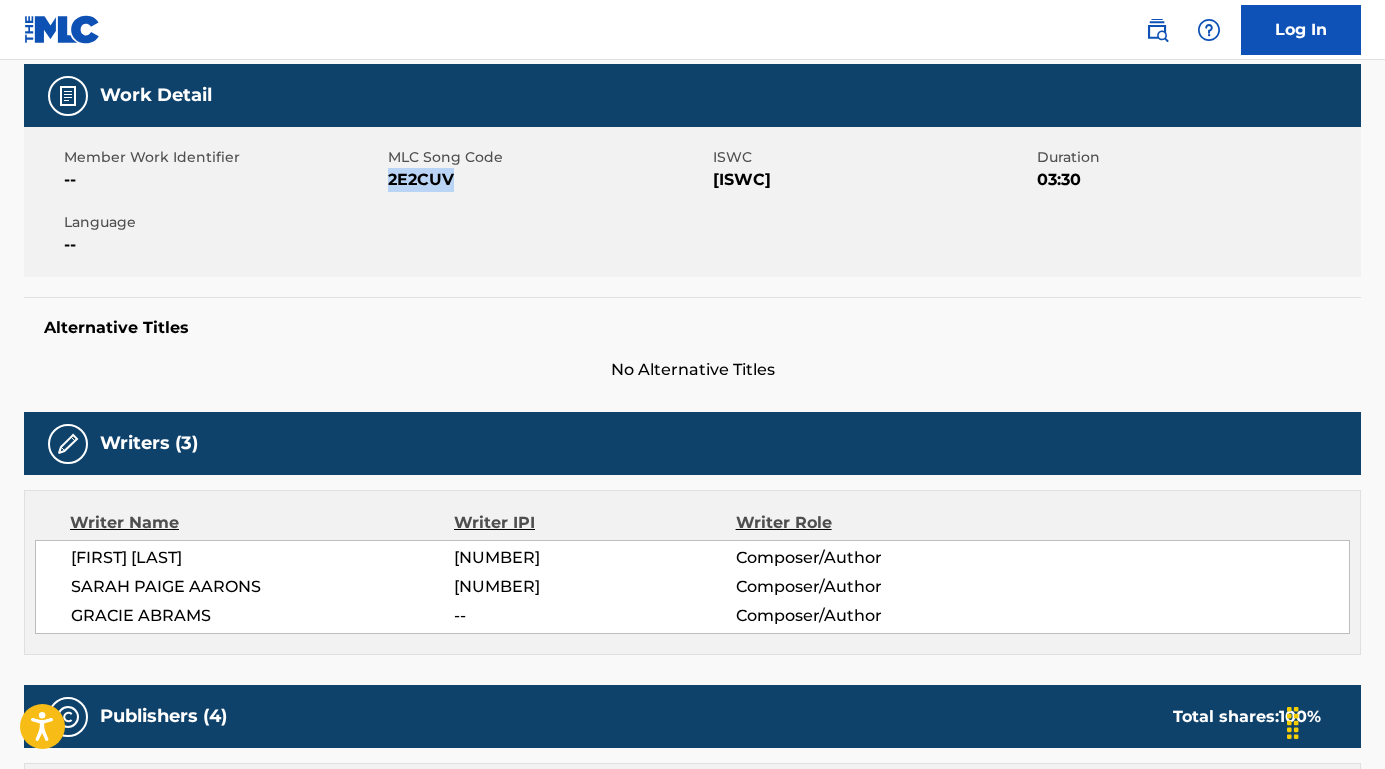 drag, startPoint x: 470, startPoint y: 180, endPoint x: 392, endPoint y: 180, distance: 78 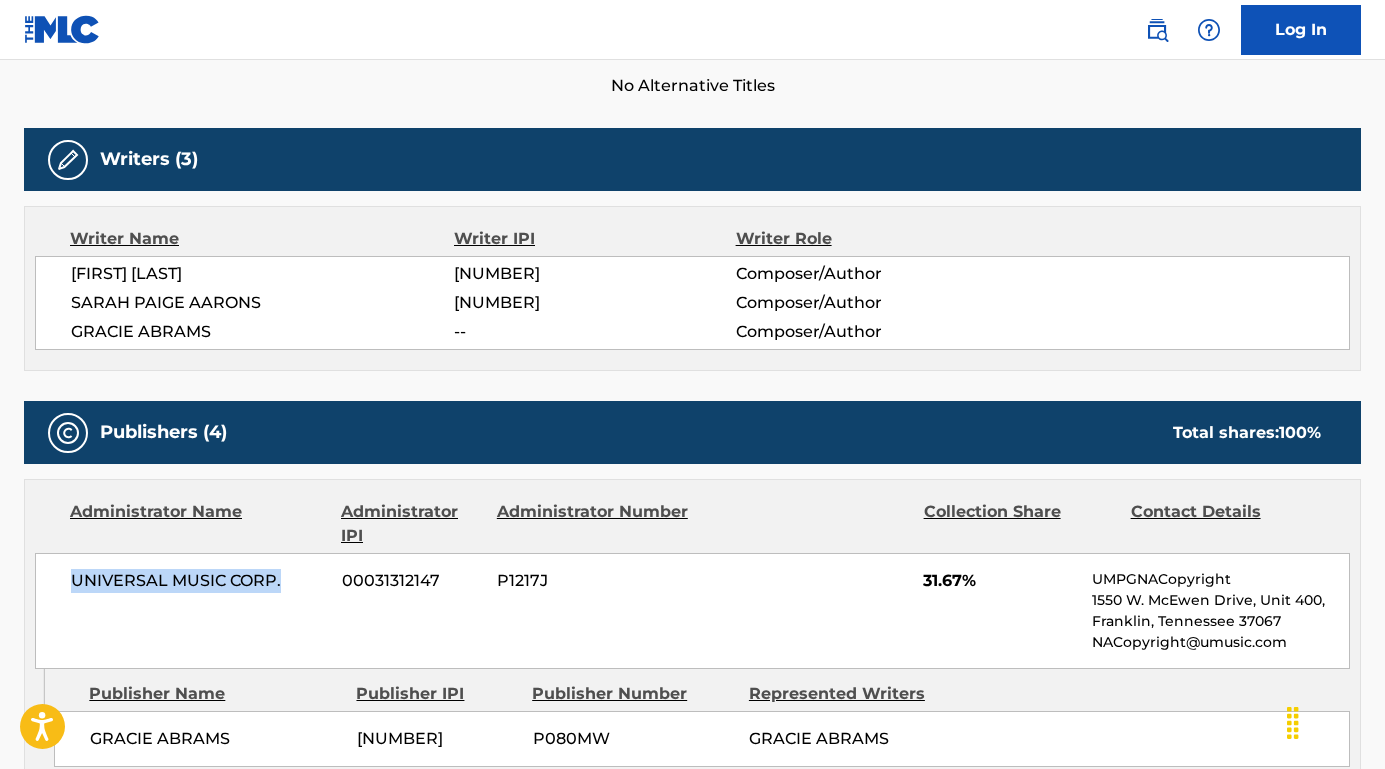 drag, startPoint x: 296, startPoint y: 582, endPoint x: 74, endPoint y: 579, distance: 222.02026 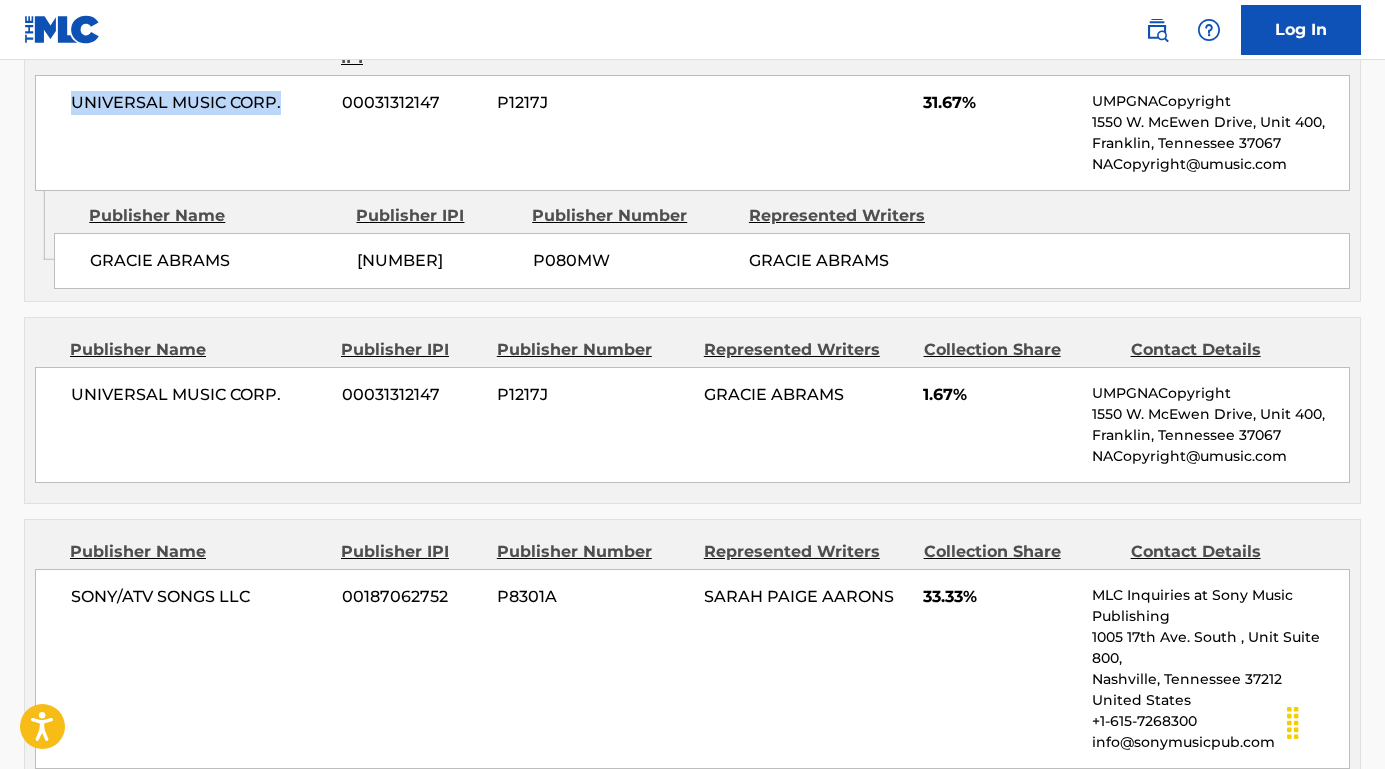 scroll, scrollTop: 1090, scrollLeft: 0, axis: vertical 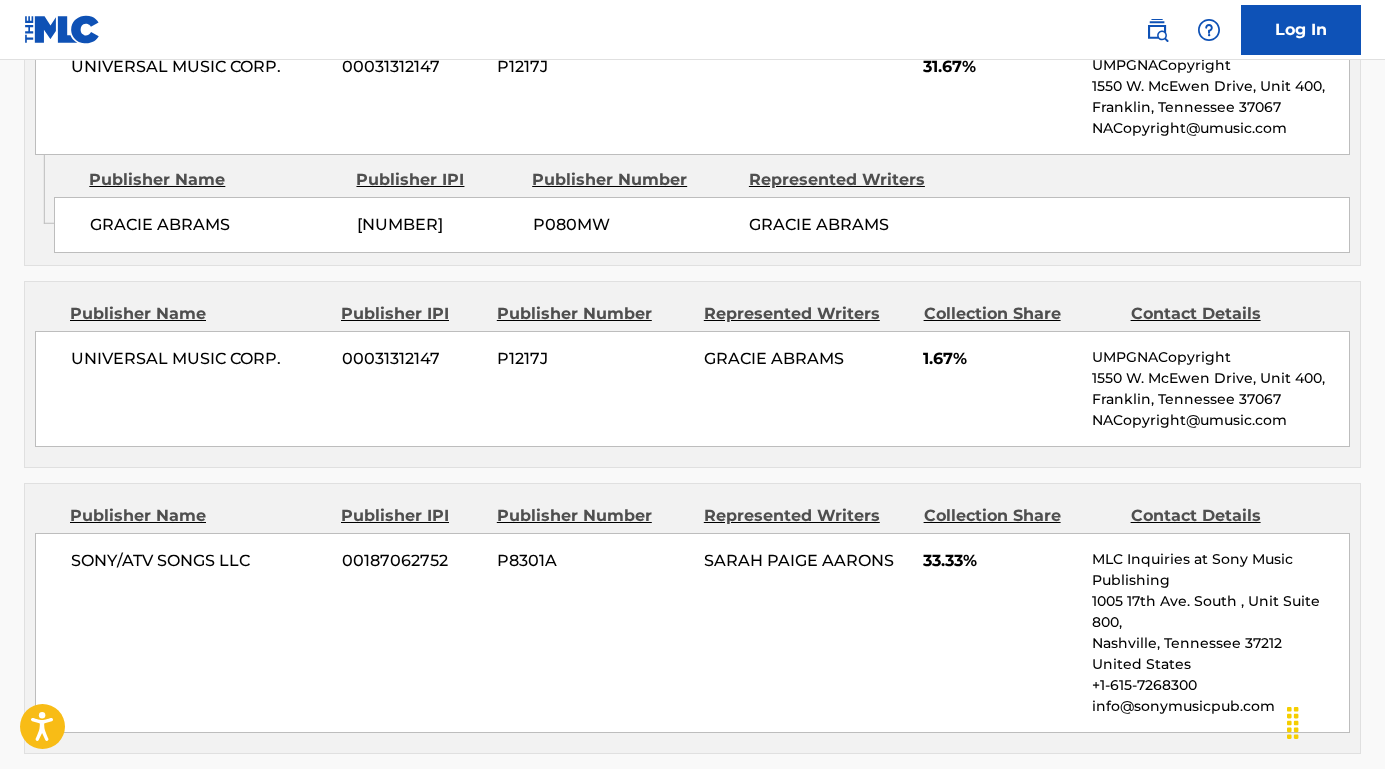 click on "SONY/ATV SONGS LLC" at bounding box center [199, 561] 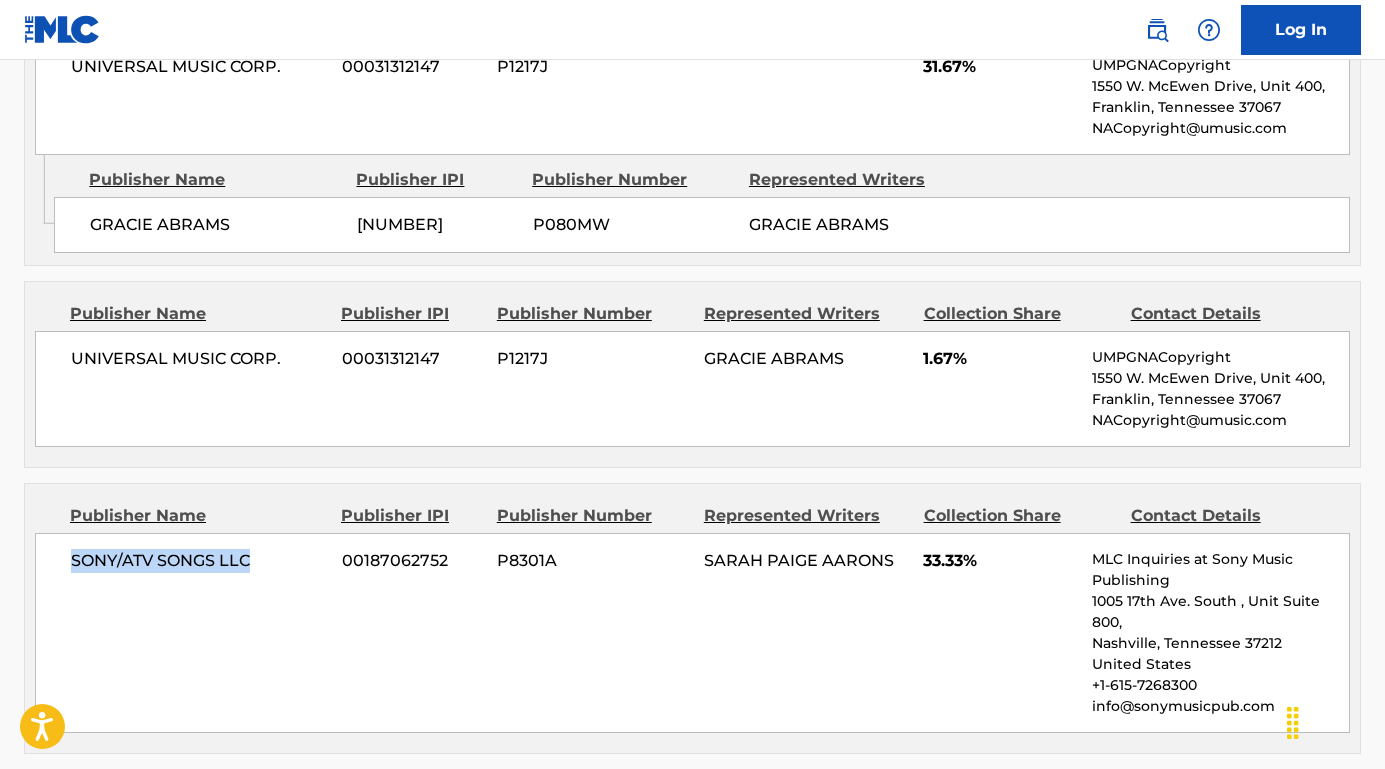 drag, startPoint x: 258, startPoint y: 558, endPoint x: 8, endPoint y: 557, distance: 250.002 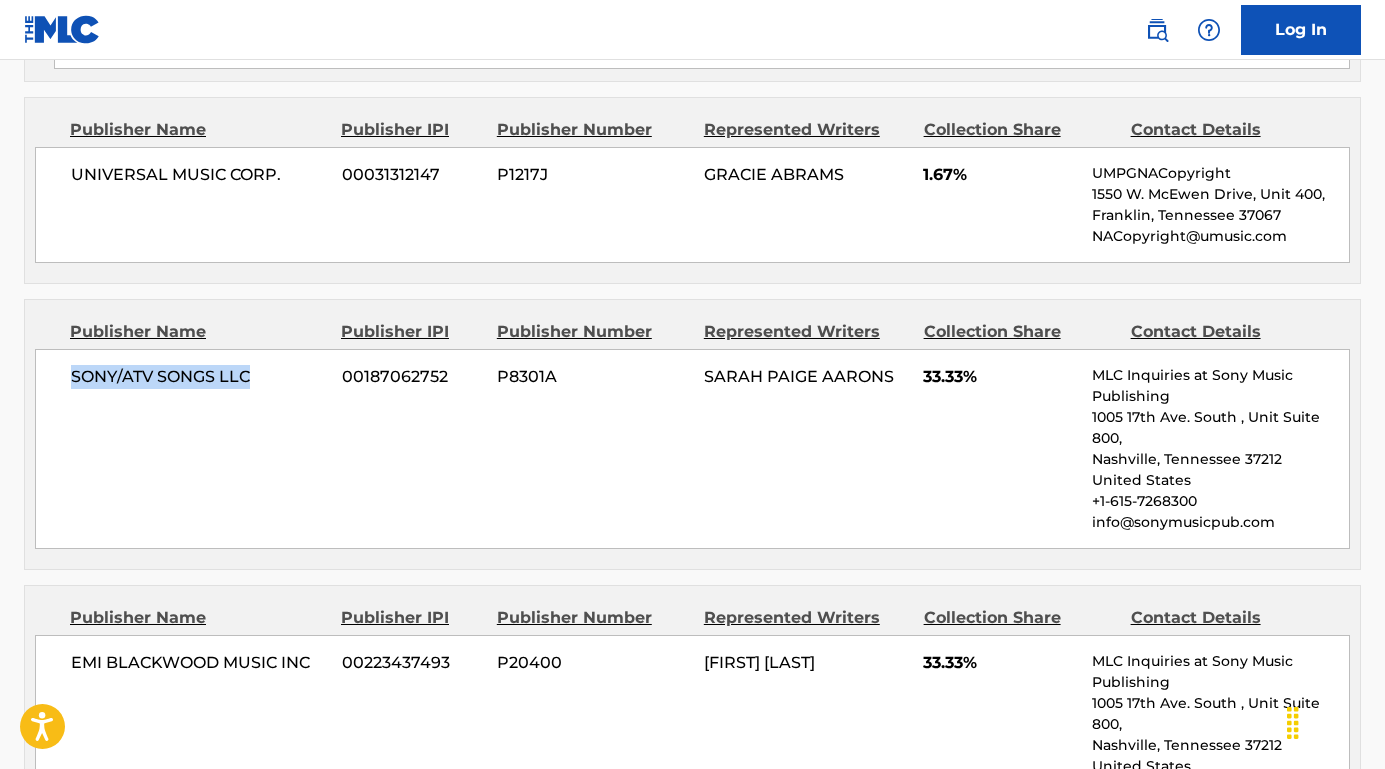 scroll, scrollTop: 1337, scrollLeft: 0, axis: vertical 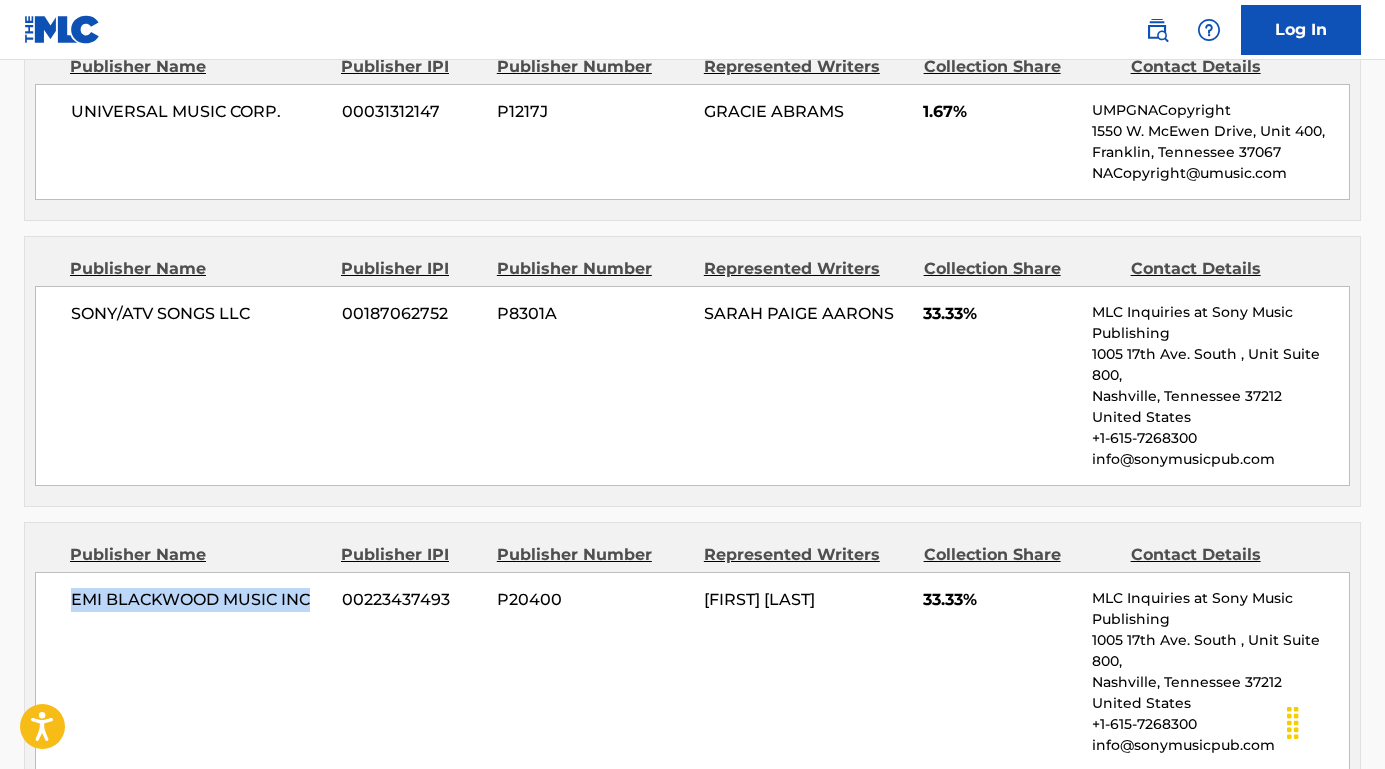 drag, startPoint x: 312, startPoint y: 597, endPoint x: 66, endPoint y: 596, distance: 246.00203 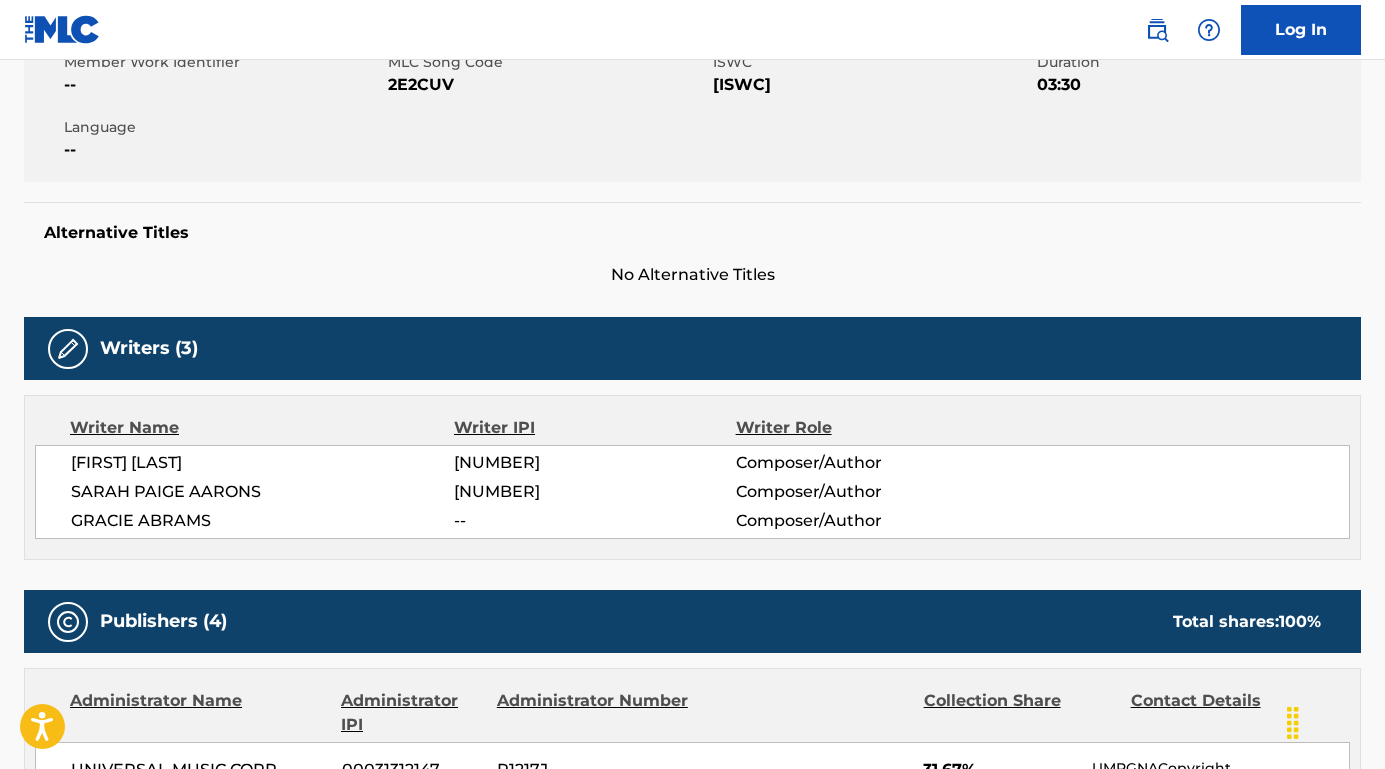 scroll, scrollTop: 353, scrollLeft: 0, axis: vertical 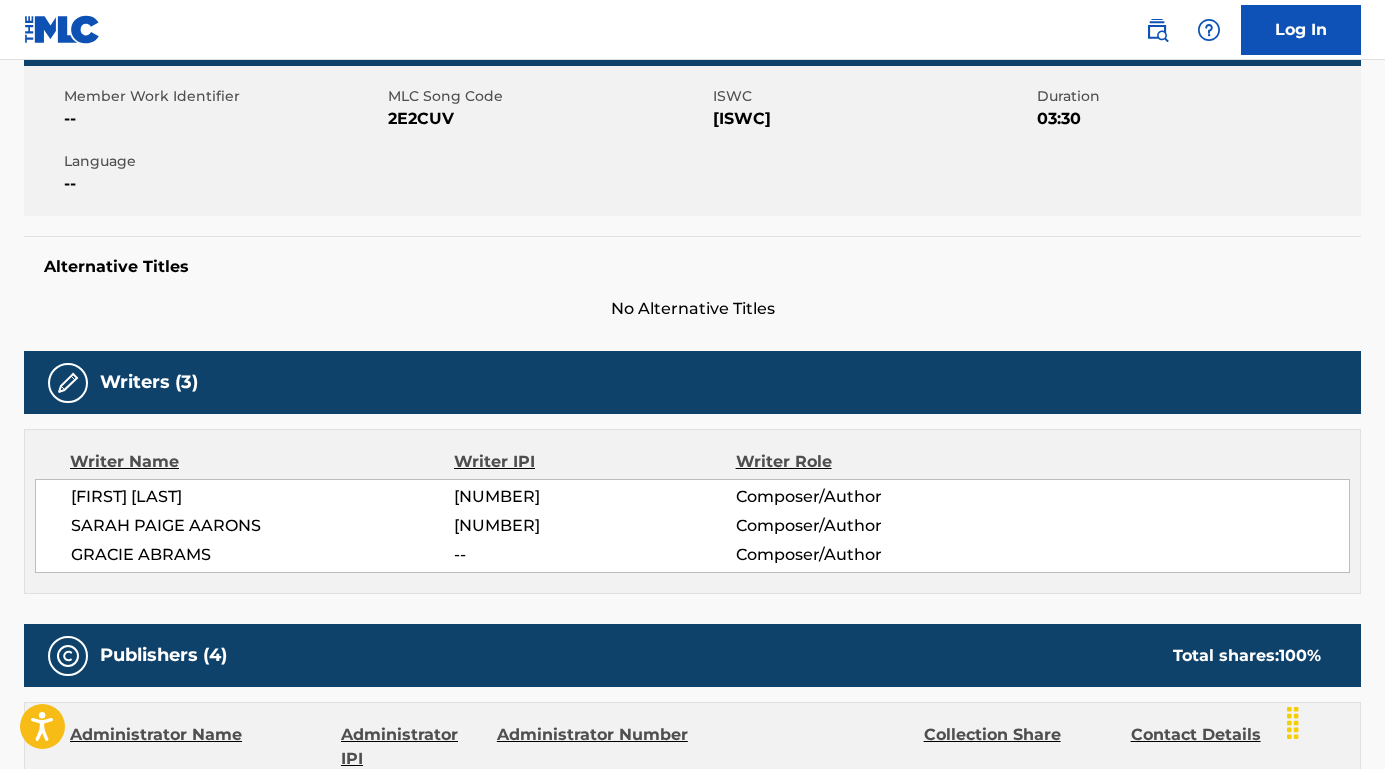 drag, startPoint x: 845, startPoint y: 124, endPoint x: 714, endPoint y: 123, distance: 131.00381 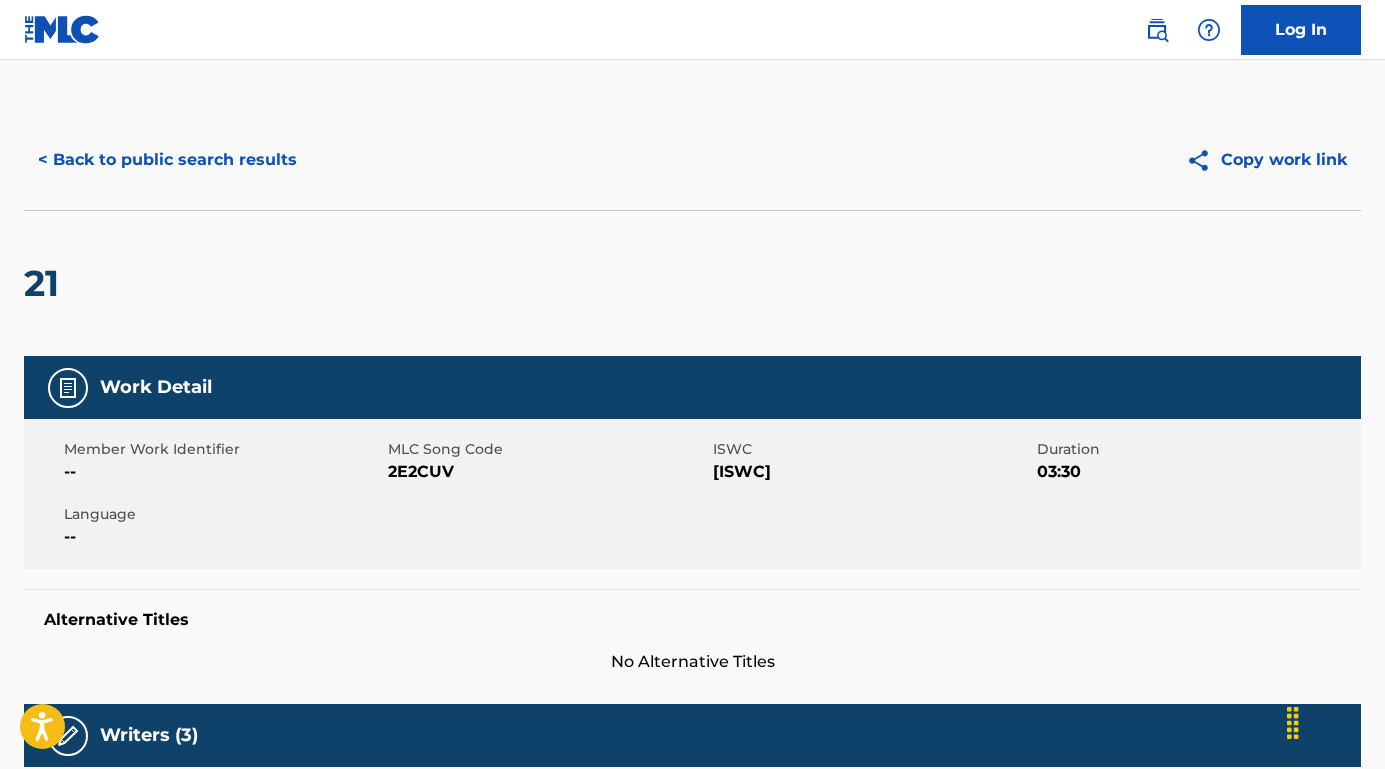 scroll, scrollTop: -1, scrollLeft: 0, axis: vertical 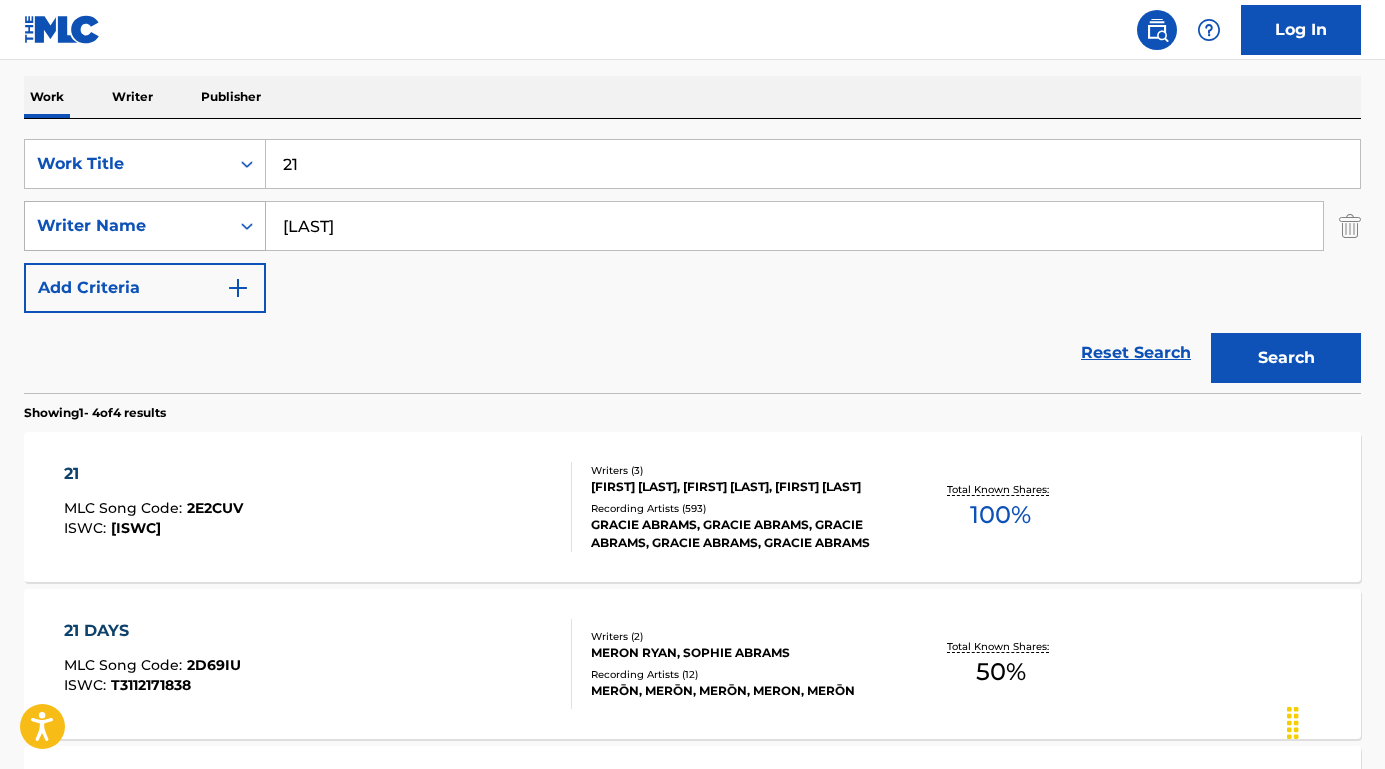 drag, startPoint x: 392, startPoint y: 221, endPoint x: 247, endPoint y: 220, distance: 145.00345 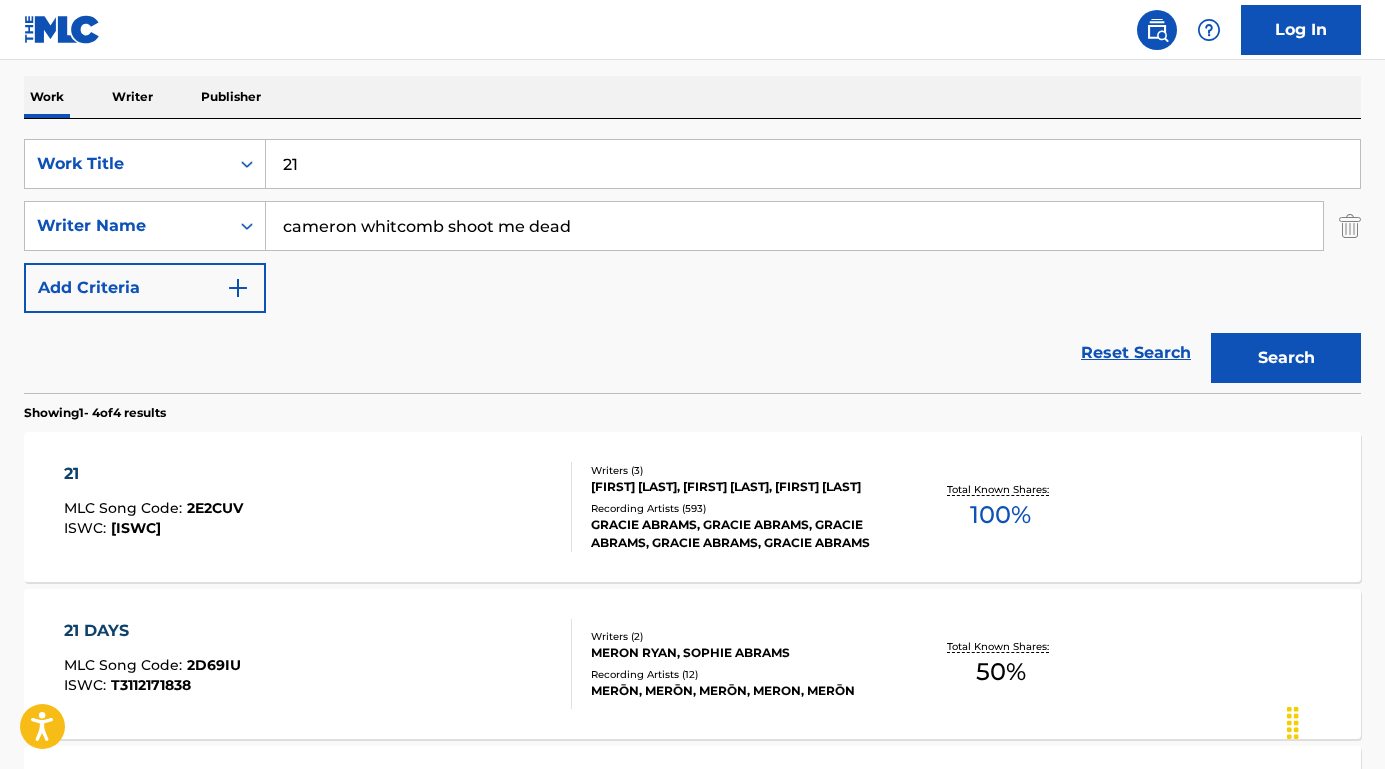 drag, startPoint x: 454, startPoint y: 222, endPoint x: 651, endPoint y: 231, distance: 197.20547 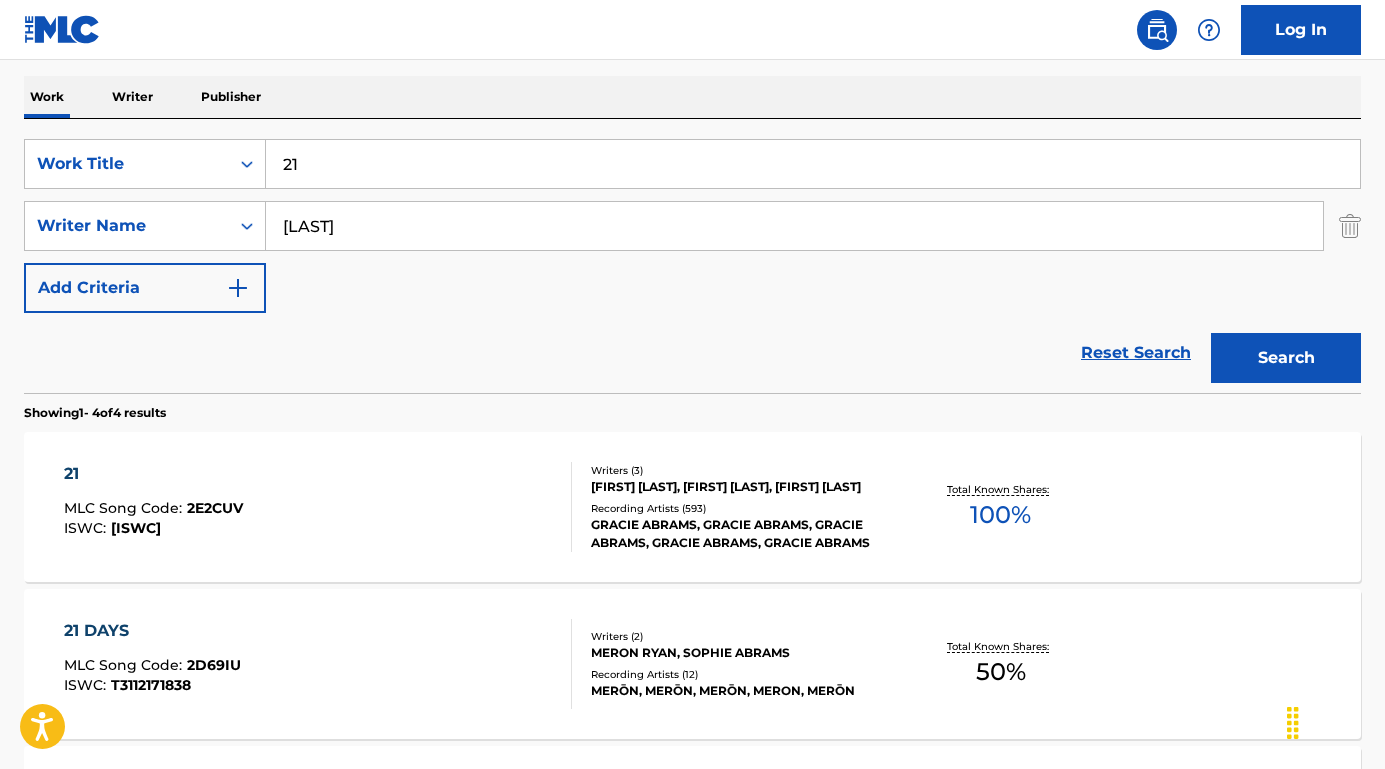 type on "[LAST]" 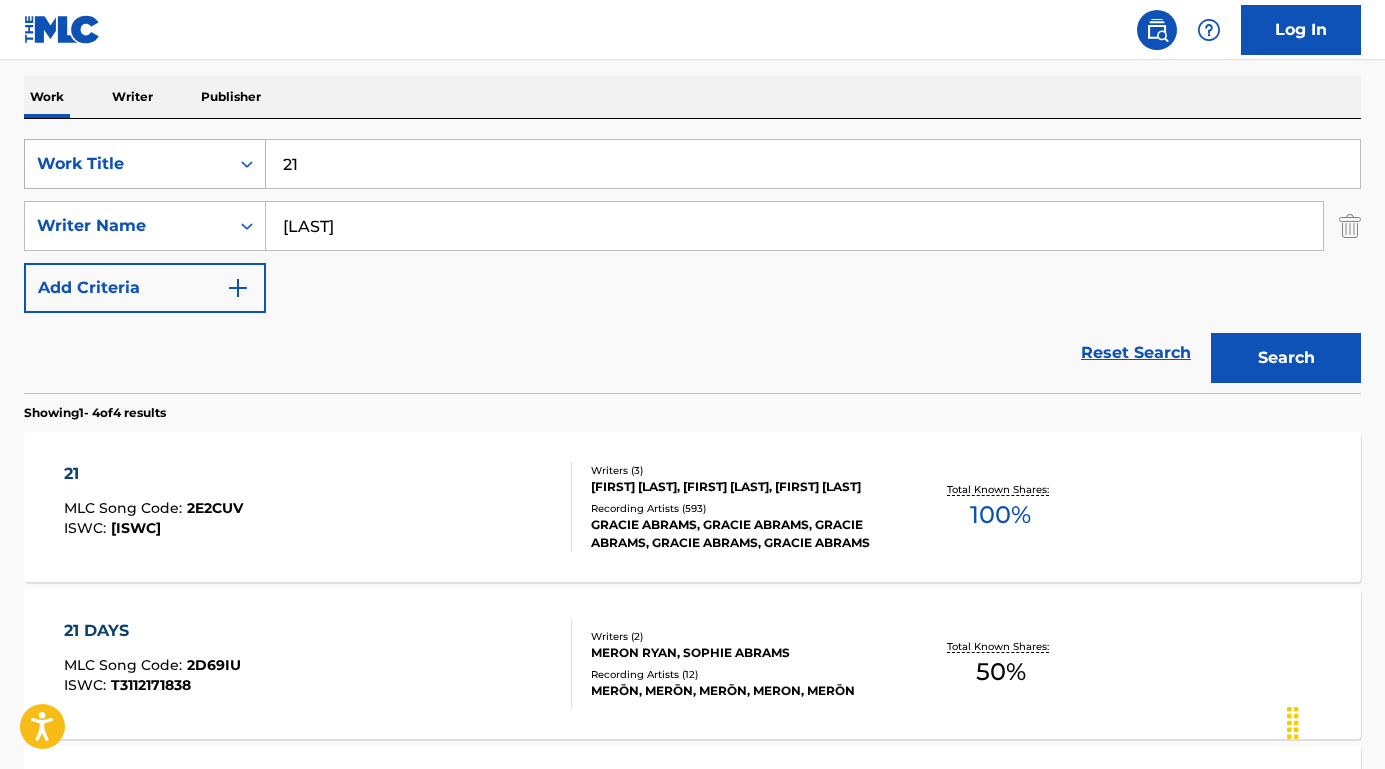 drag, startPoint x: 400, startPoint y: 166, endPoint x: 205, endPoint y: 166, distance: 195 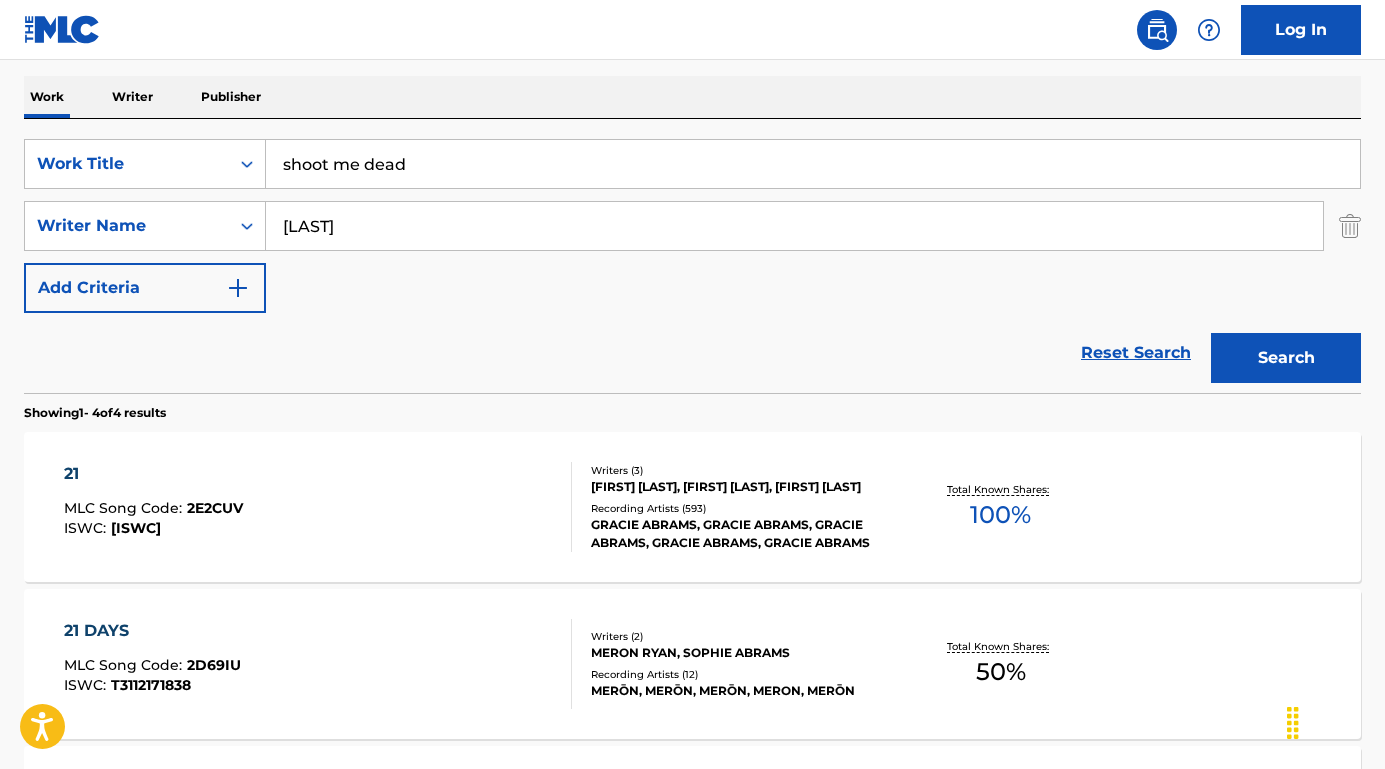 type on "shoot me dead" 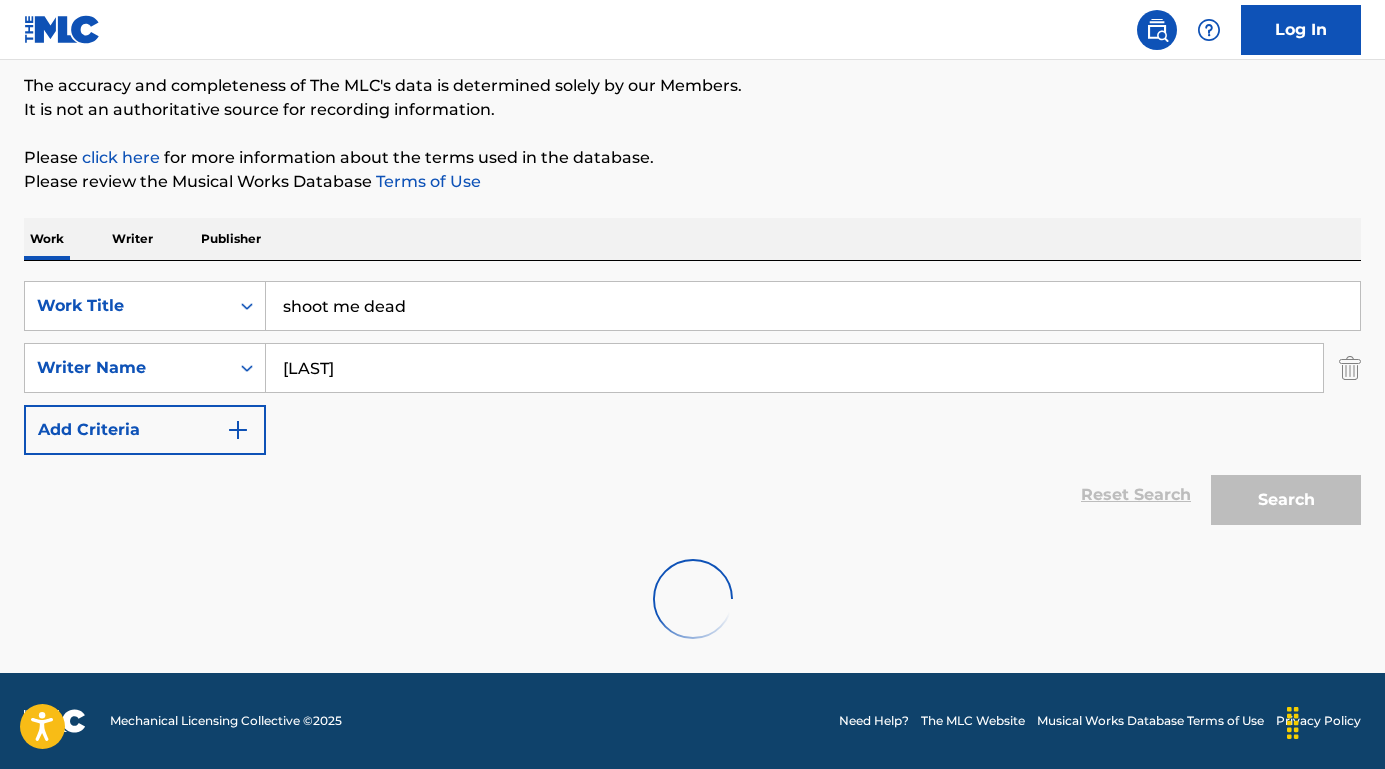 scroll, scrollTop: 164, scrollLeft: 0, axis: vertical 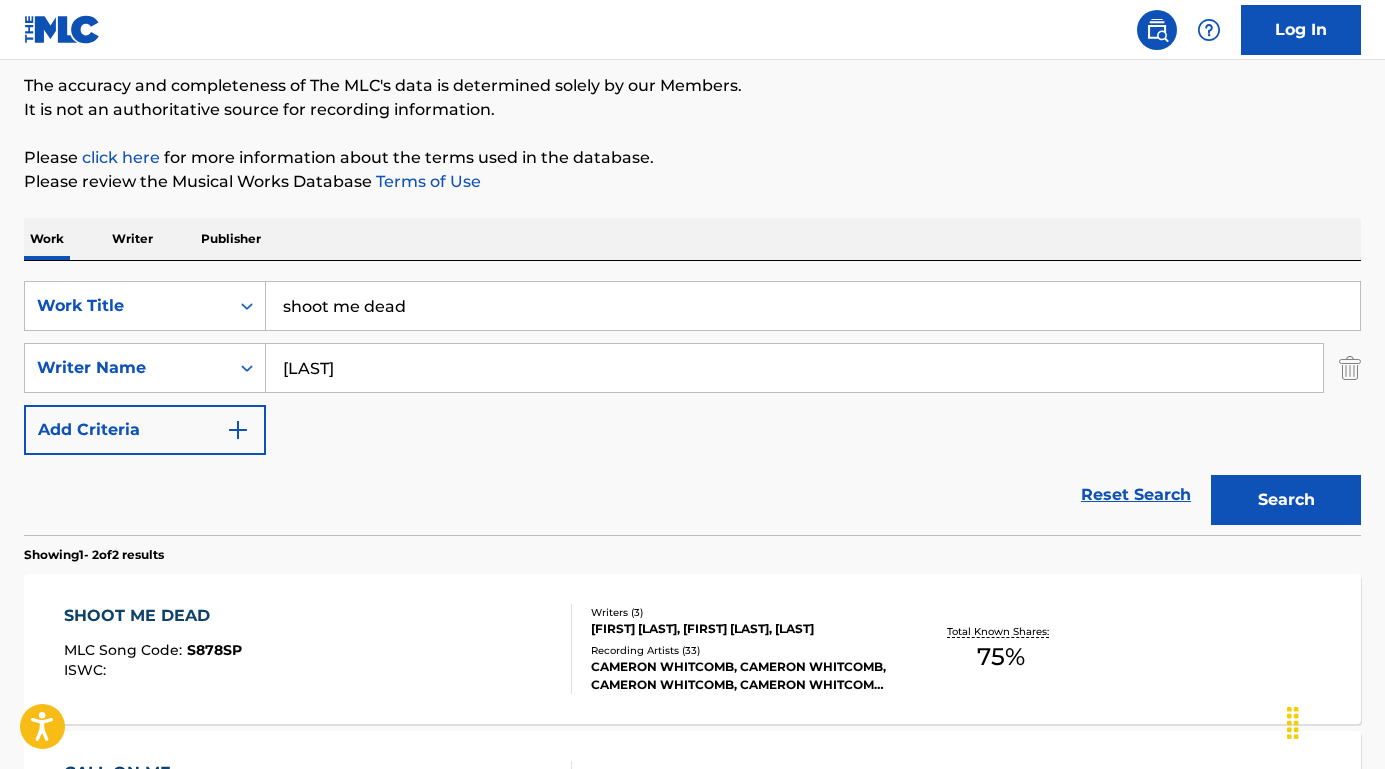 click on "SHOOT ME DEAD" at bounding box center [153, 616] 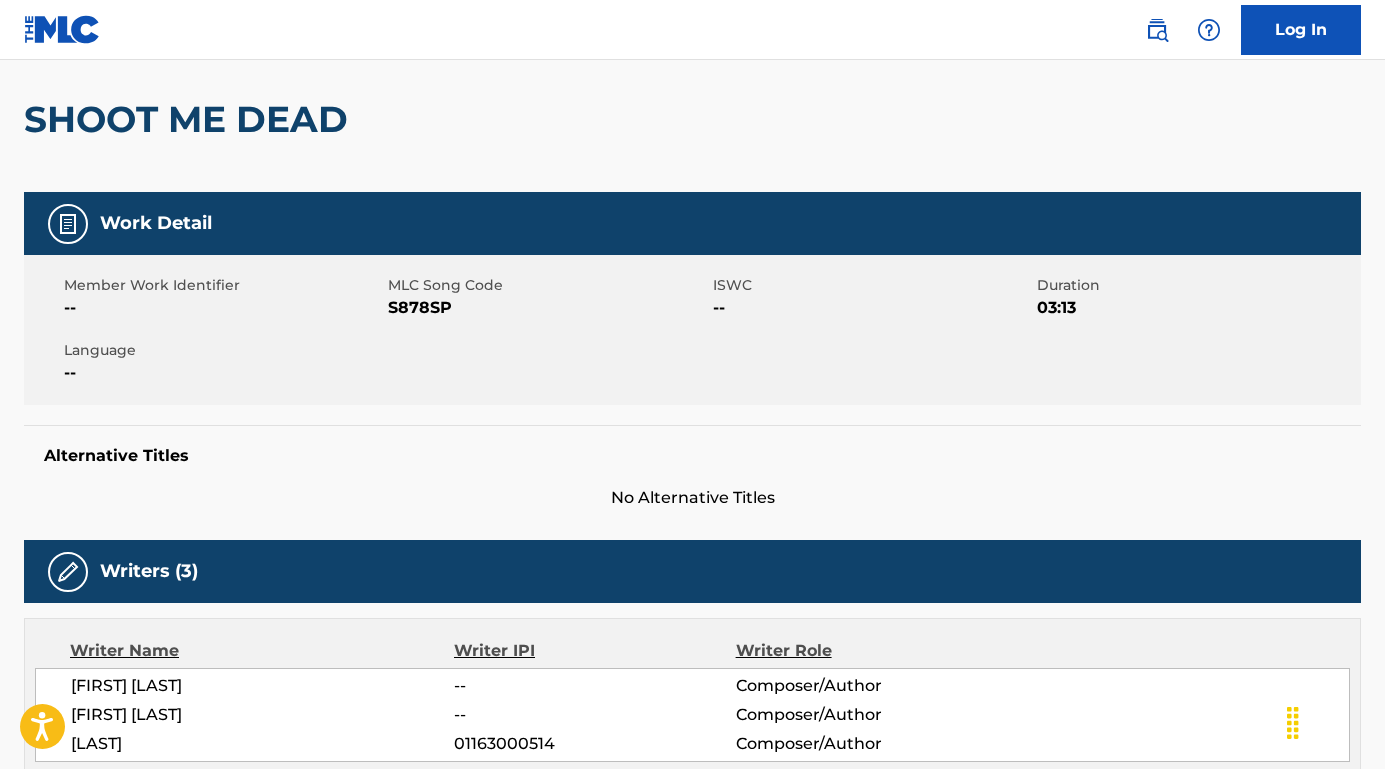 scroll, scrollTop: 0, scrollLeft: 0, axis: both 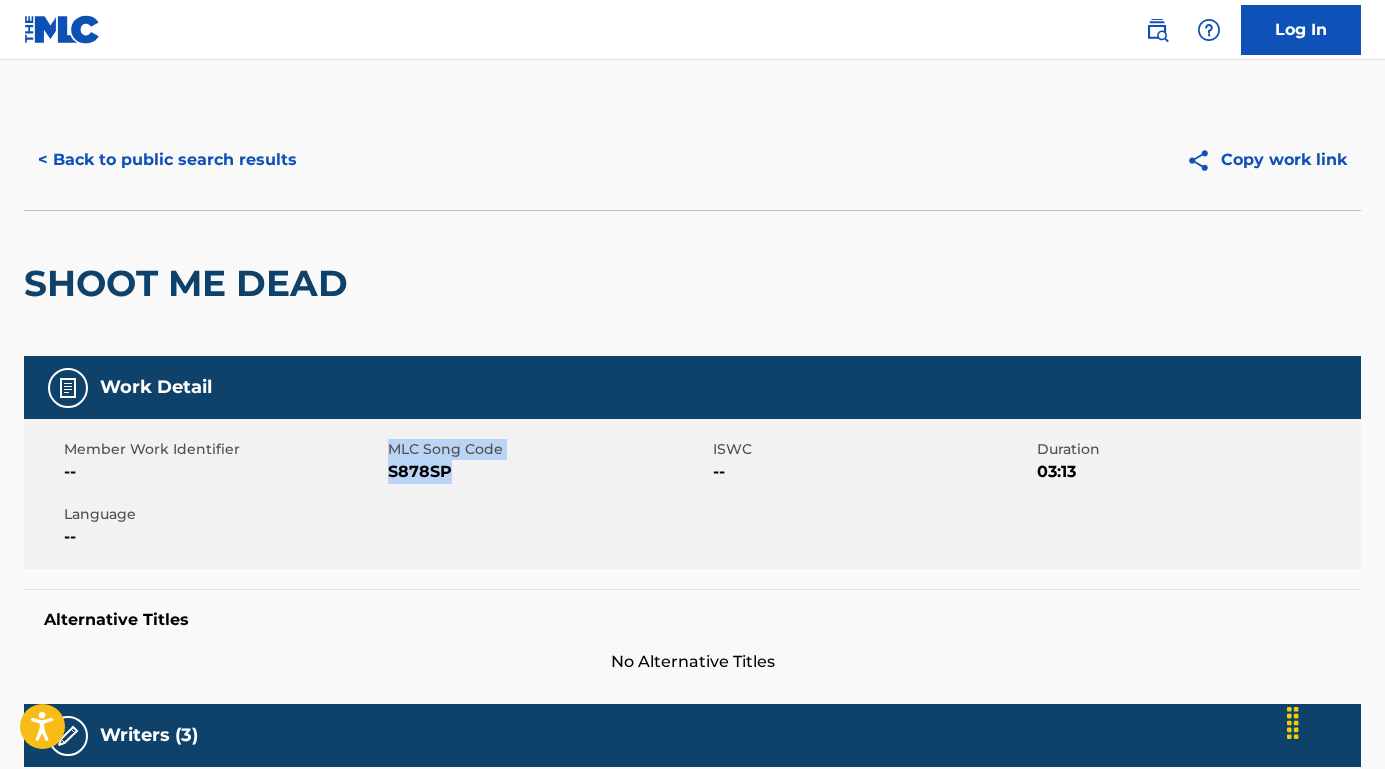 drag, startPoint x: 469, startPoint y: 480, endPoint x: 388, endPoint y: 477, distance: 81.055534 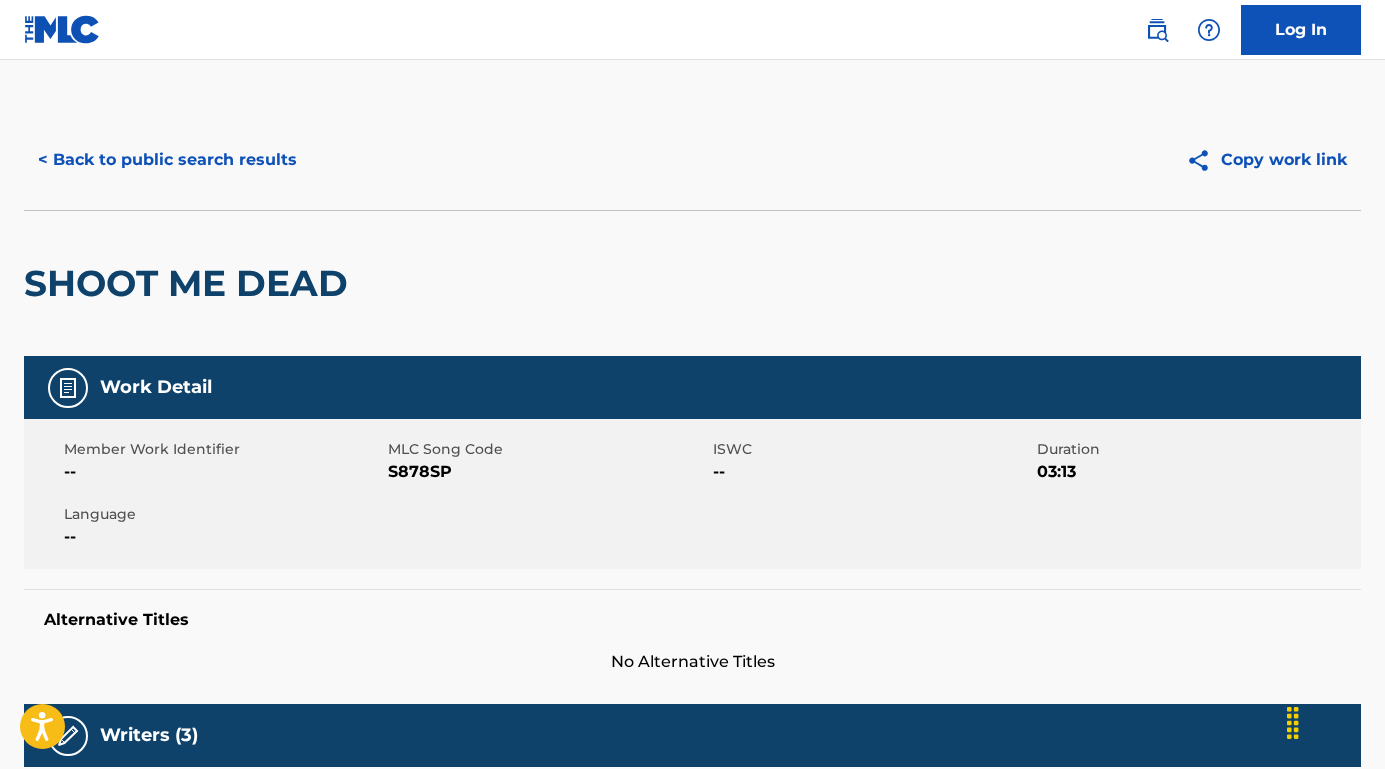 click on "S878SP" at bounding box center (547, 472) 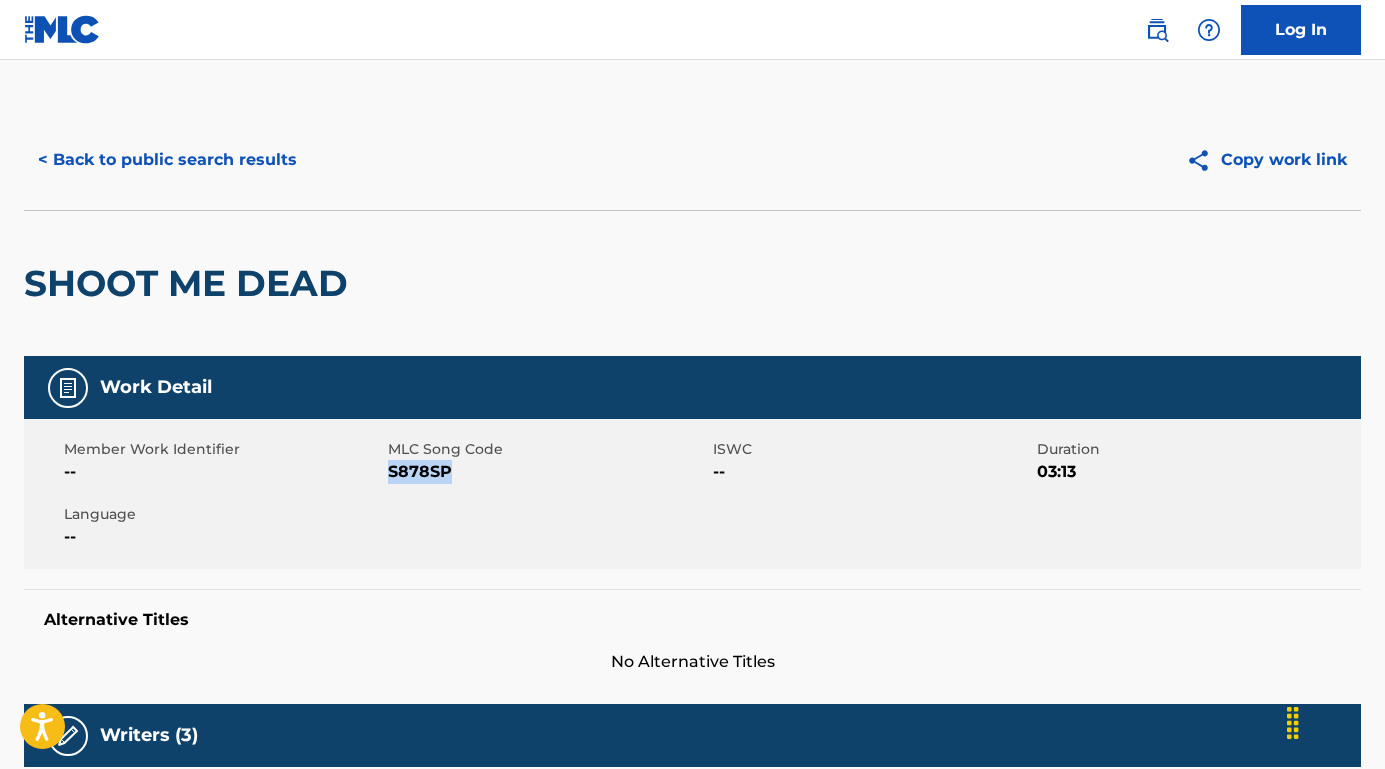 drag, startPoint x: 452, startPoint y: 473, endPoint x: 391, endPoint y: 473, distance: 61 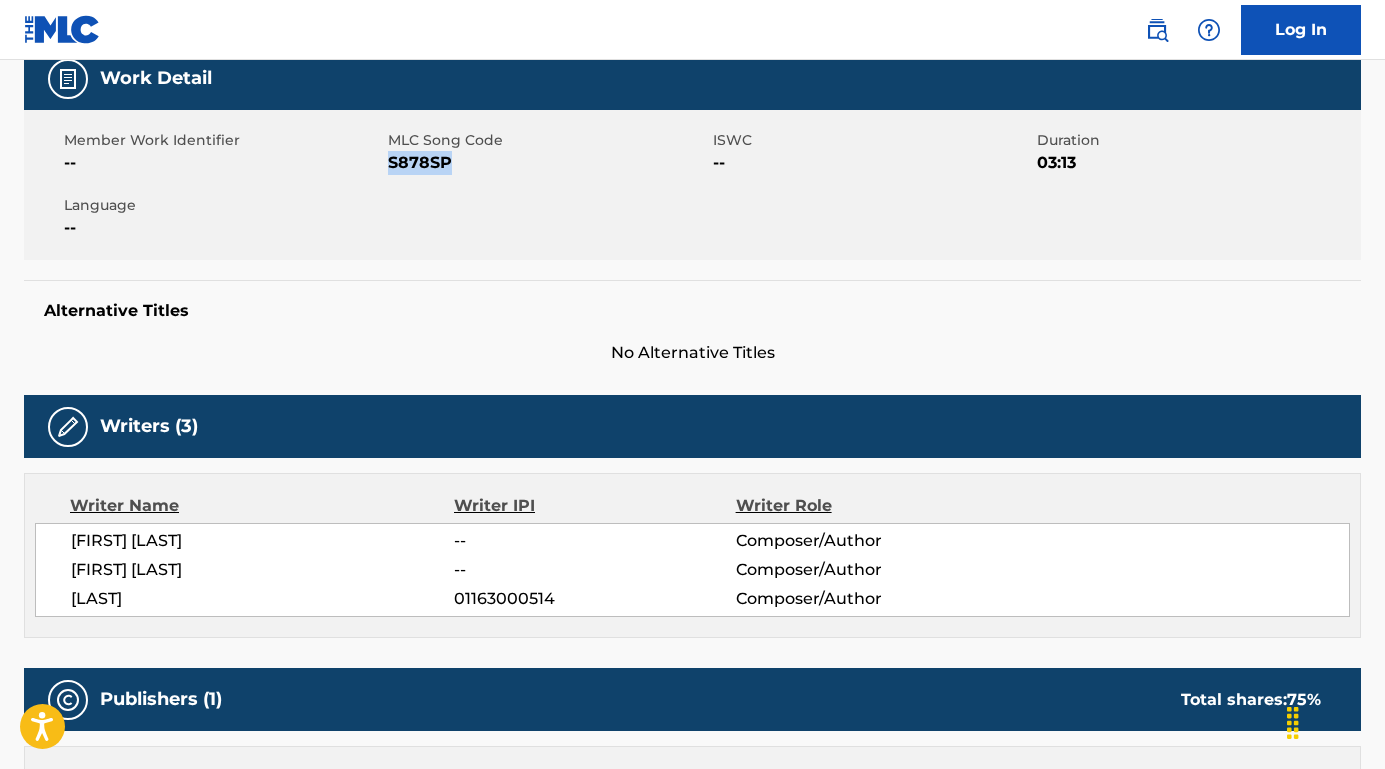scroll, scrollTop: 340, scrollLeft: 0, axis: vertical 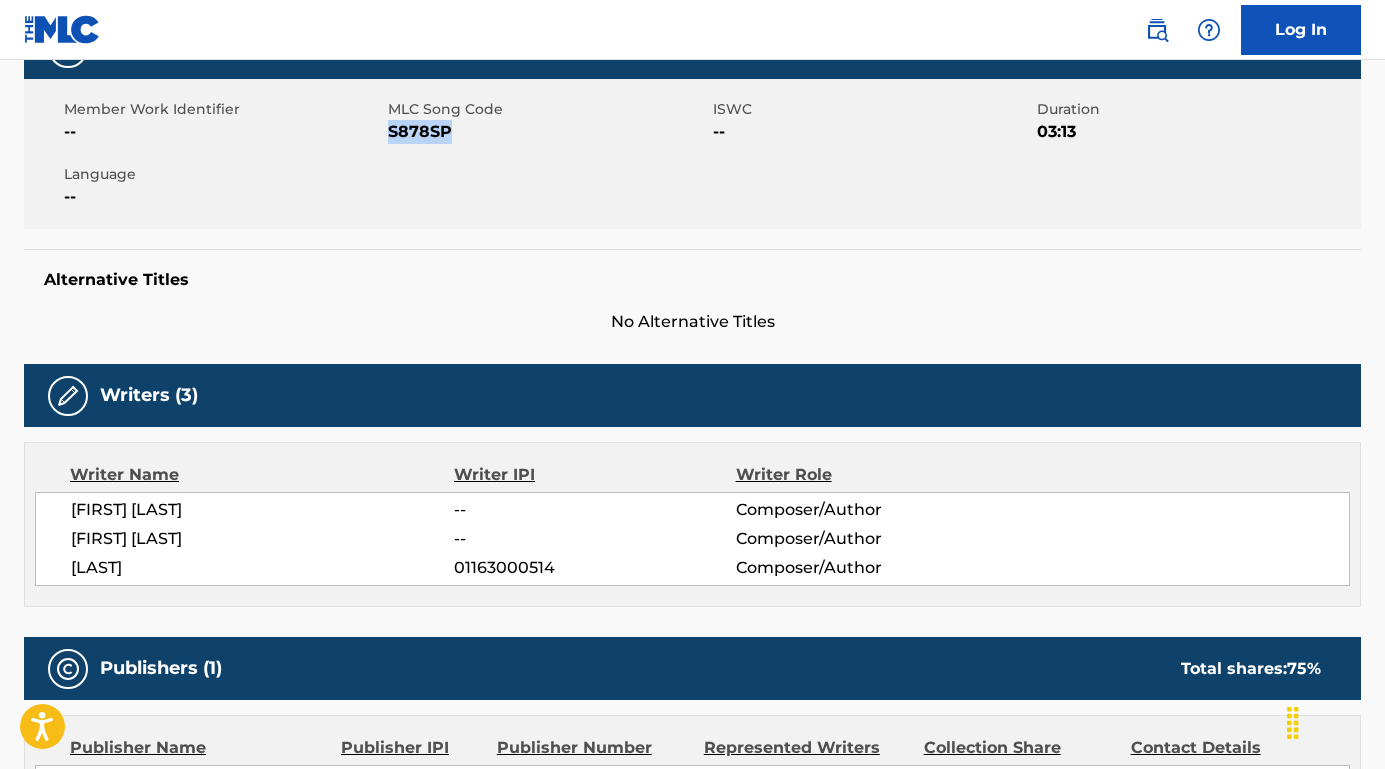 drag, startPoint x: 285, startPoint y: 566, endPoint x: 51, endPoint y: 569, distance: 234.01923 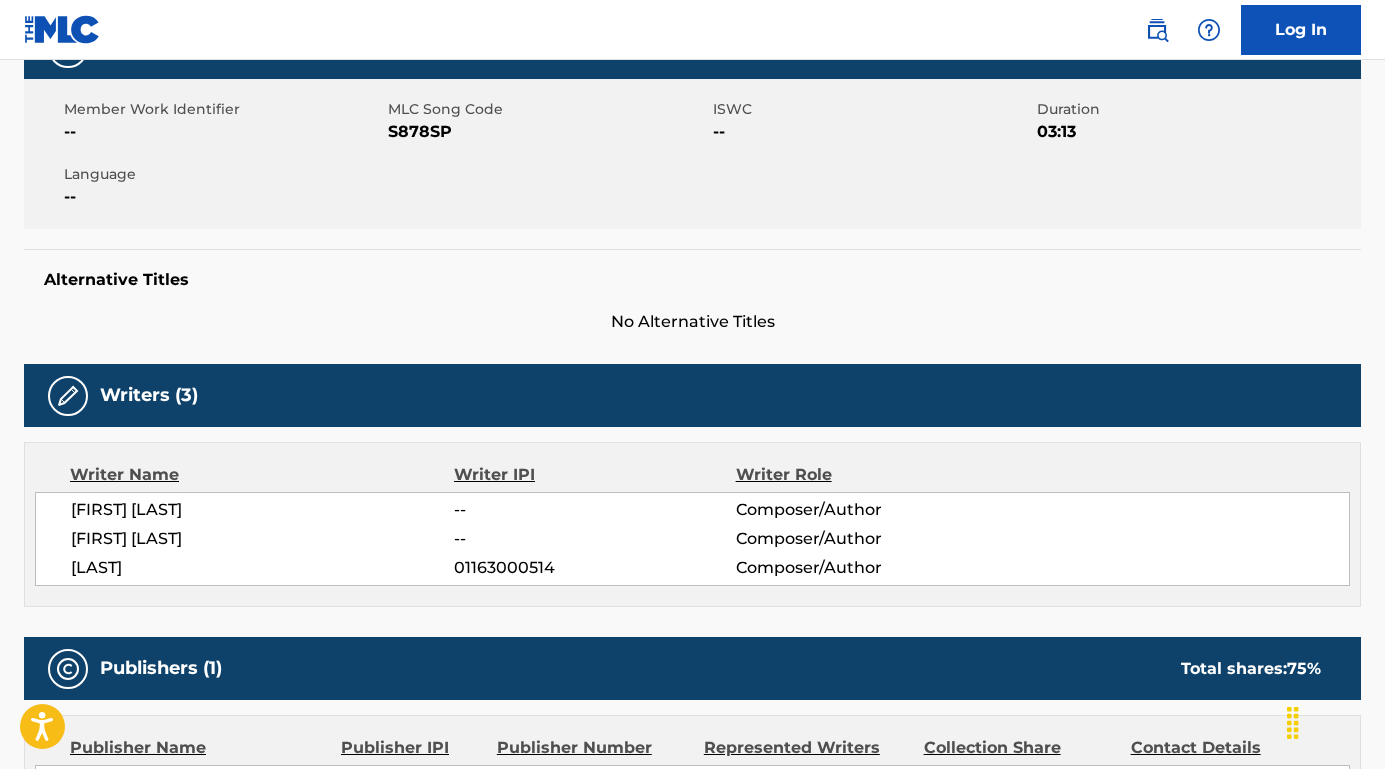 click on "[FIRST] [LAST]" at bounding box center (262, 539) 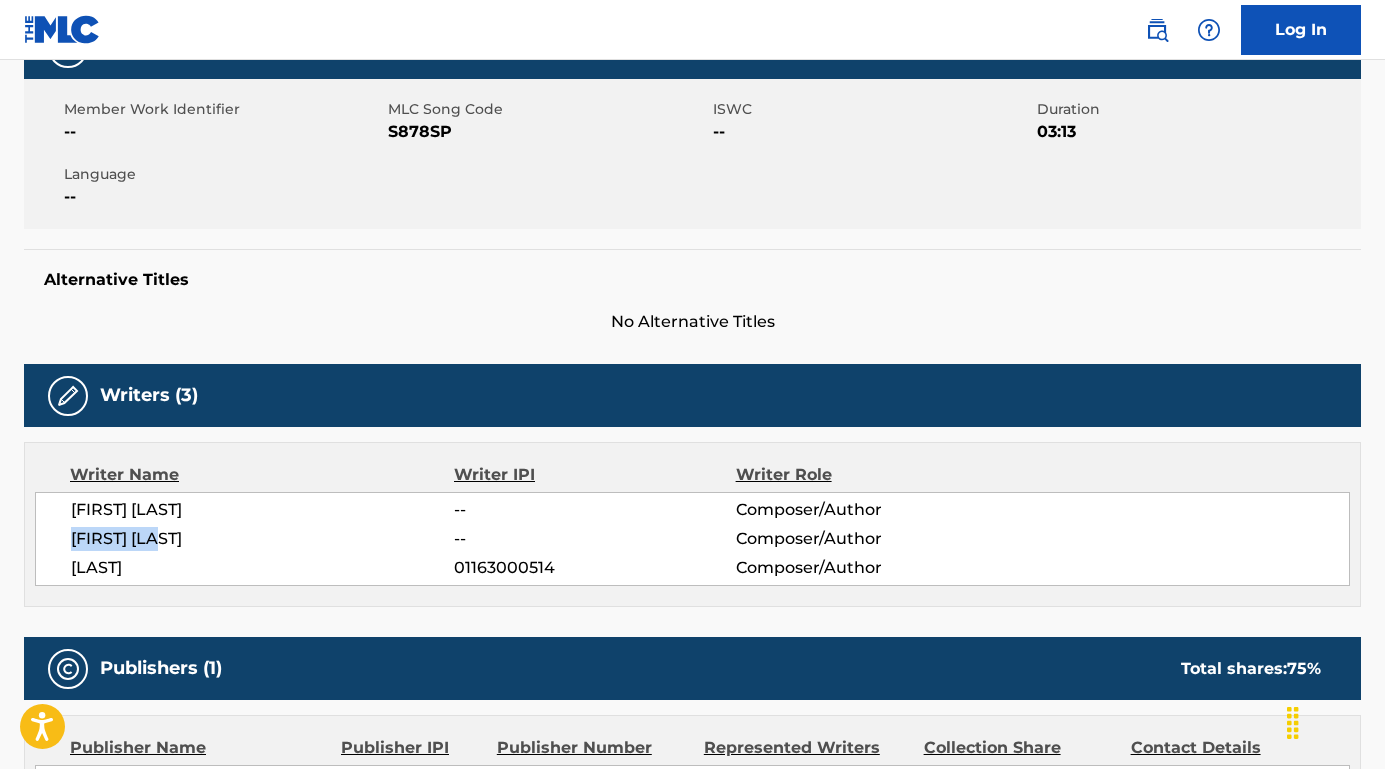 drag, startPoint x: 191, startPoint y: 538, endPoint x: 69, endPoint y: 537, distance: 122.0041 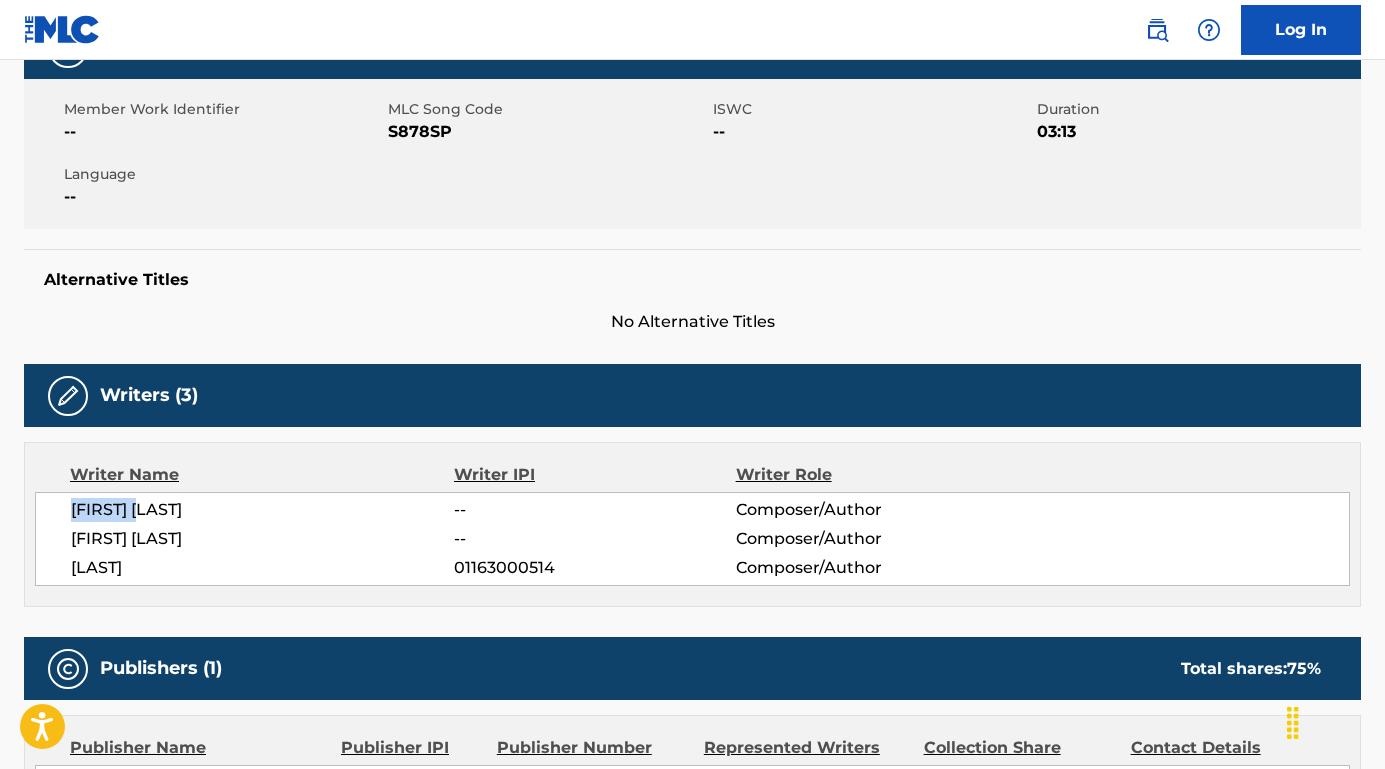 drag, startPoint x: 199, startPoint y: 499, endPoint x: 26, endPoint y: 504, distance: 173.07224 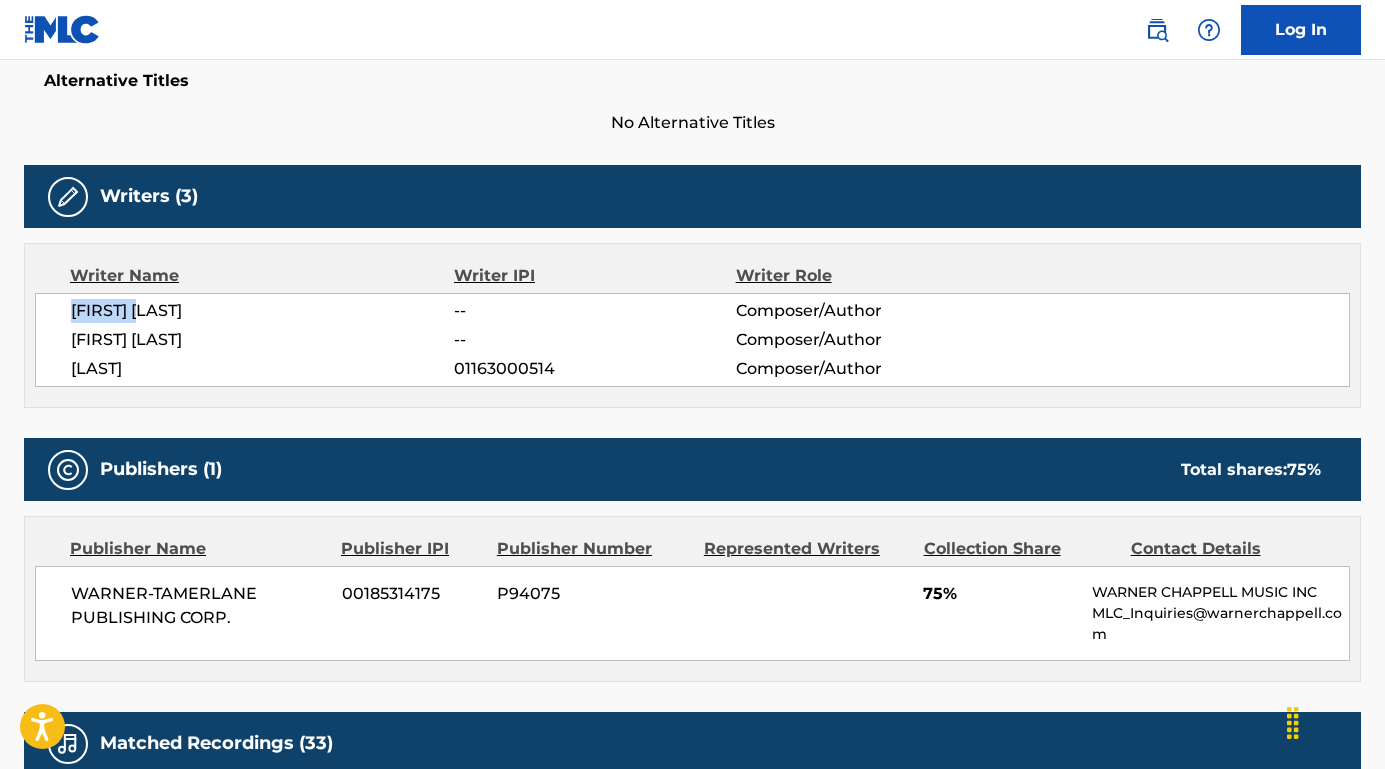 scroll, scrollTop: 585, scrollLeft: 0, axis: vertical 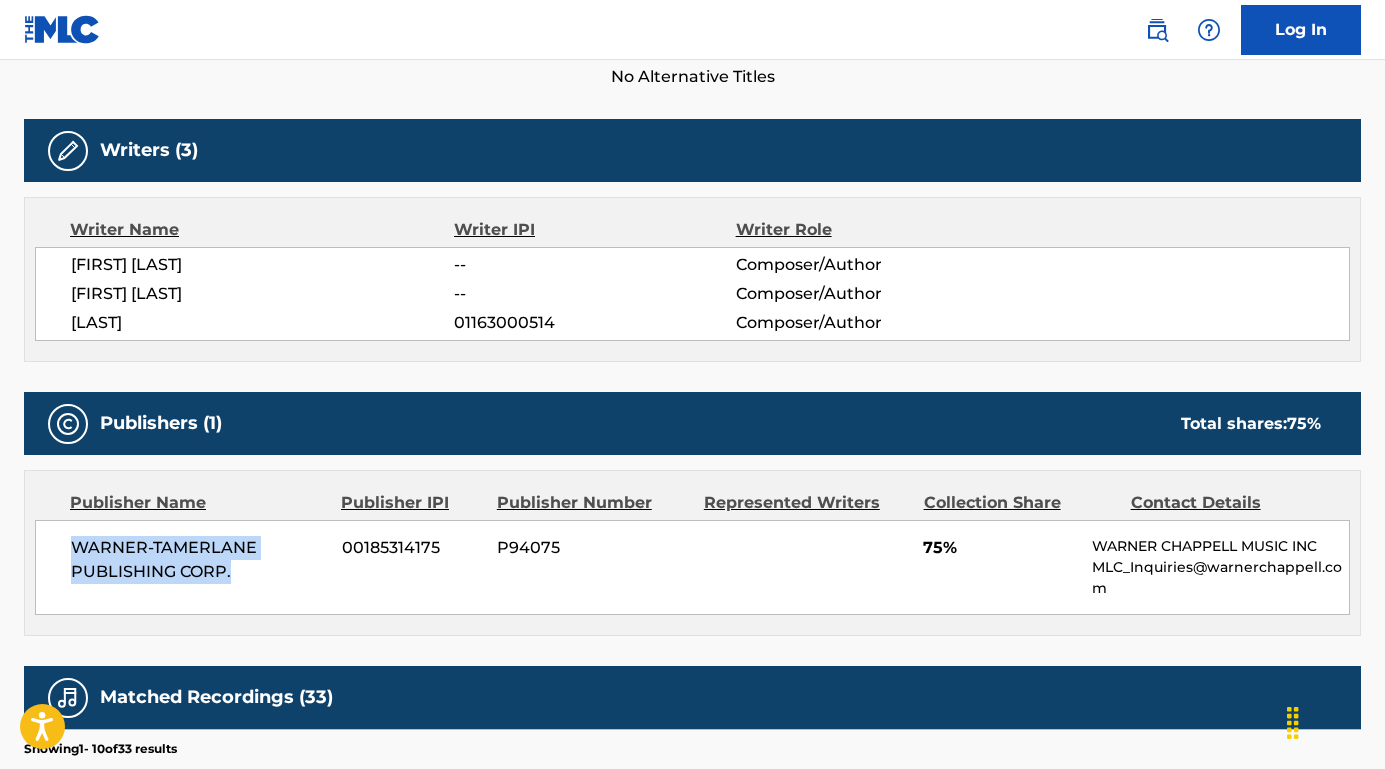 drag, startPoint x: 239, startPoint y: 567, endPoint x: 56, endPoint y: 540, distance: 184.98108 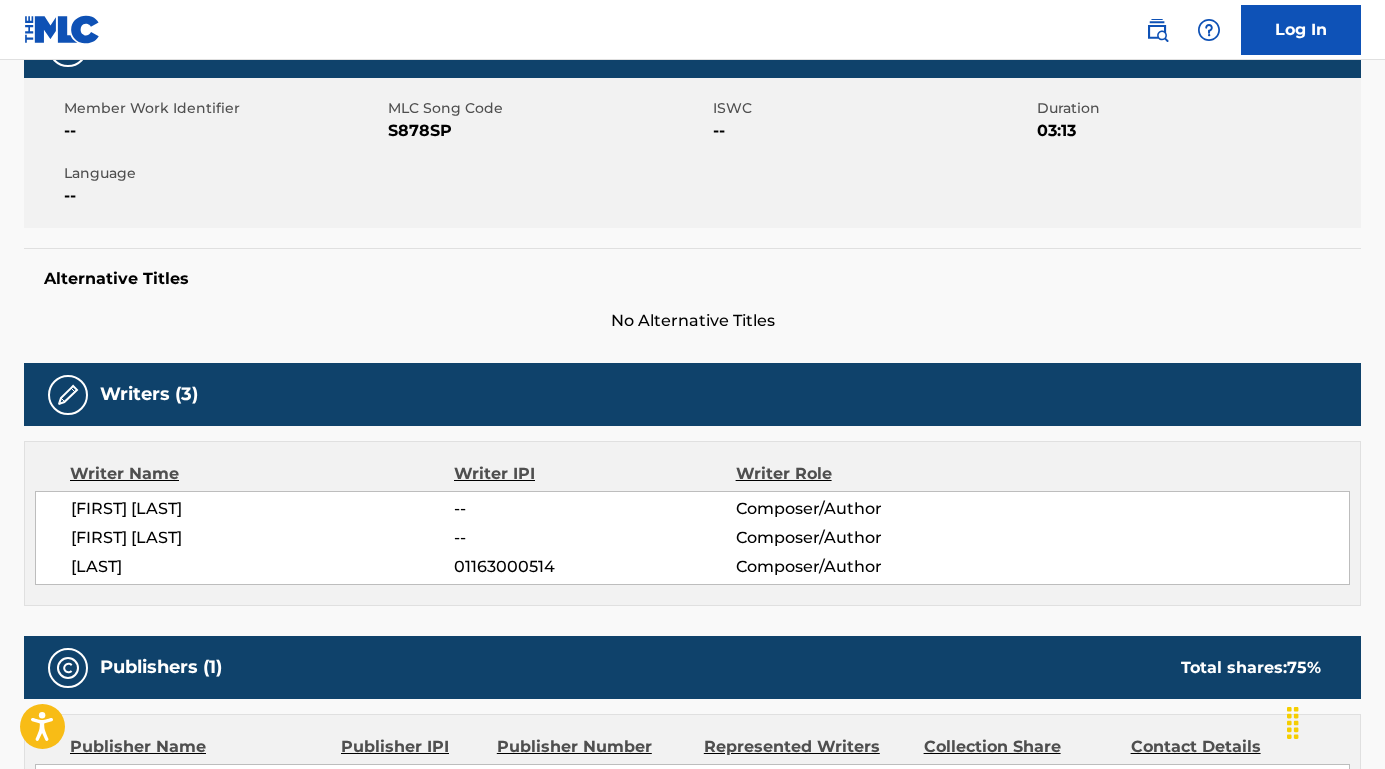 scroll, scrollTop: 0, scrollLeft: 0, axis: both 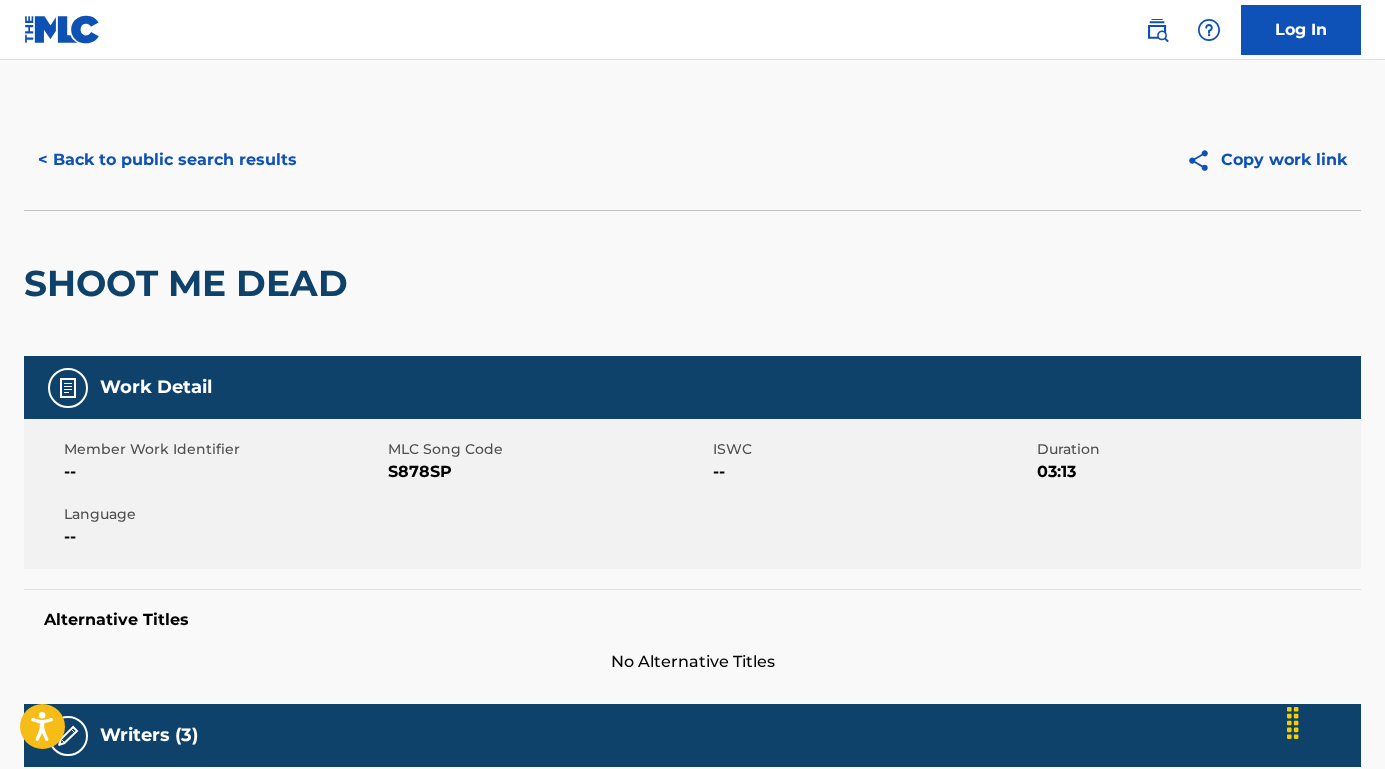 click on "< Back to public search results" at bounding box center [167, 160] 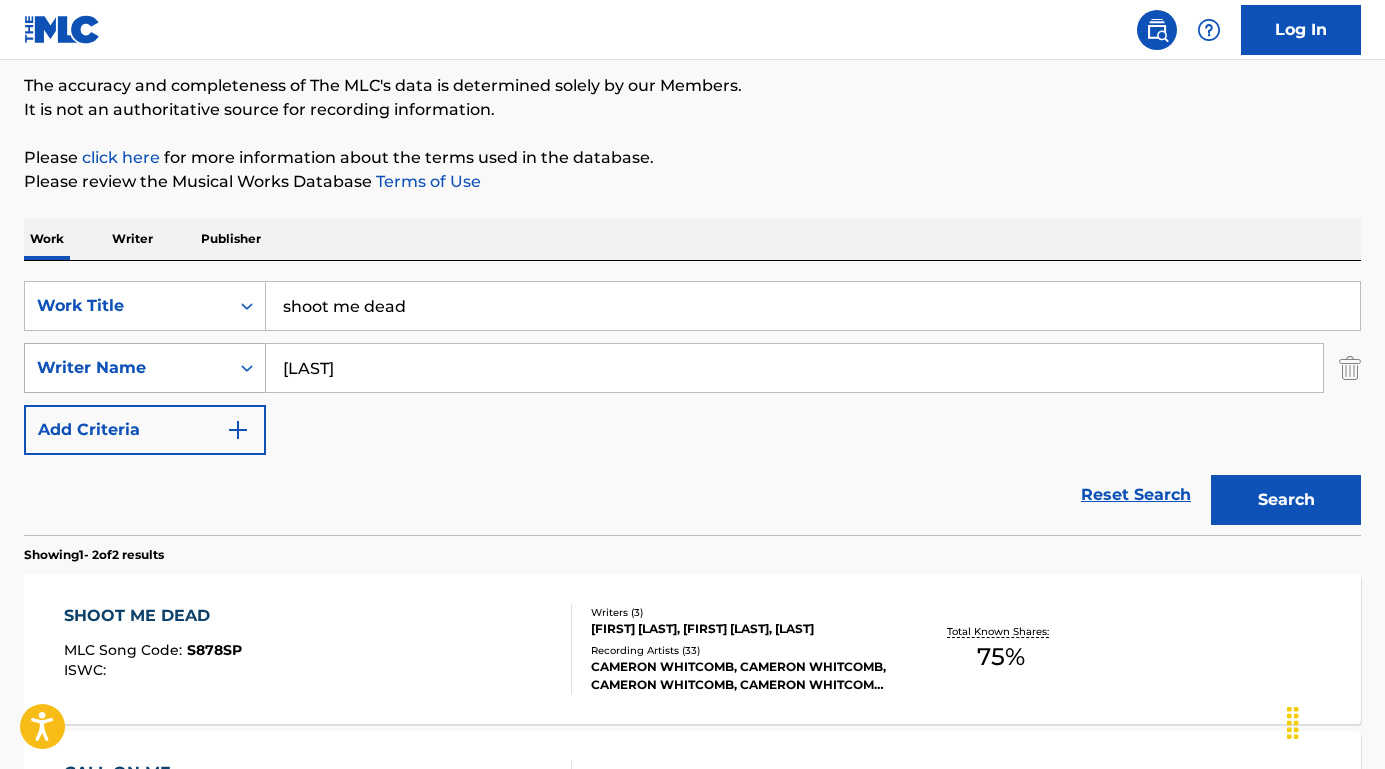 drag, startPoint x: 456, startPoint y: 366, endPoint x: 259, endPoint y: 358, distance: 197.16237 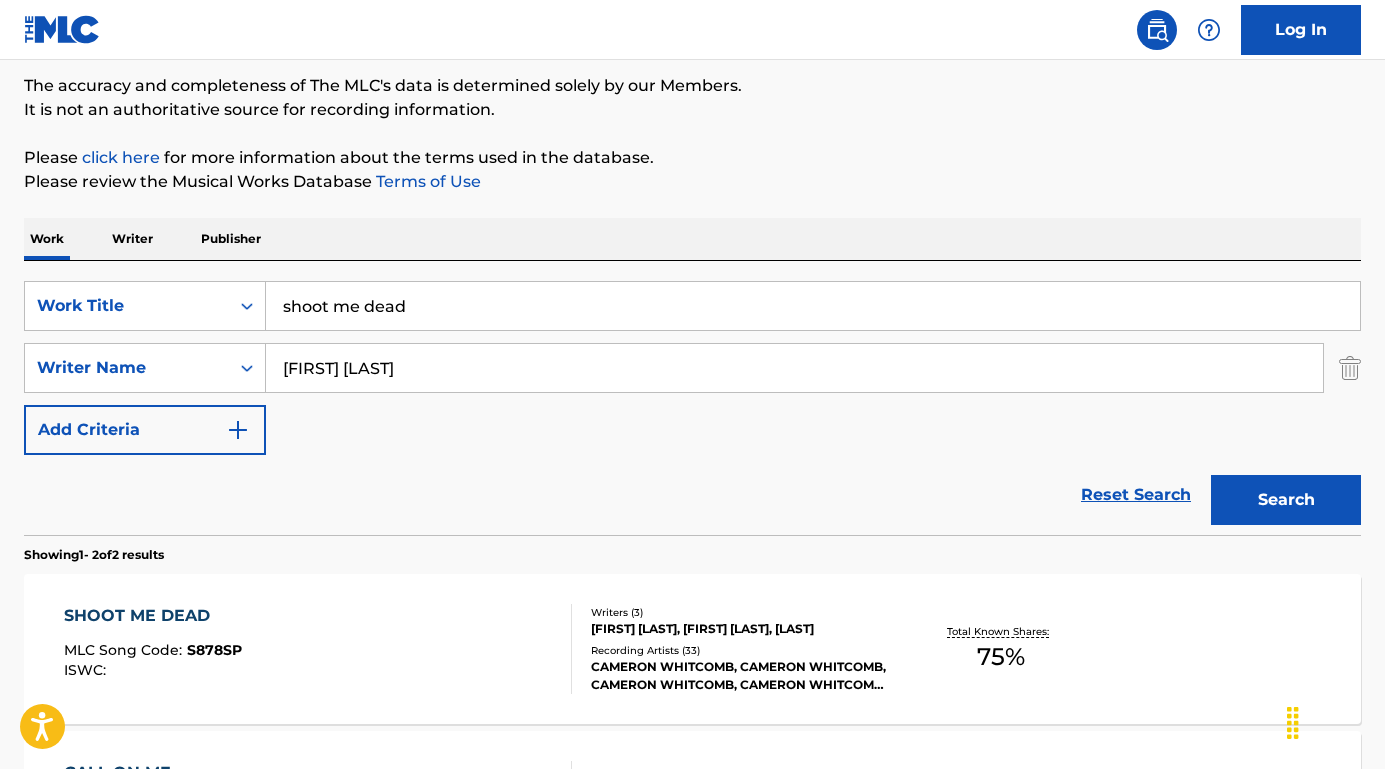 type on "[FIRST] [LAST]" 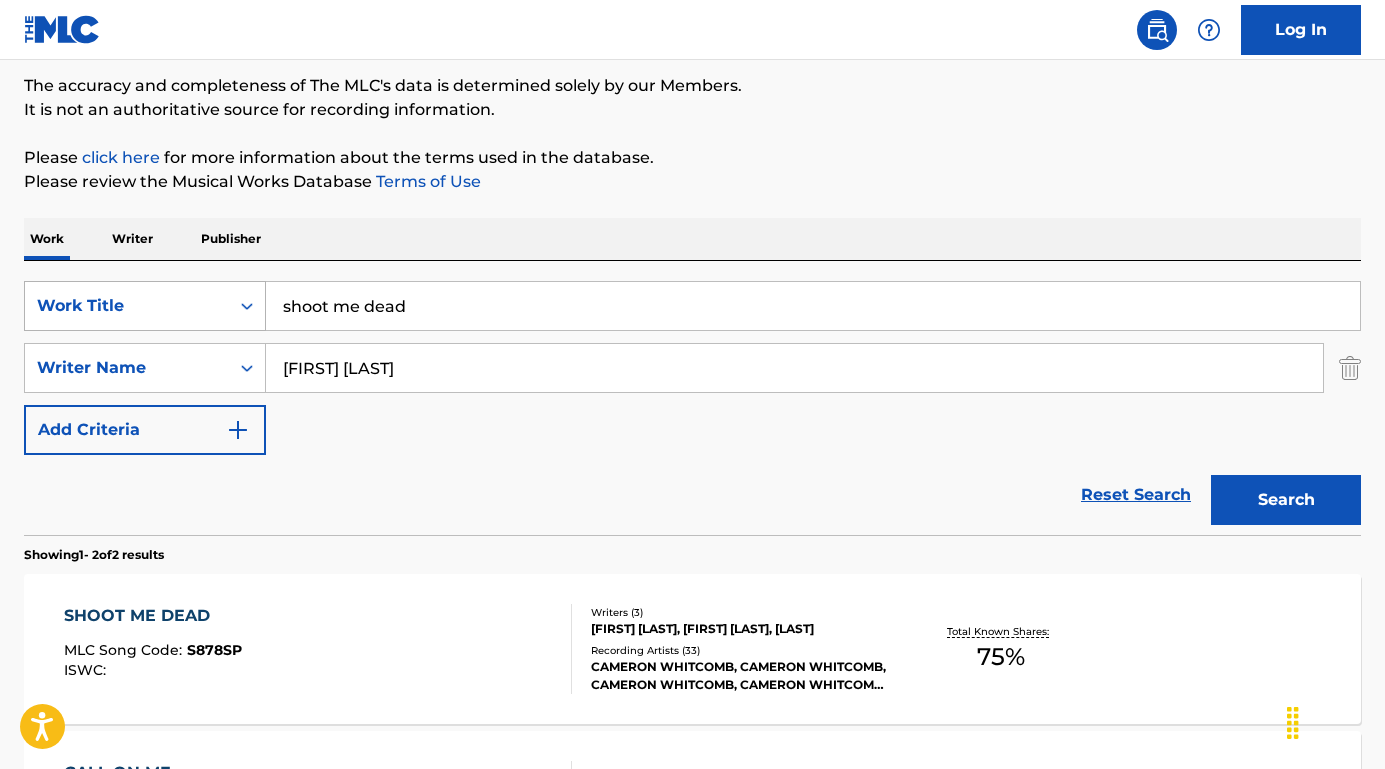 drag, startPoint x: 430, startPoint y: 310, endPoint x: 214, endPoint y: 307, distance: 216.02083 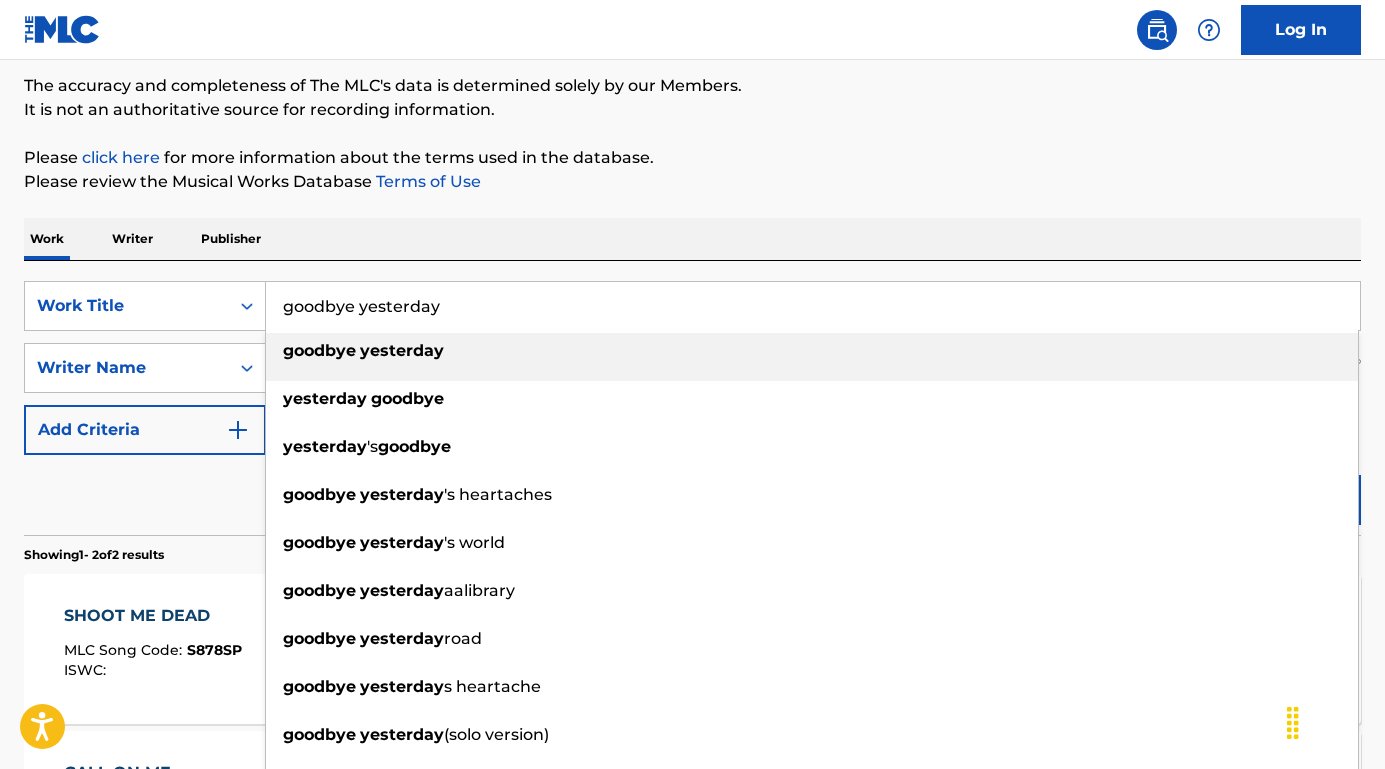 type on "goodbye yesterday" 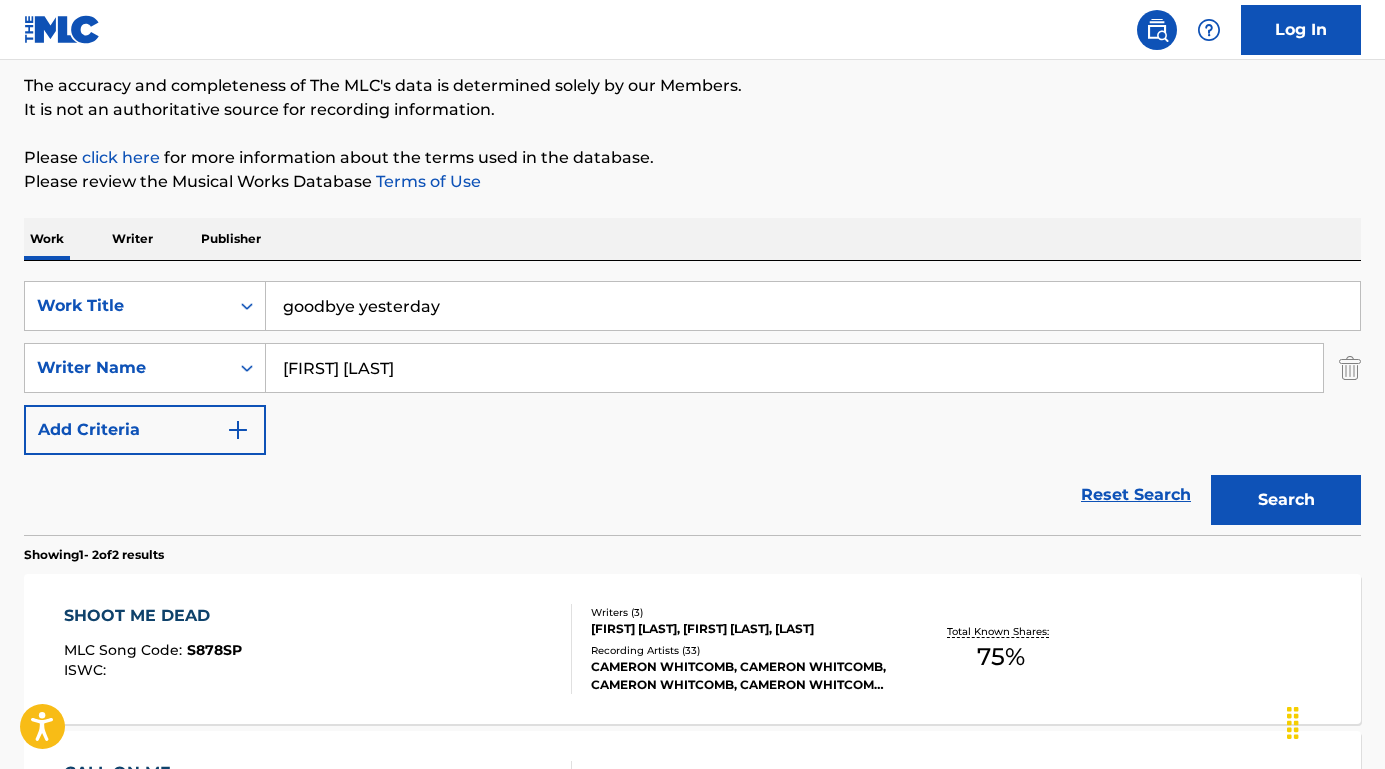 click on "Reset Search Search" at bounding box center (692, 495) 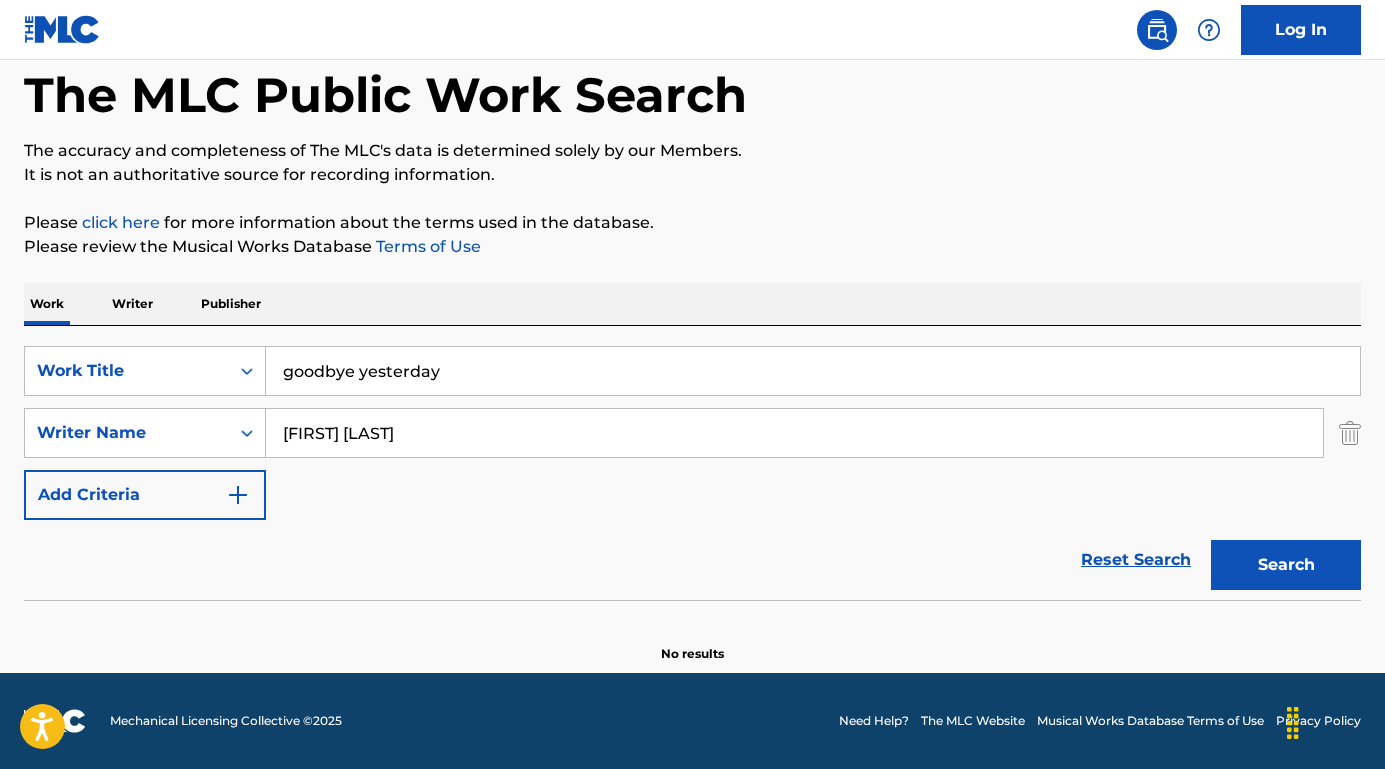 scroll, scrollTop: 99, scrollLeft: 0, axis: vertical 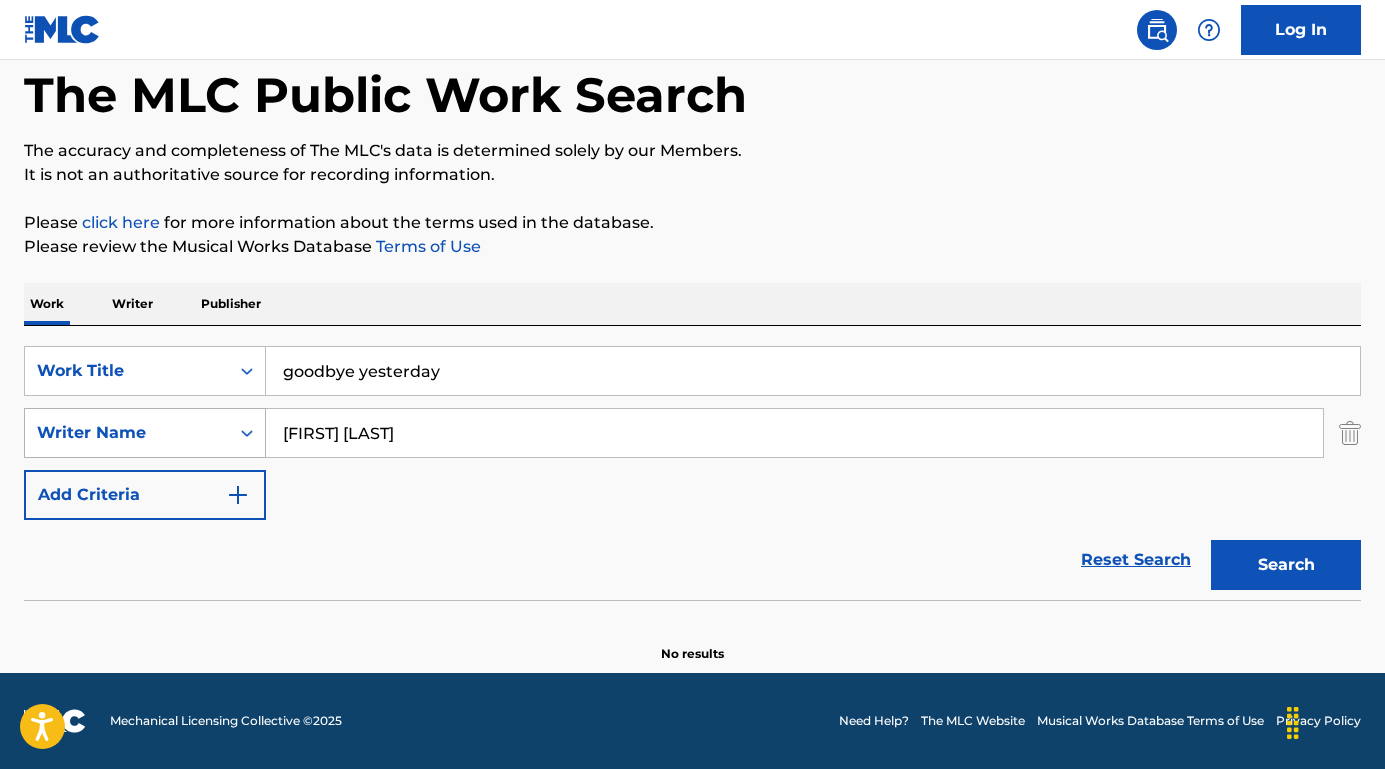drag, startPoint x: 410, startPoint y: 434, endPoint x: 205, endPoint y: 431, distance: 205.02196 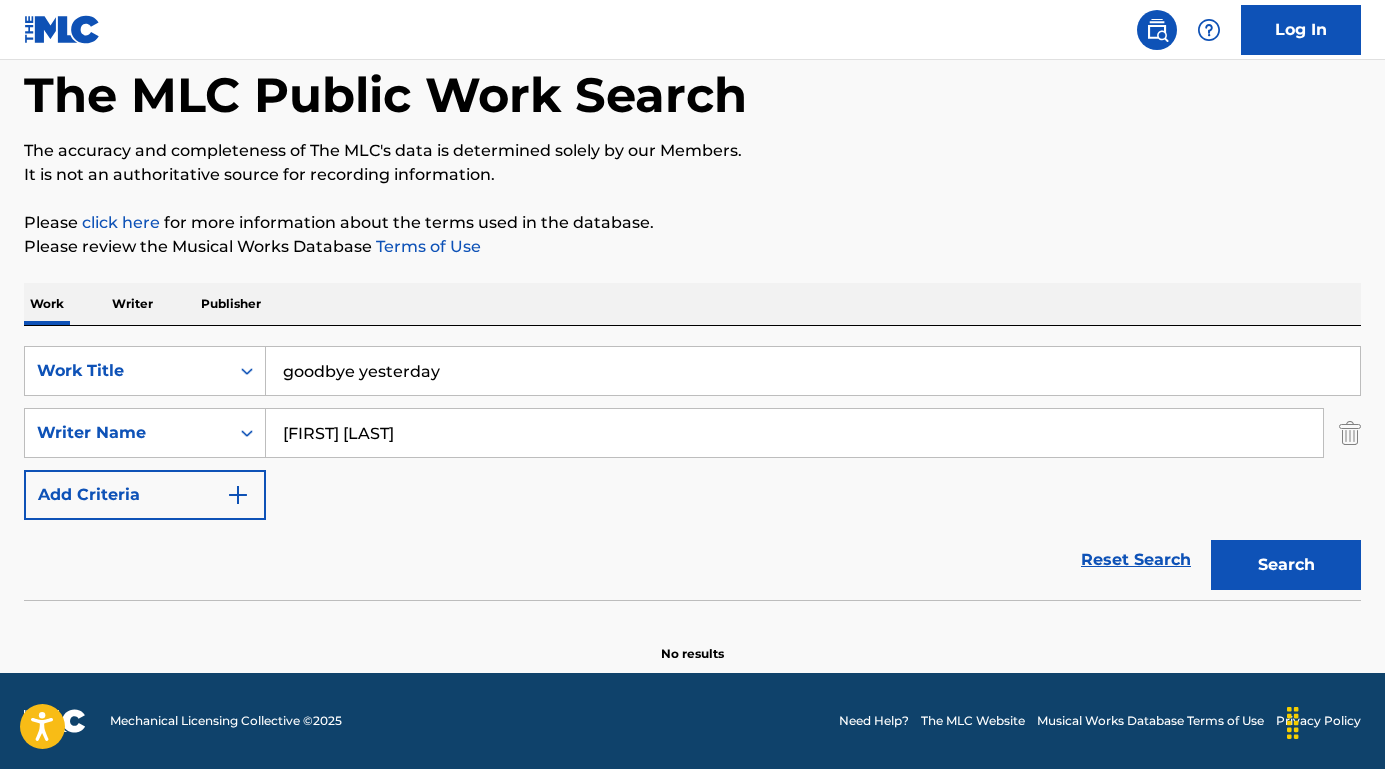 click on "goodbye yesterday" at bounding box center [813, 371] 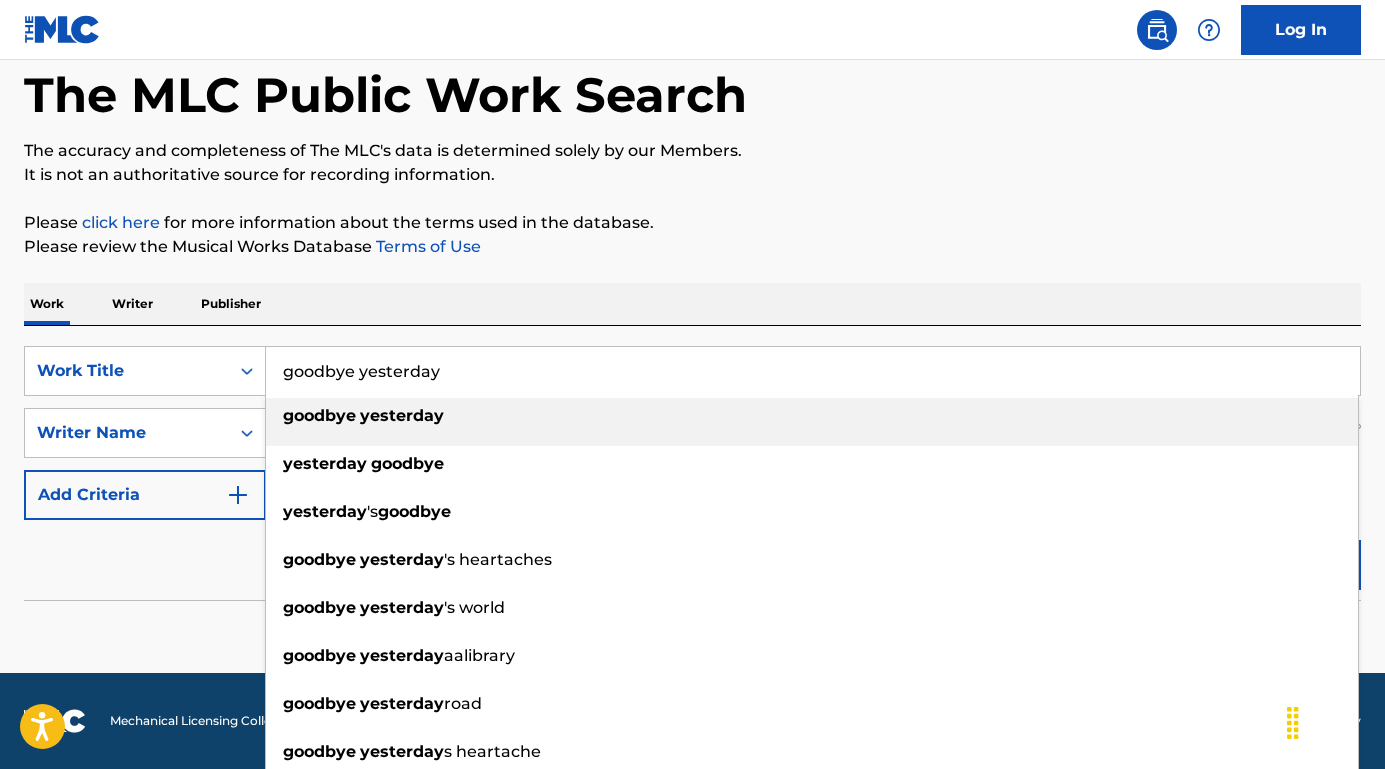 click on "Log In" at bounding box center [692, 30] 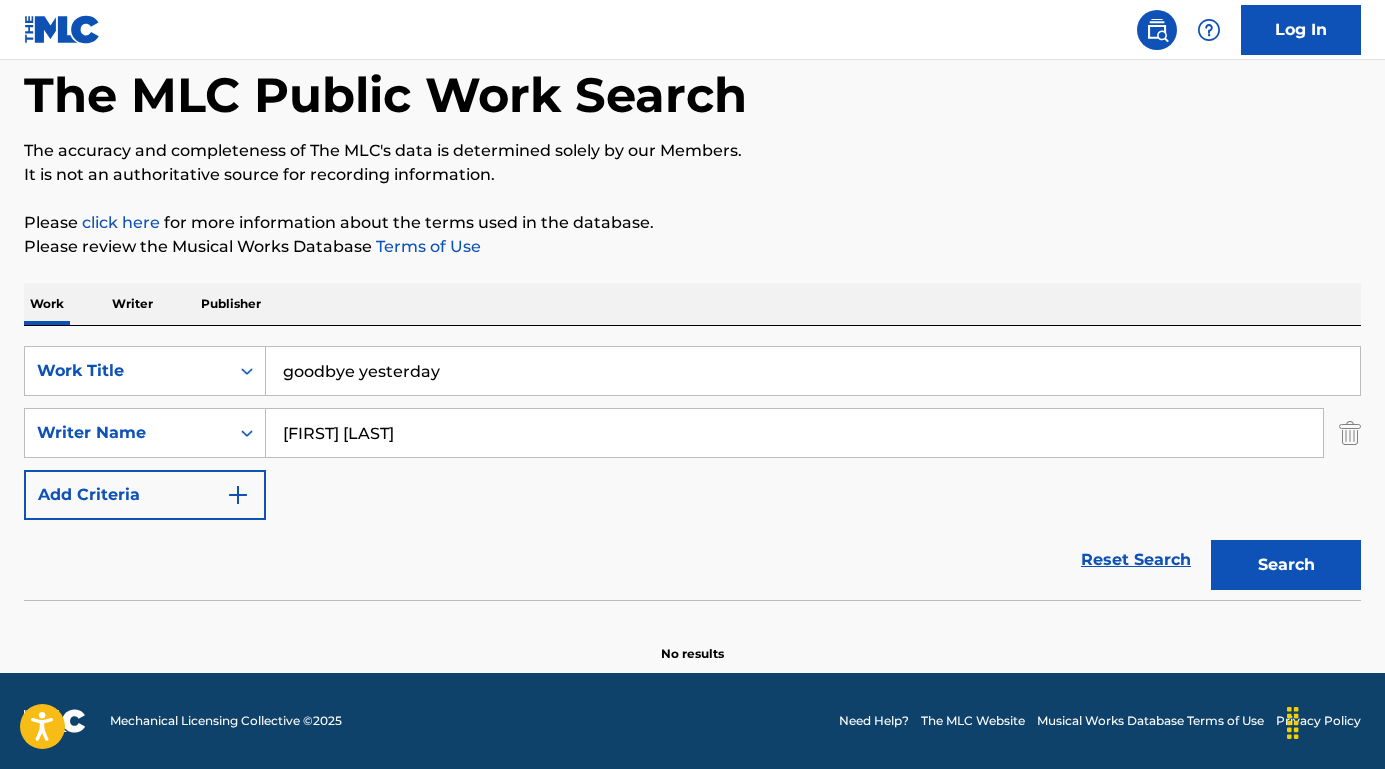 click on "[FIRST] [LAST]" at bounding box center [794, 433] 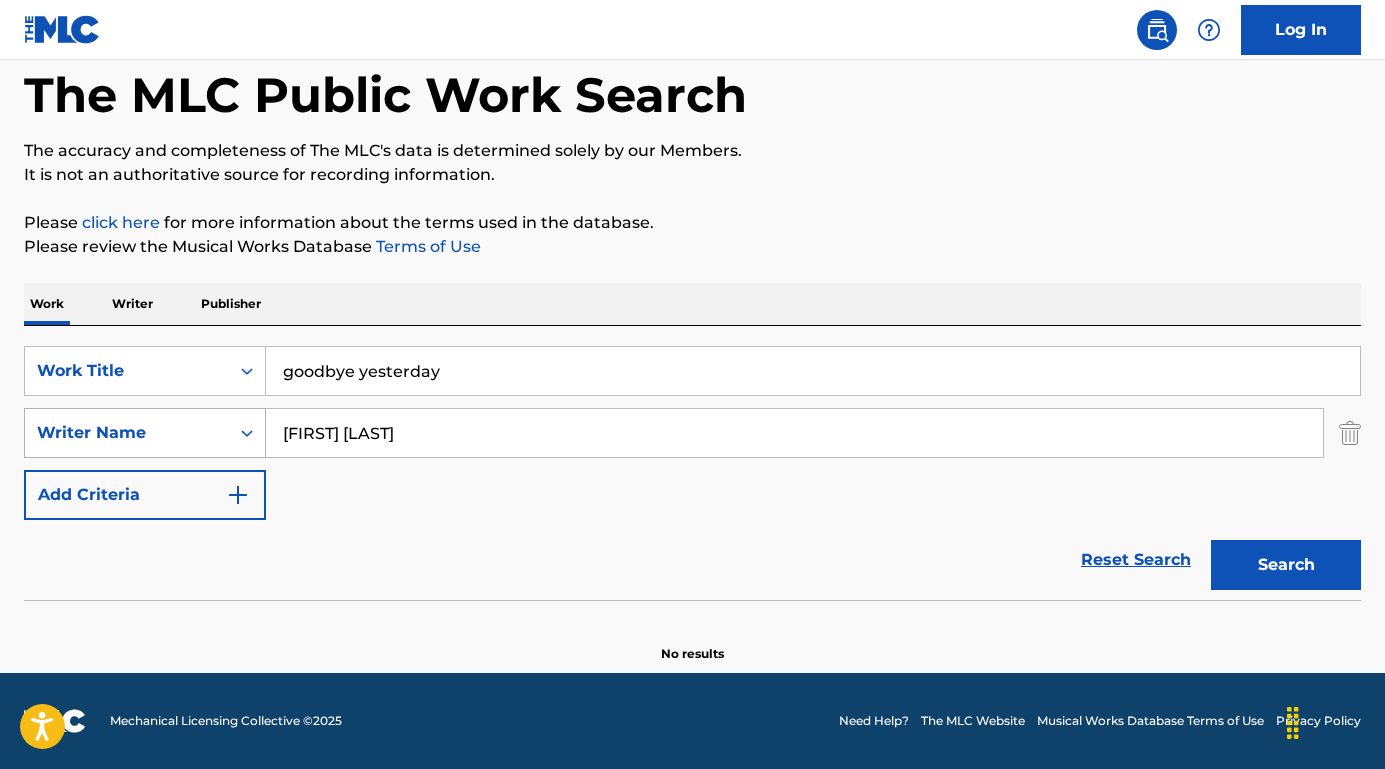 drag, startPoint x: 427, startPoint y: 431, endPoint x: 227, endPoint y: 429, distance: 200.01 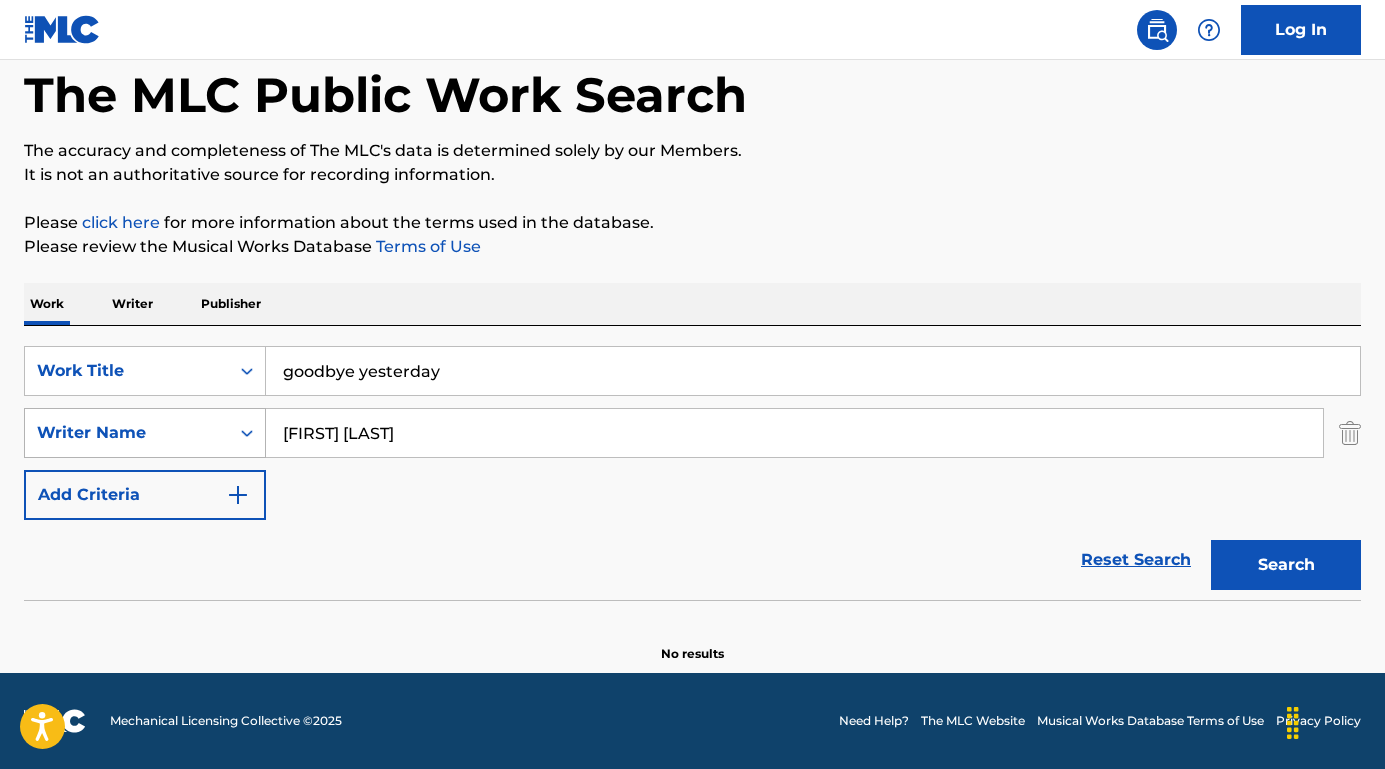 drag, startPoint x: 335, startPoint y: 432, endPoint x: 171, endPoint y: 430, distance: 164.01219 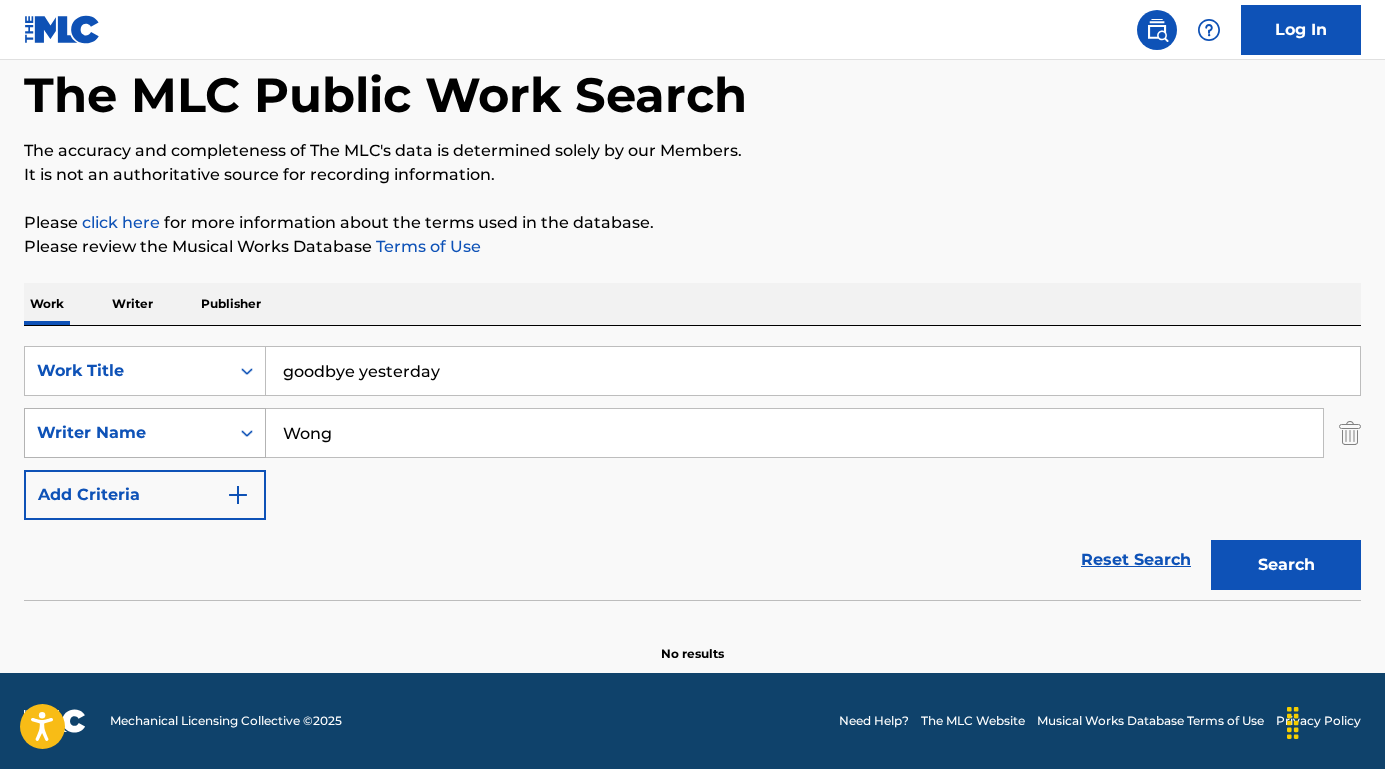 type on "Wong" 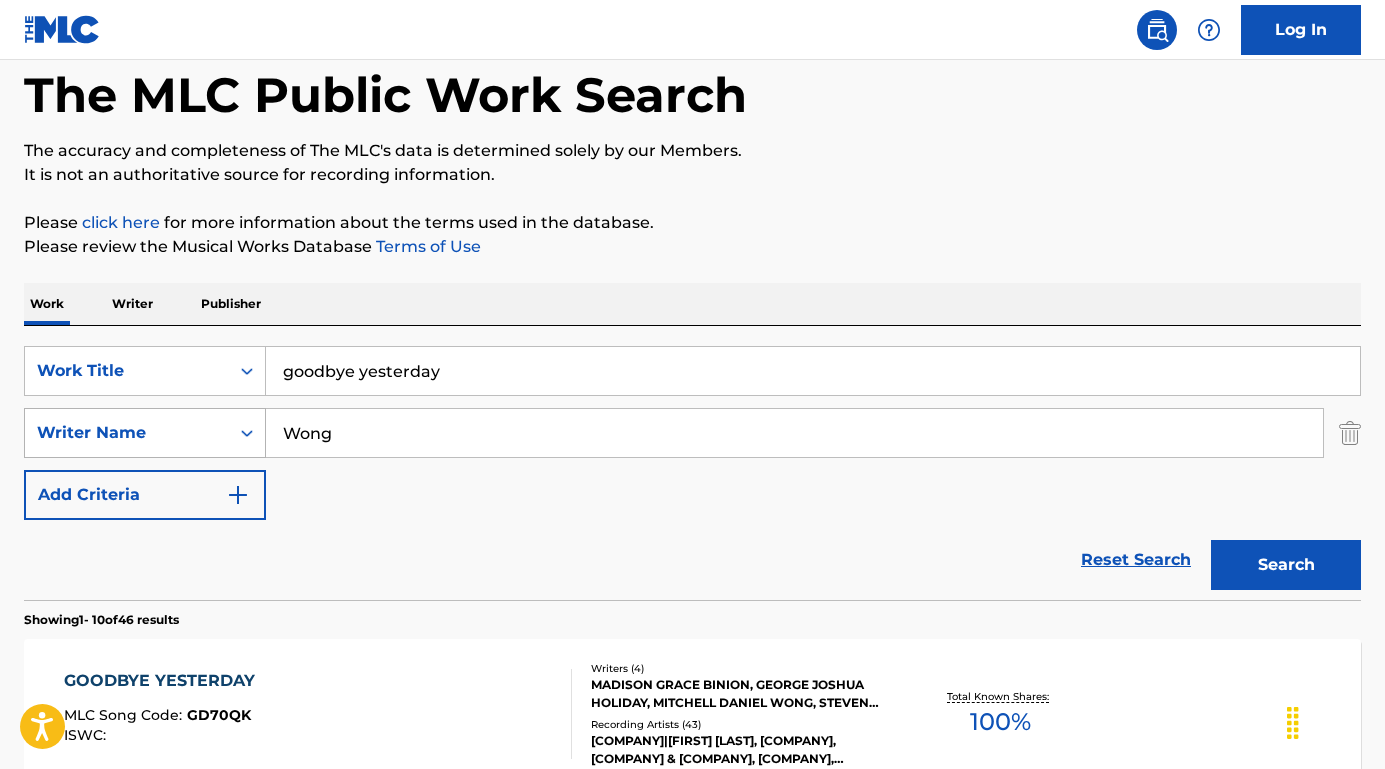 scroll, scrollTop: 103, scrollLeft: 0, axis: vertical 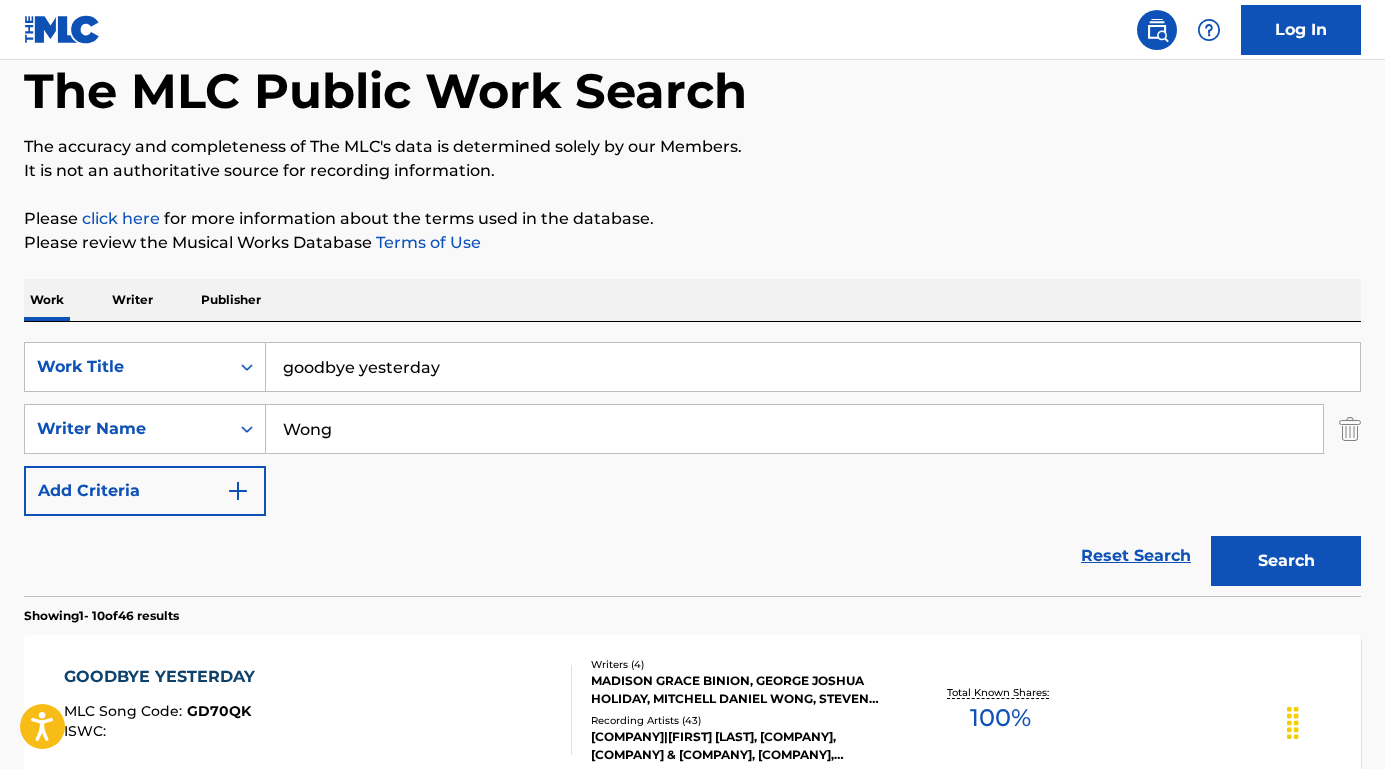click on "GOODBYE YESTERDAY" at bounding box center (164, 677) 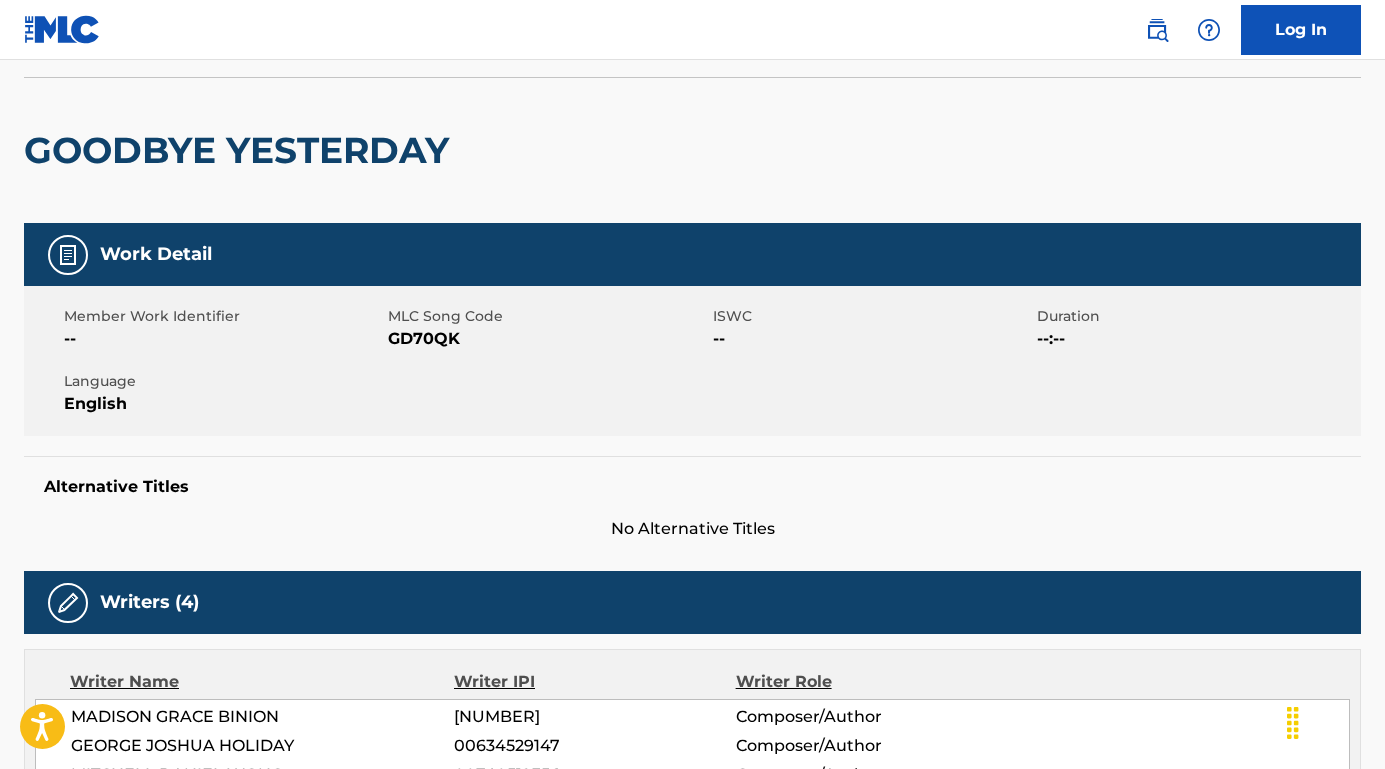 scroll, scrollTop: 338, scrollLeft: 0, axis: vertical 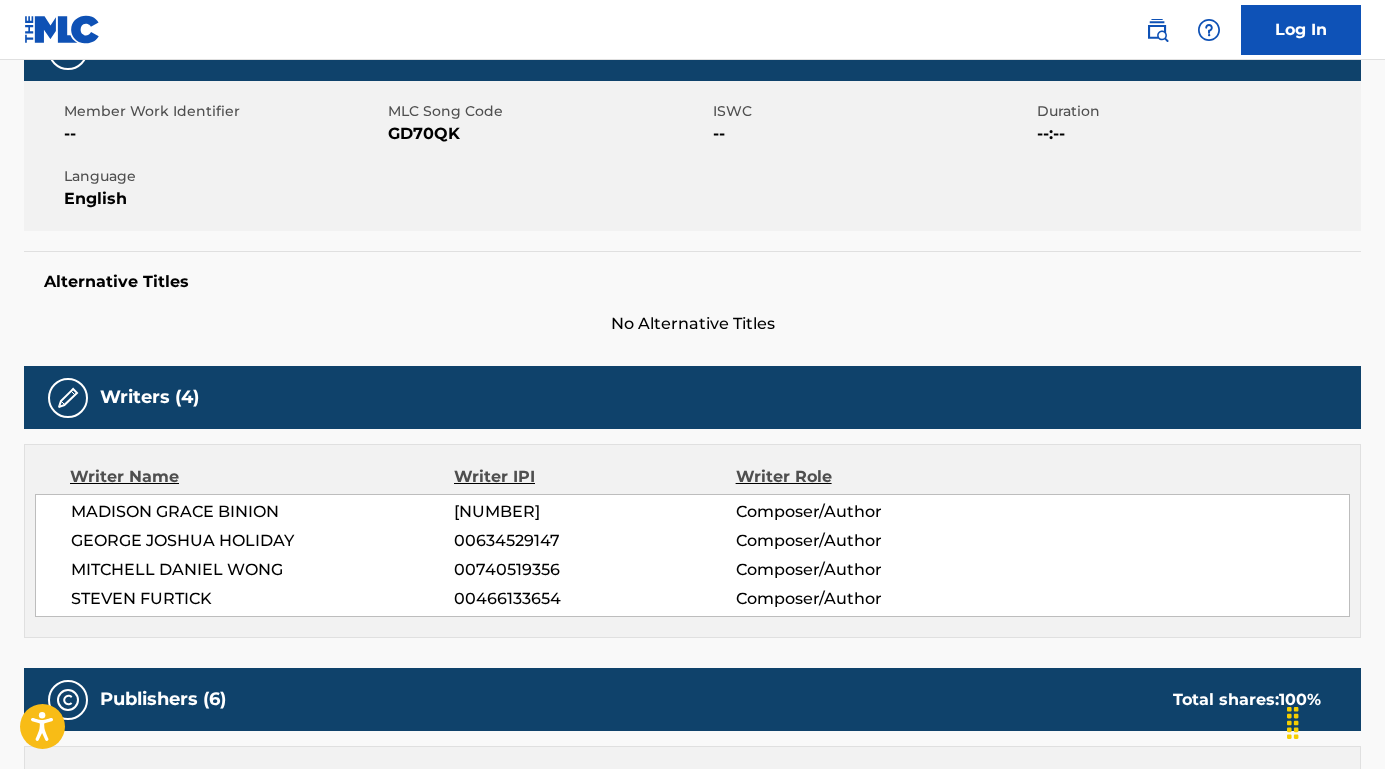 click on "MADISON GRACE BINION" at bounding box center (262, 512) 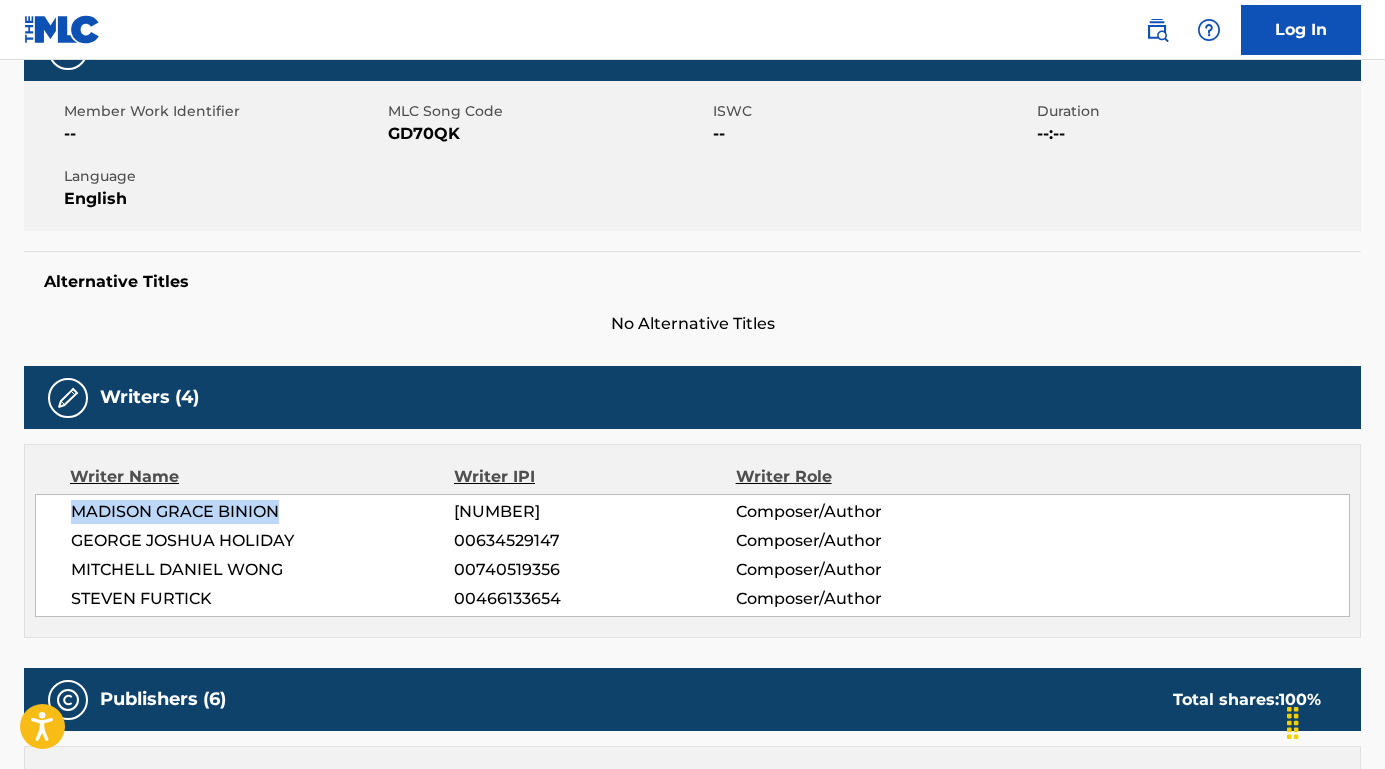 drag, startPoint x: 289, startPoint y: 506, endPoint x: 67, endPoint y: 500, distance: 222.08107 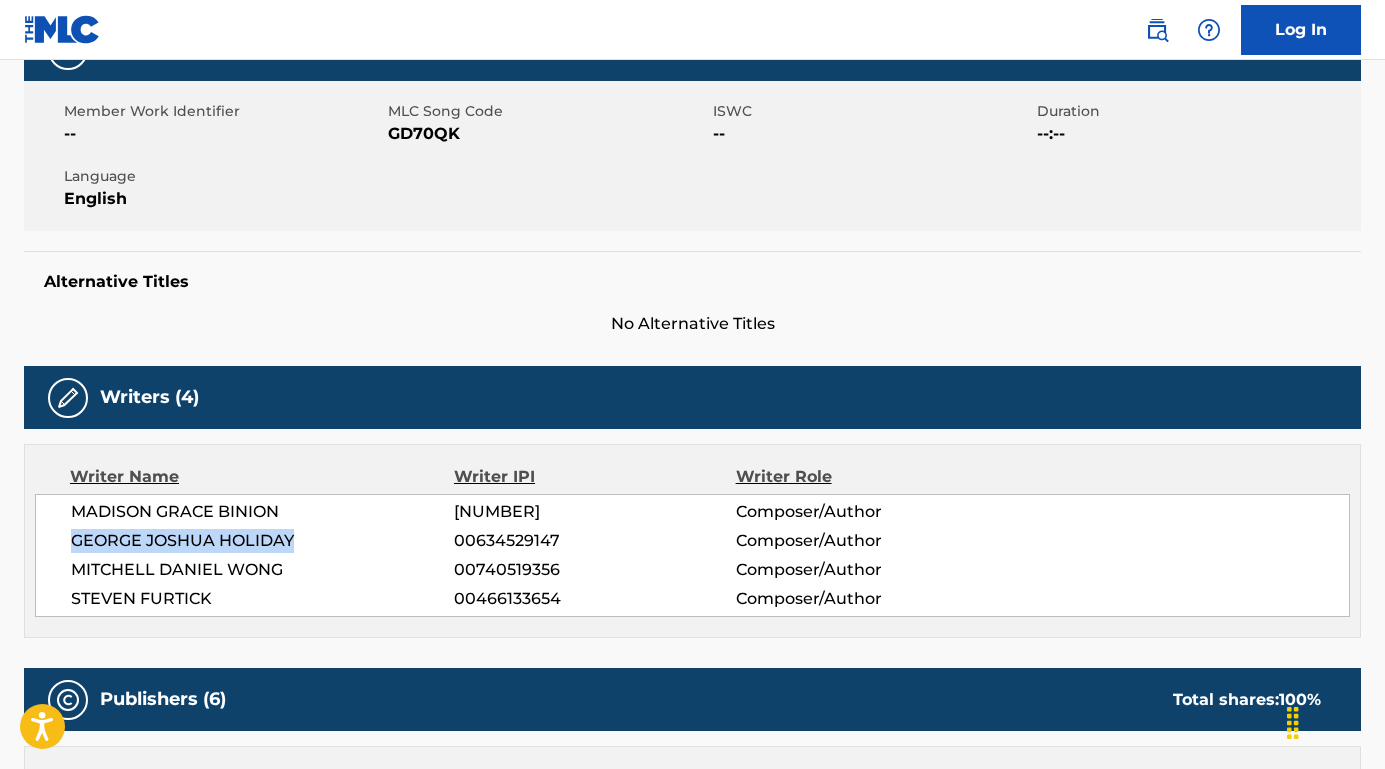 drag, startPoint x: 304, startPoint y: 541, endPoint x: 67, endPoint y: 535, distance: 237.07594 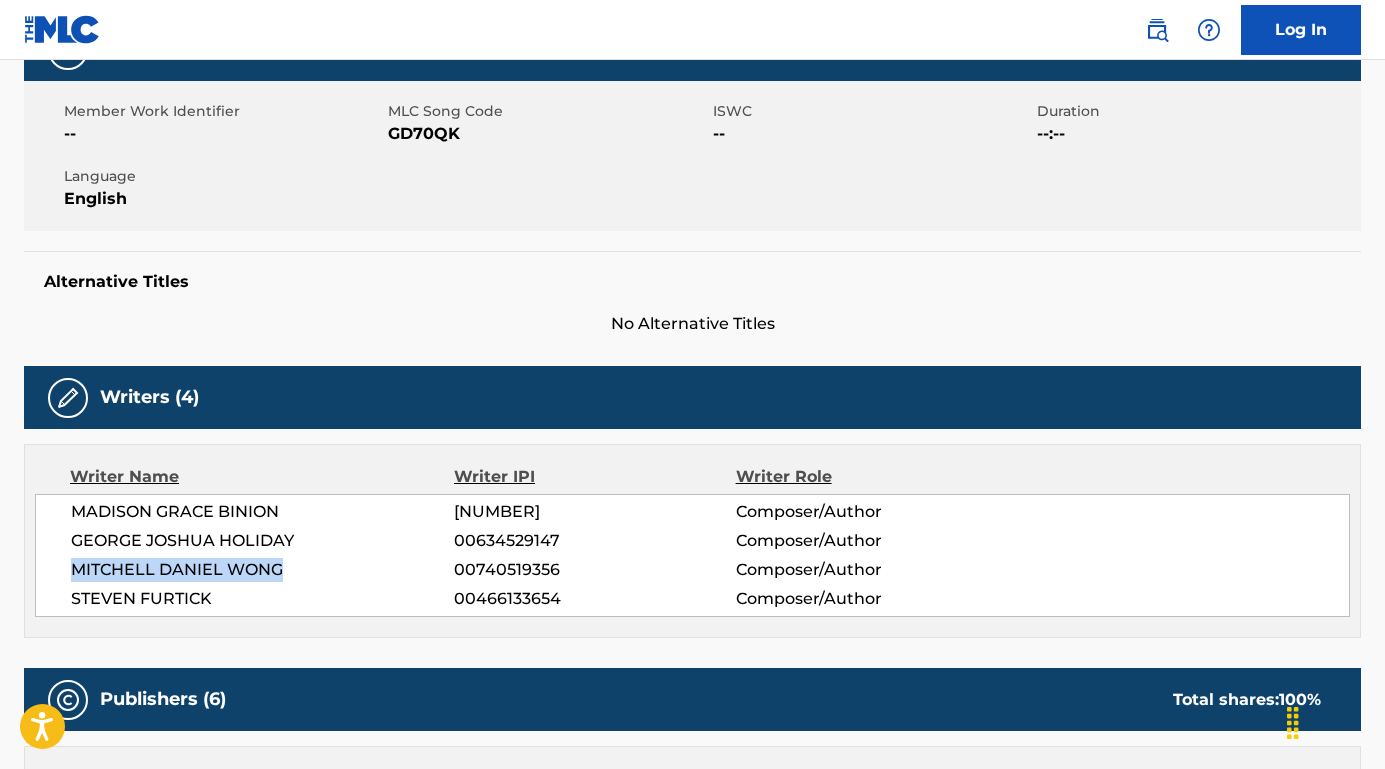 drag, startPoint x: 296, startPoint y: 573, endPoint x: 72, endPoint y: 570, distance: 224.0201 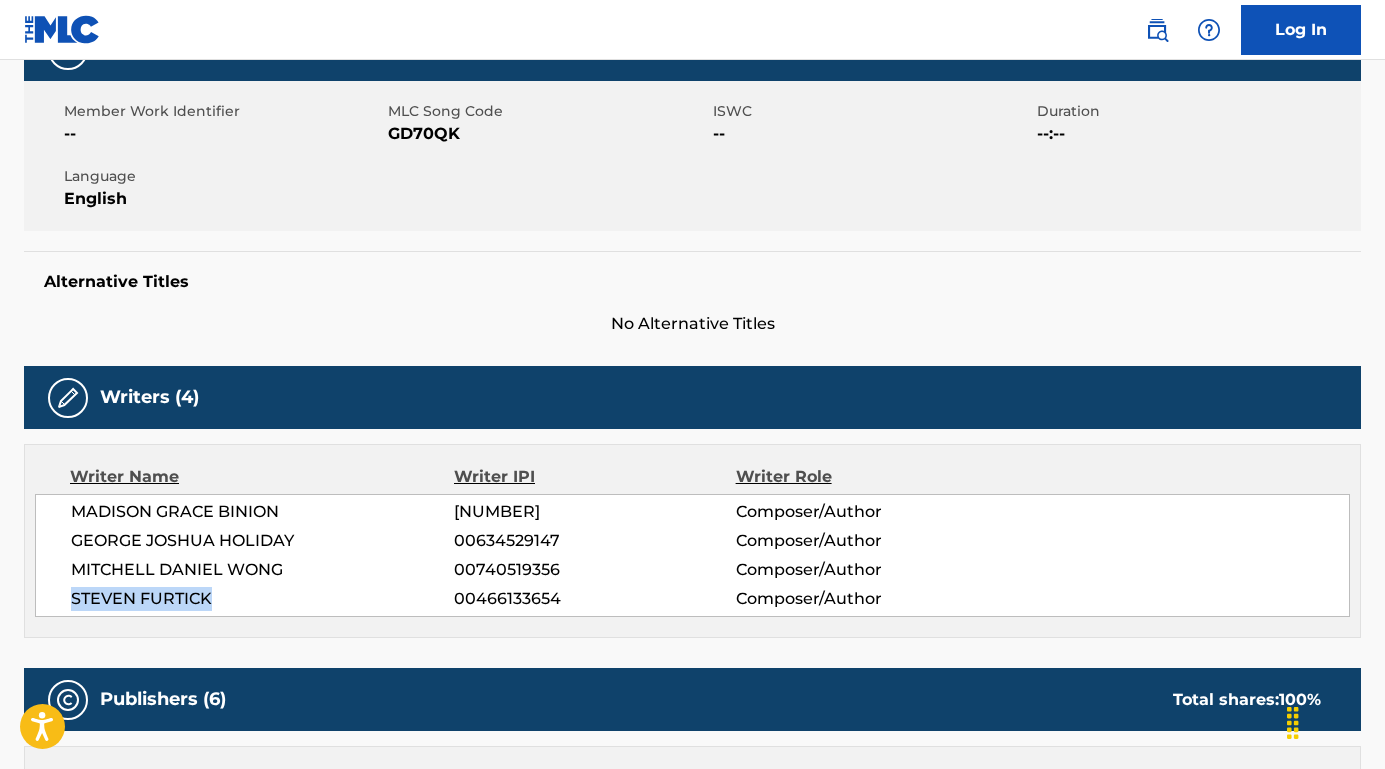 drag, startPoint x: 220, startPoint y: 597, endPoint x: 66, endPoint y: 598, distance: 154.00325 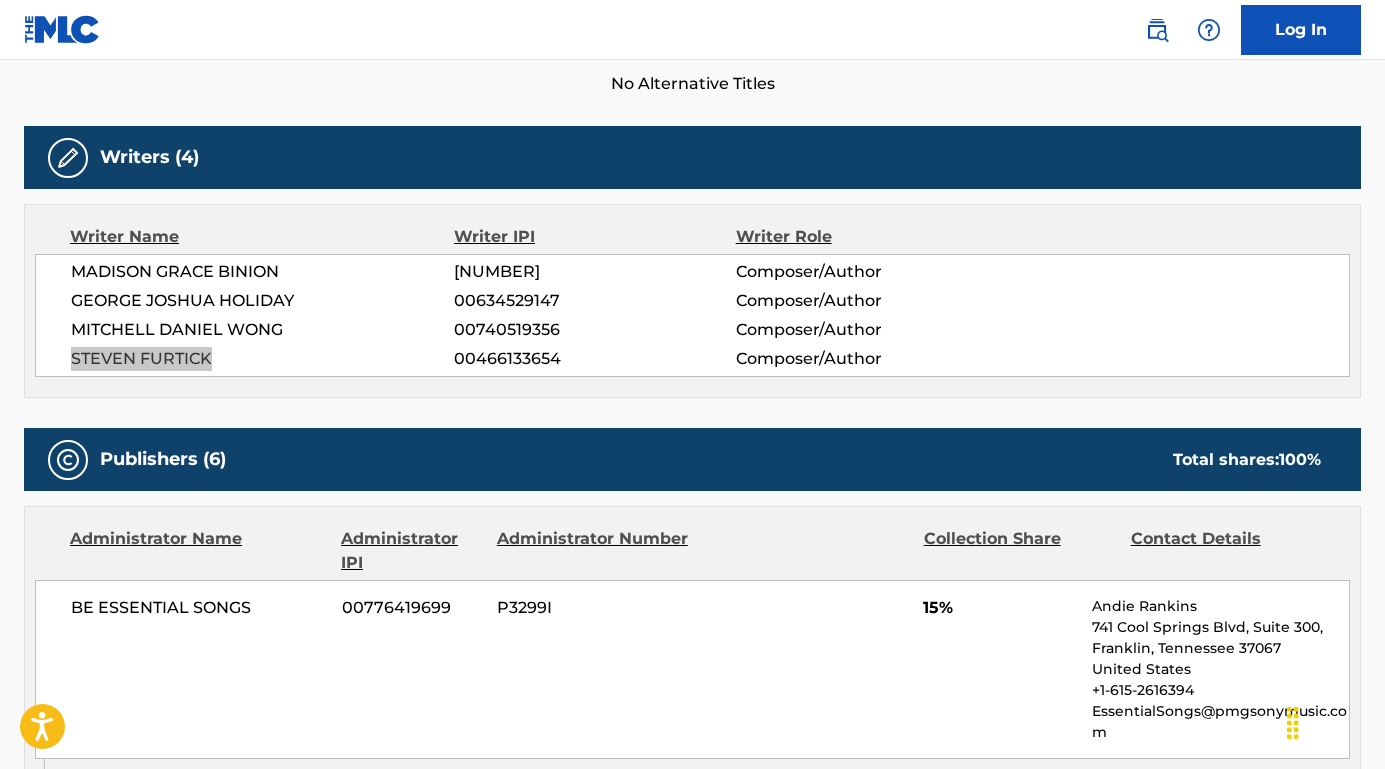 scroll, scrollTop: 585, scrollLeft: 0, axis: vertical 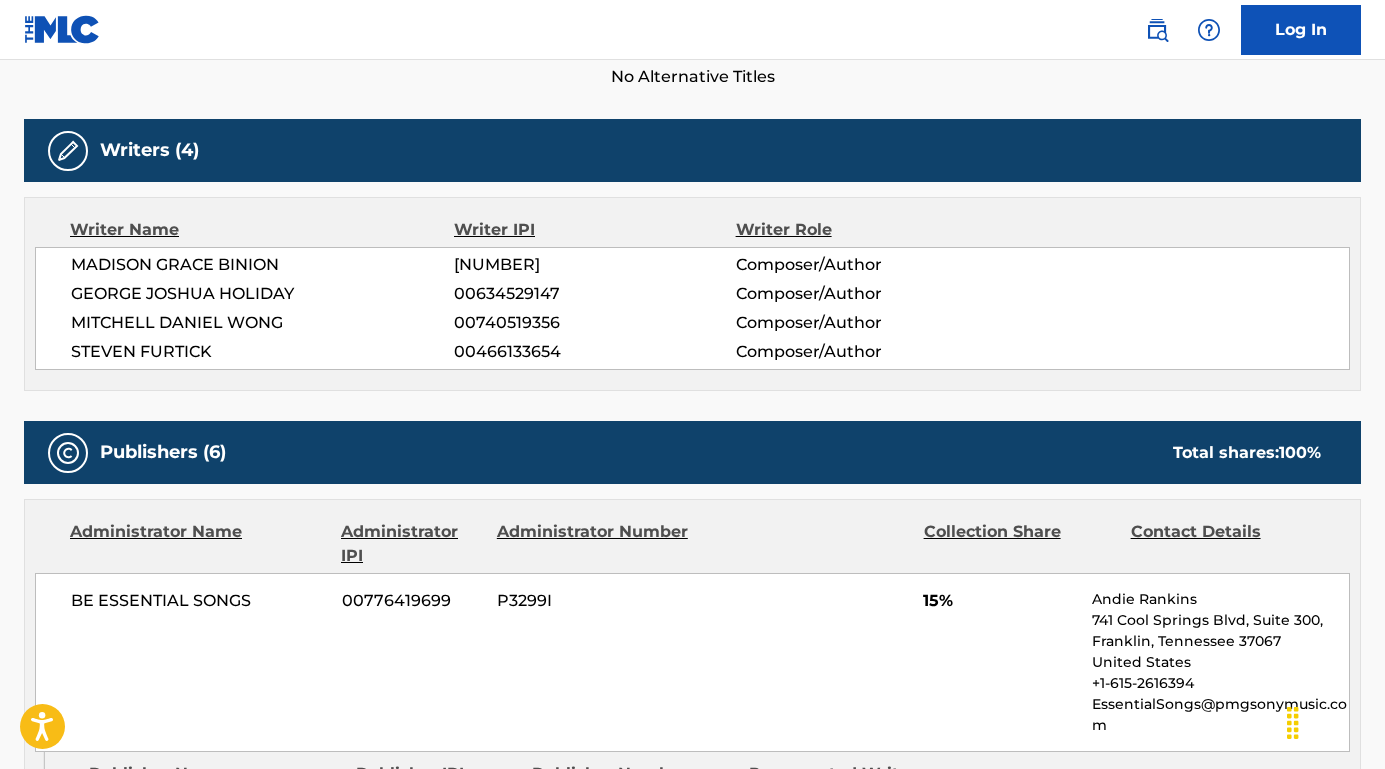 click on "BE ESSENTIAL SONGS" at bounding box center (199, 601) 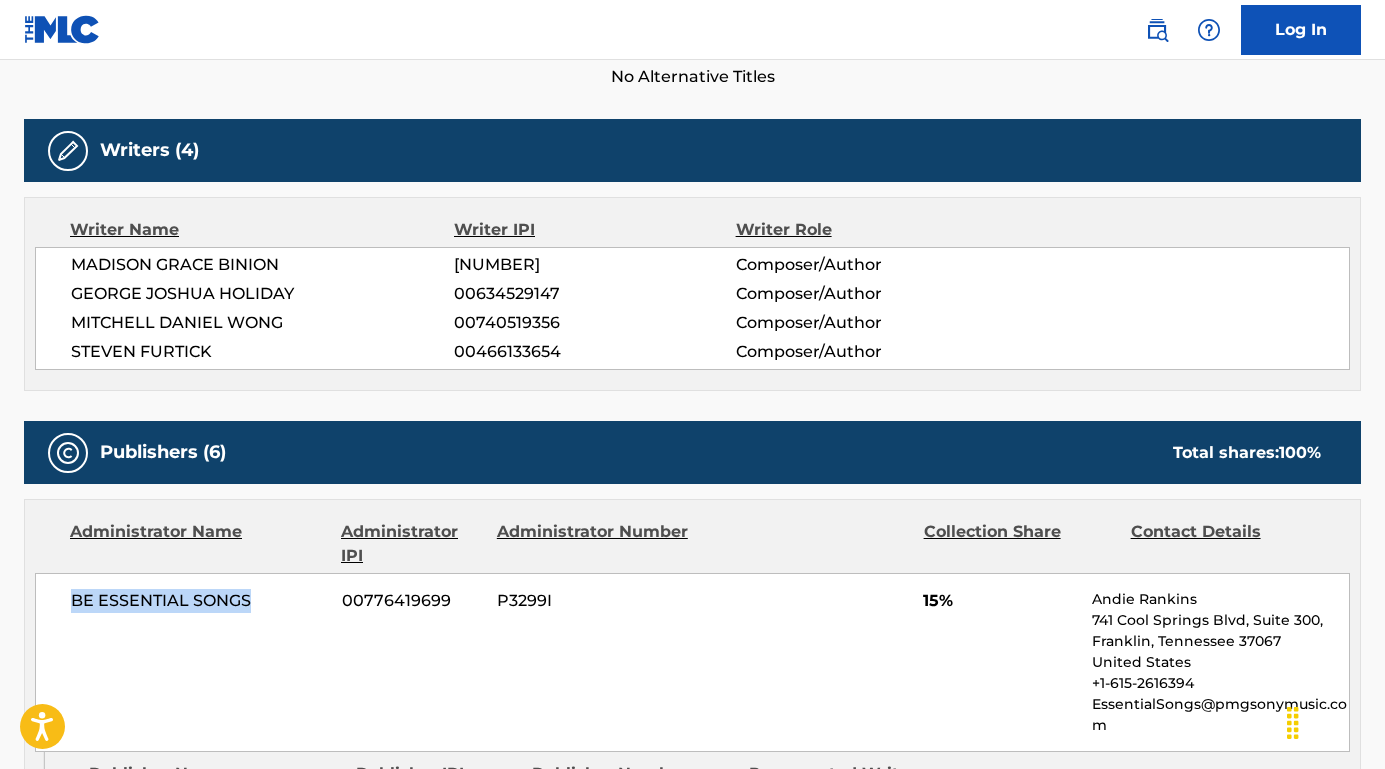 drag, startPoint x: 254, startPoint y: 599, endPoint x: 56, endPoint y: 598, distance: 198.00252 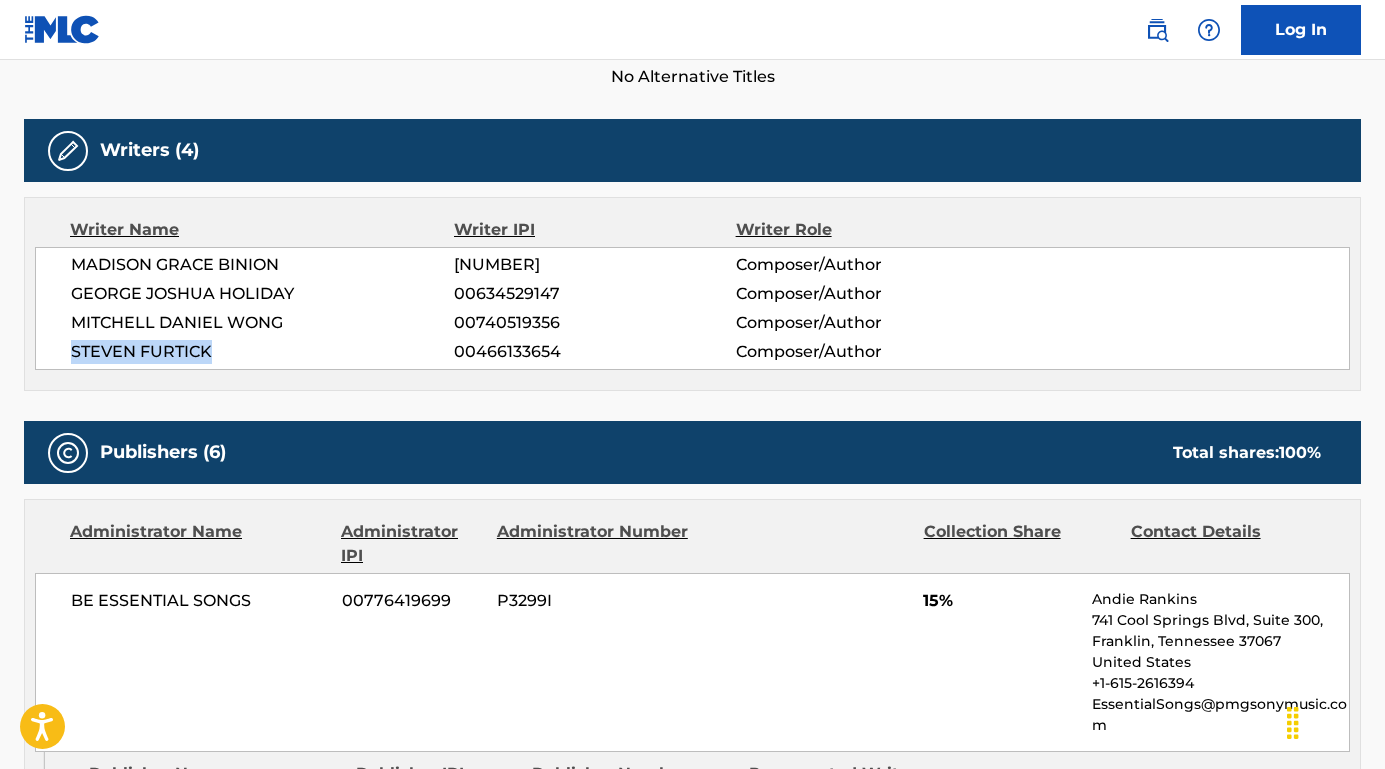 drag, startPoint x: 246, startPoint y: 354, endPoint x: 68, endPoint y: 350, distance: 178.04494 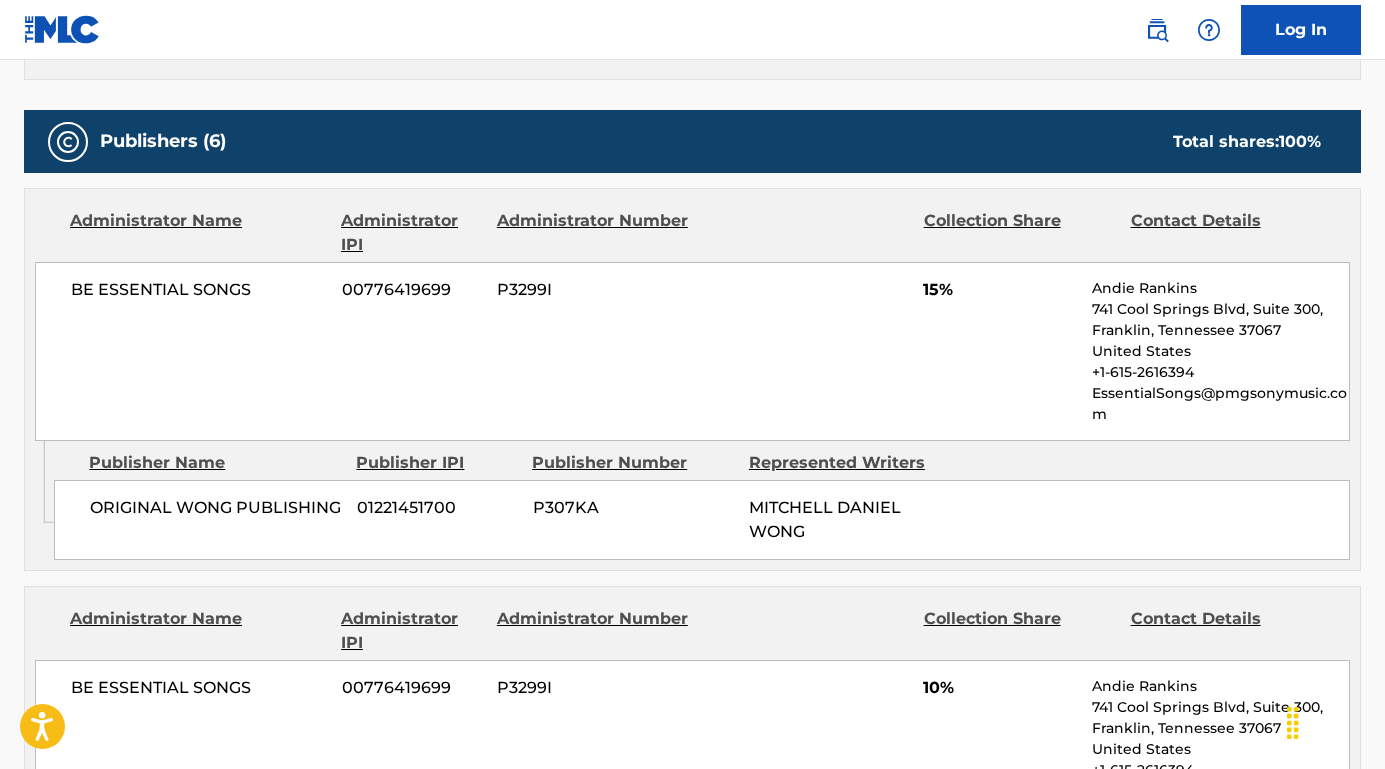 scroll, scrollTop: 962, scrollLeft: 0, axis: vertical 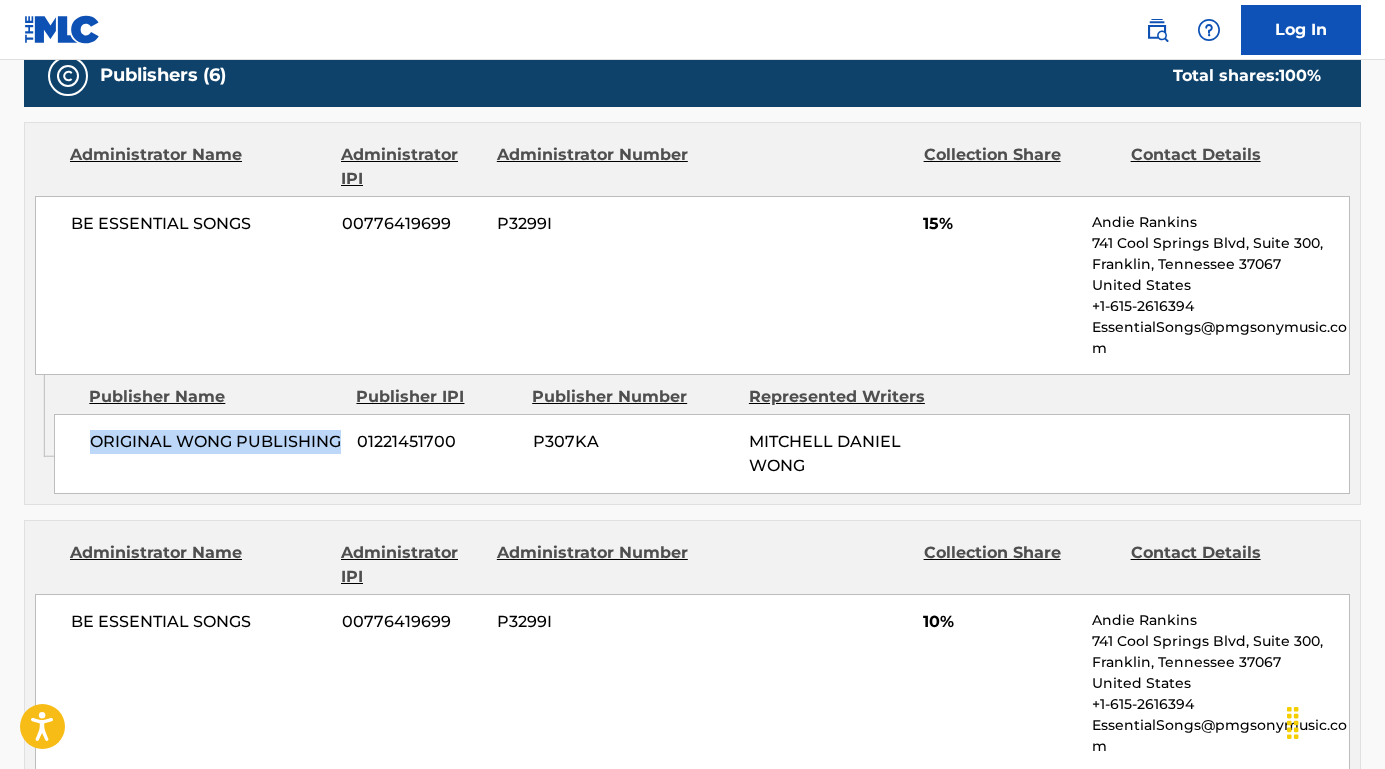 drag, startPoint x: 345, startPoint y: 437, endPoint x: 65, endPoint y: 438, distance: 280.0018 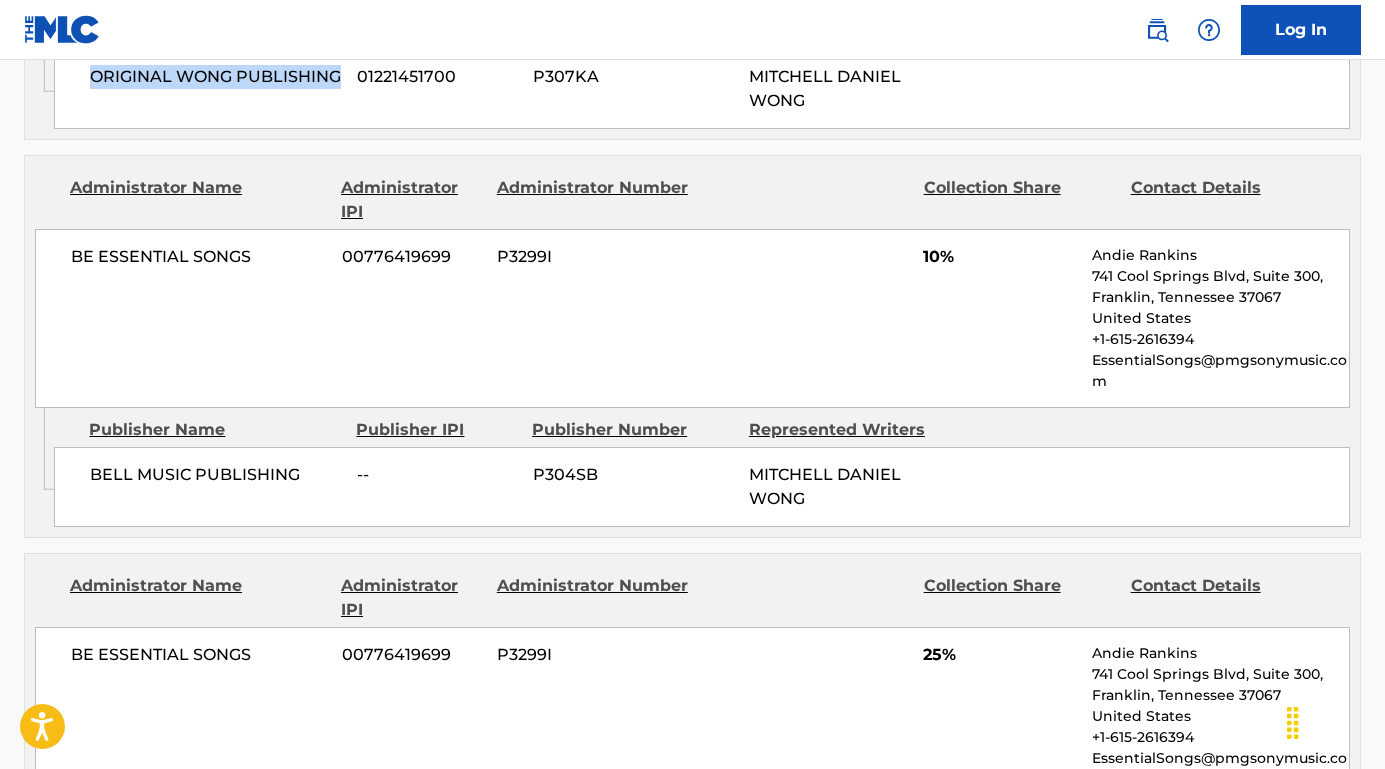 scroll, scrollTop: 1324, scrollLeft: 0, axis: vertical 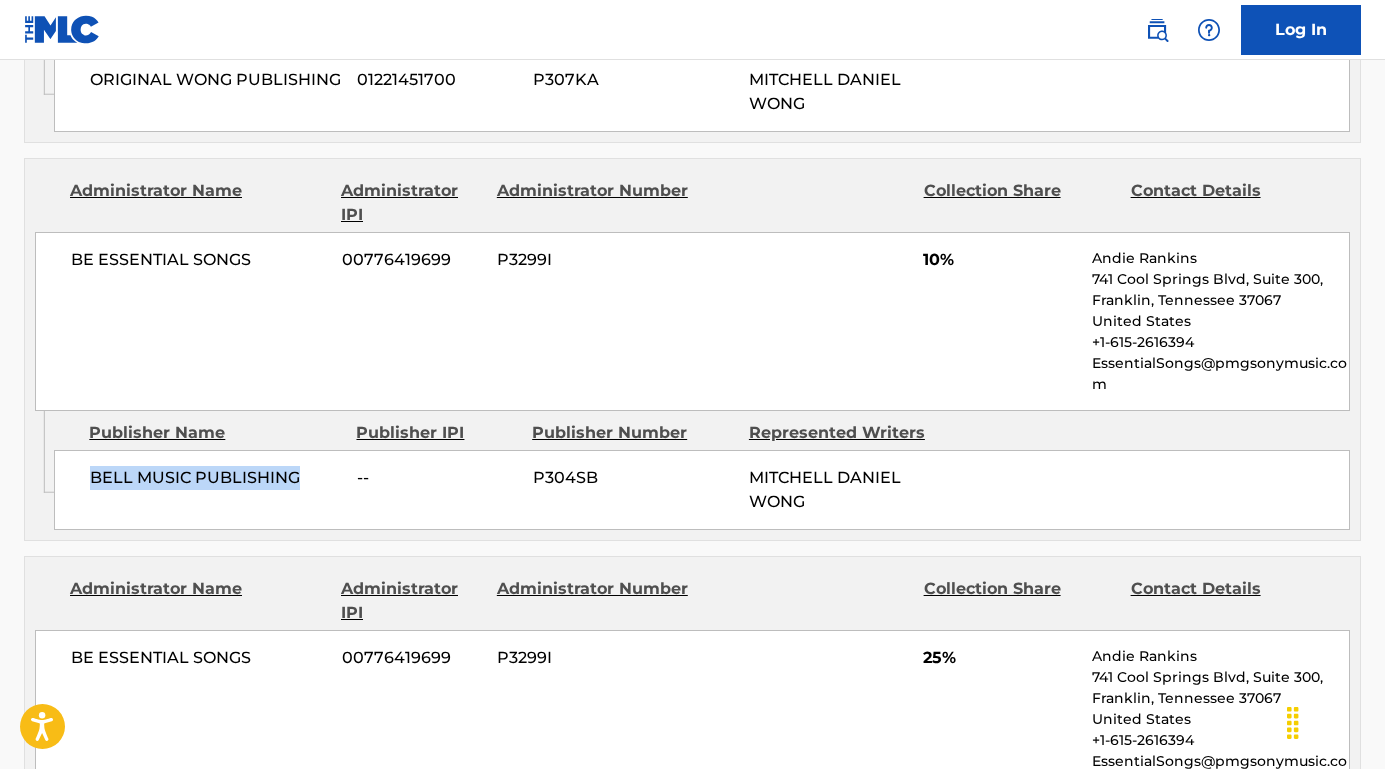 drag, startPoint x: 317, startPoint y: 480, endPoint x: 70, endPoint y: 471, distance: 247.16391 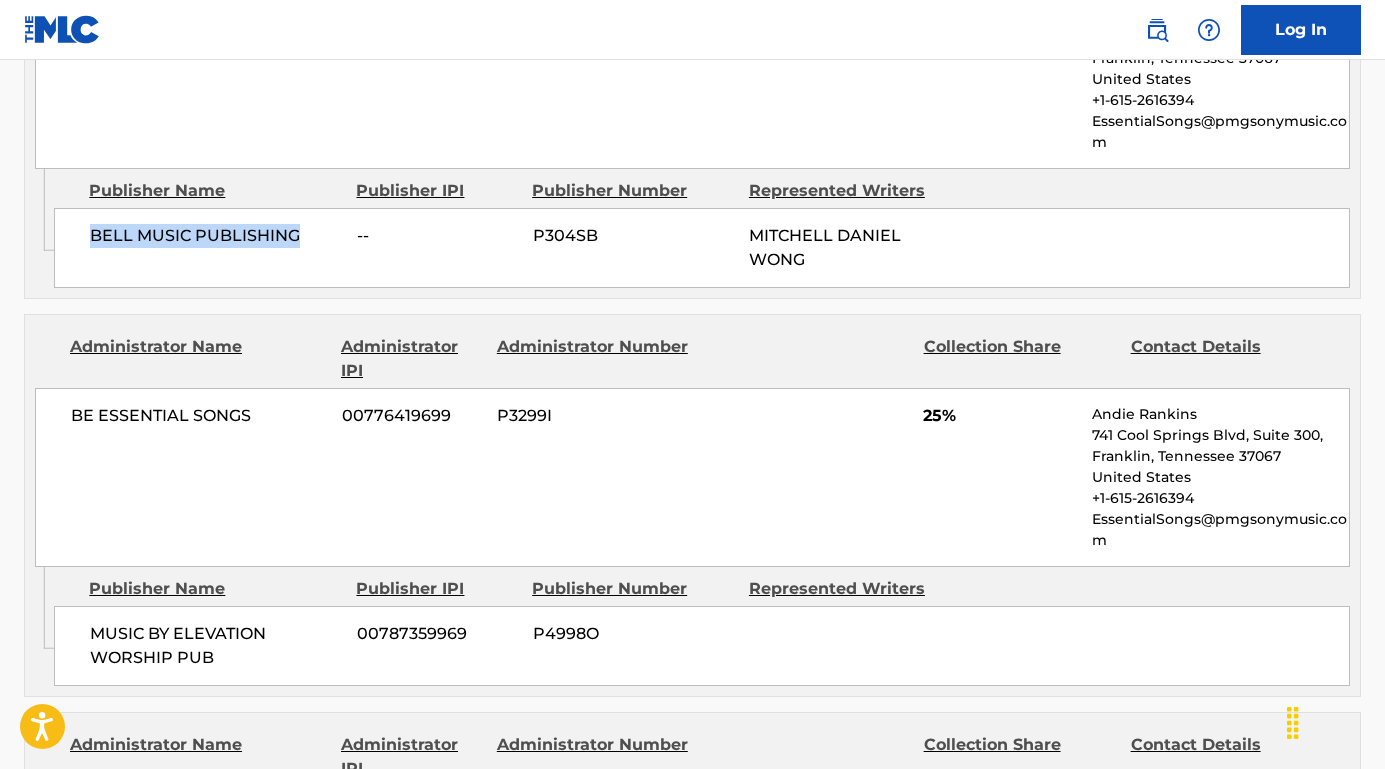 scroll, scrollTop: 1699, scrollLeft: 0, axis: vertical 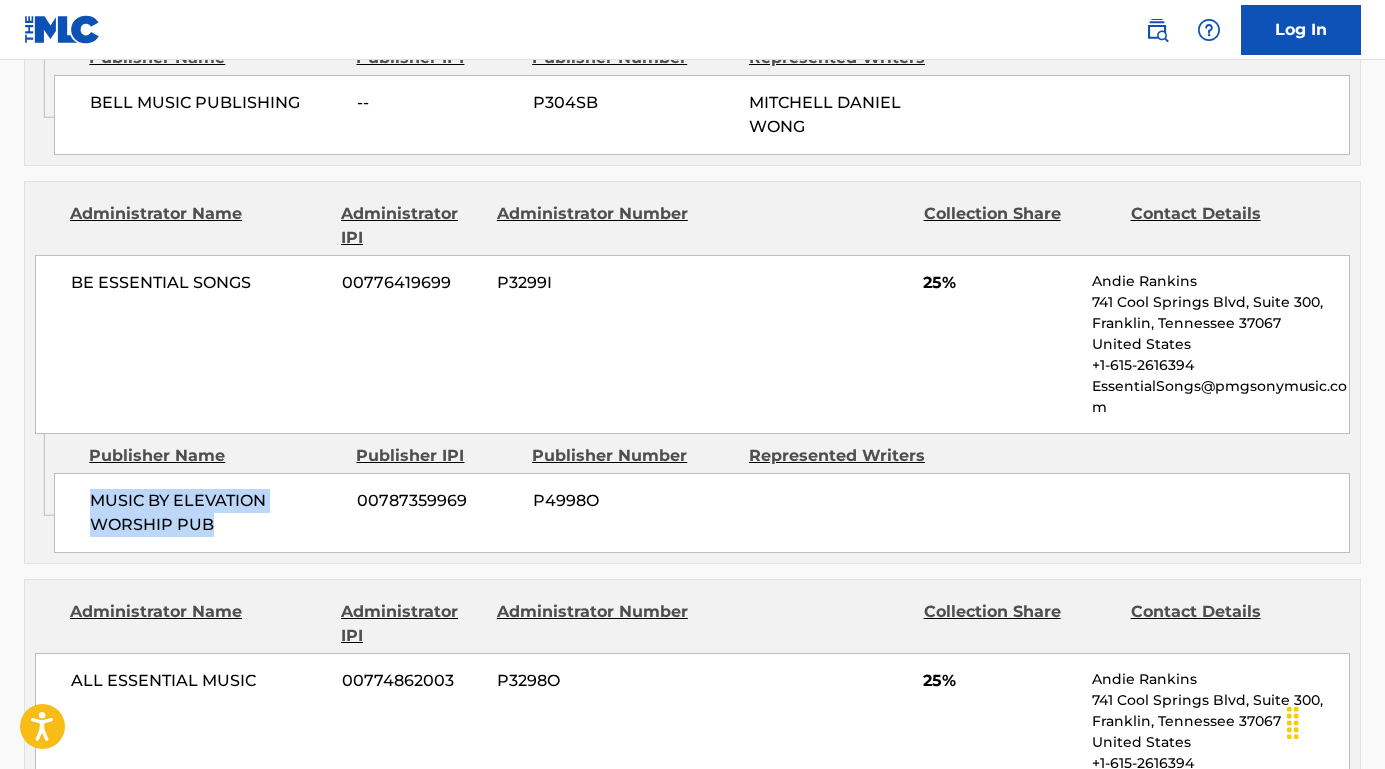 drag, startPoint x: 231, startPoint y: 513, endPoint x: 72, endPoint y: 497, distance: 159.80301 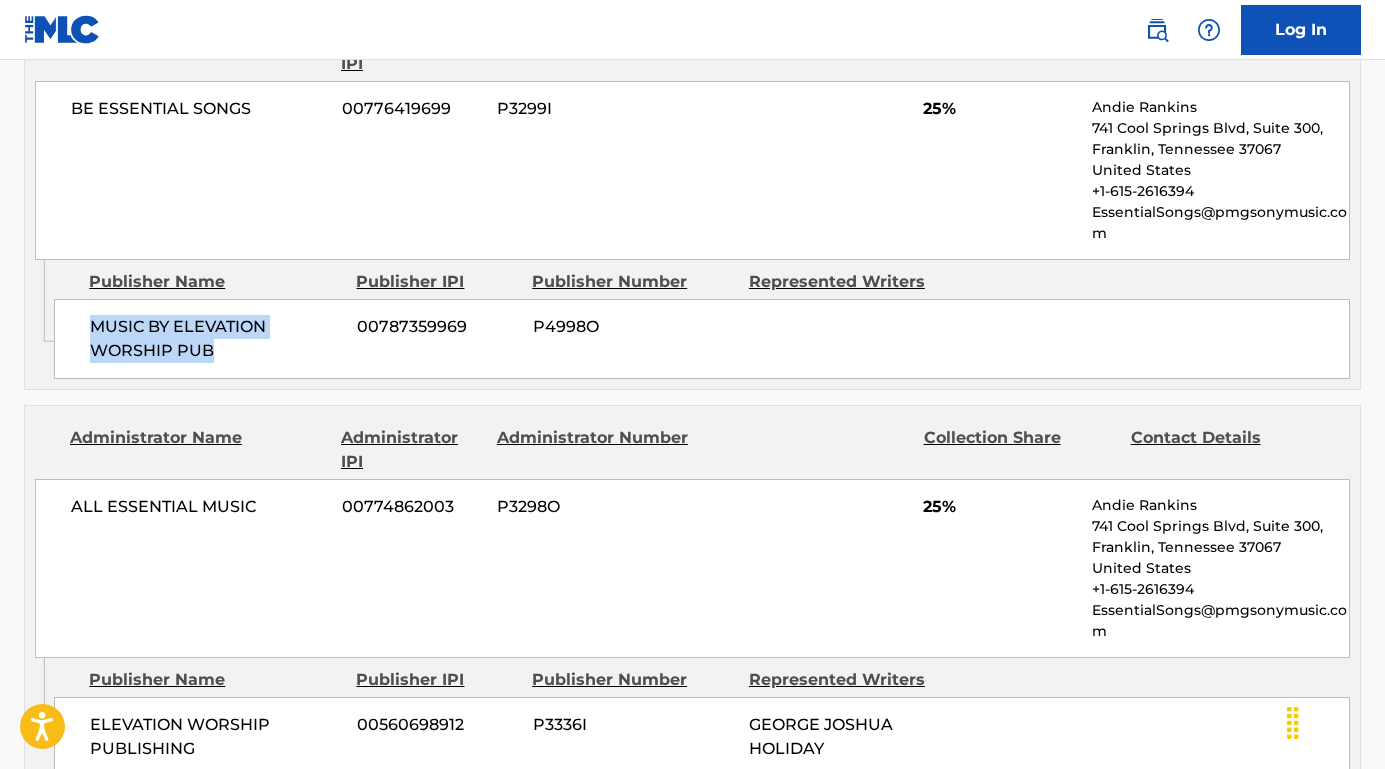 scroll, scrollTop: 2213, scrollLeft: 0, axis: vertical 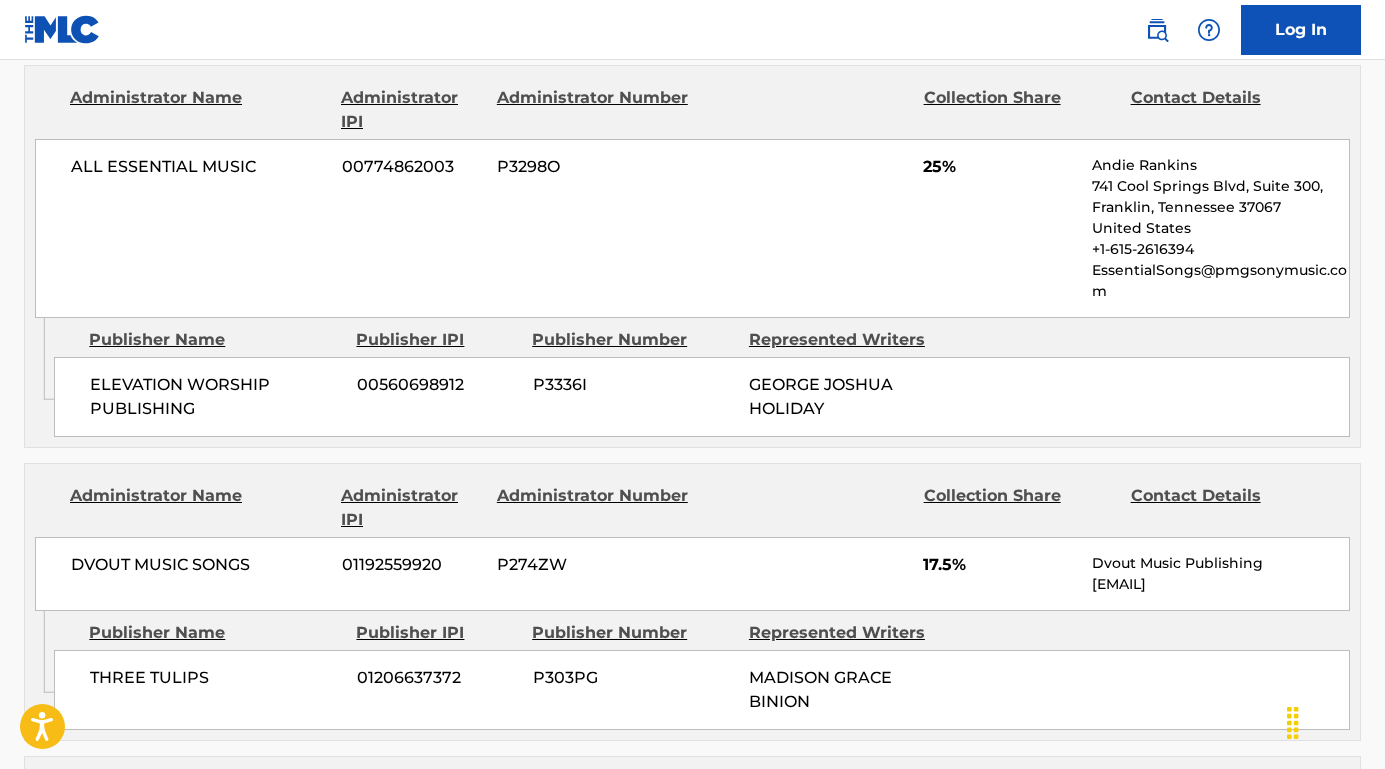 click on "ELEVATION WORSHIP PUBLISHING" at bounding box center (216, 397) 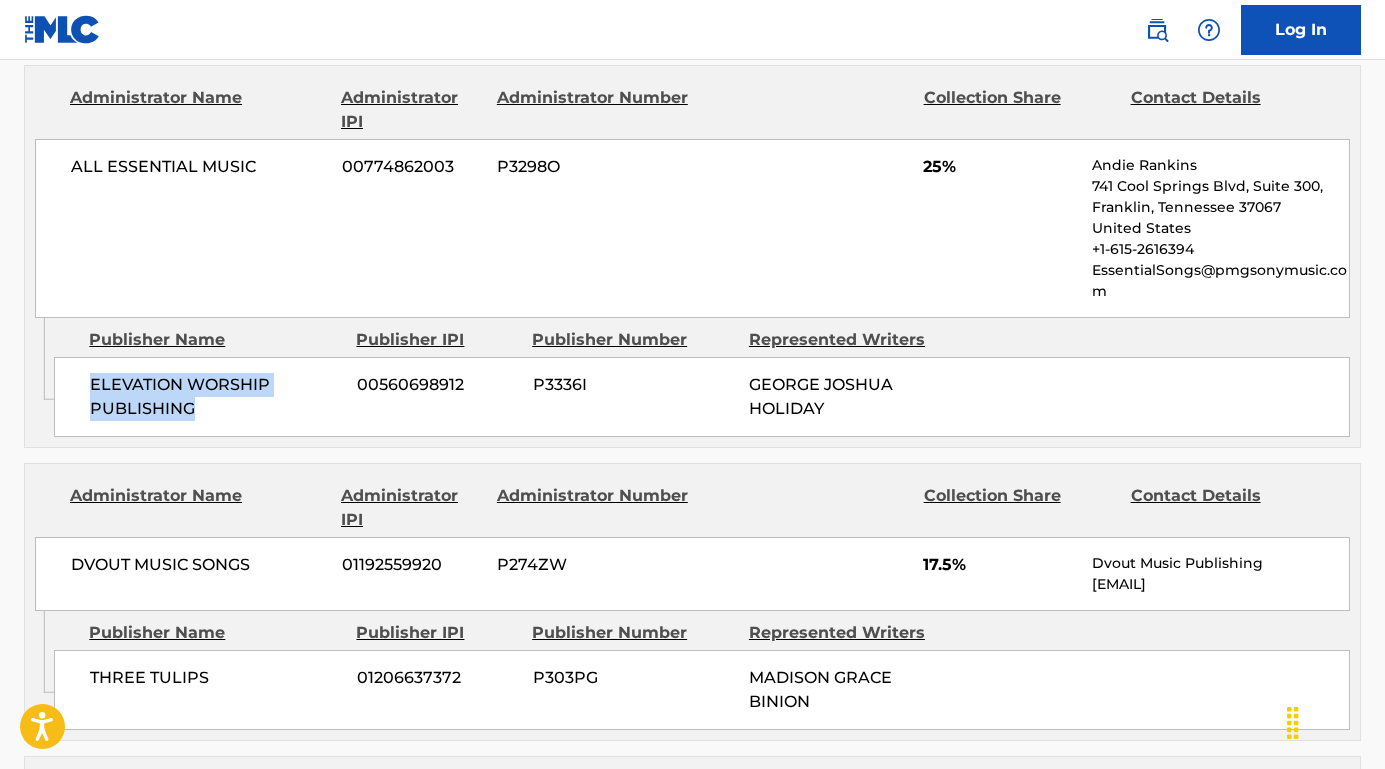 drag, startPoint x: 231, startPoint y: 406, endPoint x: 71, endPoint y: 367, distance: 164.68454 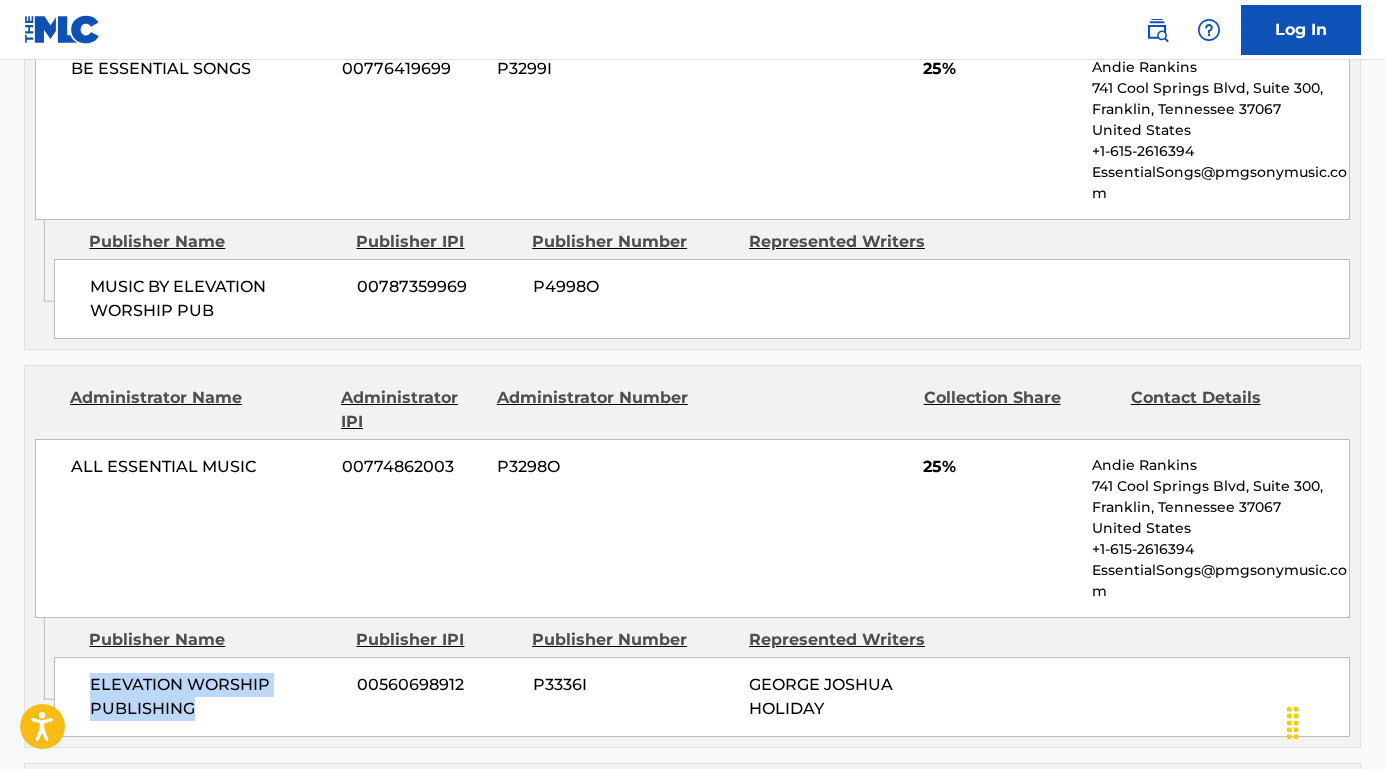 scroll, scrollTop: 1937, scrollLeft: 0, axis: vertical 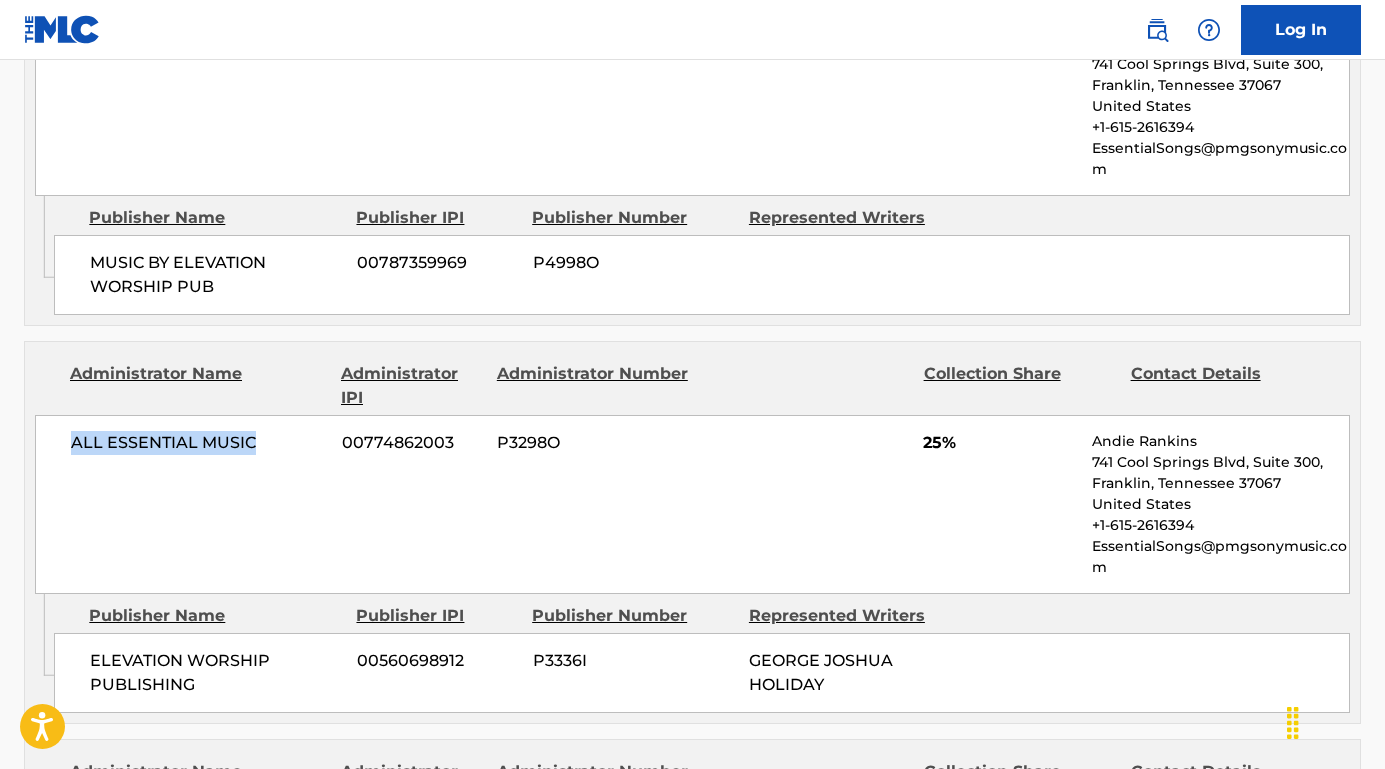 drag, startPoint x: 269, startPoint y: 428, endPoint x: 74, endPoint y: 430, distance: 195.01025 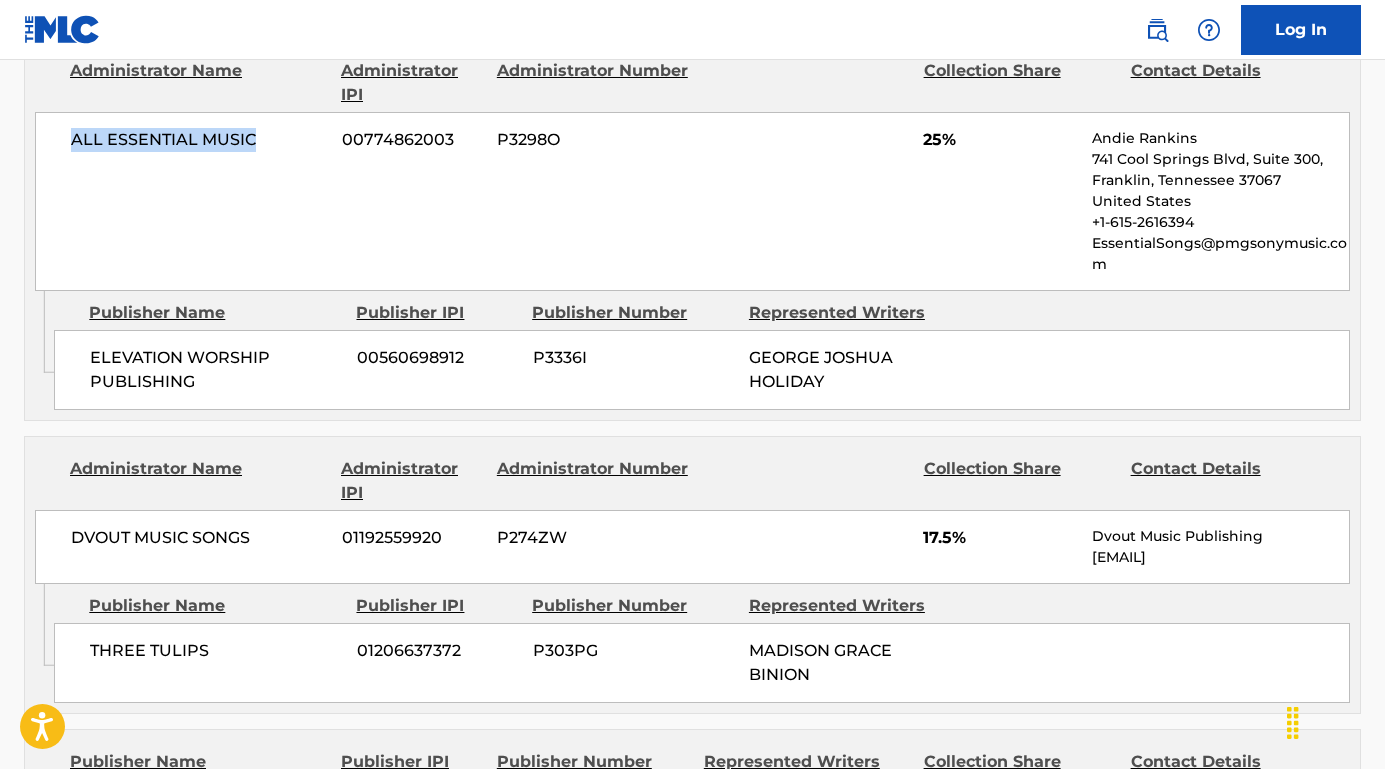 scroll, scrollTop: 2323, scrollLeft: 0, axis: vertical 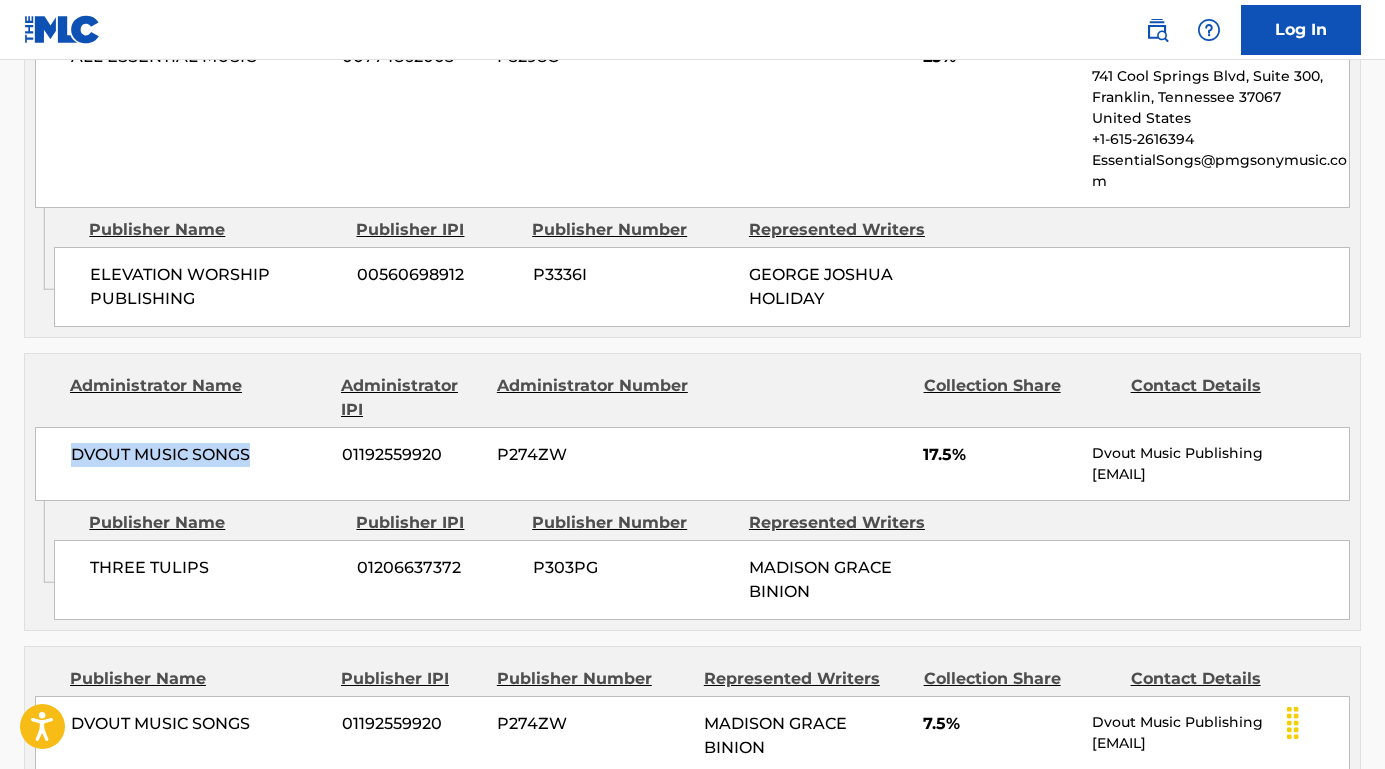 drag, startPoint x: 267, startPoint y: 444, endPoint x: 60, endPoint y: 442, distance: 207.00966 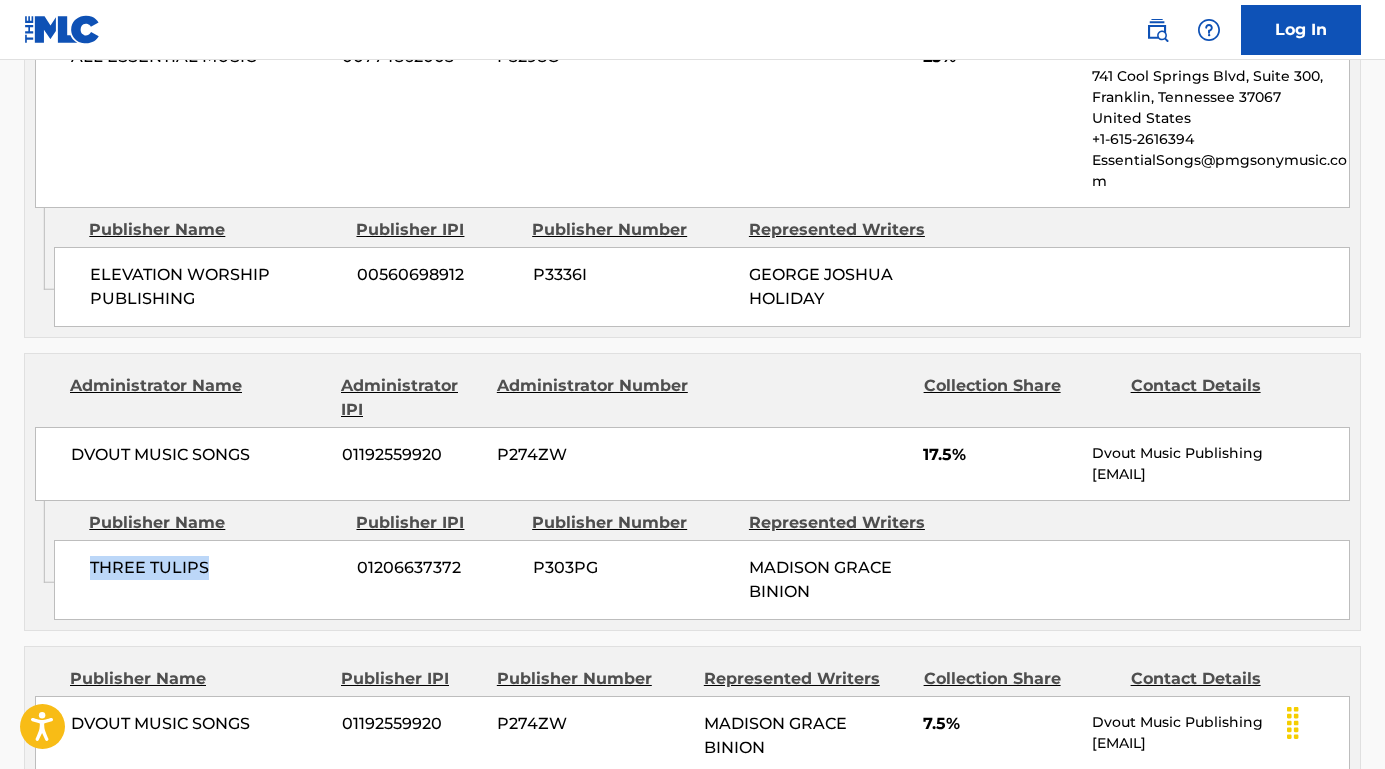 drag, startPoint x: 233, startPoint y: 548, endPoint x: 86, endPoint y: 552, distance: 147.05441 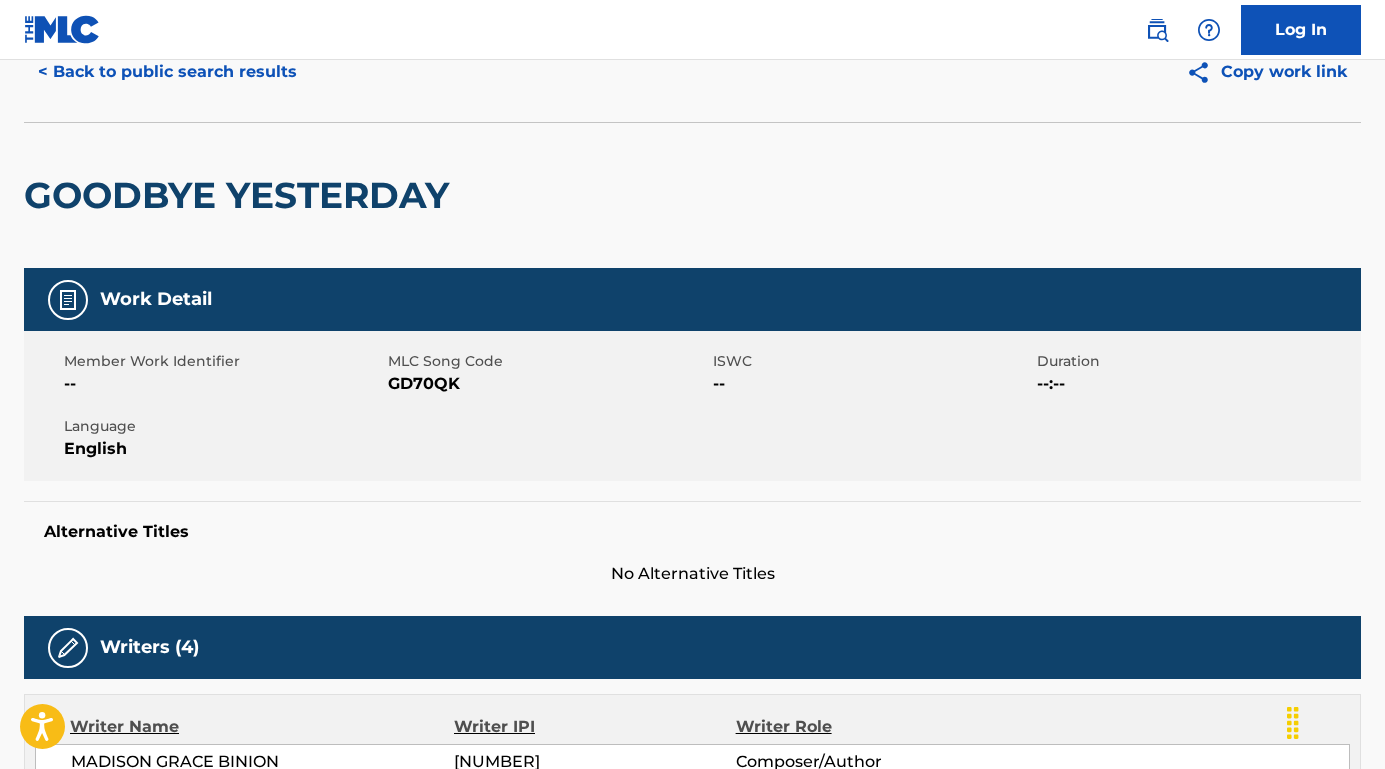 scroll, scrollTop: 56, scrollLeft: 0, axis: vertical 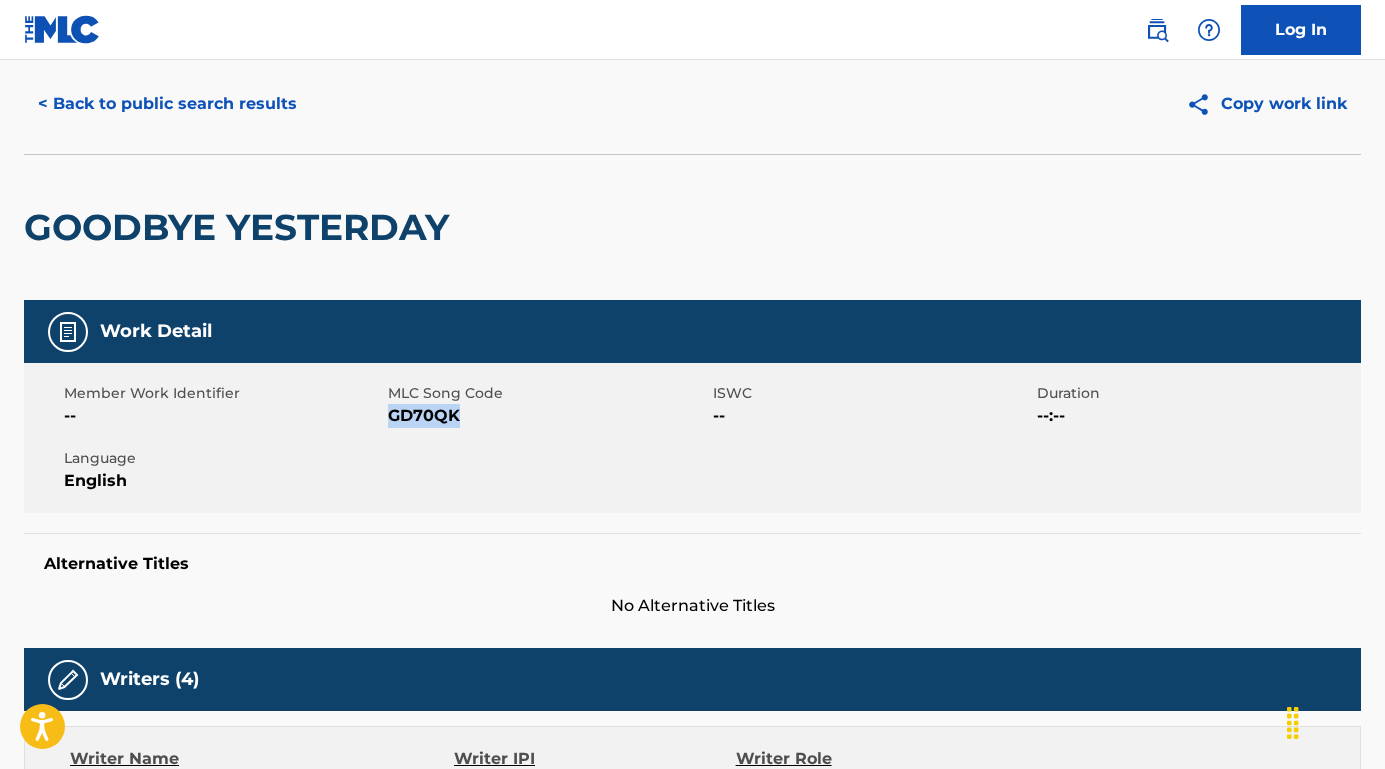 drag, startPoint x: 498, startPoint y: 413, endPoint x: 388, endPoint y: 418, distance: 110.11358 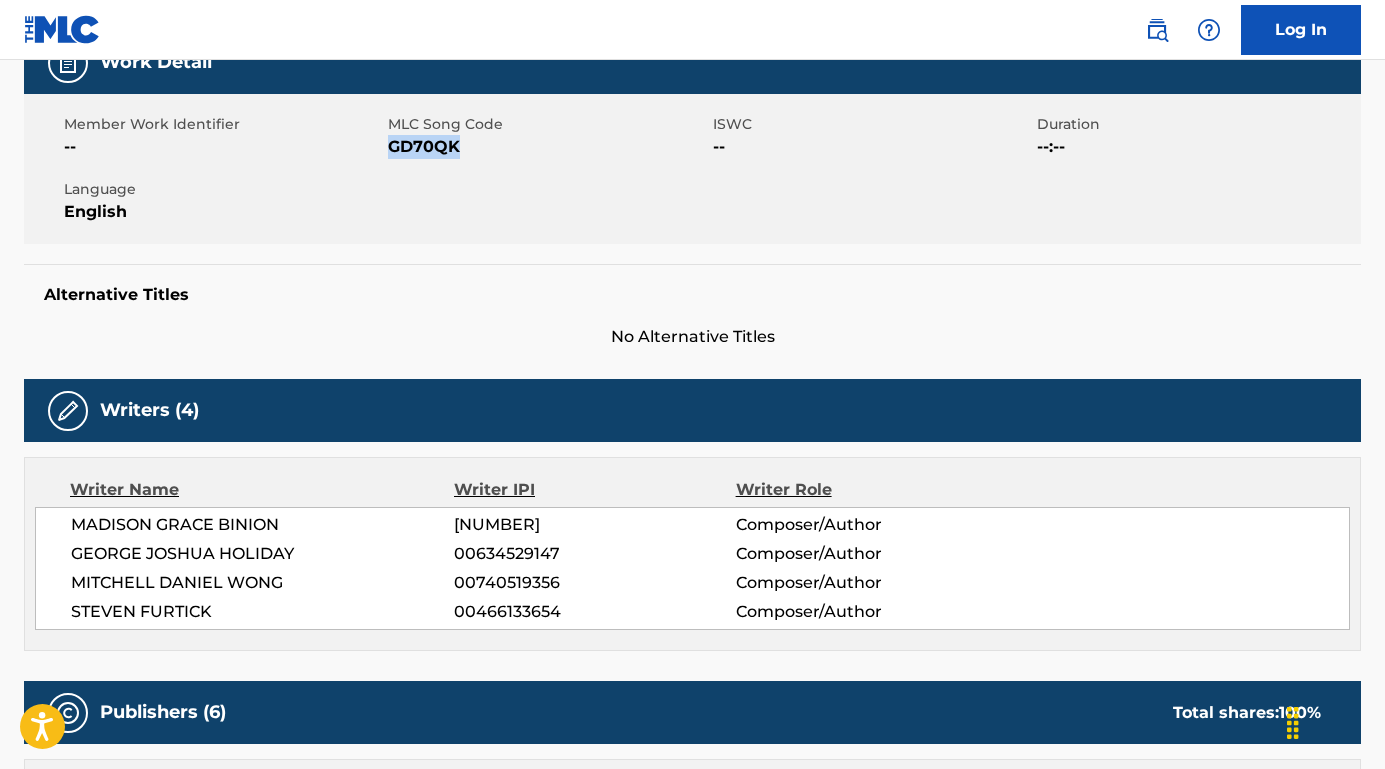 scroll, scrollTop: 360, scrollLeft: 0, axis: vertical 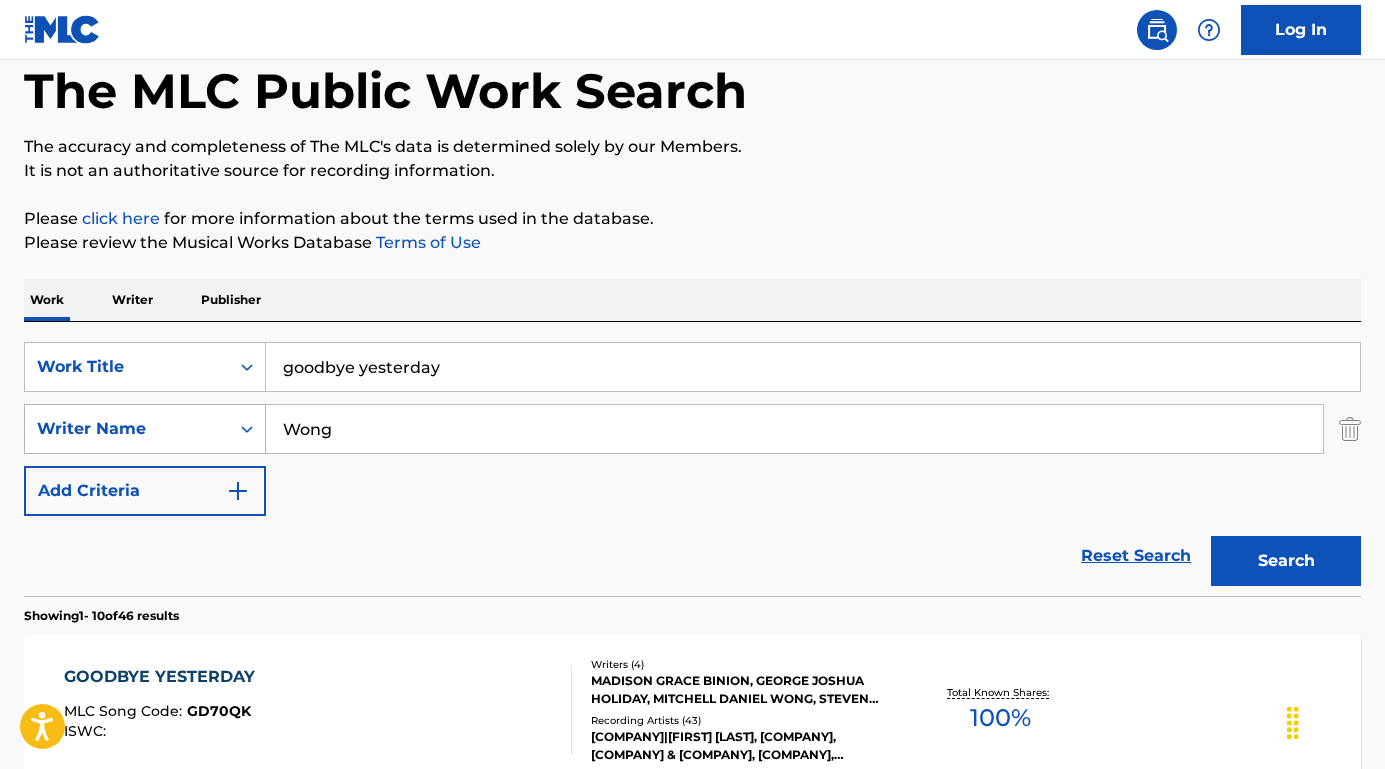 drag, startPoint x: 342, startPoint y: 436, endPoint x: 242, endPoint y: 432, distance: 100.07997 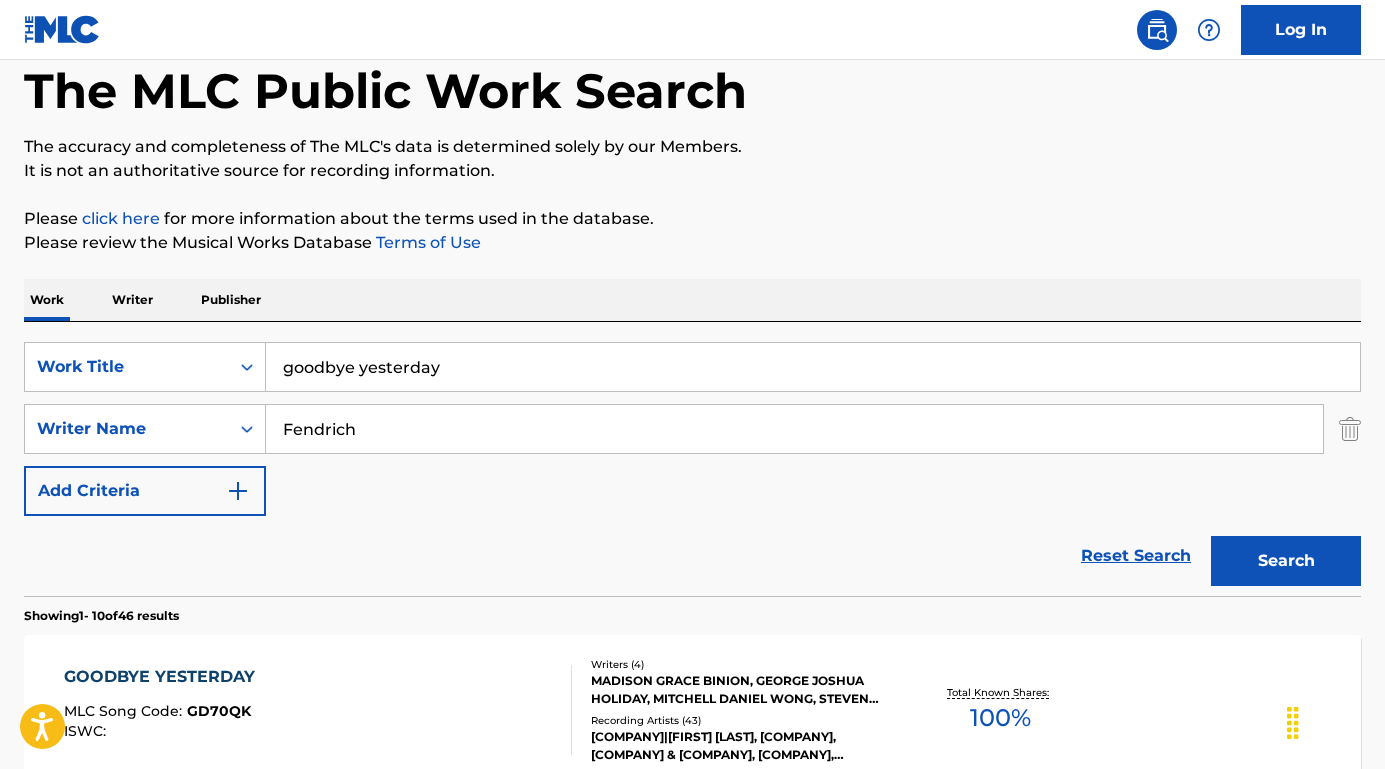 type on "Fendrich" 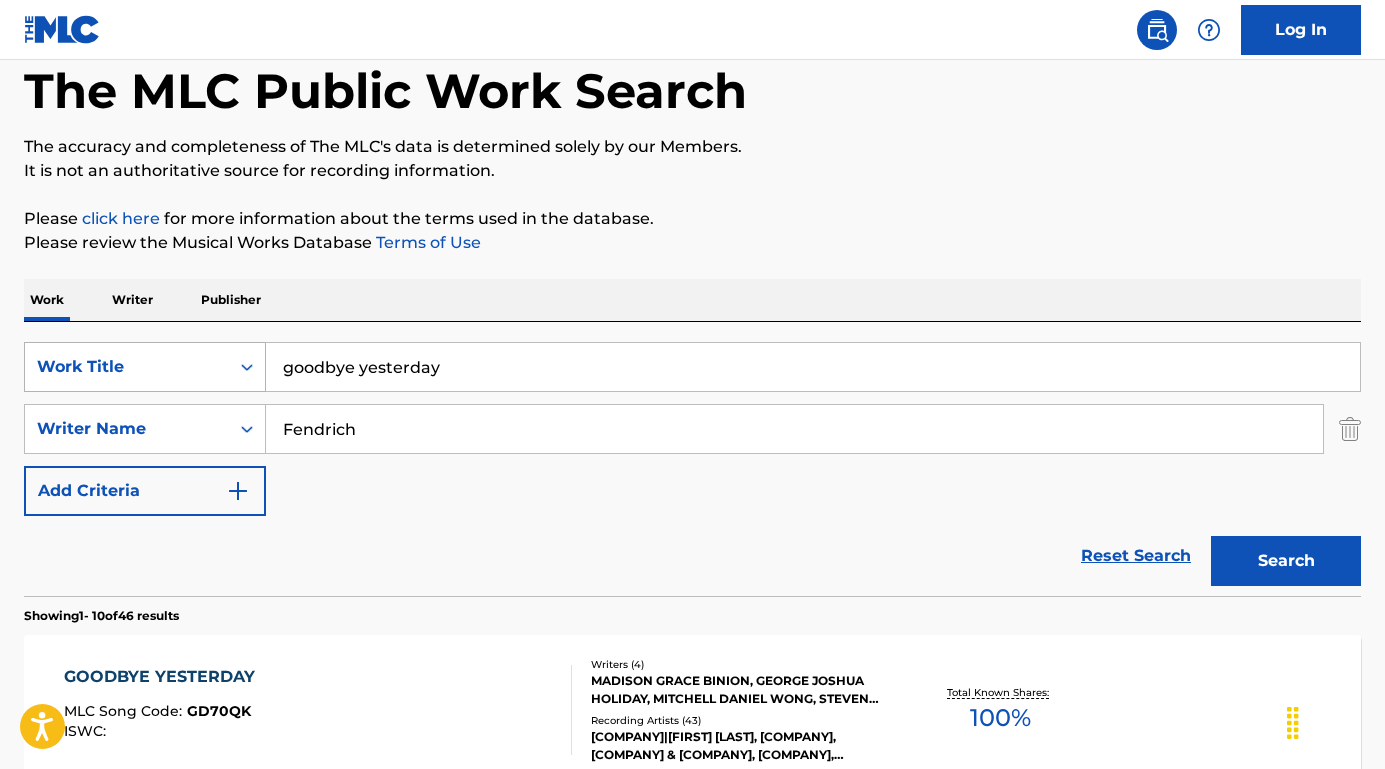 drag, startPoint x: 465, startPoint y: 365, endPoint x: 226, endPoint y: 363, distance: 239.00836 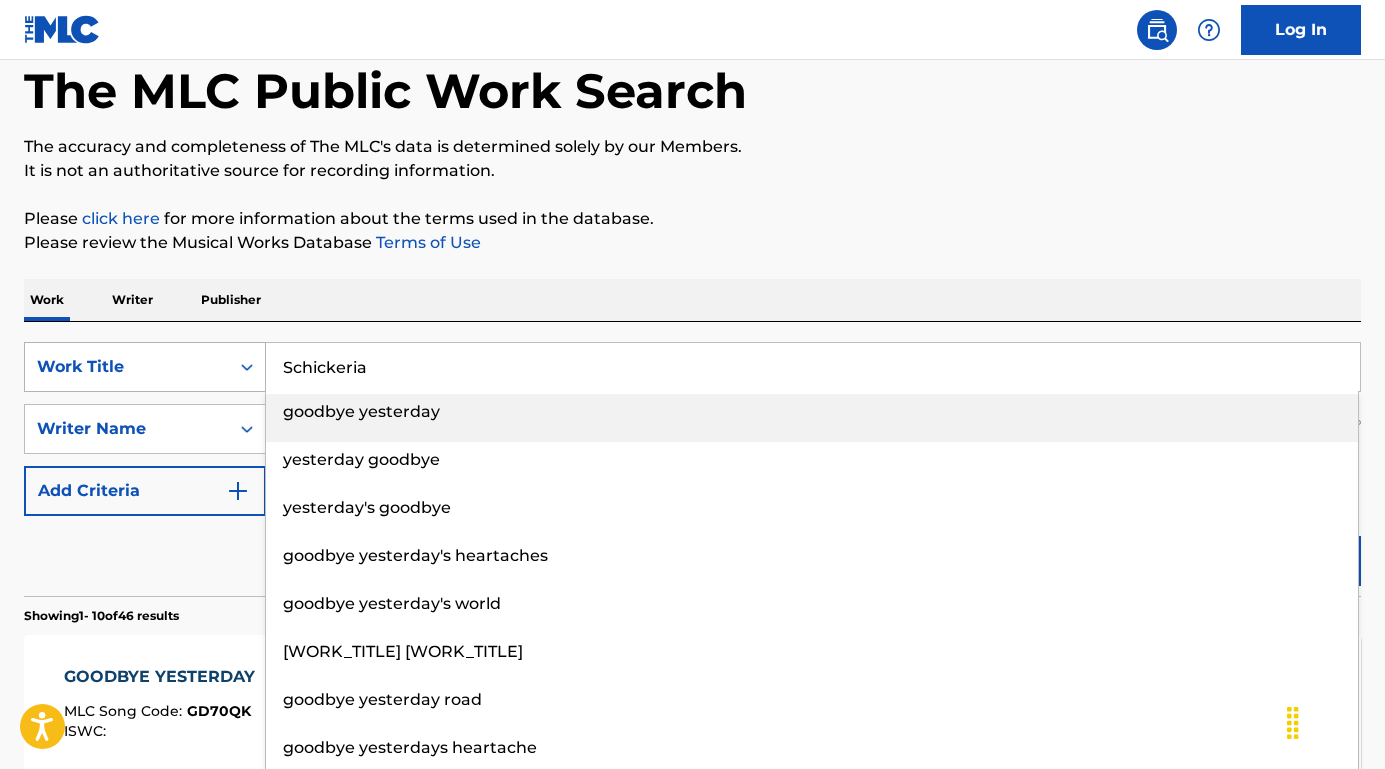 type on "schickeria" 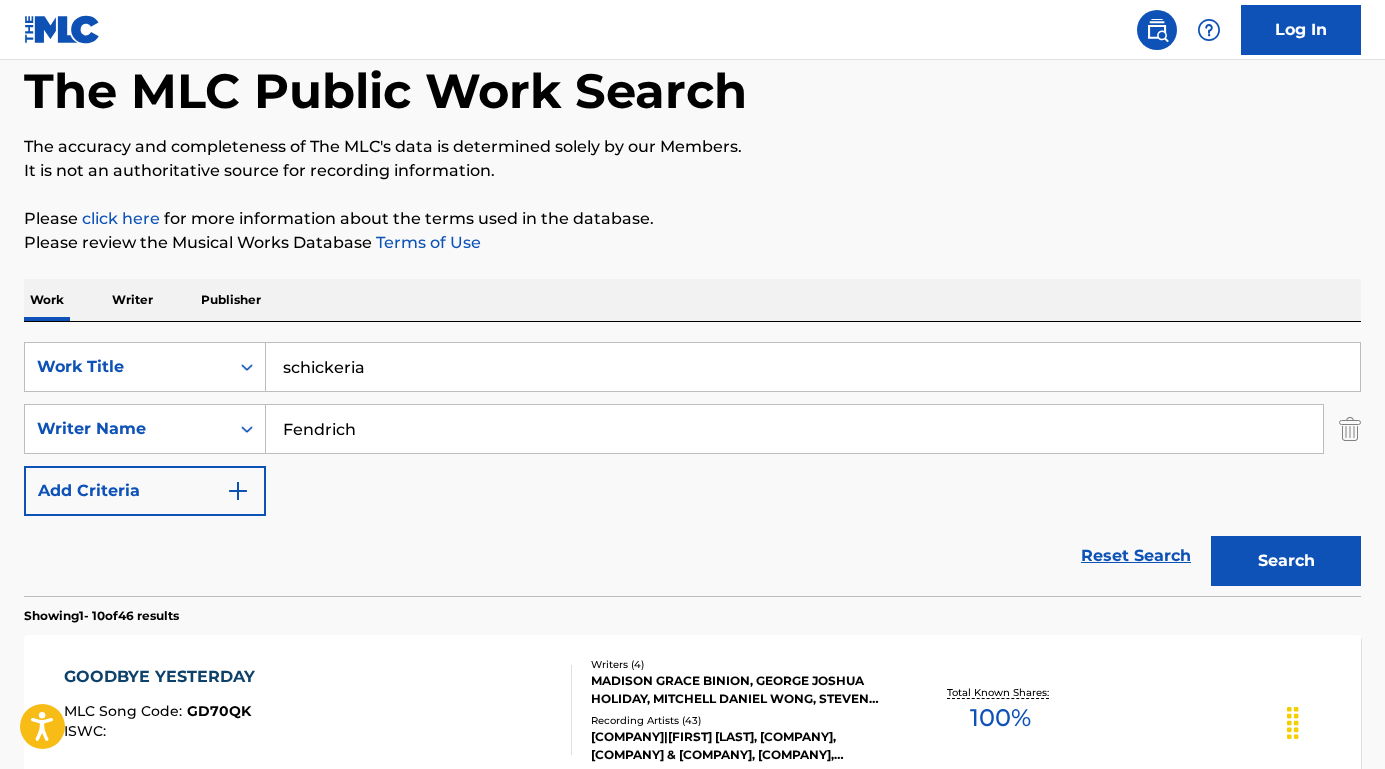 click on "Search" at bounding box center [1286, 561] 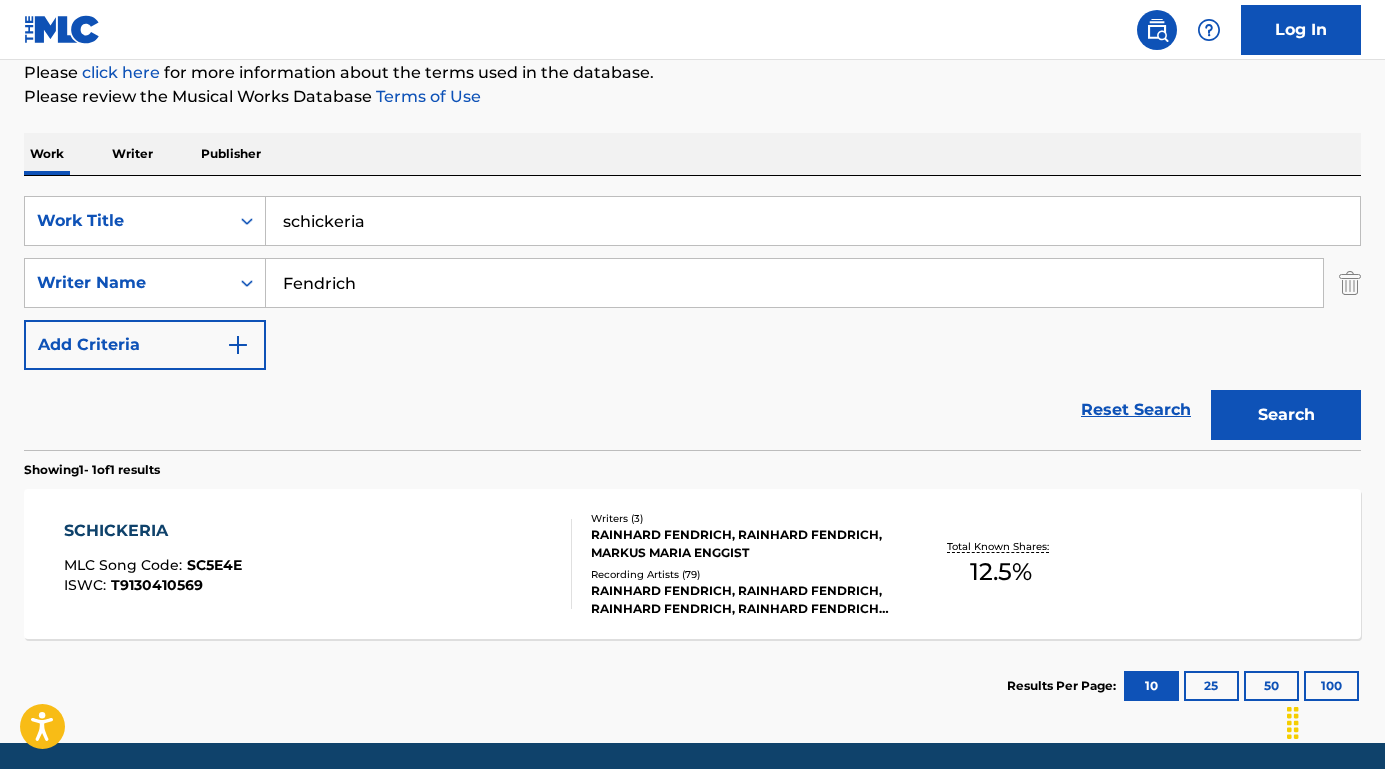 scroll, scrollTop: 273, scrollLeft: 0, axis: vertical 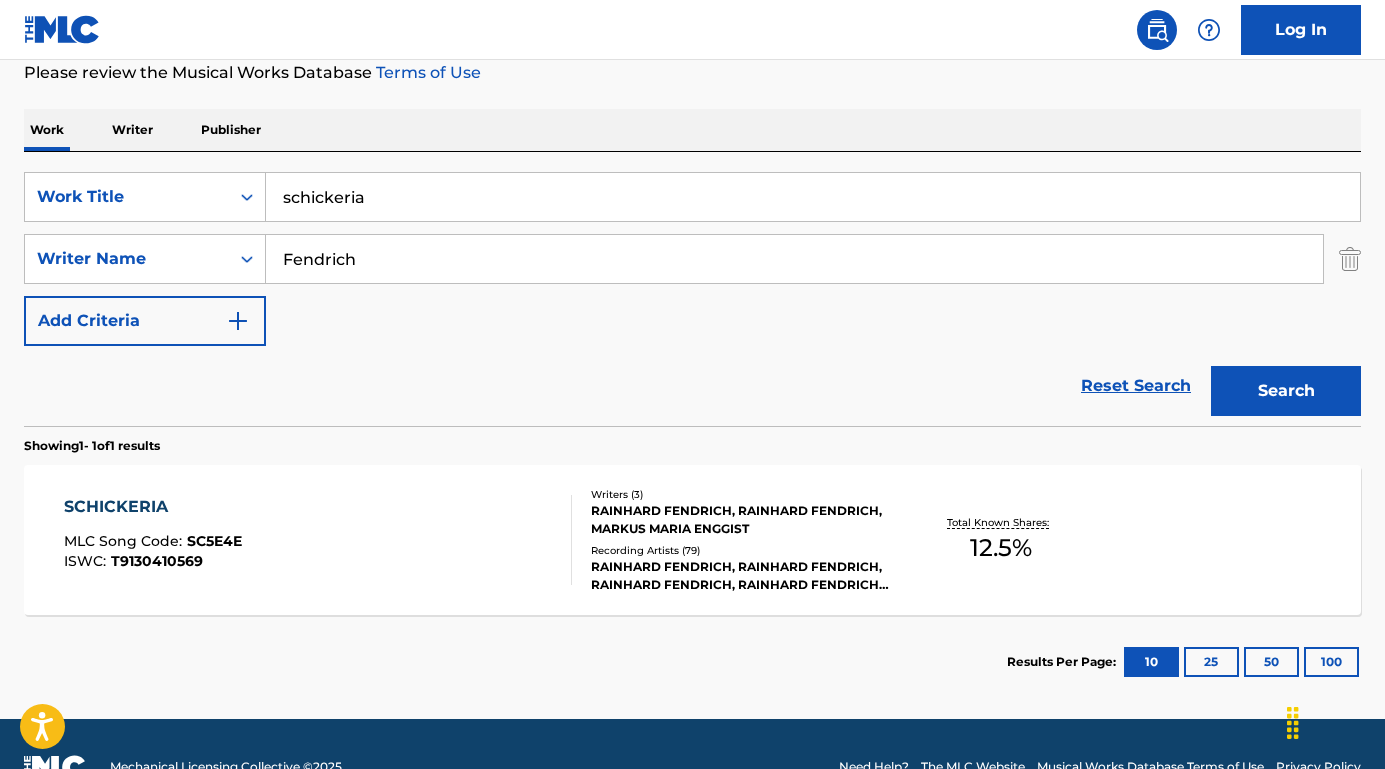 click on "SCHICKERIA" at bounding box center (153, 507) 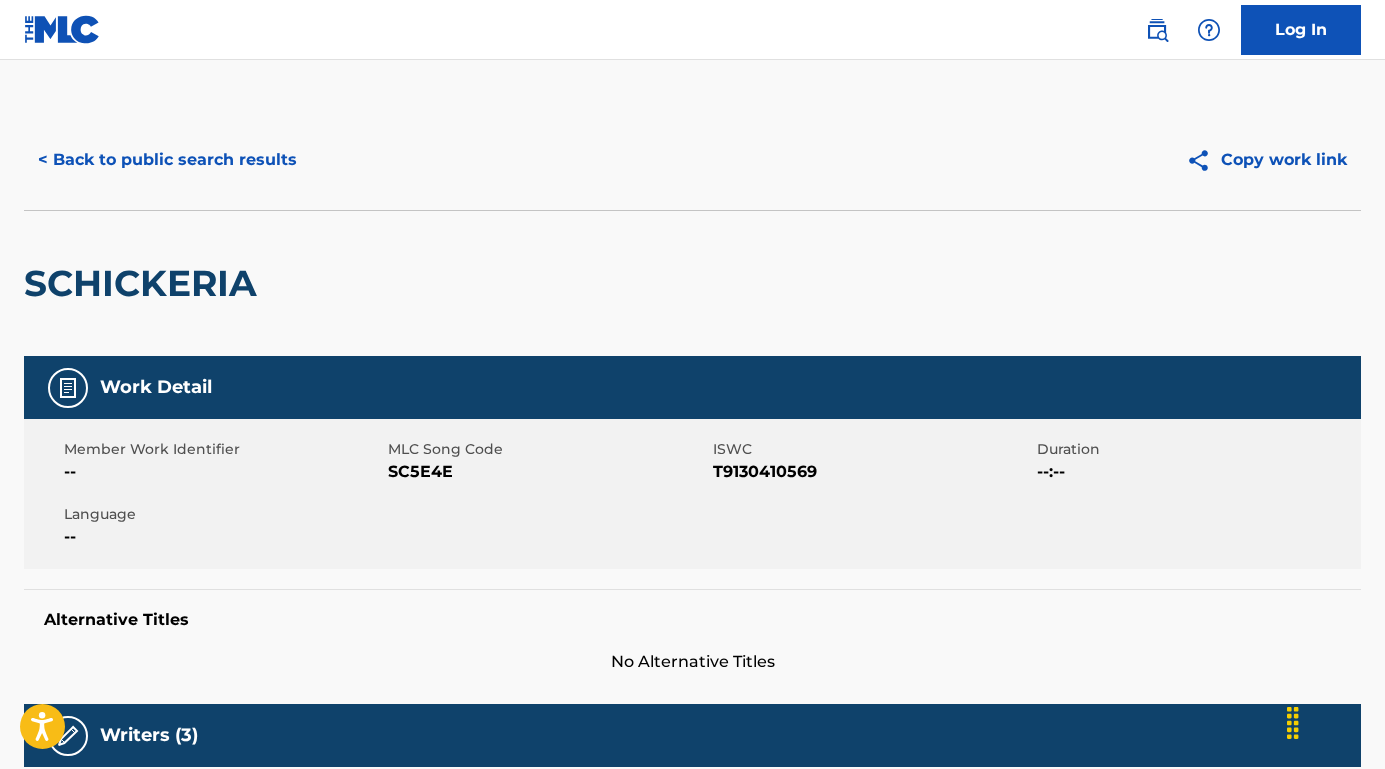 scroll, scrollTop: 518, scrollLeft: 0, axis: vertical 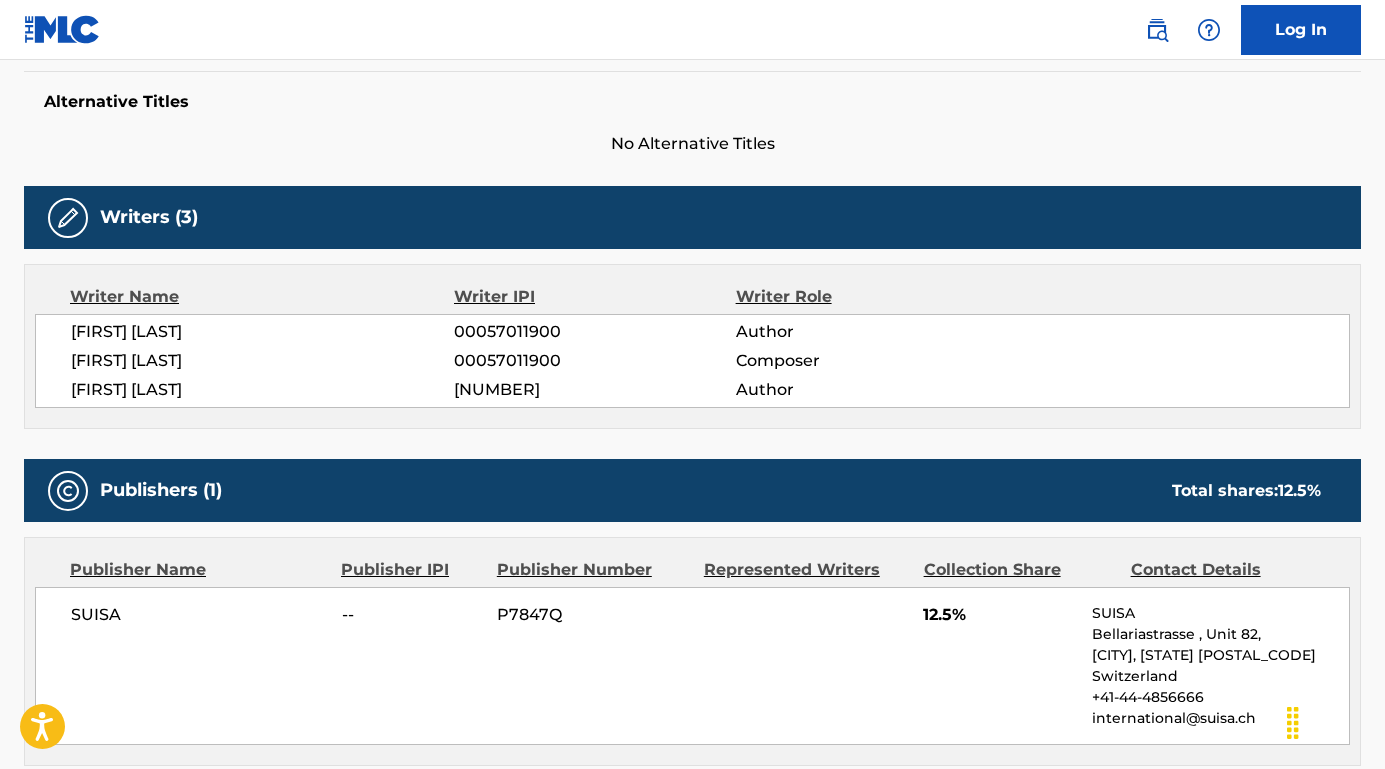 drag, startPoint x: 259, startPoint y: 333, endPoint x: 49, endPoint y: 334, distance: 210.00238 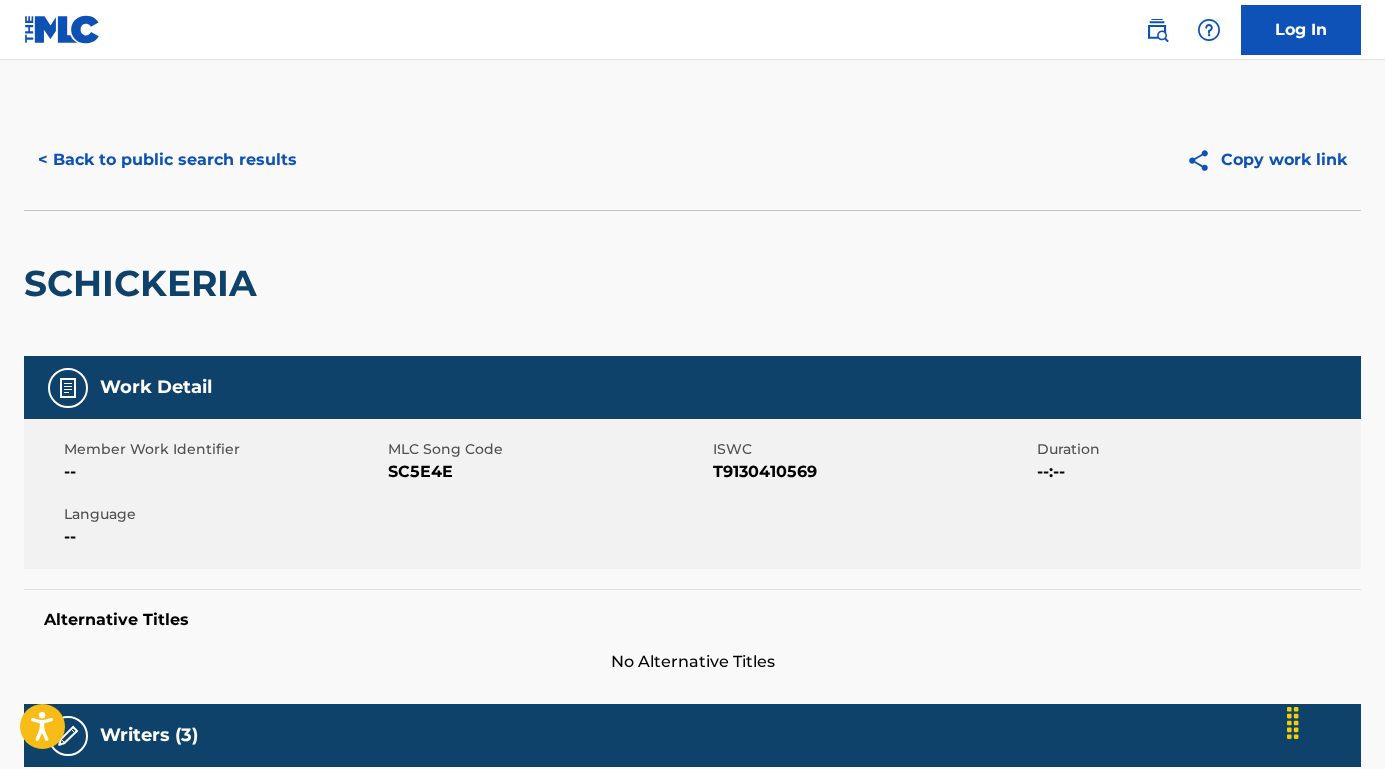 scroll, scrollTop: 0, scrollLeft: 0, axis: both 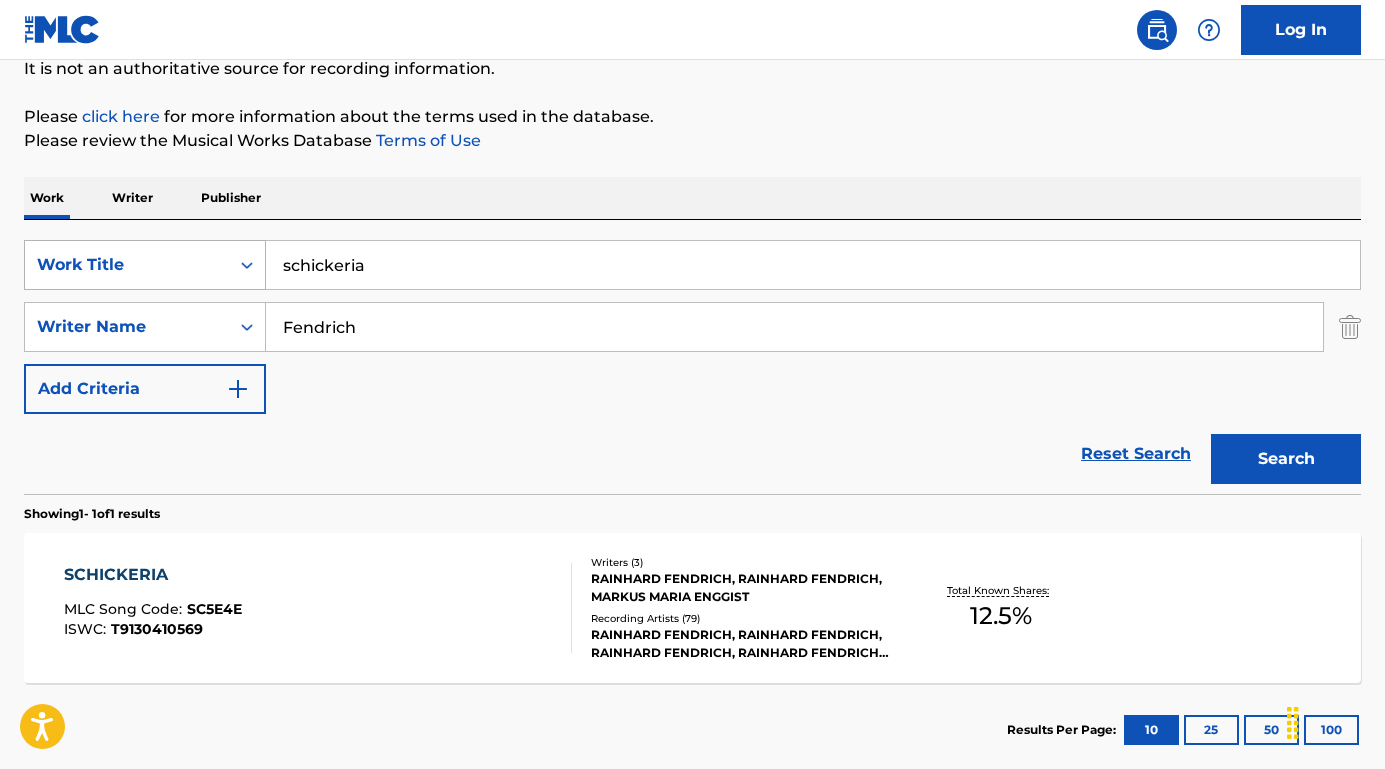 drag, startPoint x: 332, startPoint y: 265, endPoint x: 209, endPoint y: 264, distance: 123.00407 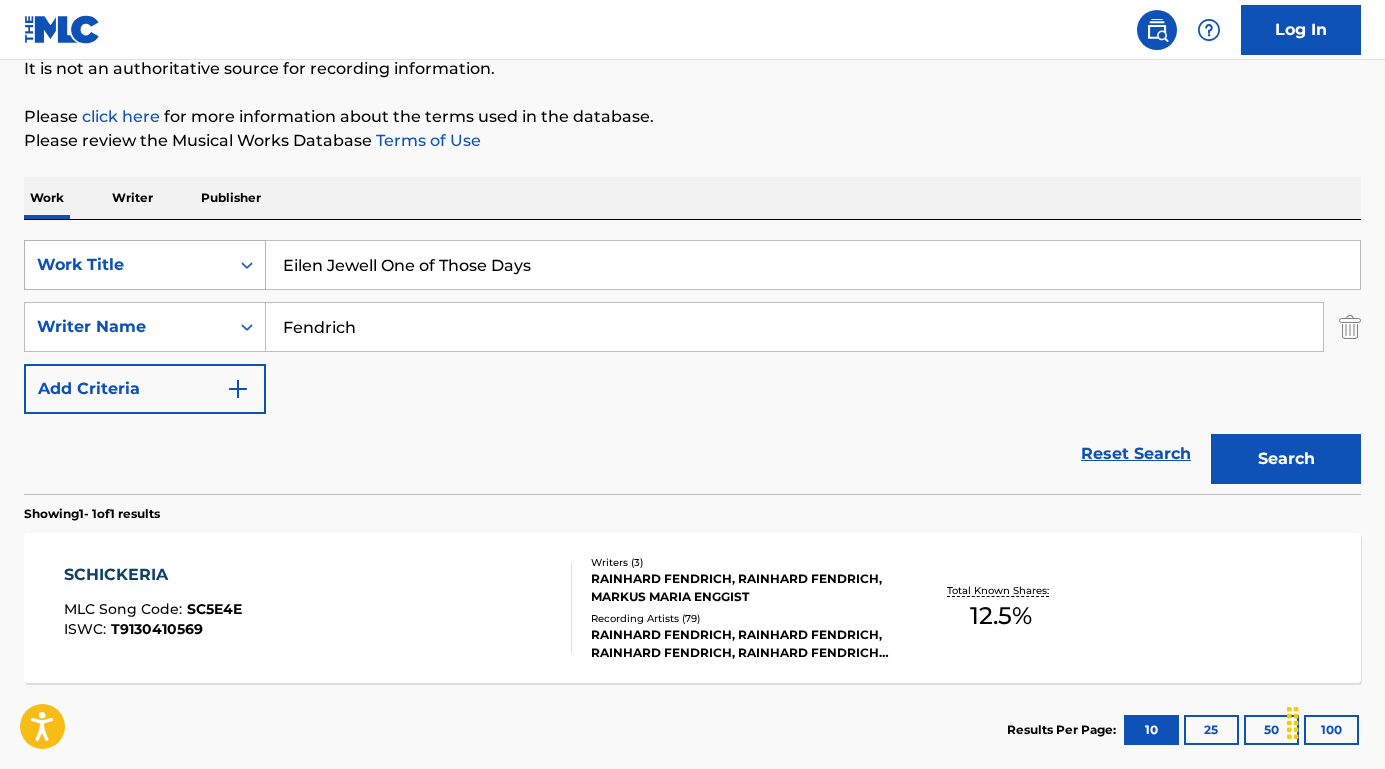 drag, startPoint x: 383, startPoint y: 264, endPoint x: 256, endPoint y: 264, distance: 127 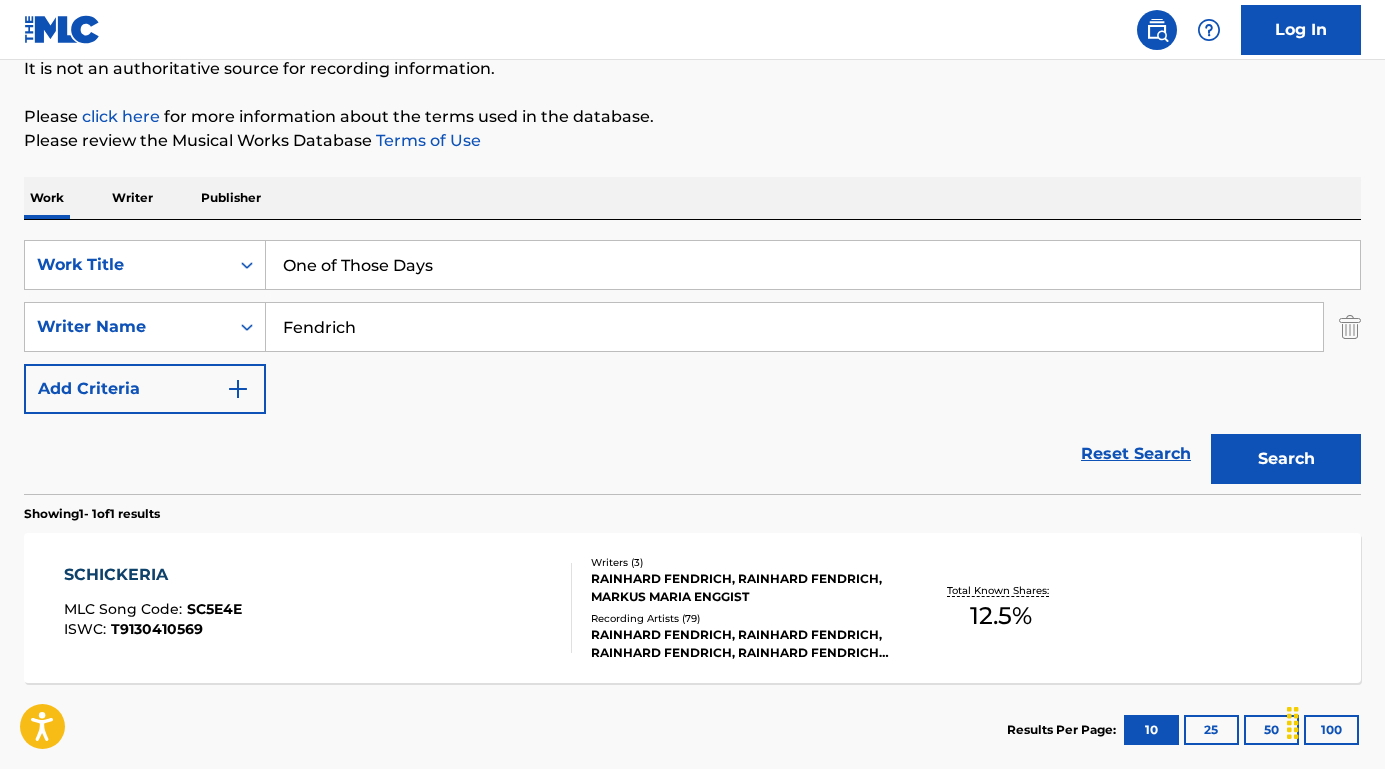 type on "One of Those Days" 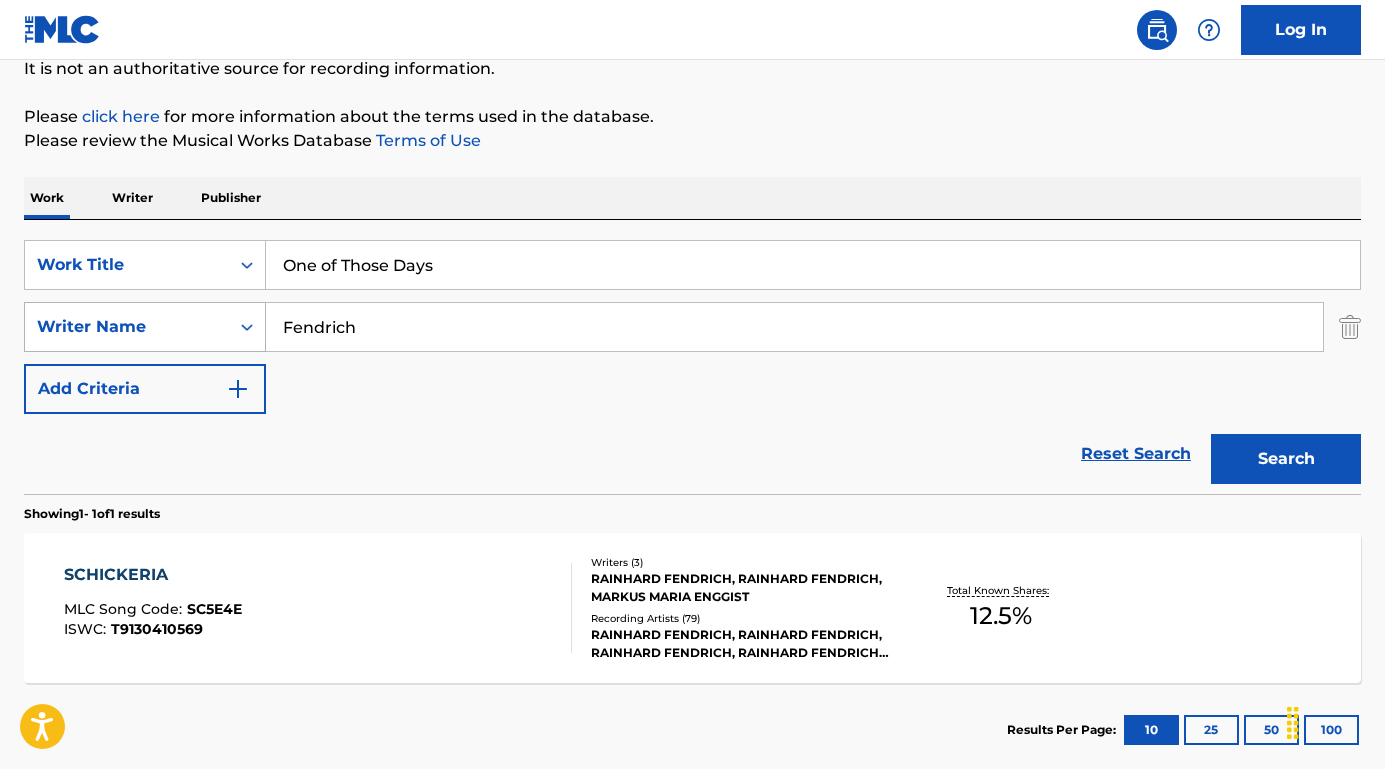 drag, startPoint x: 375, startPoint y: 332, endPoint x: 194, endPoint y: 331, distance: 181.00276 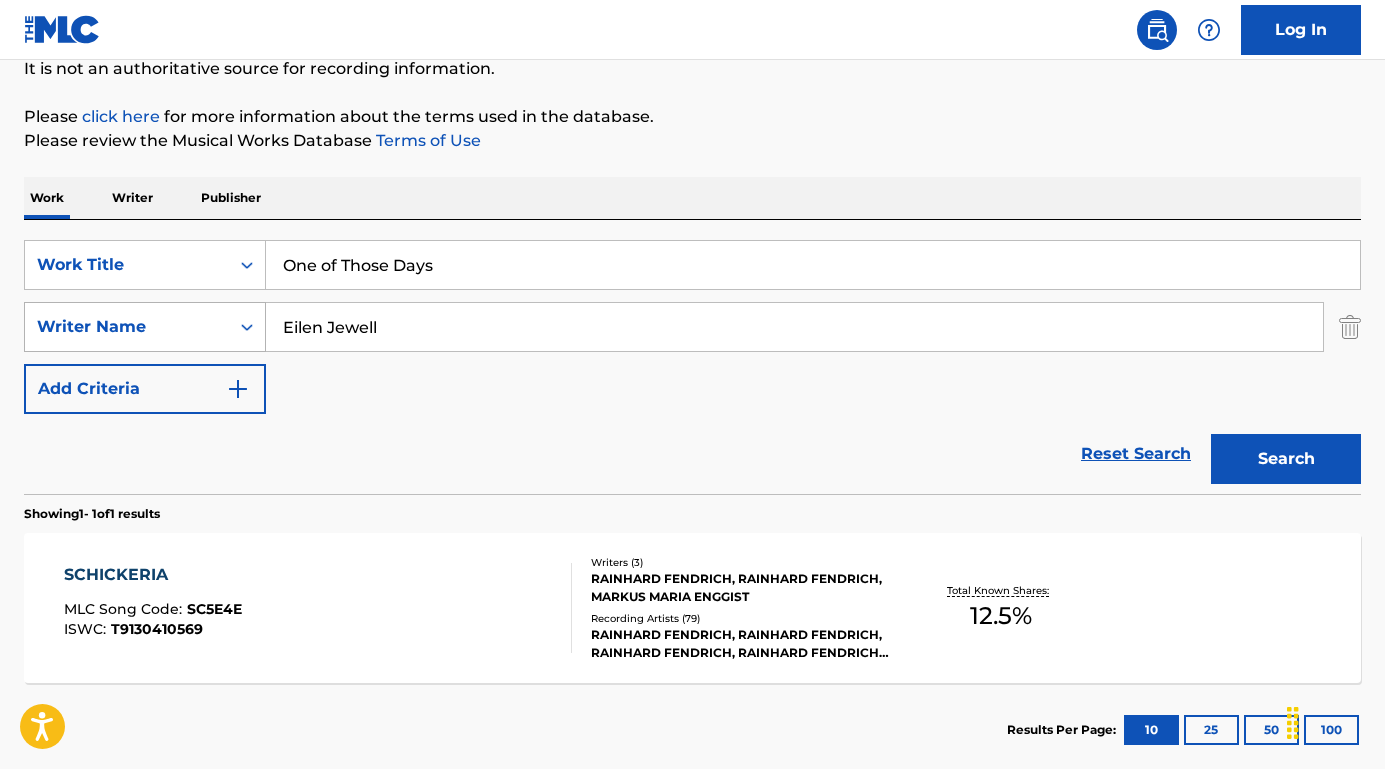 type on "Eilen Jewell" 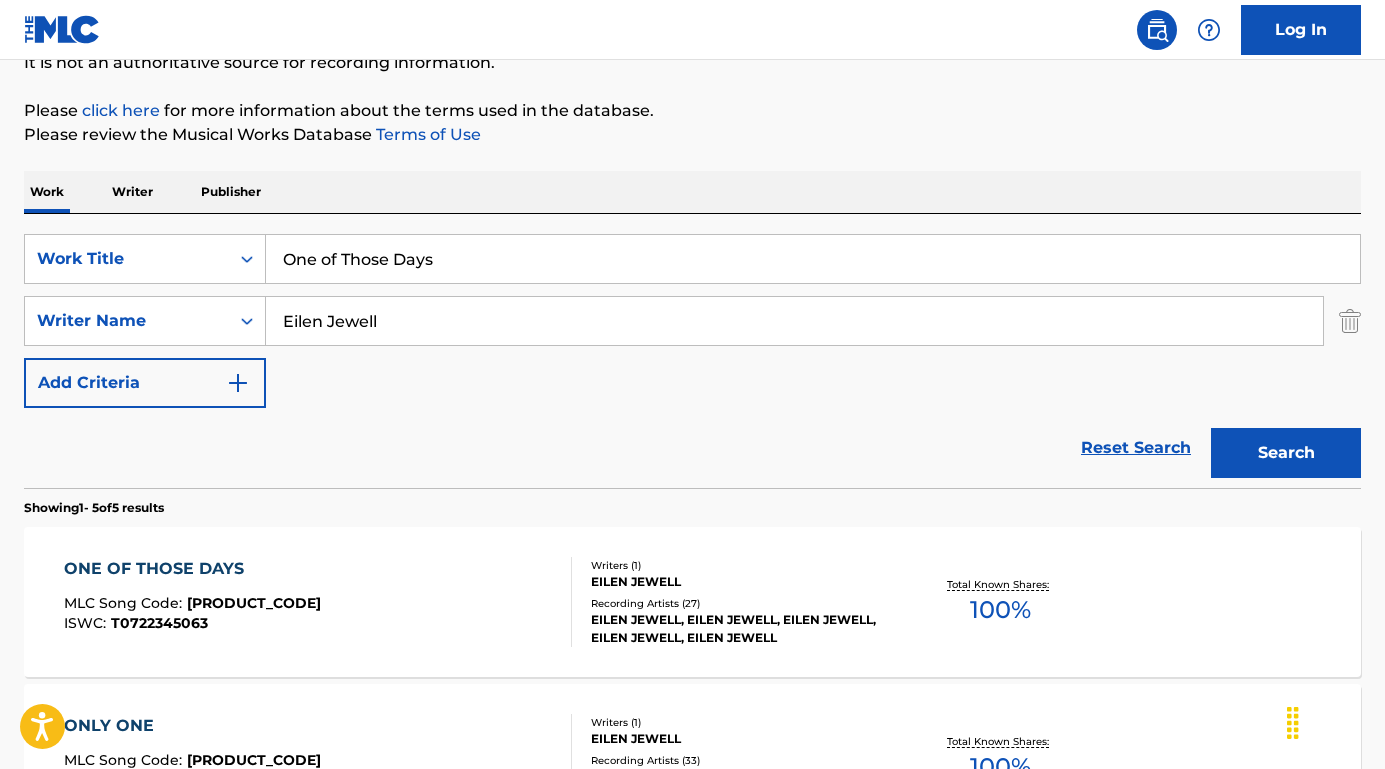 scroll, scrollTop: 215, scrollLeft: 0, axis: vertical 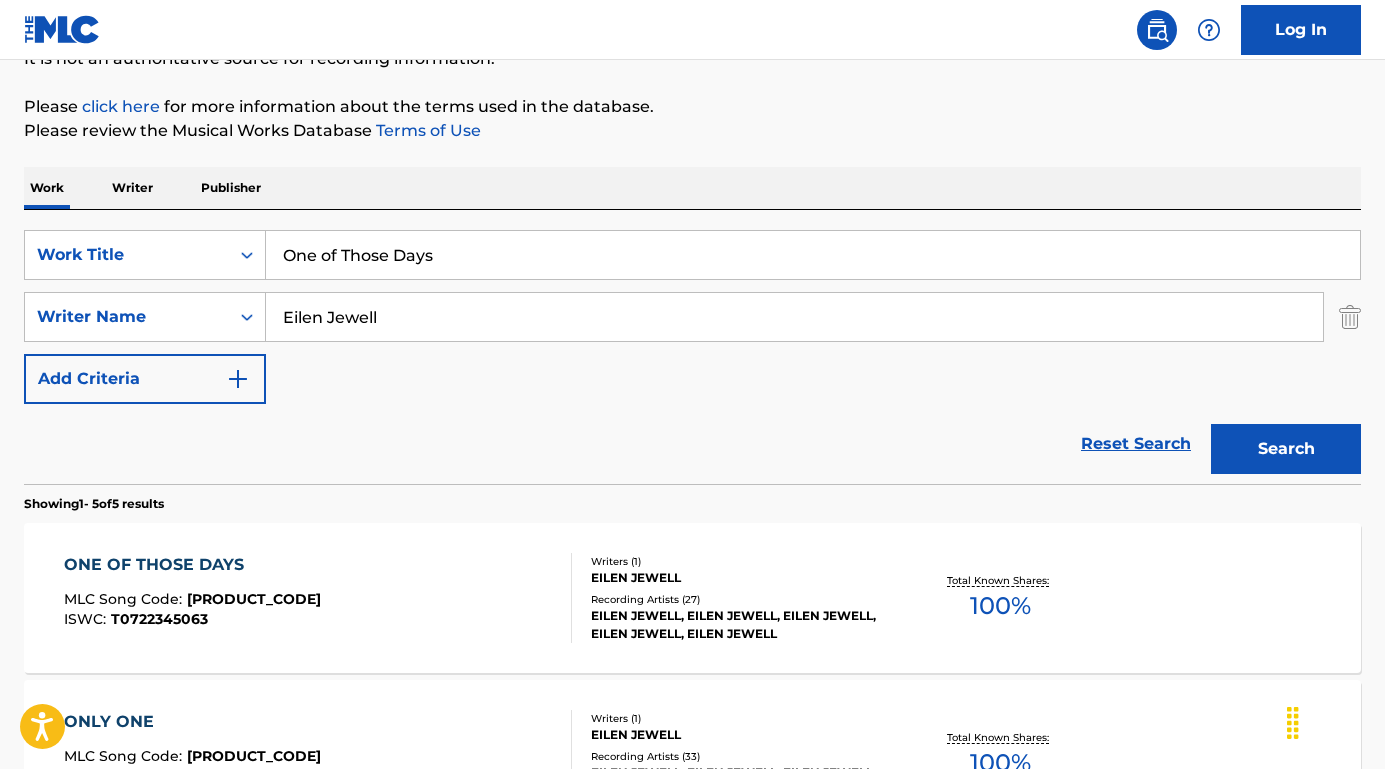 click on "ONE OF THOSE DAYS" at bounding box center (192, 565) 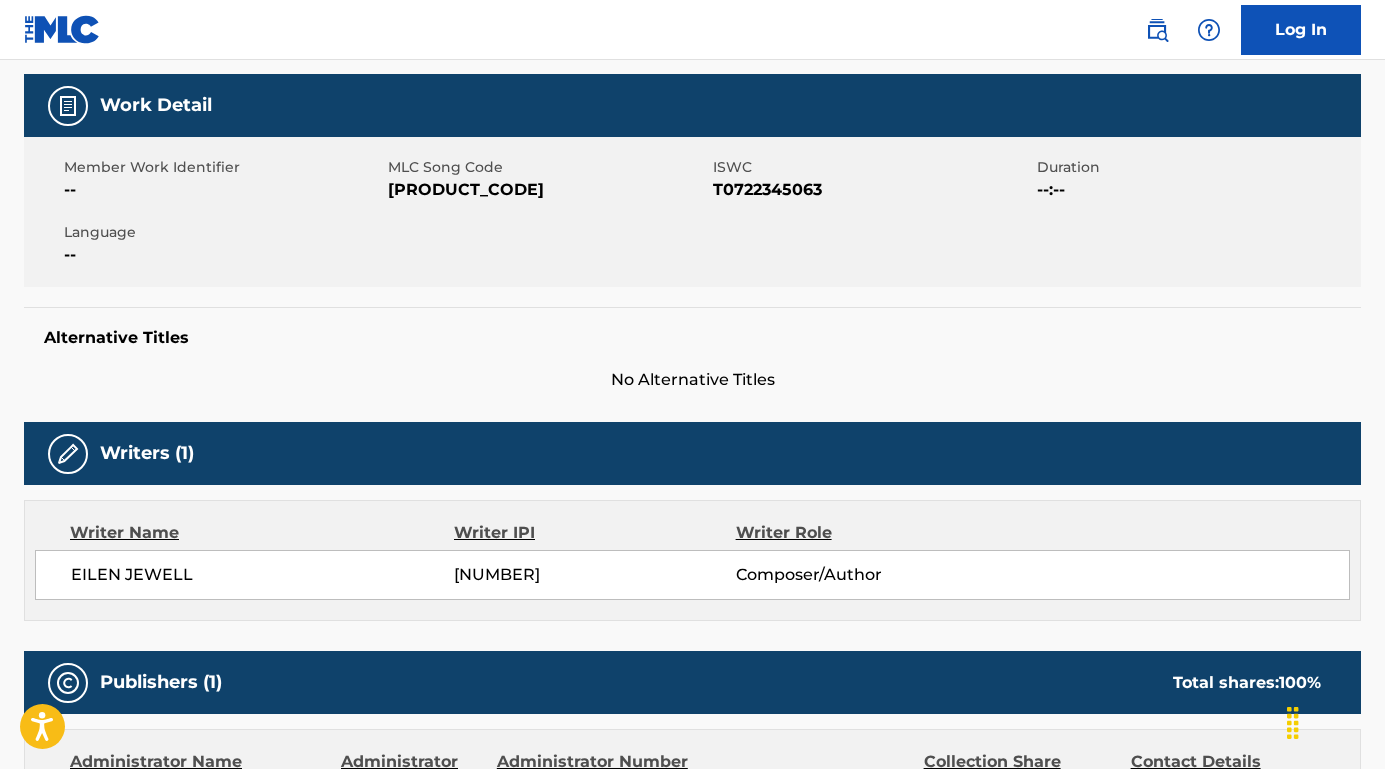 scroll, scrollTop: 328, scrollLeft: 0, axis: vertical 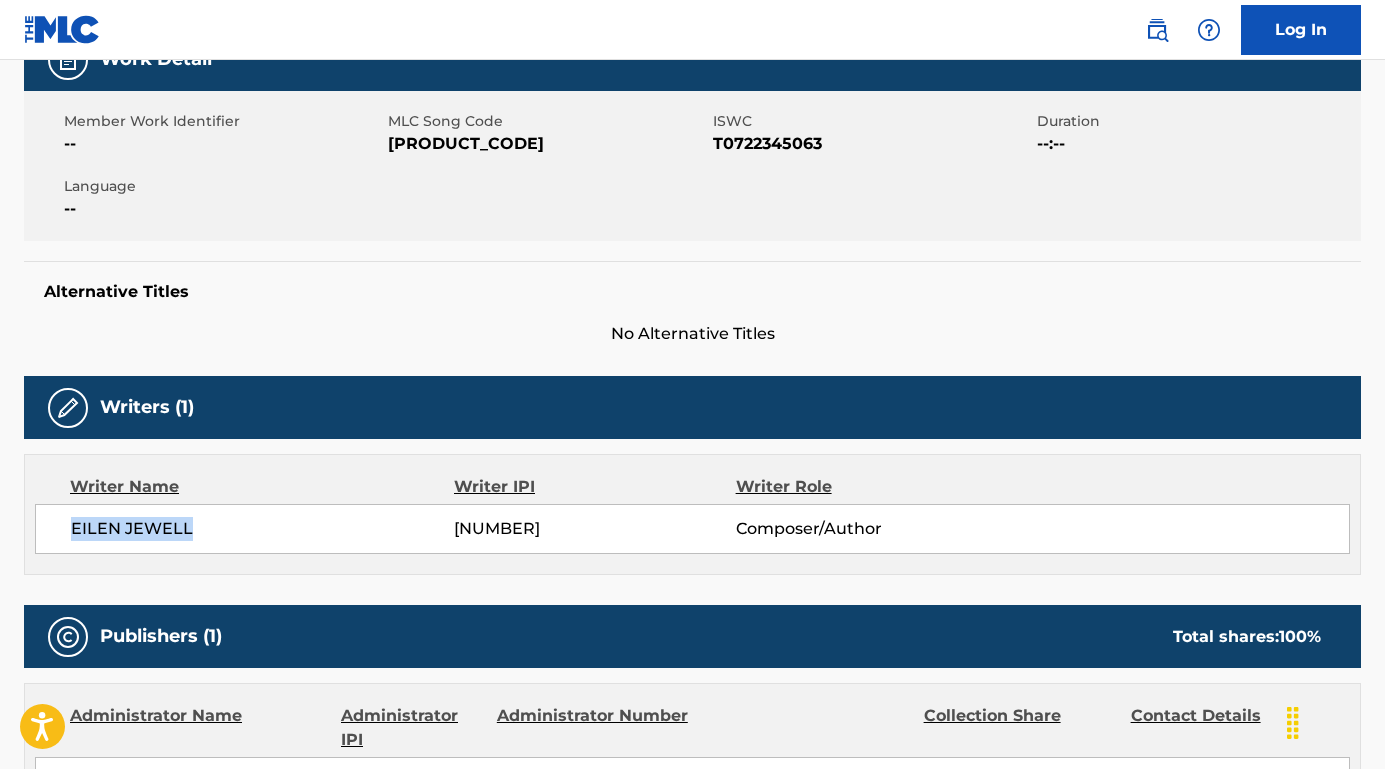 drag, startPoint x: 195, startPoint y: 532, endPoint x: 22, endPoint y: 532, distance: 173 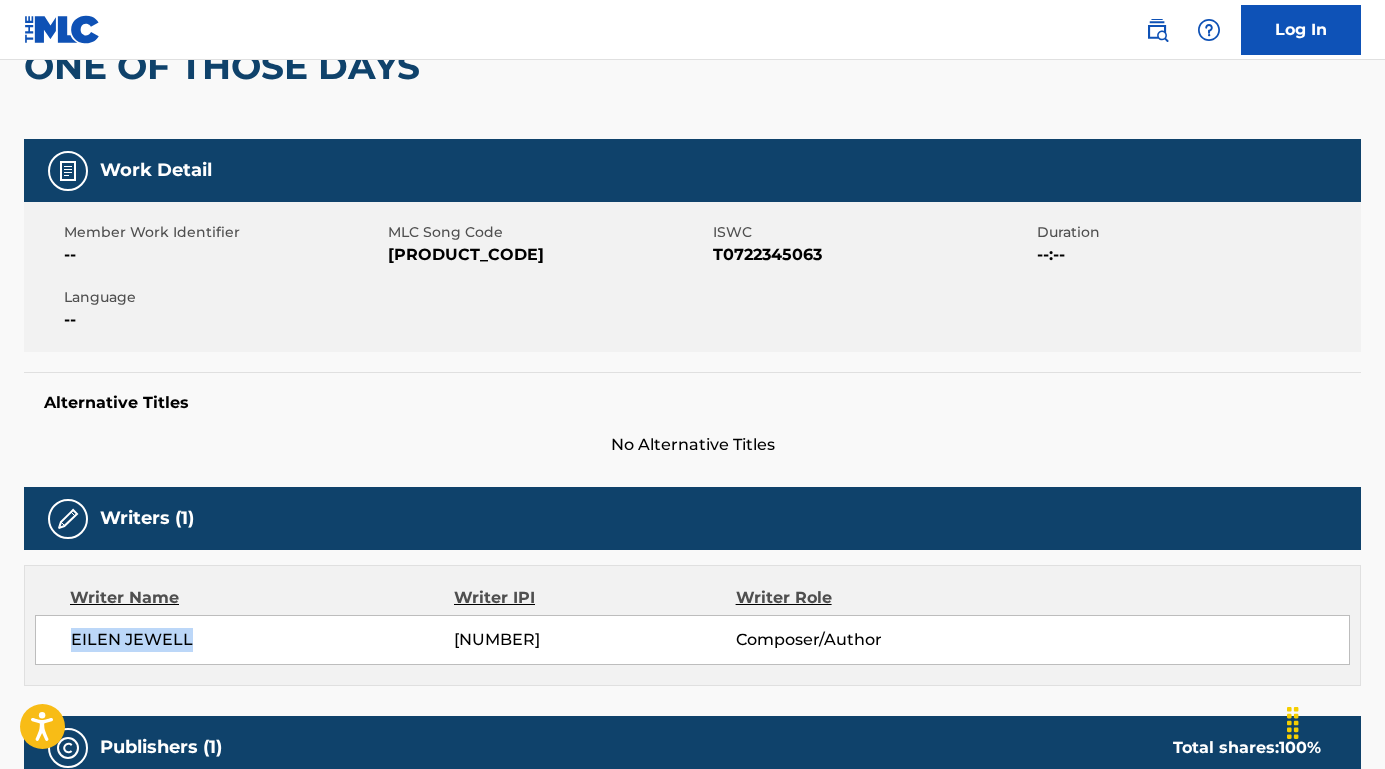 scroll, scrollTop: 92, scrollLeft: 0, axis: vertical 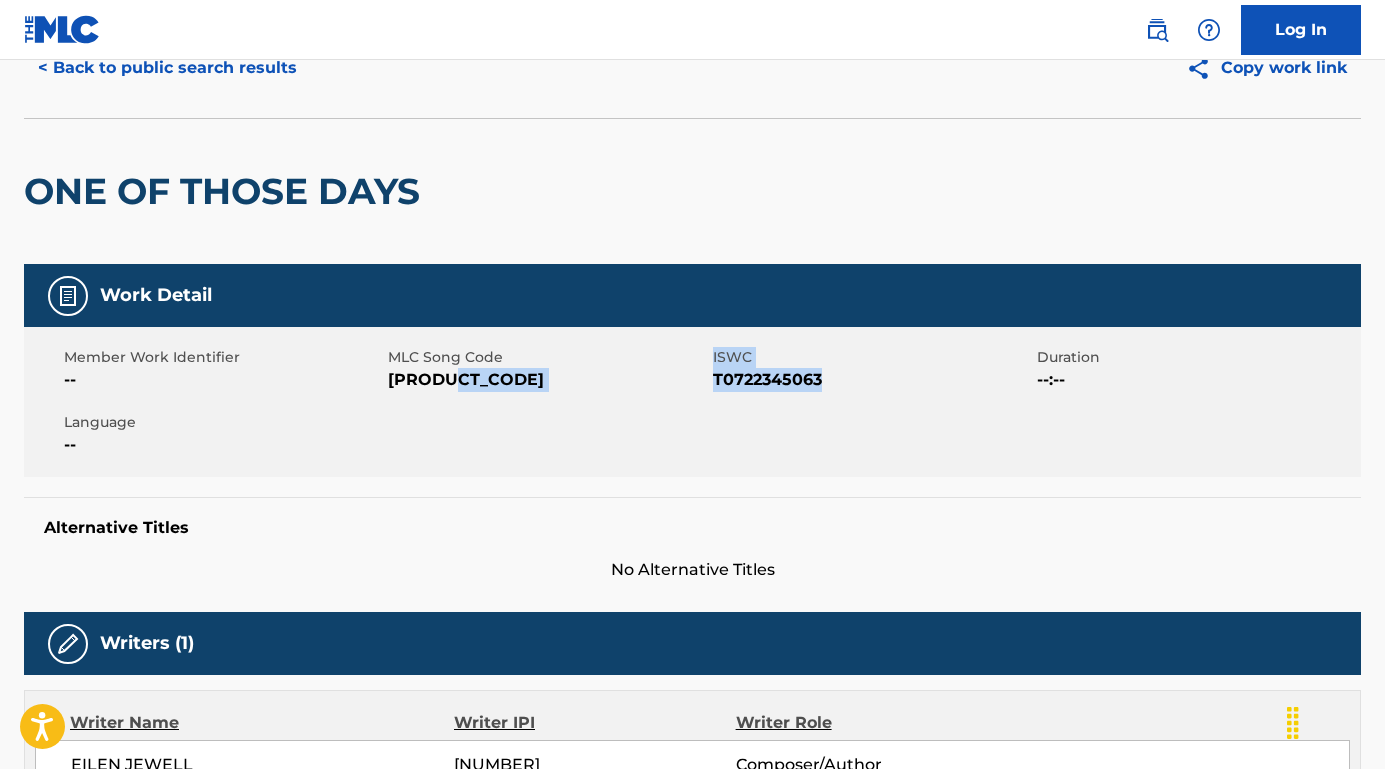drag, startPoint x: 848, startPoint y: 375, endPoint x: 711, endPoint y: 382, distance: 137.17871 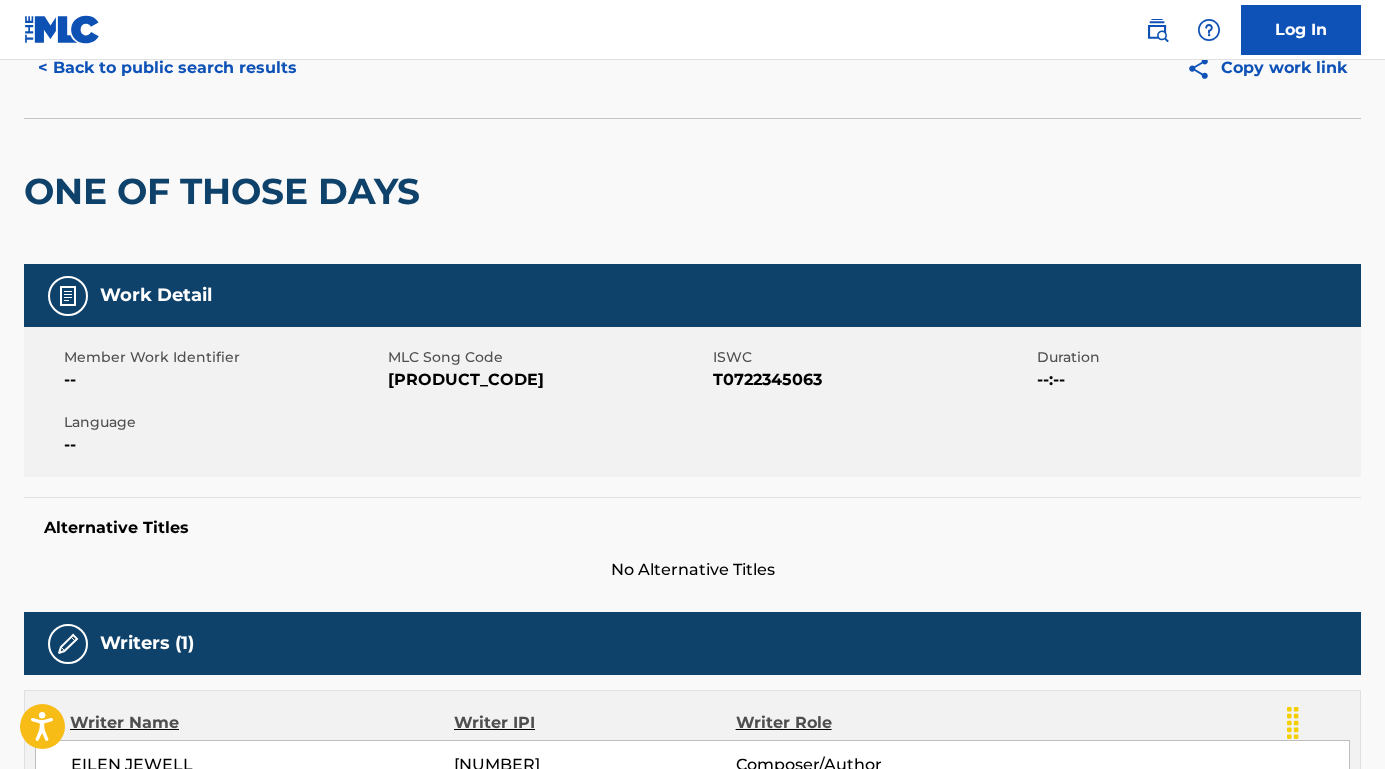 click on "T0722345063" at bounding box center [872, 380] 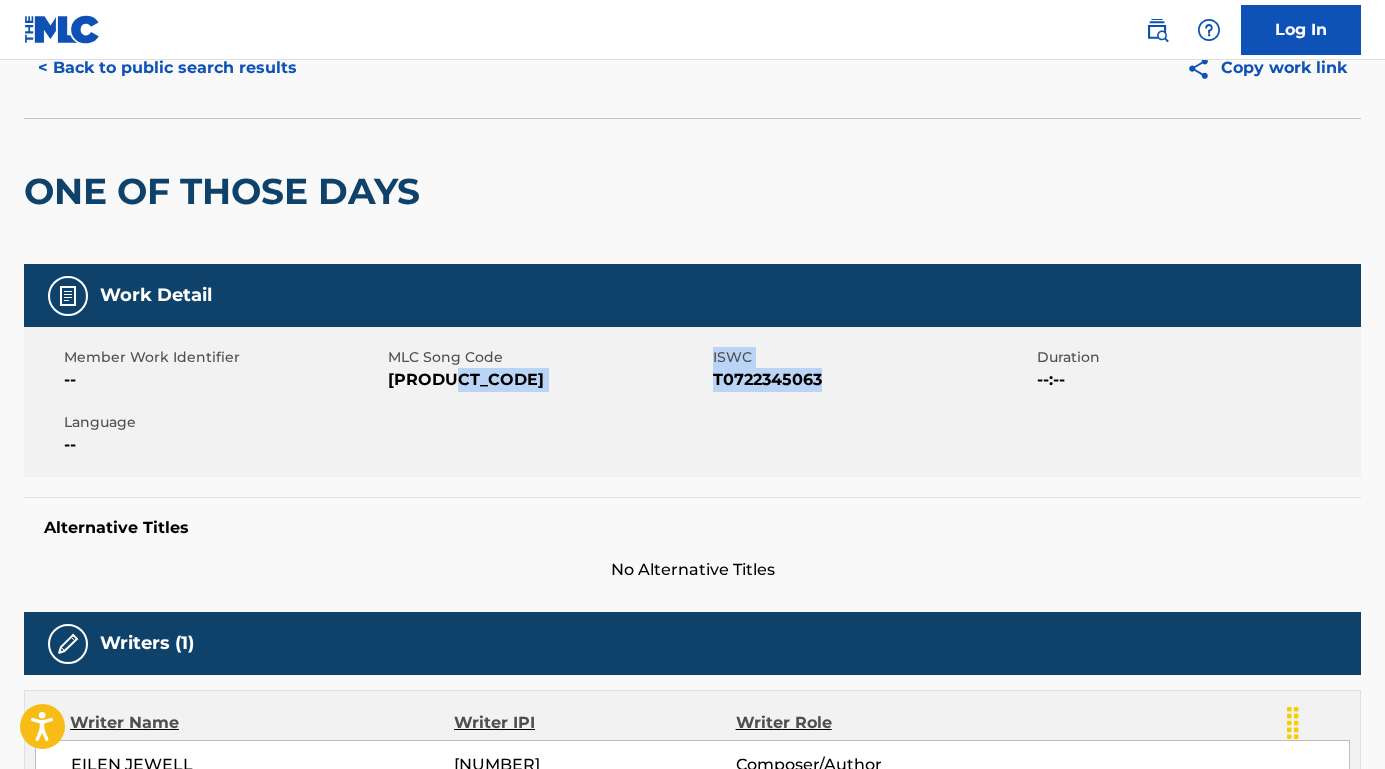 drag, startPoint x: 707, startPoint y: 383, endPoint x: 831, endPoint y: 379, distance: 124.0645 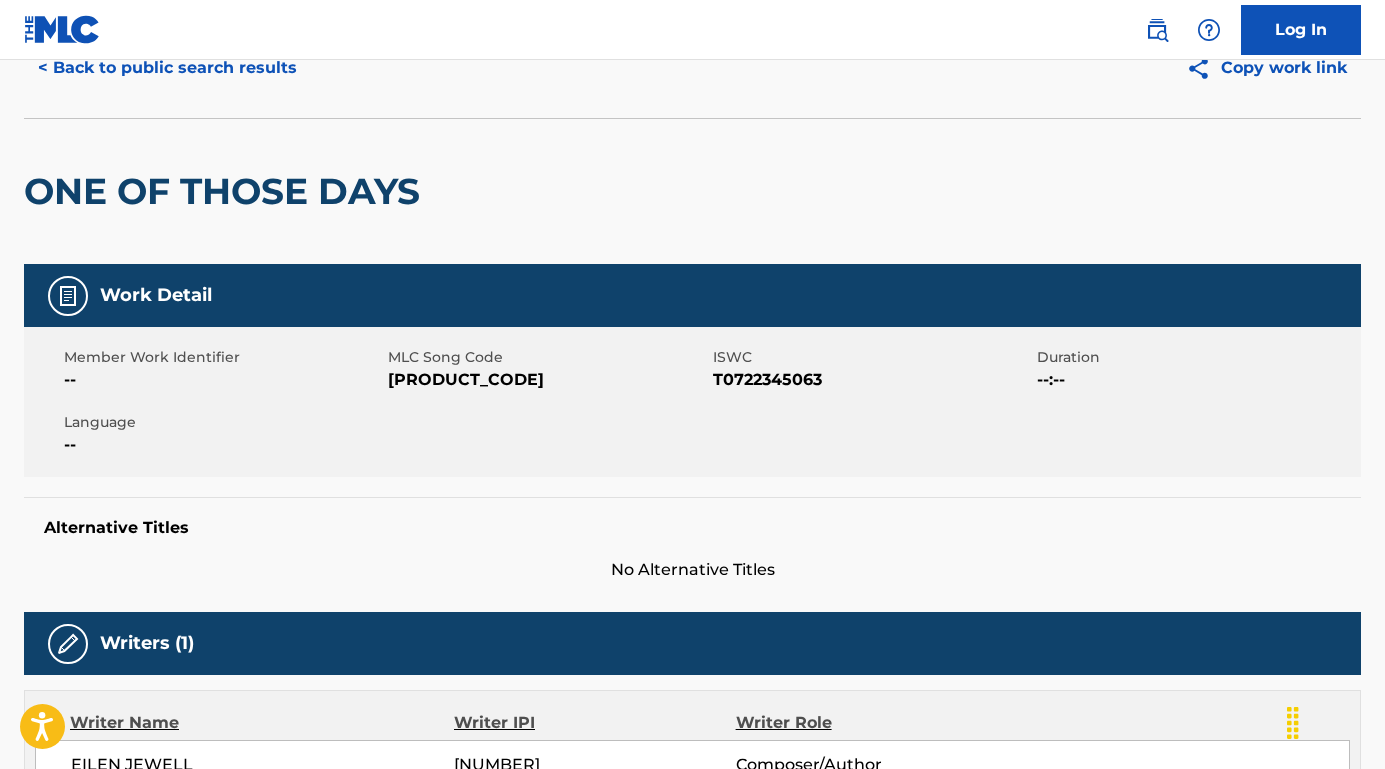 click on "T0722345063" at bounding box center [872, 380] 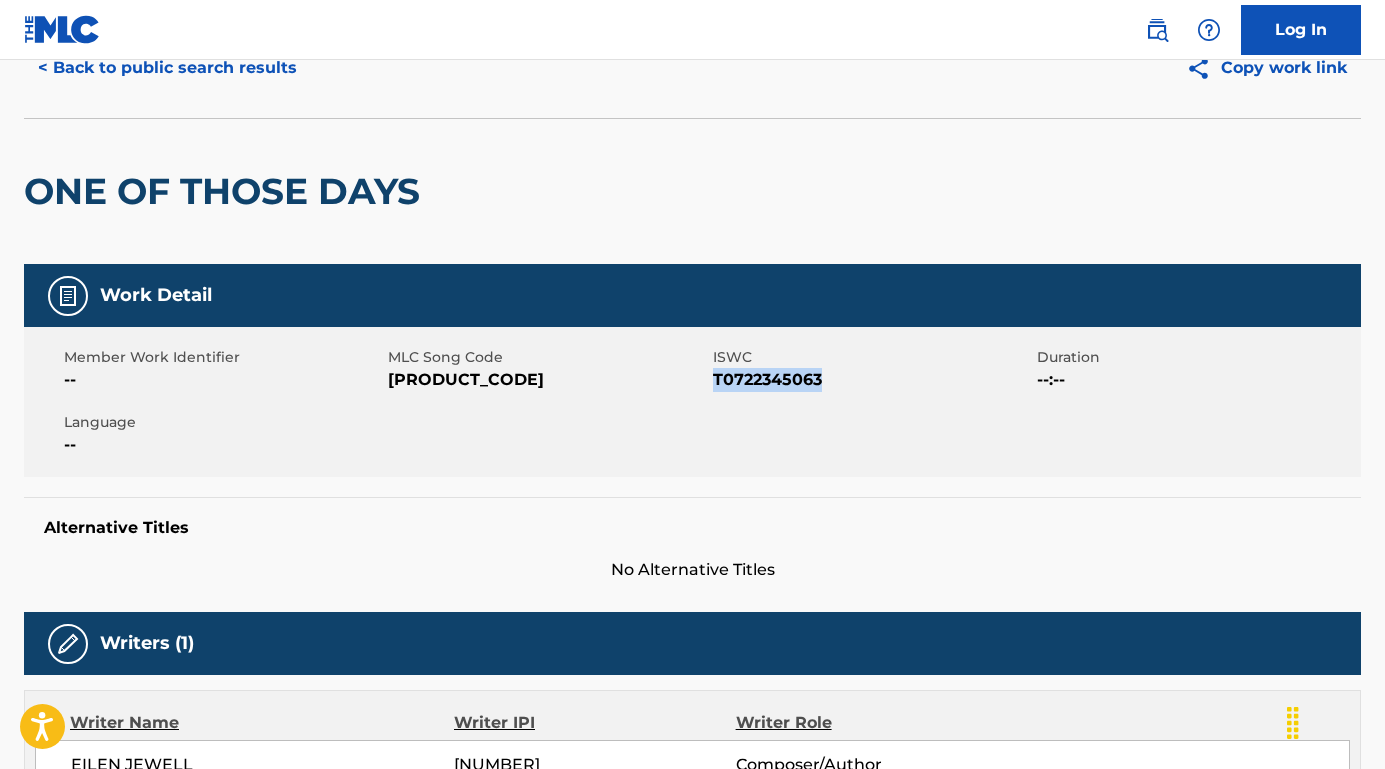drag, startPoint x: 827, startPoint y: 383, endPoint x: 714, endPoint y: 382, distance: 113.004425 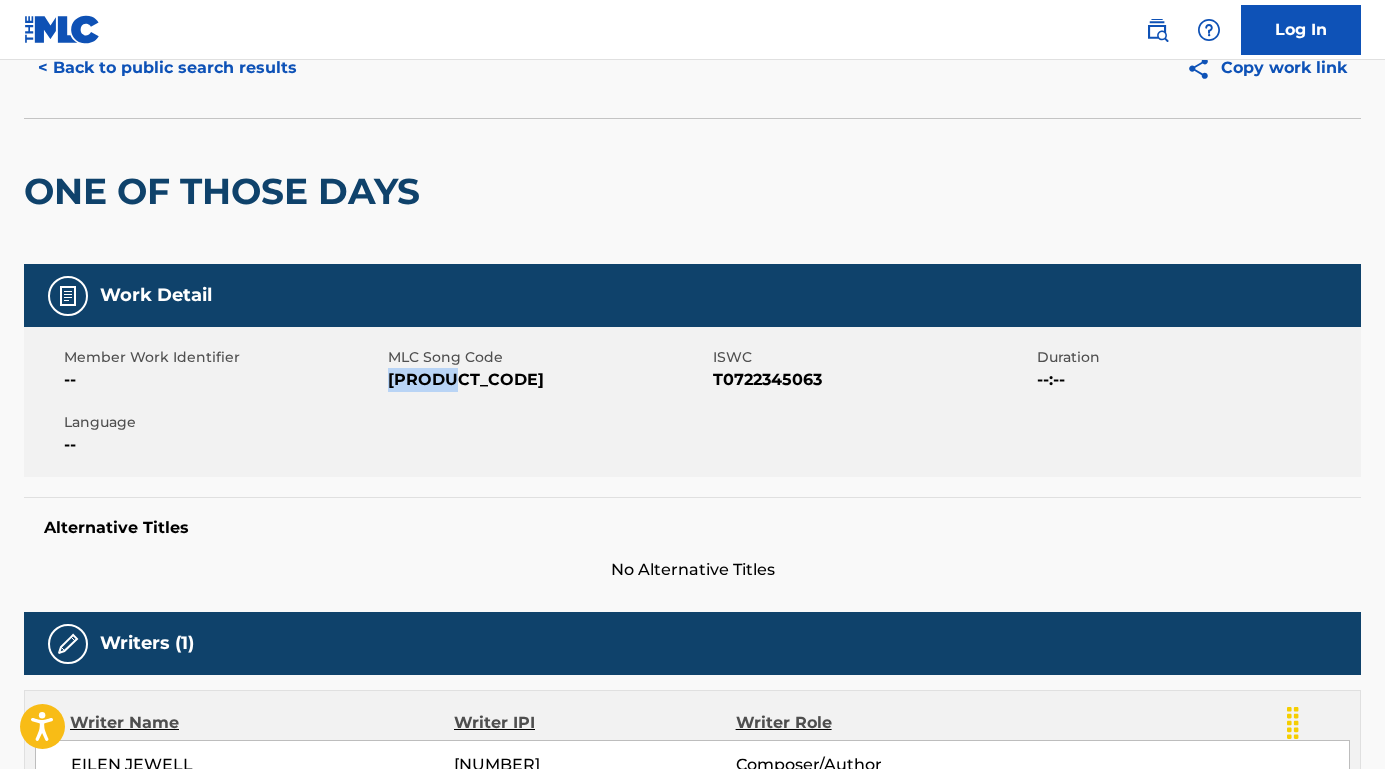 drag, startPoint x: 476, startPoint y: 384, endPoint x: 390, endPoint y: 383, distance: 86.00581 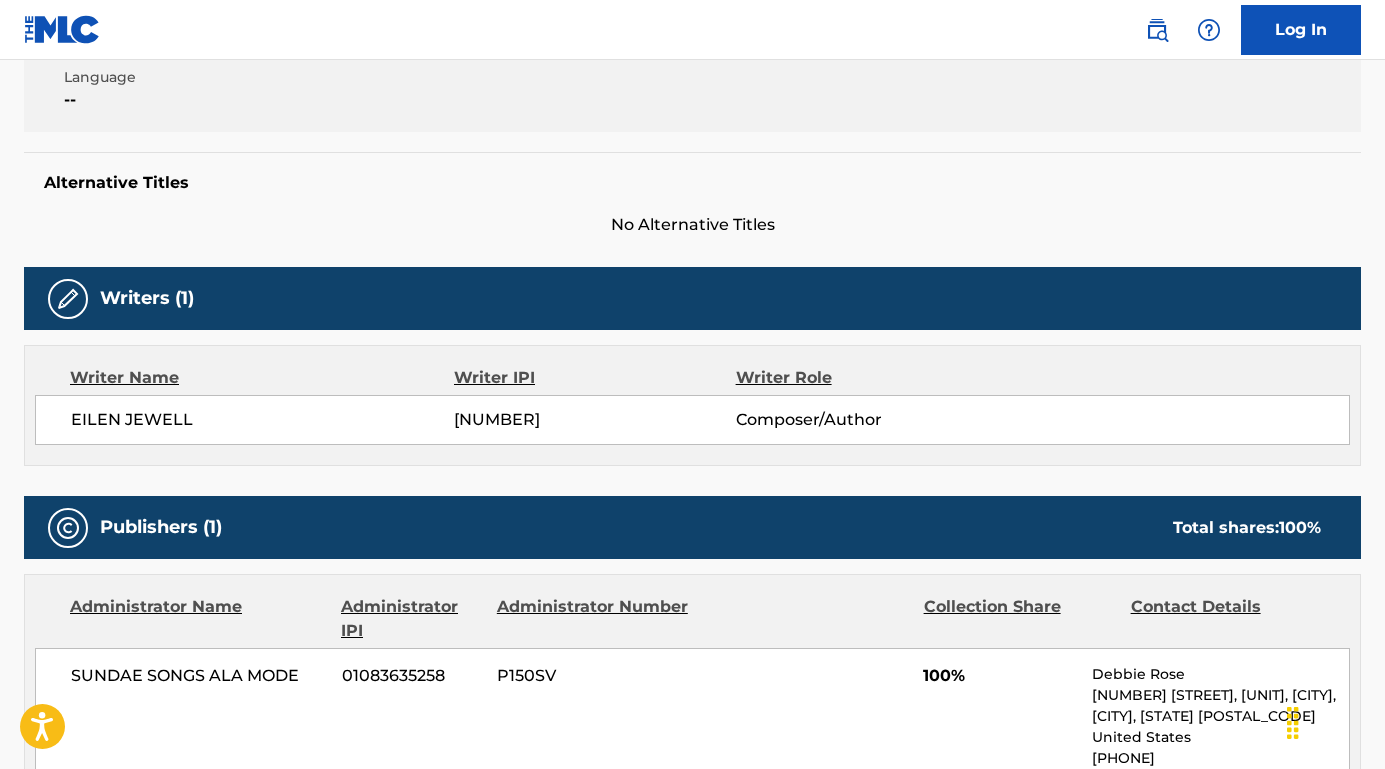 scroll, scrollTop: 479, scrollLeft: 0, axis: vertical 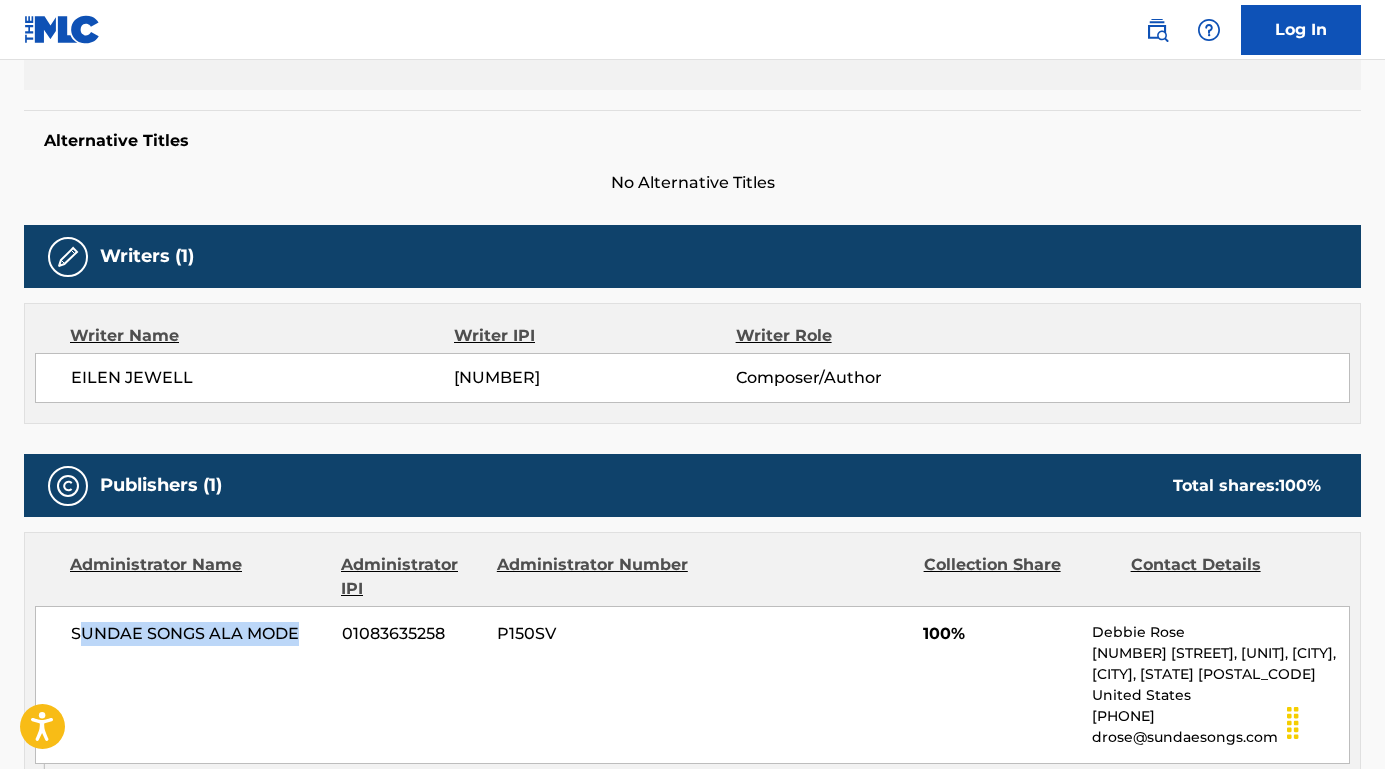 drag, startPoint x: 308, startPoint y: 634, endPoint x: 76, endPoint y: 634, distance: 232 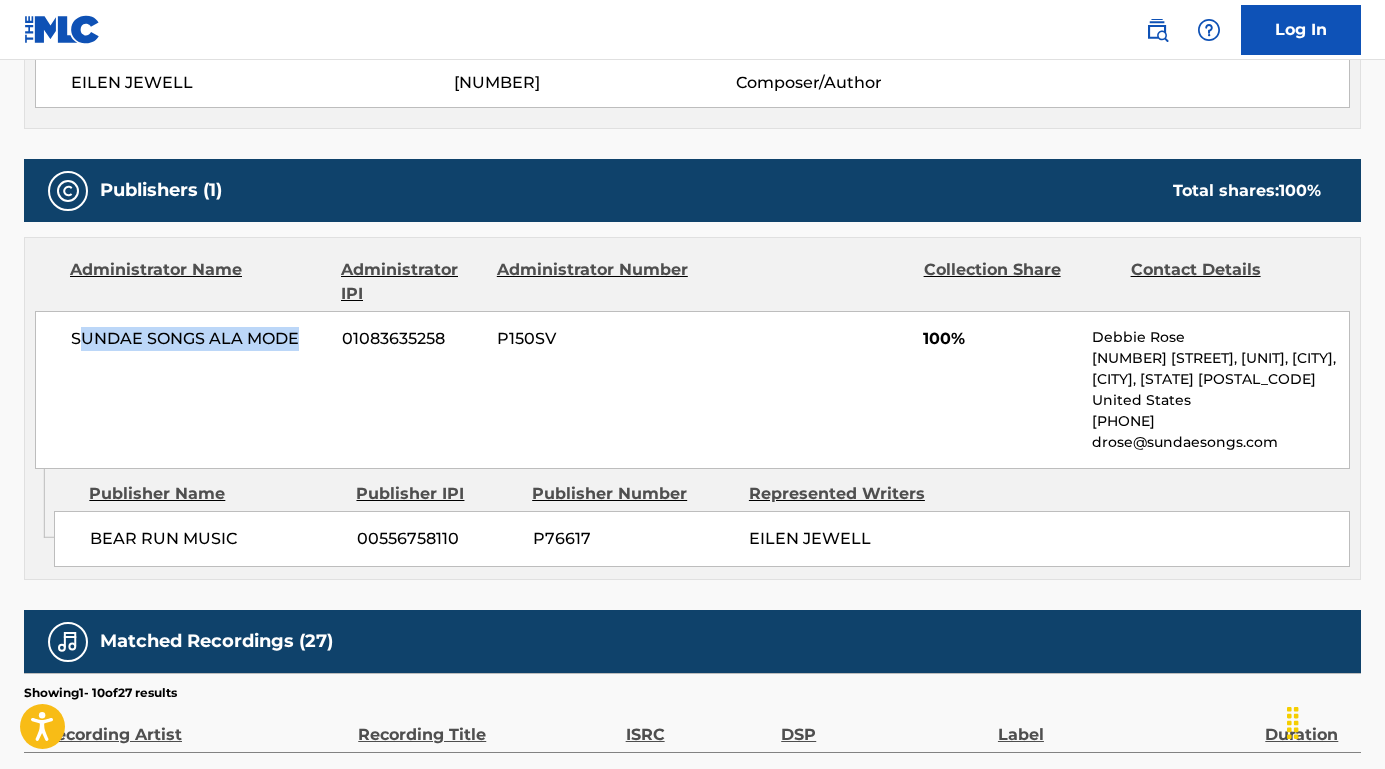 scroll, scrollTop: 795, scrollLeft: 0, axis: vertical 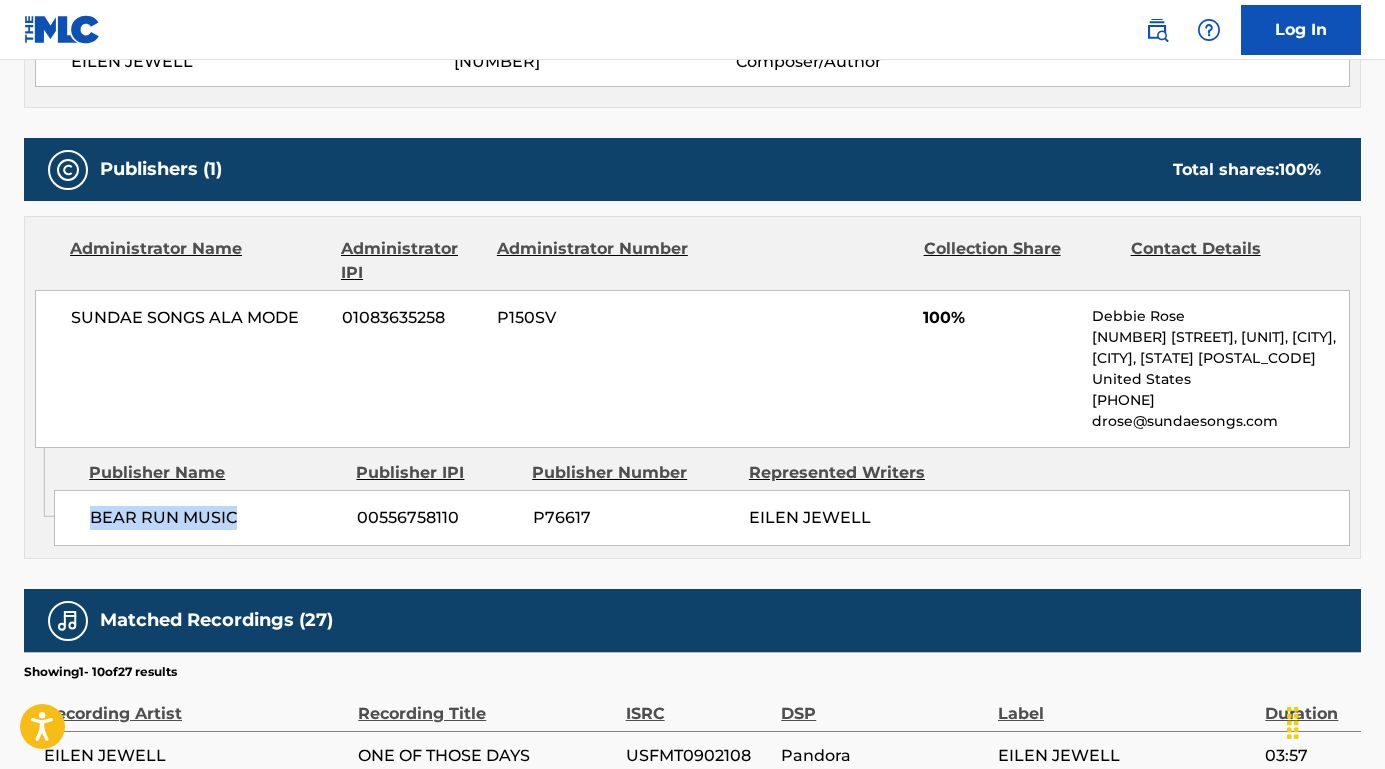 drag, startPoint x: 248, startPoint y: 519, endPoint x: 81, endPoint y: 517, distance: 167.01198 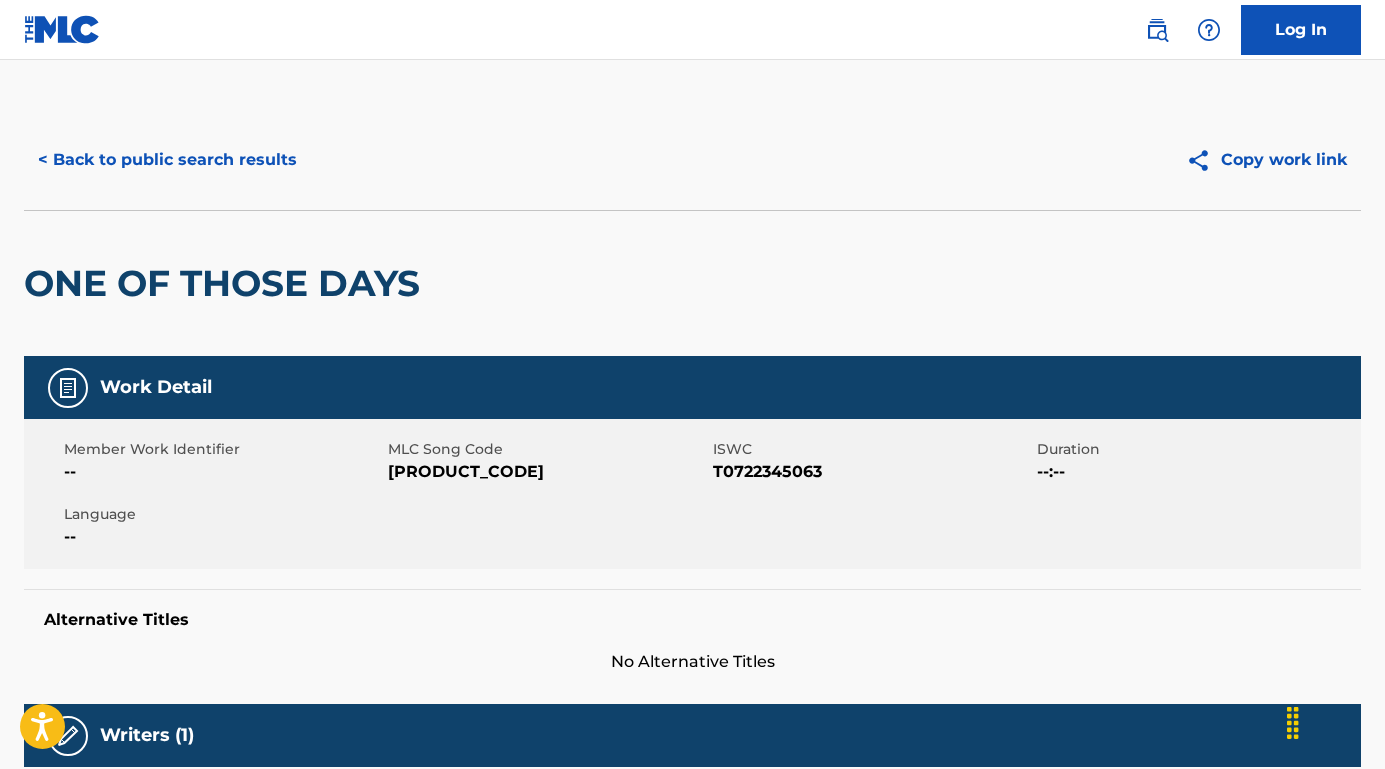 scroll, scrollTop: -1, scrollLeft: 0, axis: vertical 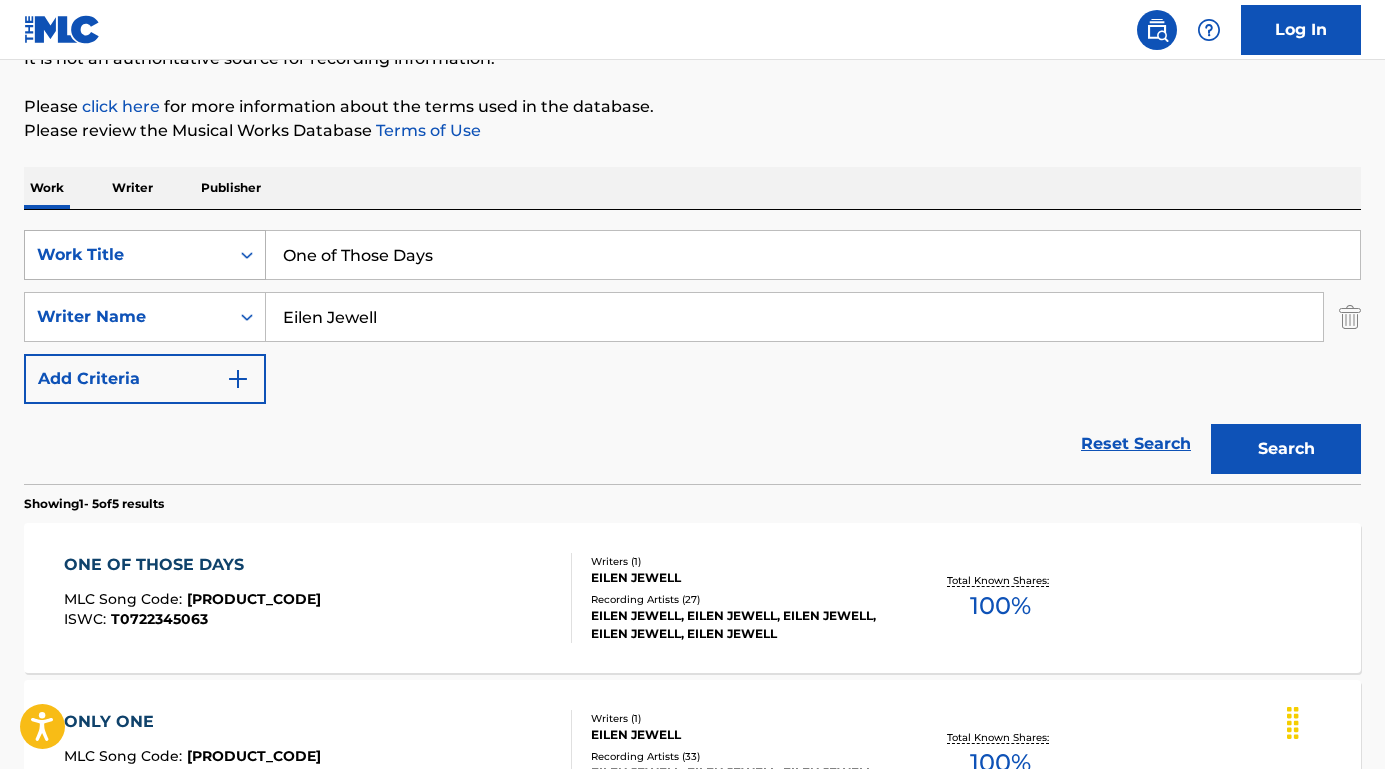 drag, startPoint x: 488, startPoint y: 259, endPoint x: 217, endPoint y: 252, distance: 271.0904 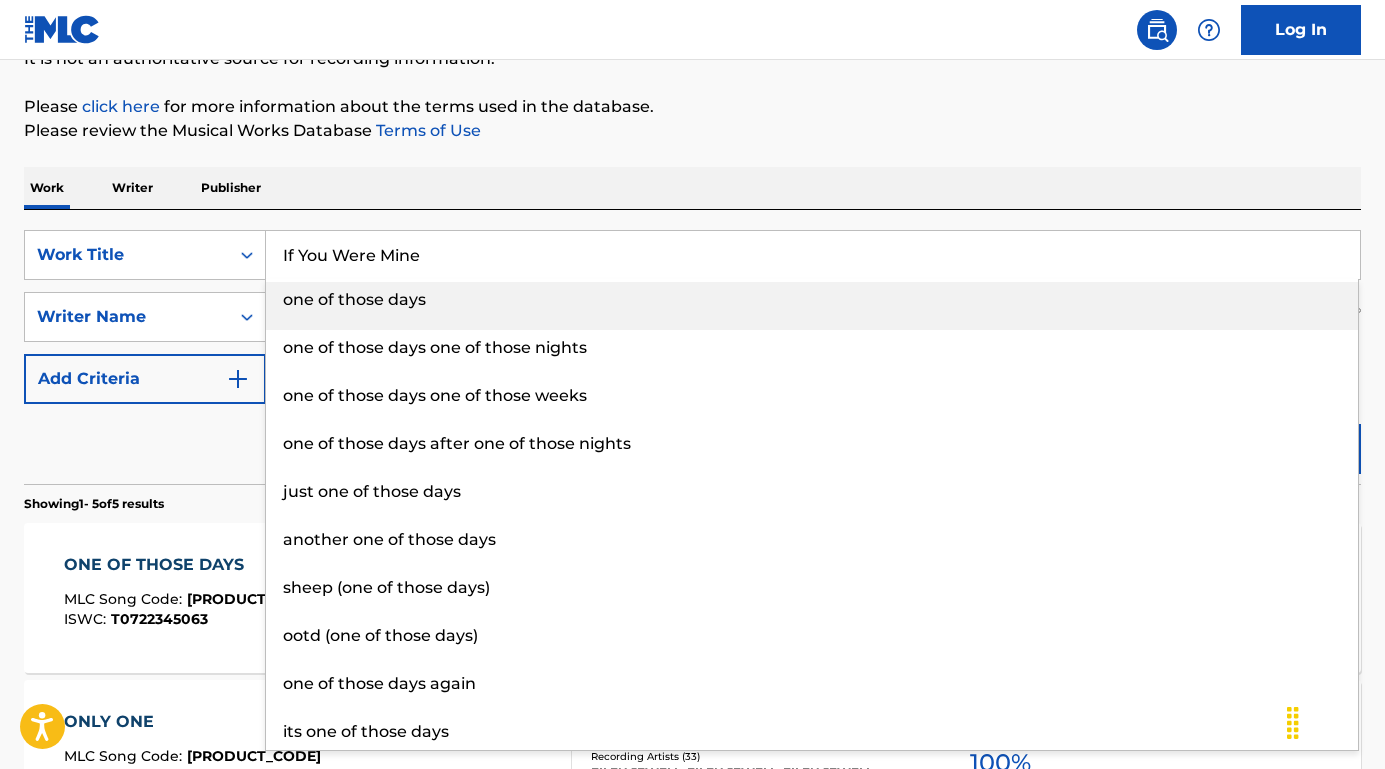 type on "If You Were Mine" 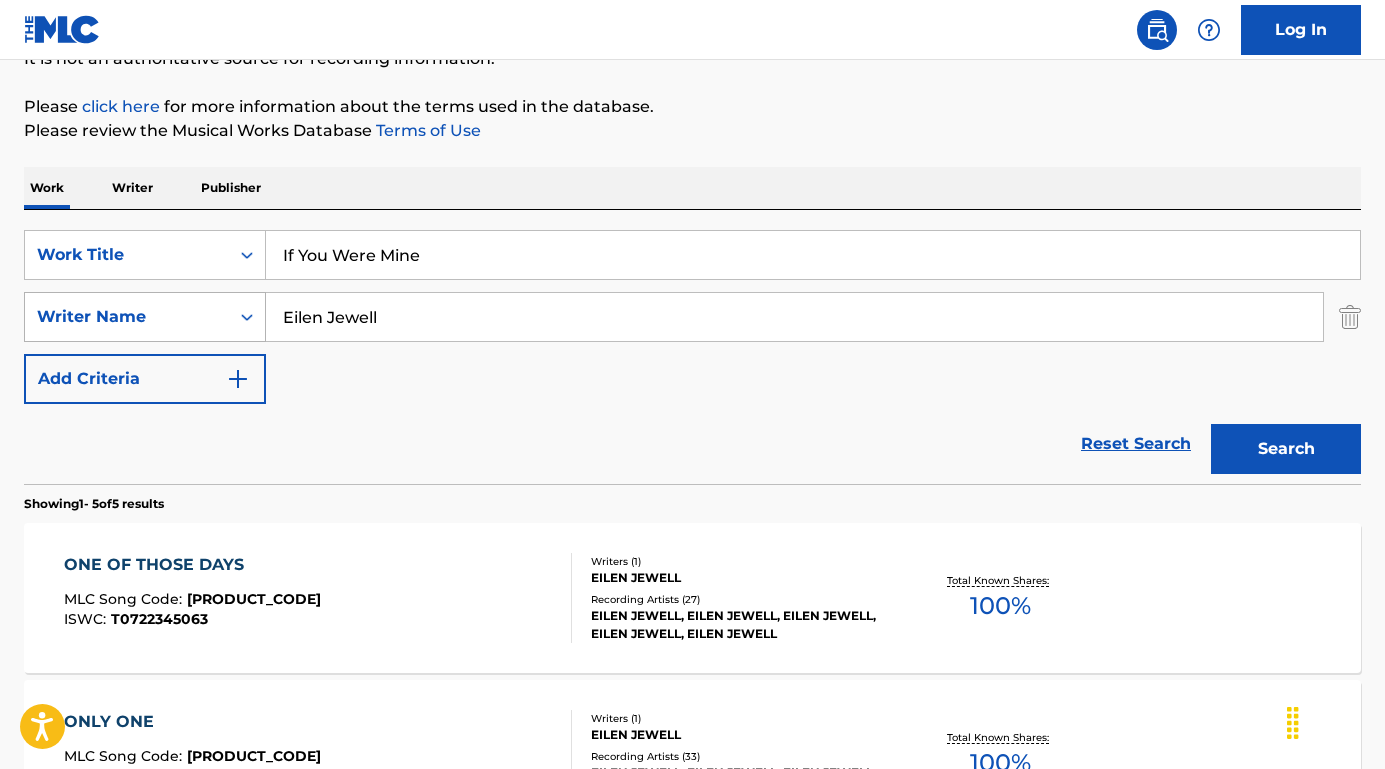 drag, startPoint x: 401, startPoint y: 326, endPoint x: 233, endPoint y: 304, distance: 169.43436 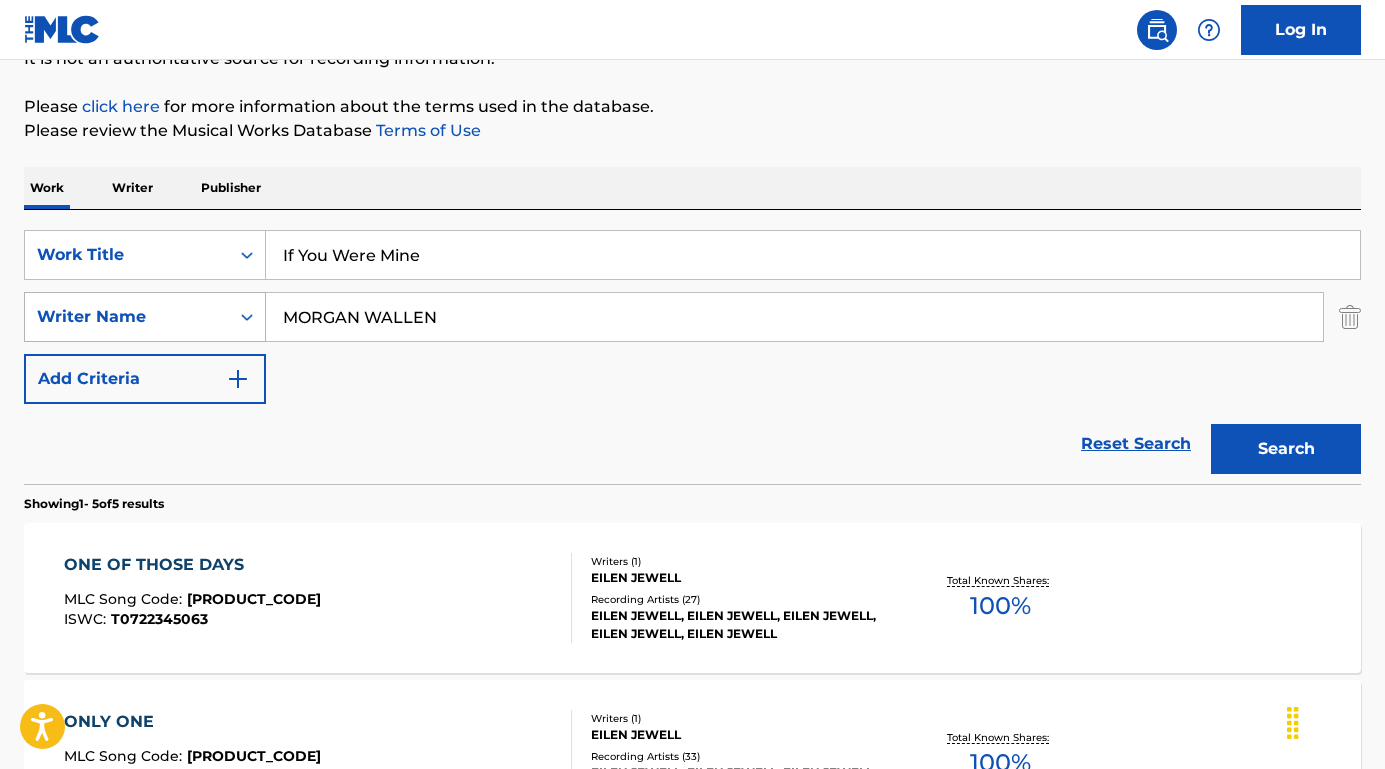 click on "Search" at bounding box center (1286, 449) 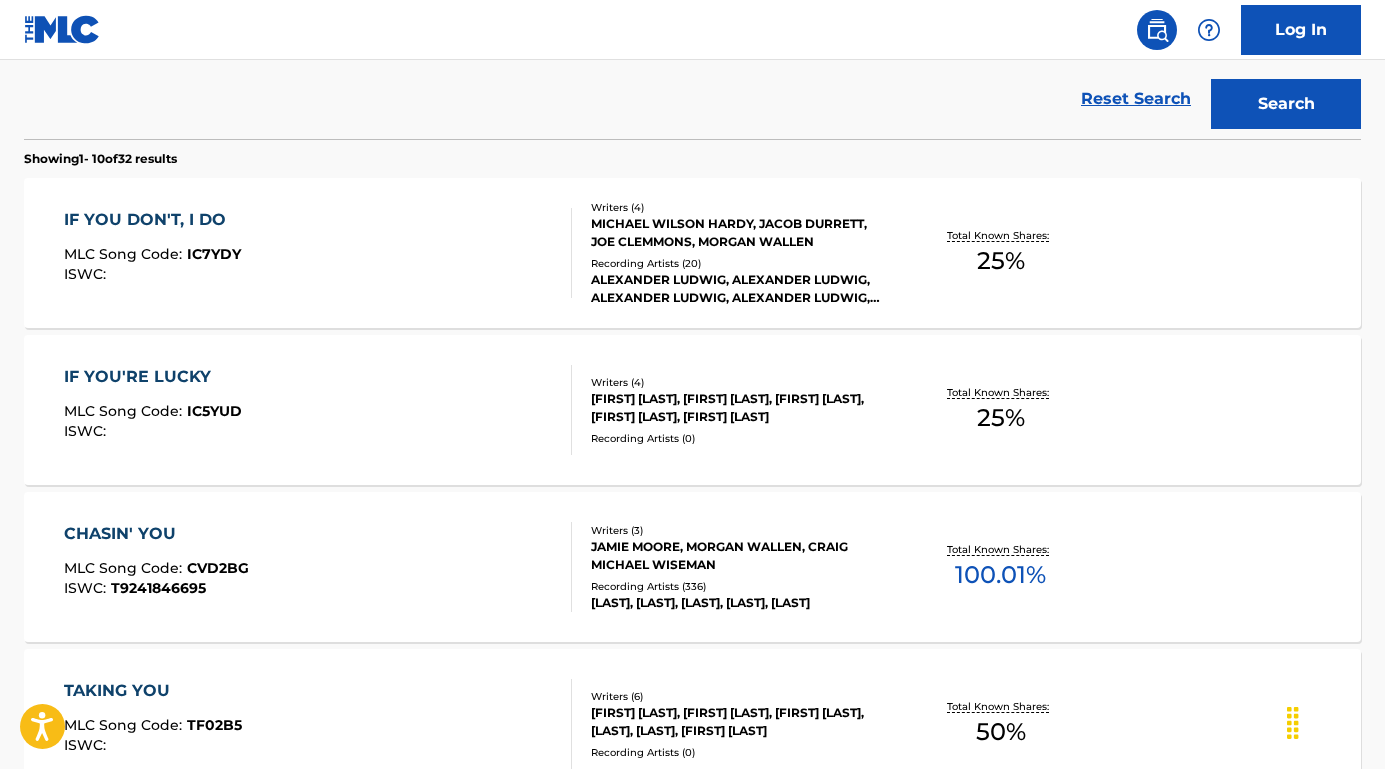 scroll, scrollTop: 223, scrollLeft: 0, axis: vertical 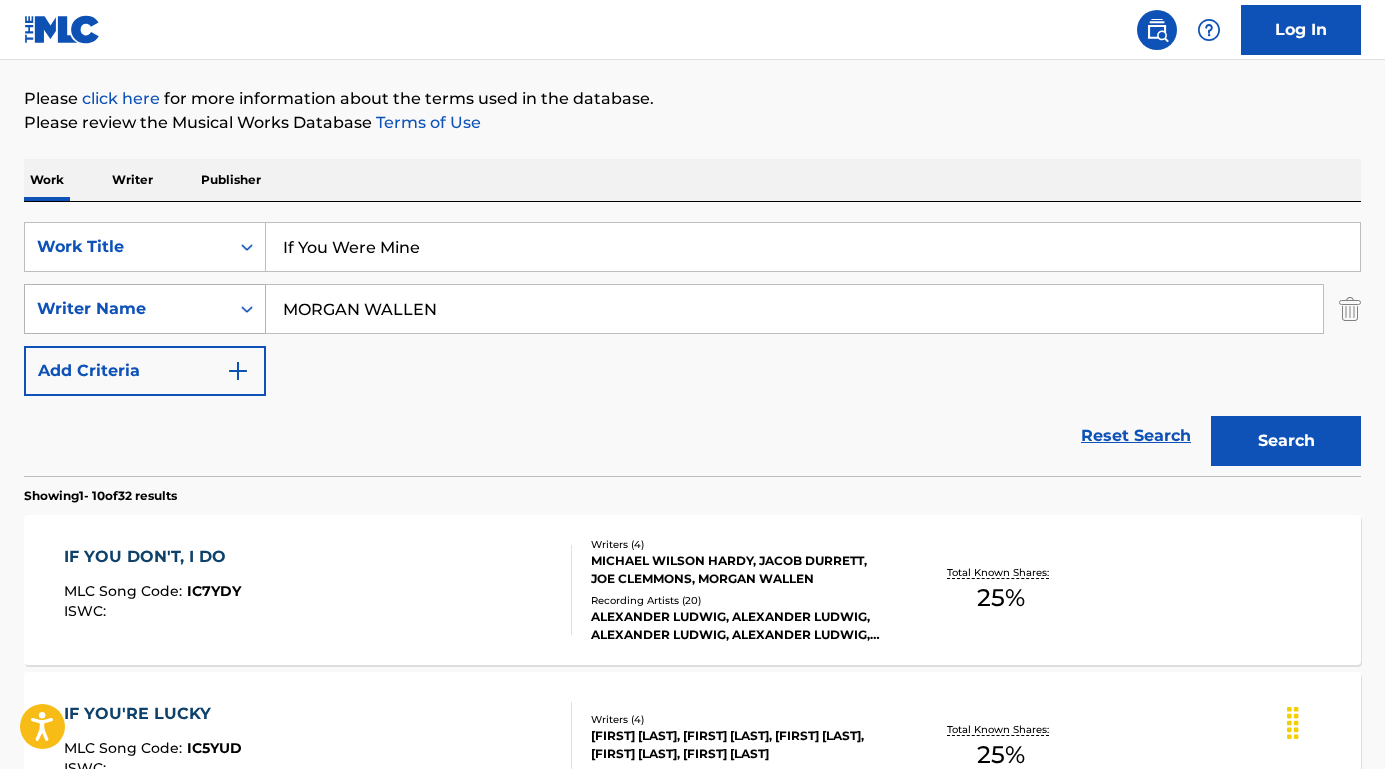 drag, startPoint x: 470, startPoint y: 303, endPoint x: 237, endPoint y: 300, distance: 233.01932 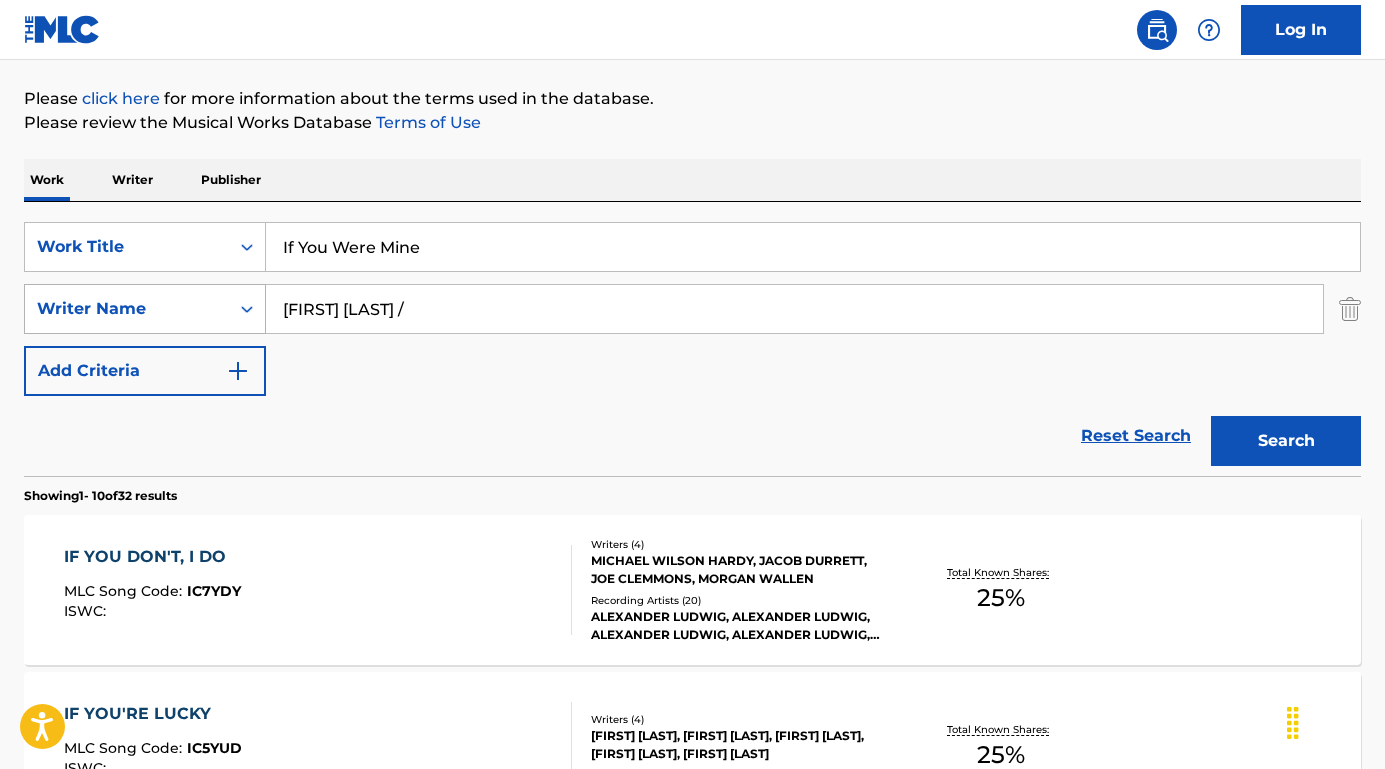 click on "Search" at bounding box center [1286, 441] 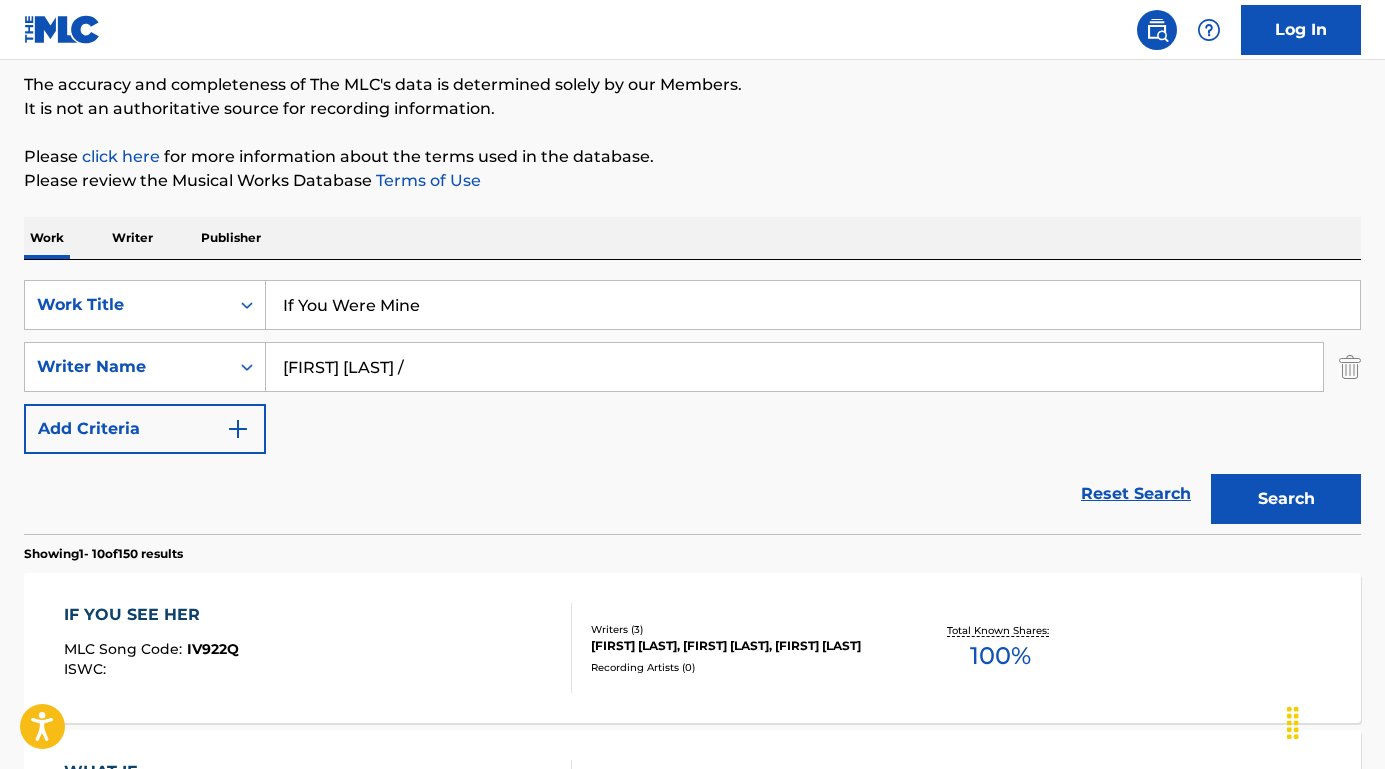 scroll, scrollTop: 164, scrollLeft: 0, axis: vertical 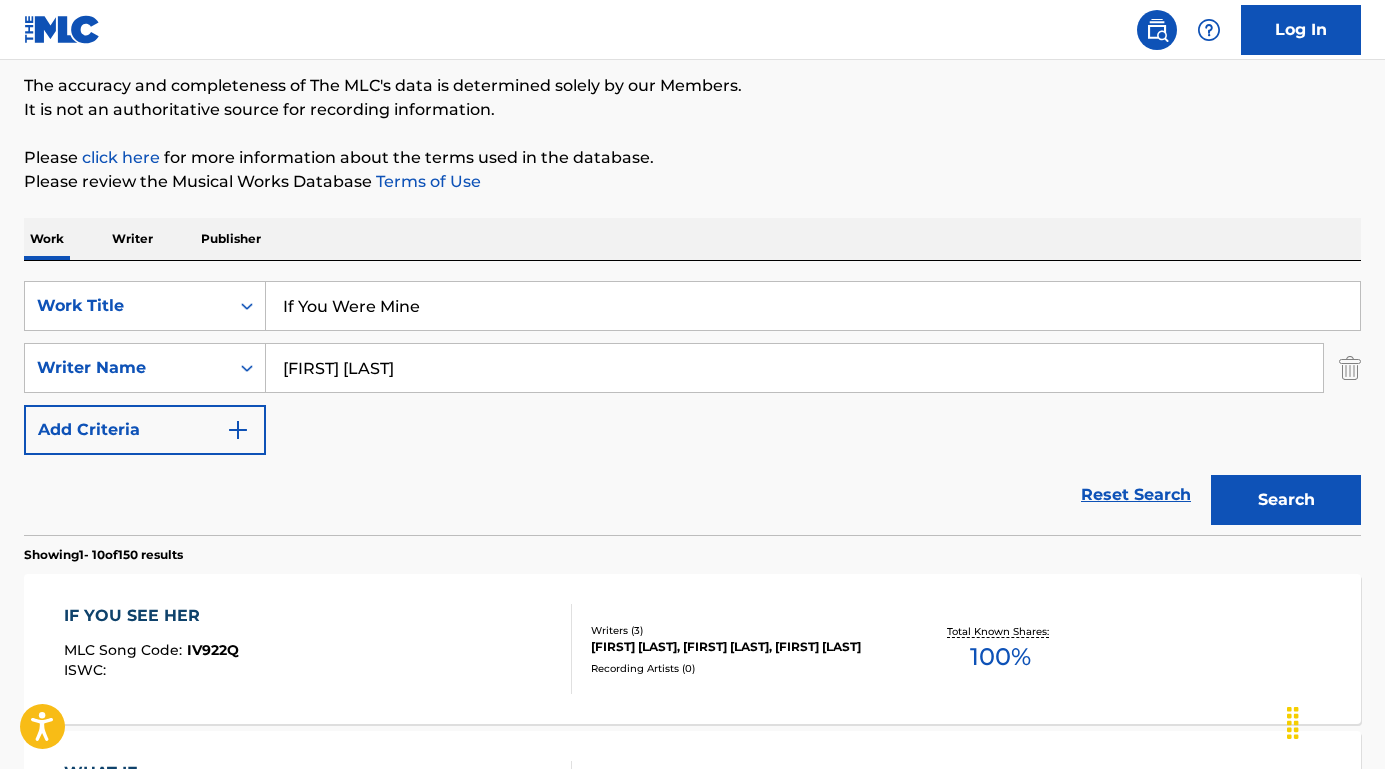 click on "Search" at bounding box center (1286, 500) 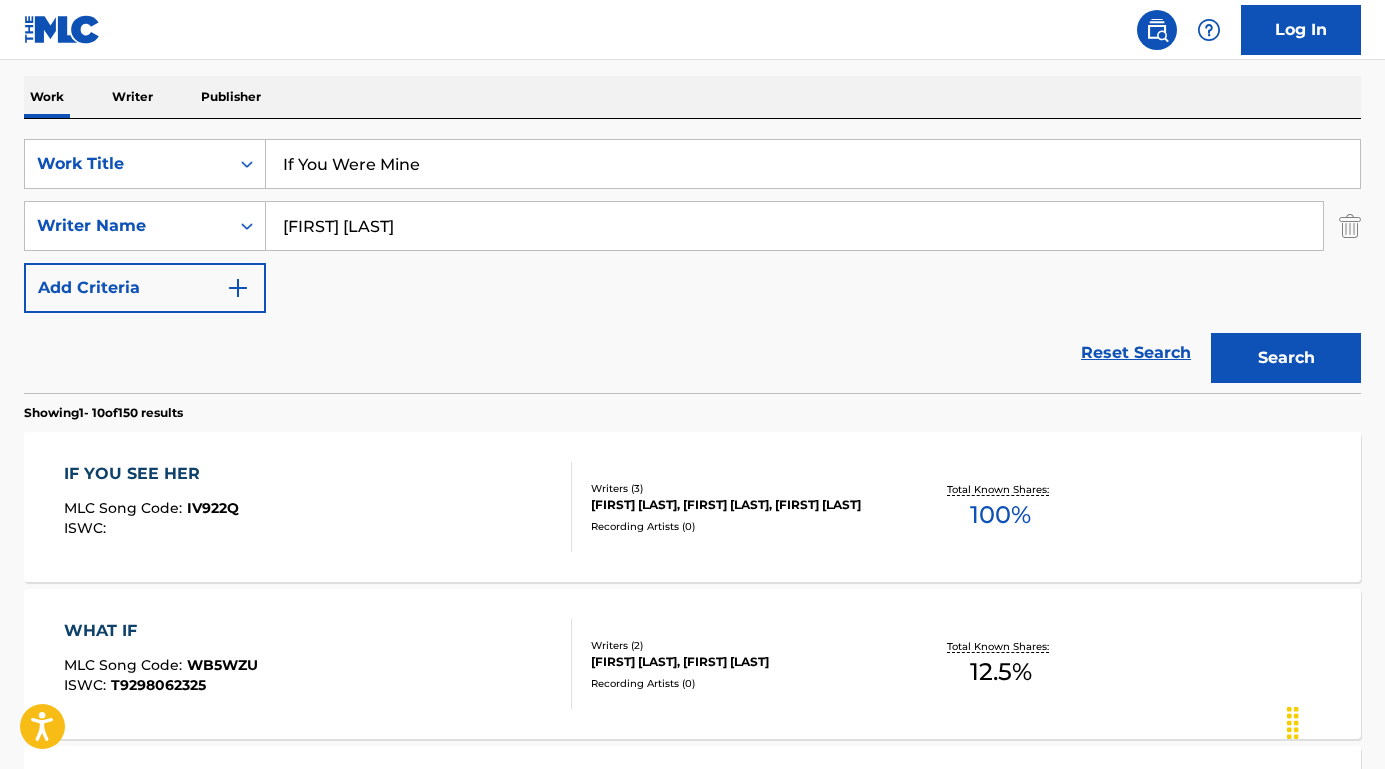 scroll, scrollTop: 365, scrollLeft: 0, axis: vertical 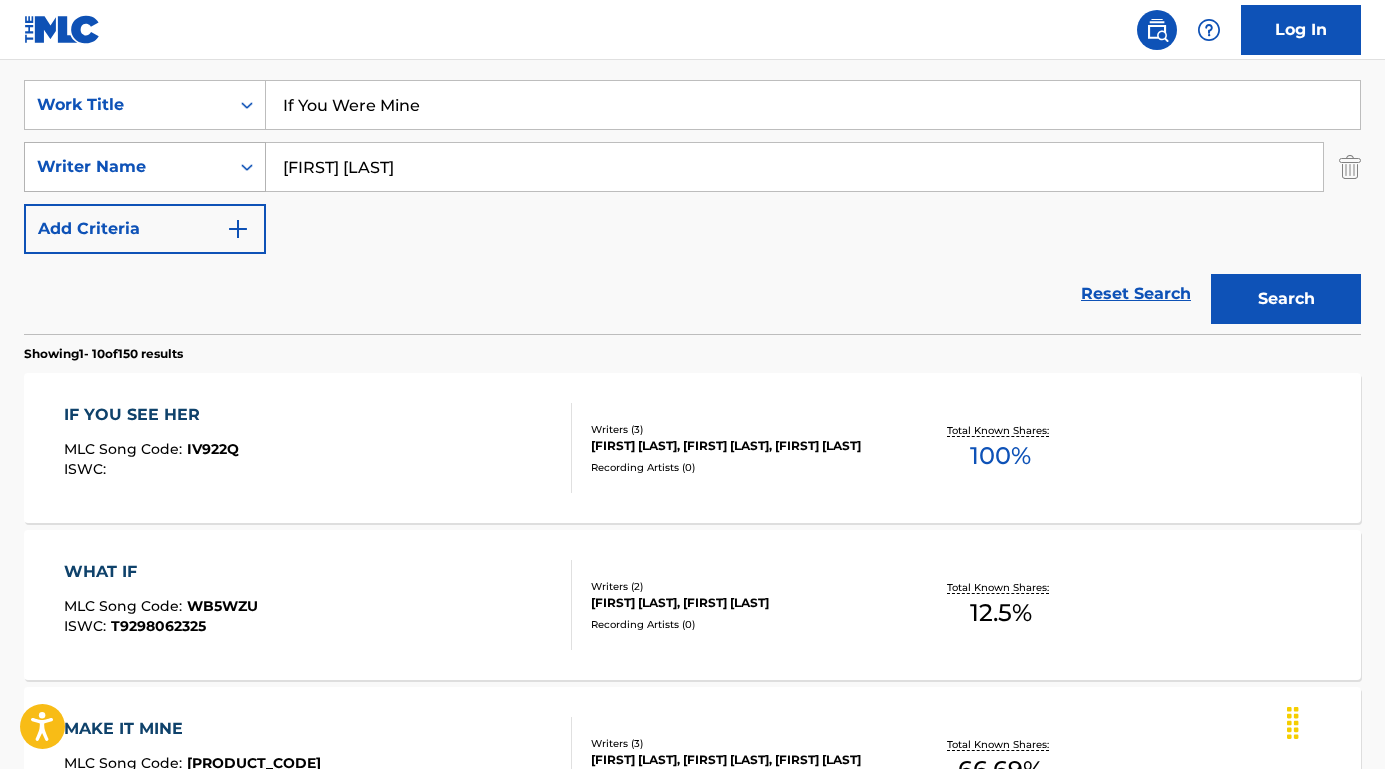 drag, startPoint x: 477, startPoint y: 189, endPoint x: 252, endPoint y: 160, distance: 226.86119 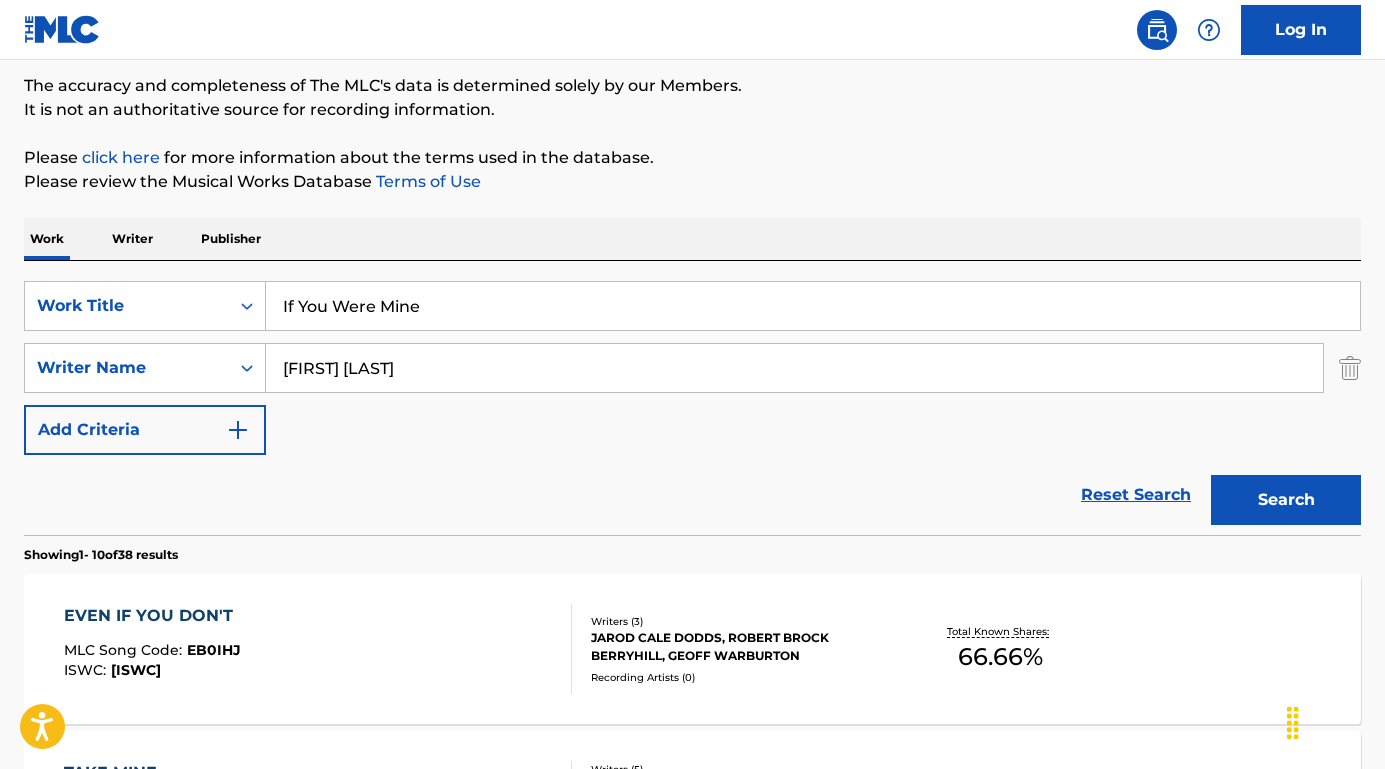 drag, startPoint x: 330, startPoint y: 373, endPoint x: 148, endPoint y: 331, distance: 186.7833 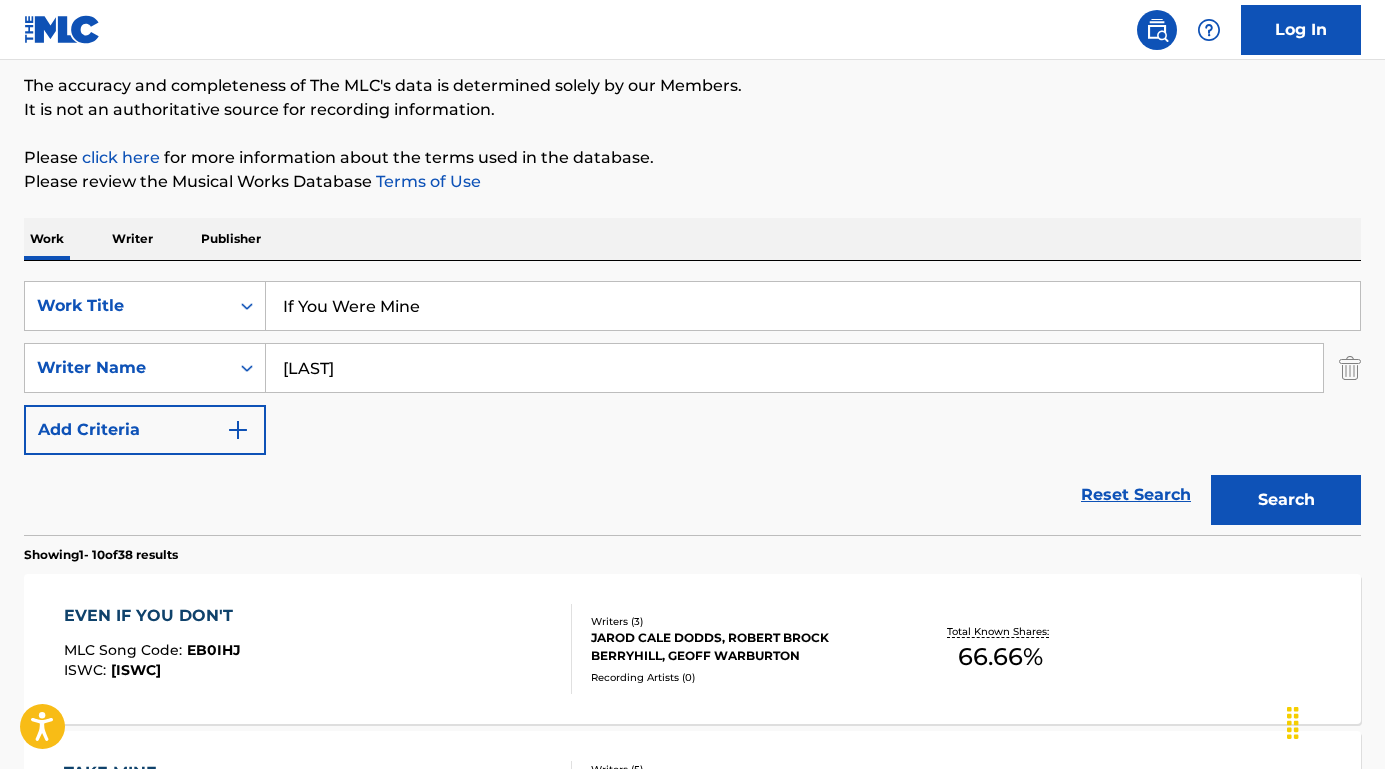 type on "[LAST]" 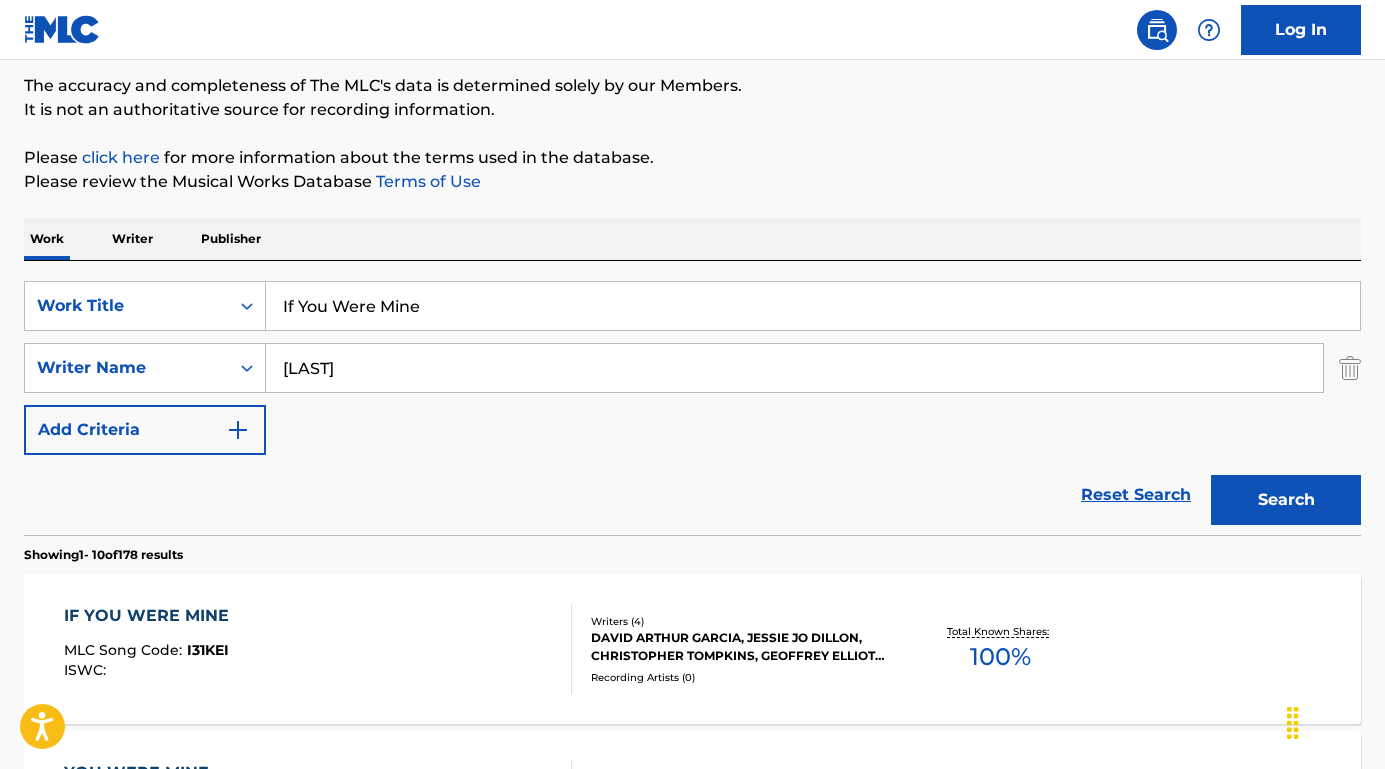 click on "IF YOU WERE MINE" at bounding box center [151, 616] 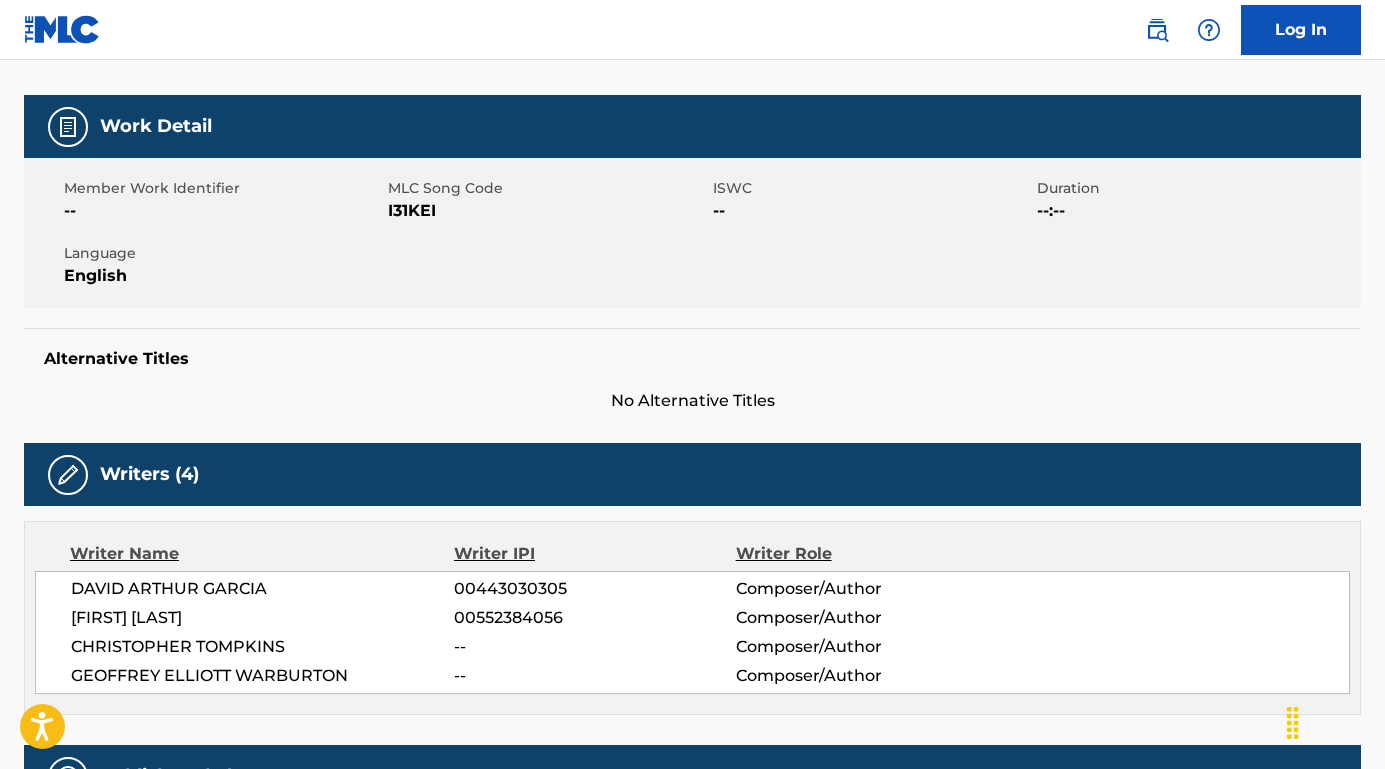 scroll, scrollTop: 350, scrollLeft: 0, axis: vertical 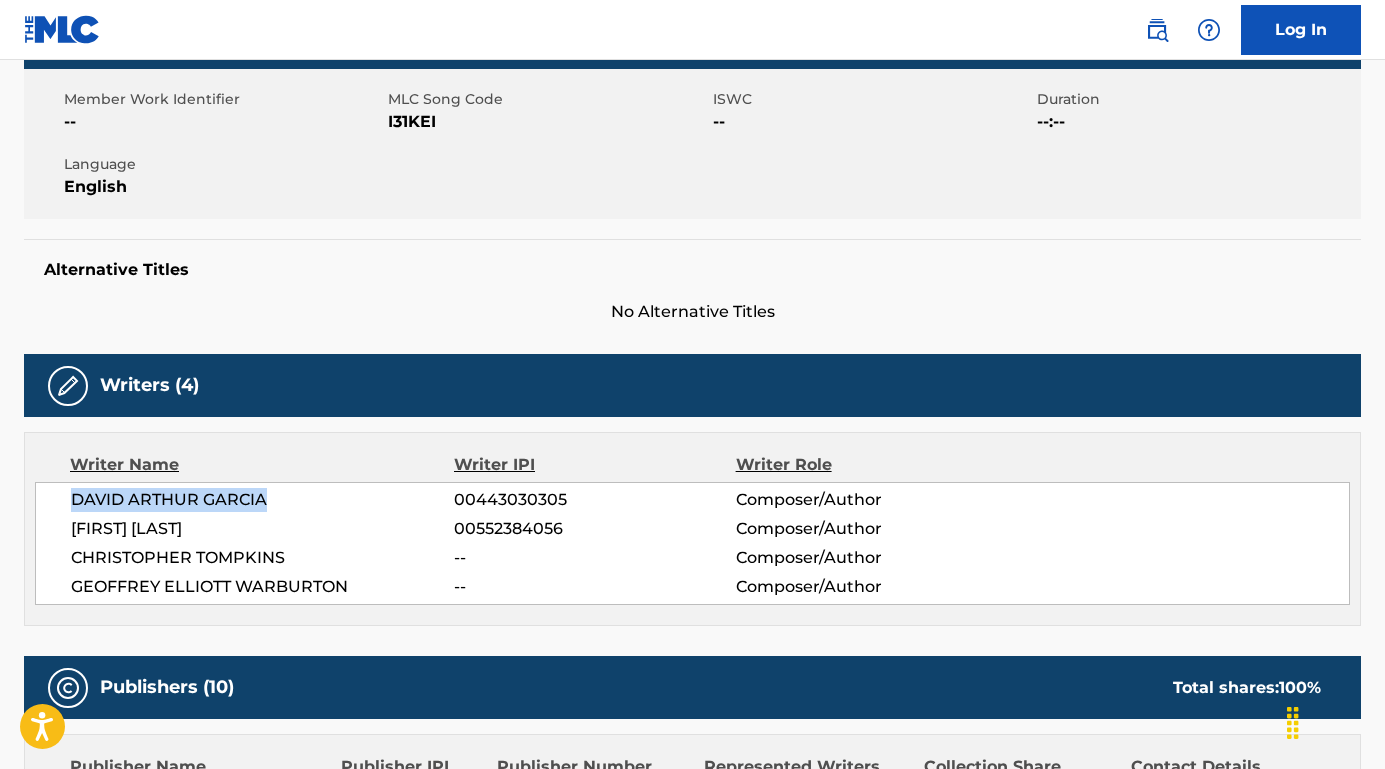 drag, startPoint x: 268, startPoint y: 500, endPoint x: 8, endPoint y: 498, distance: 260.0077 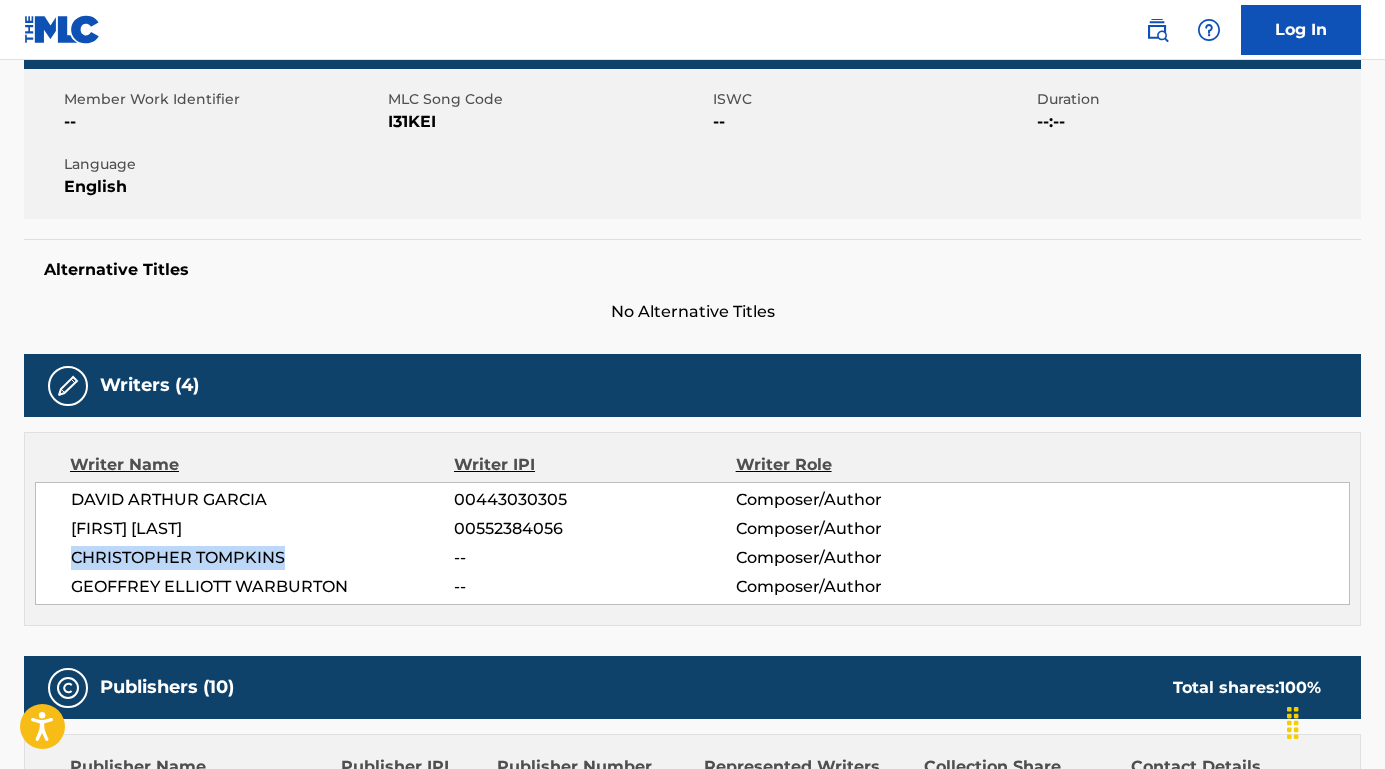 drag, startPoint x: 314, startPoint y: 555, endPoint x: 59, endPoint y: 555, distance: 255 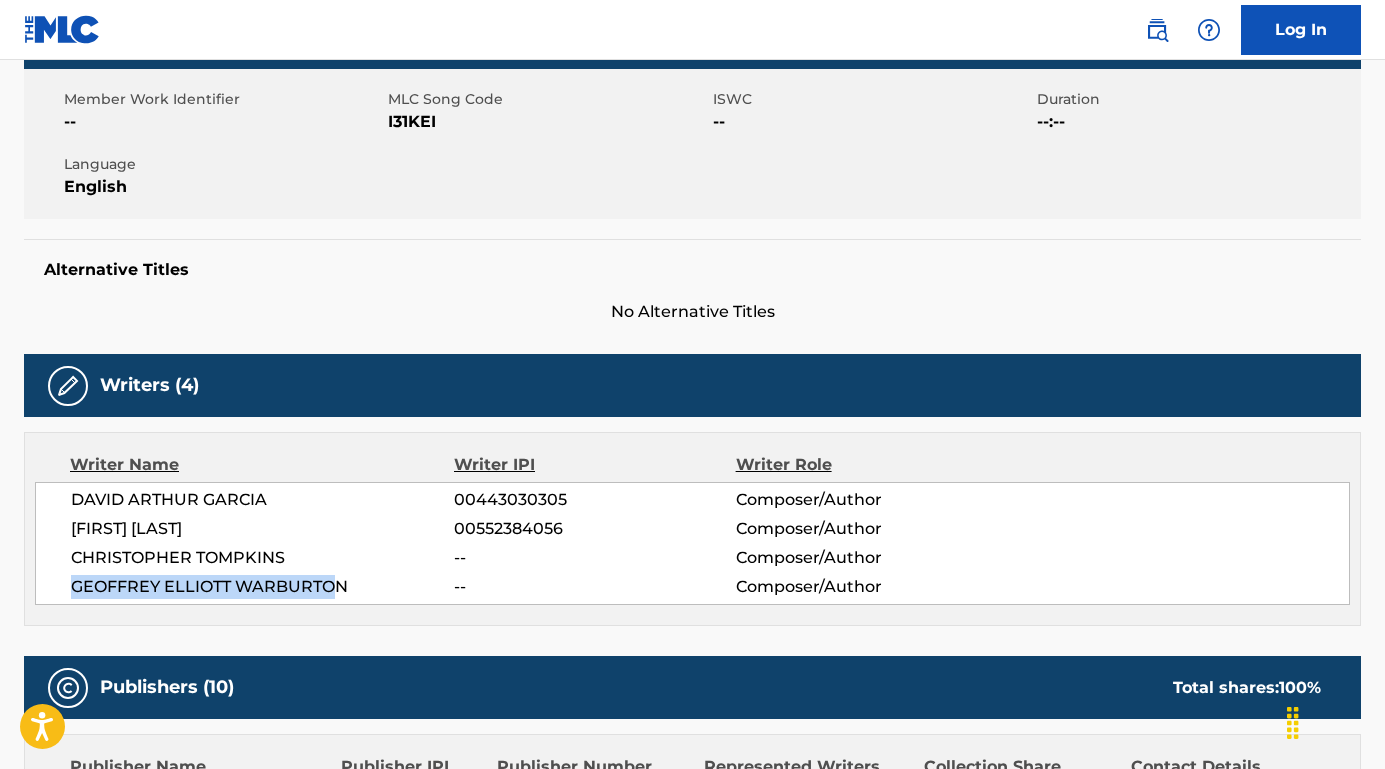 drag, startPoint x: 340, startPoint y: 588, endPoint x: 62, endPoint y: 584, distance: 278.02878 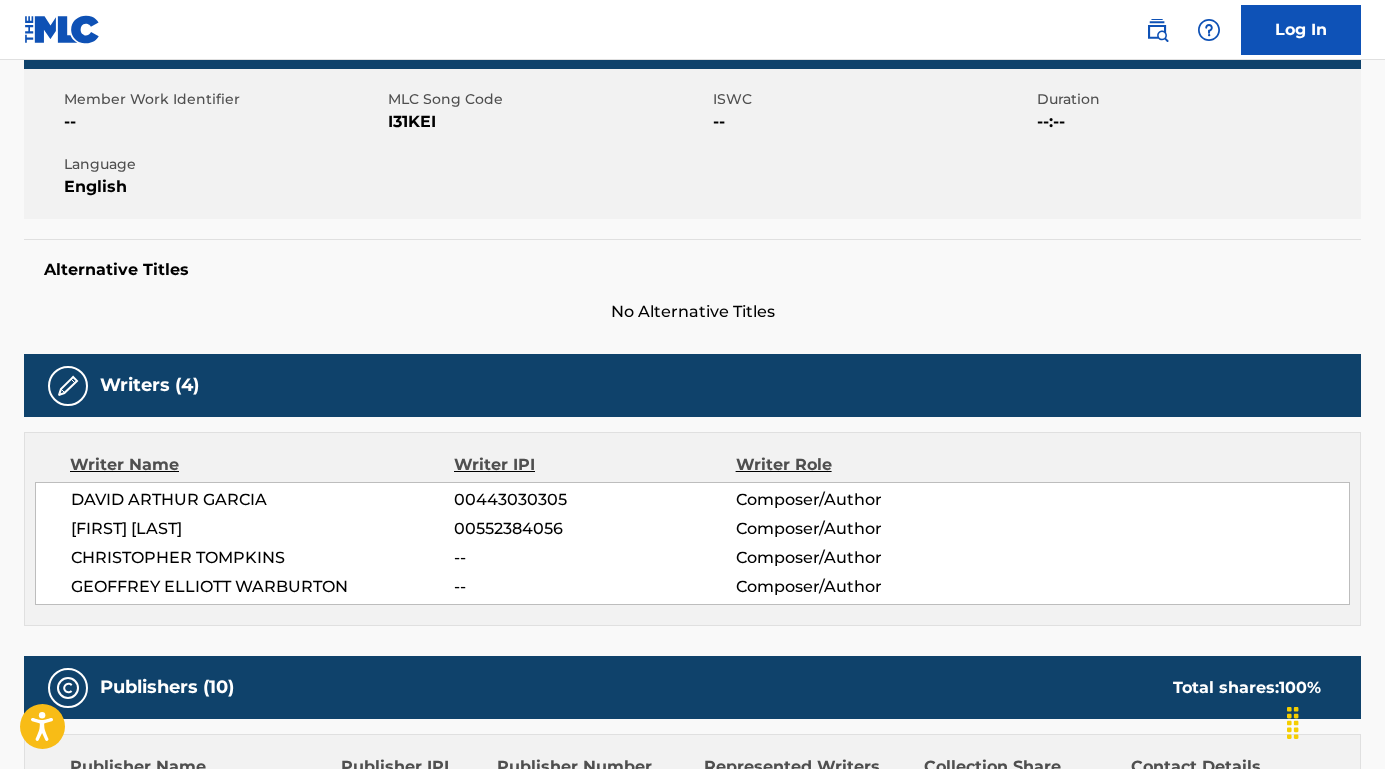 click on "GEOFFREY ELLIOTT WARBURTON" at bounding box center (262, 587) 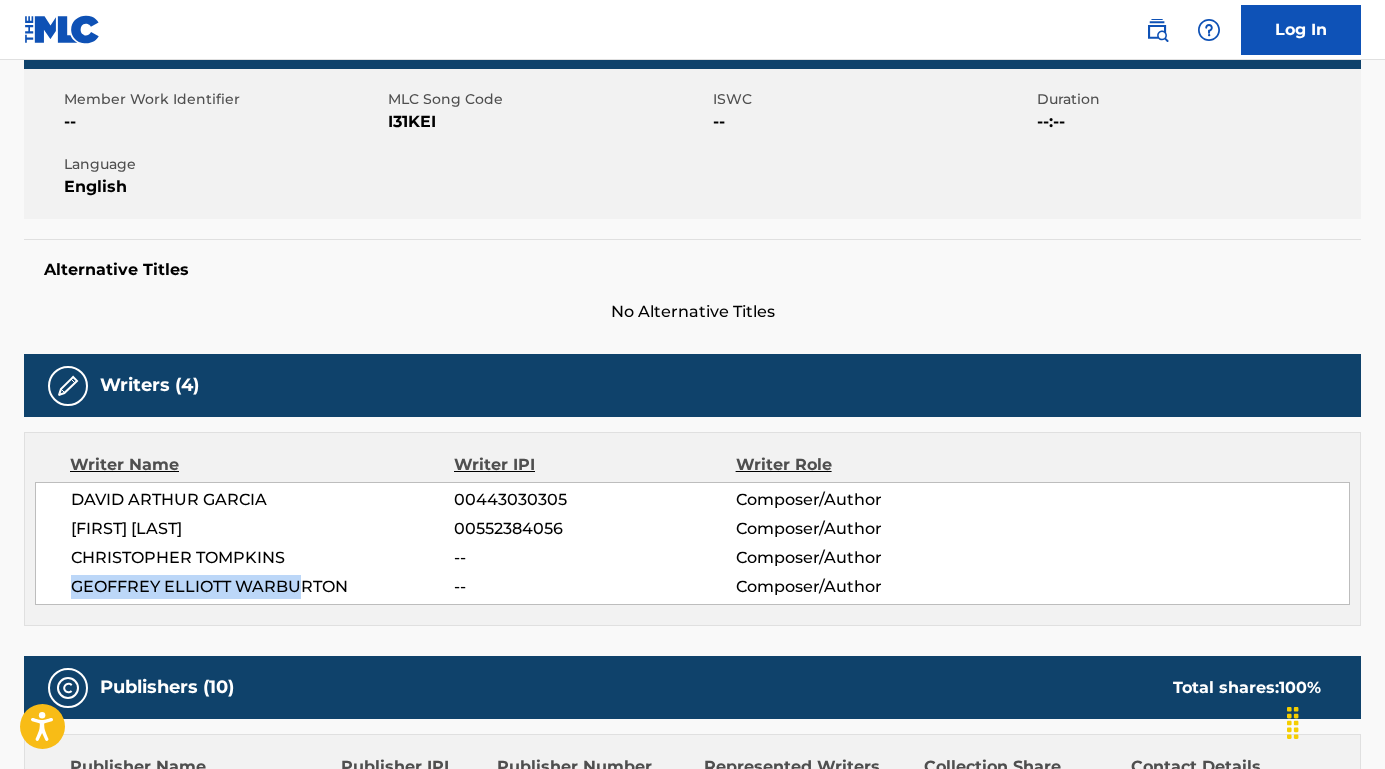 drag, startPoint x: 306, startPoint y: 586, endPoint x: 52, endPoint y: 587, distance: 254.00197 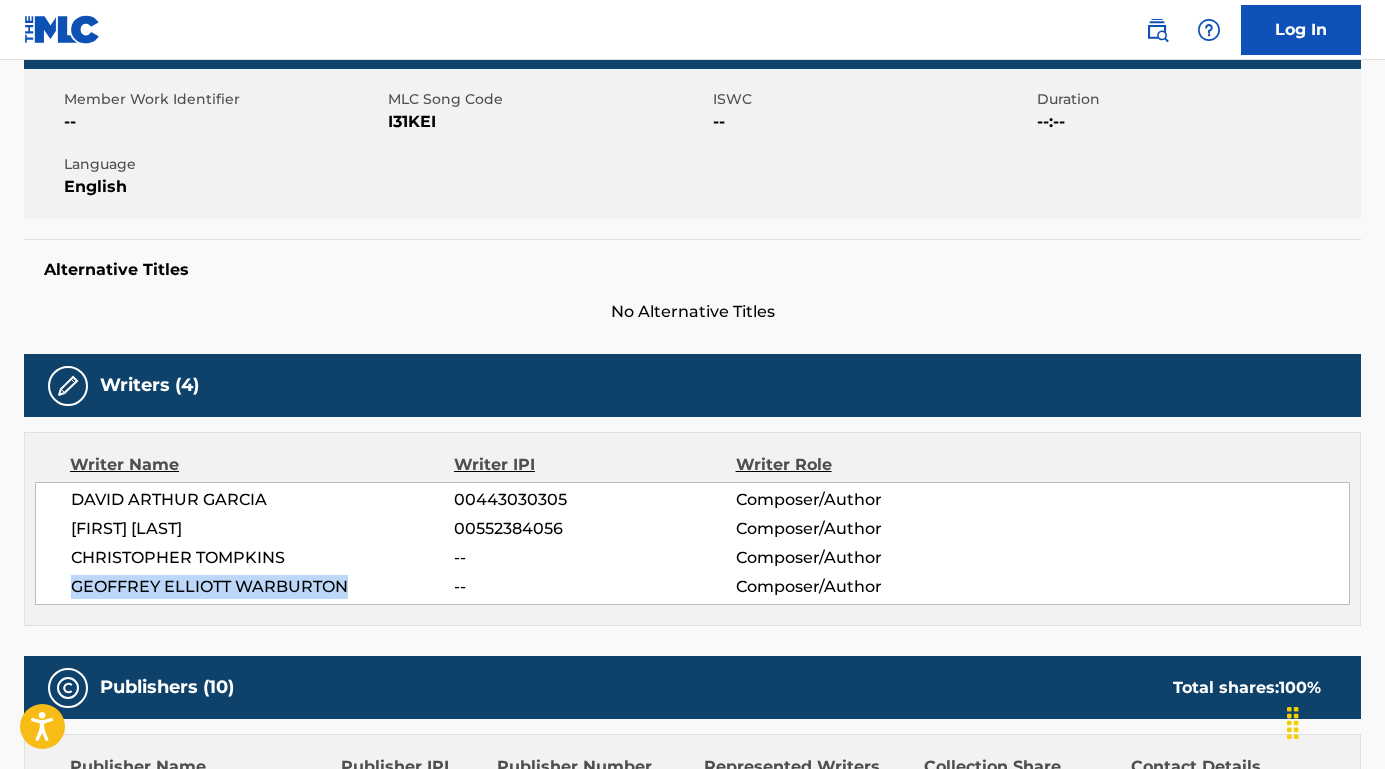 drag, startPoint x: 368, startPoint y: 581, endPoint x: 66, endPoint y: 589, distance: 302.10593 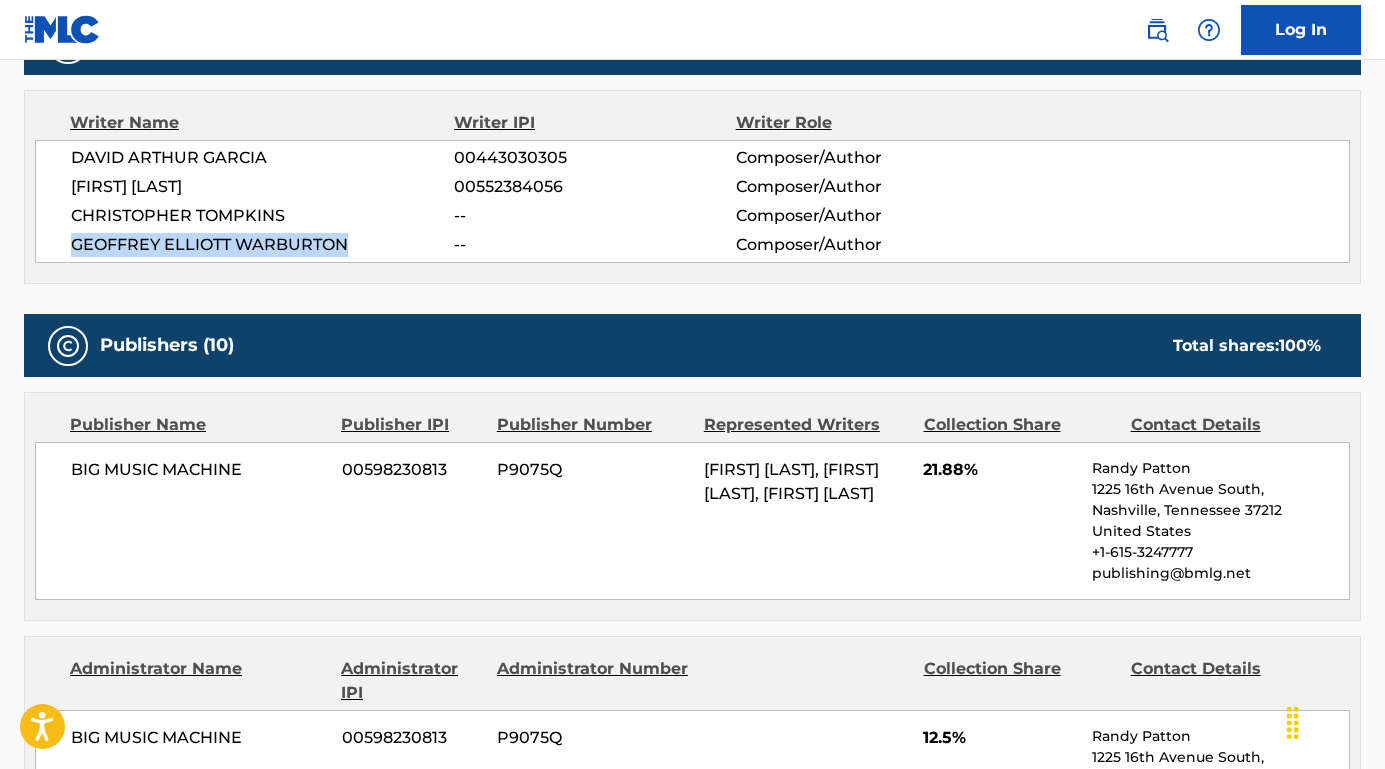 scroll, scrollTop: 769, scrollLeft: 0, axis: vertical 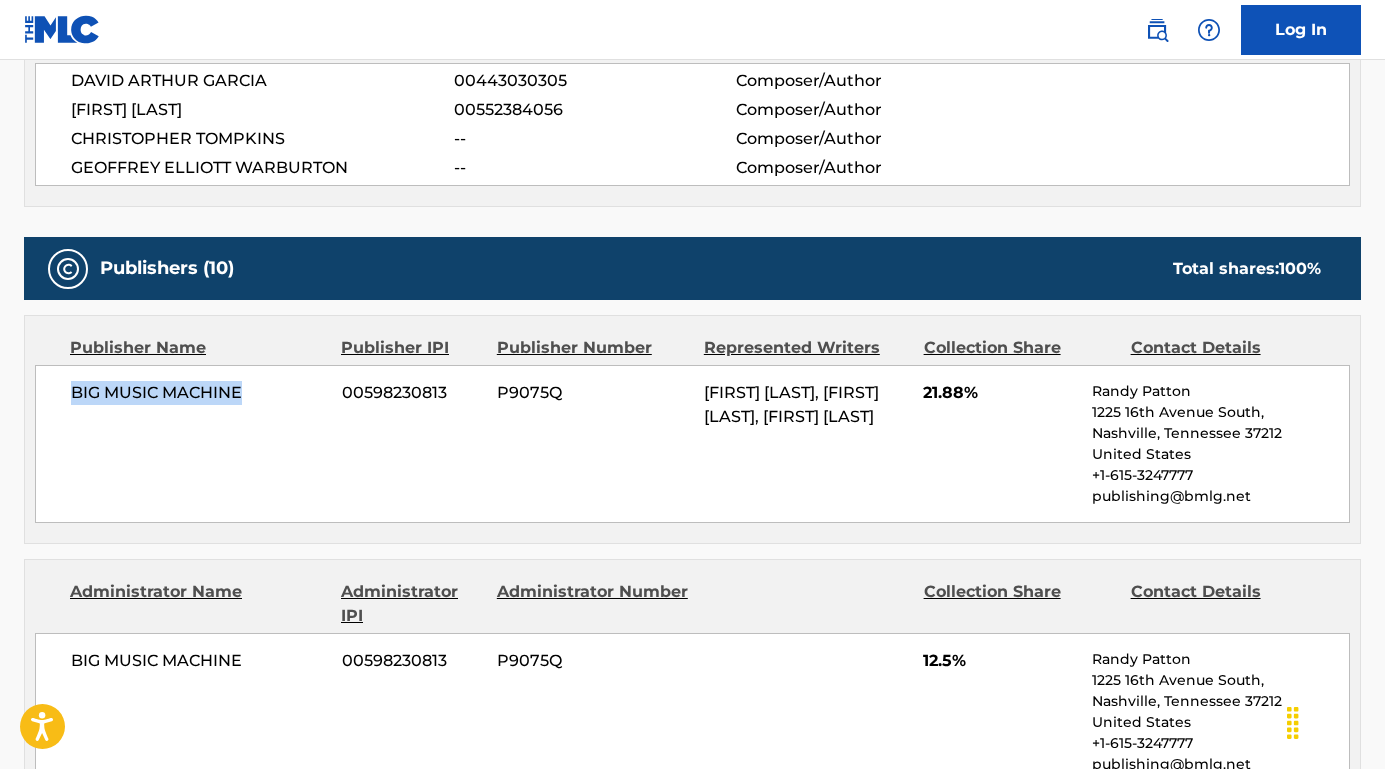 drag, startPoint x: 259, startPoint y: 391, endPoint x: 9, endPoint y: 392, distance: 250.002 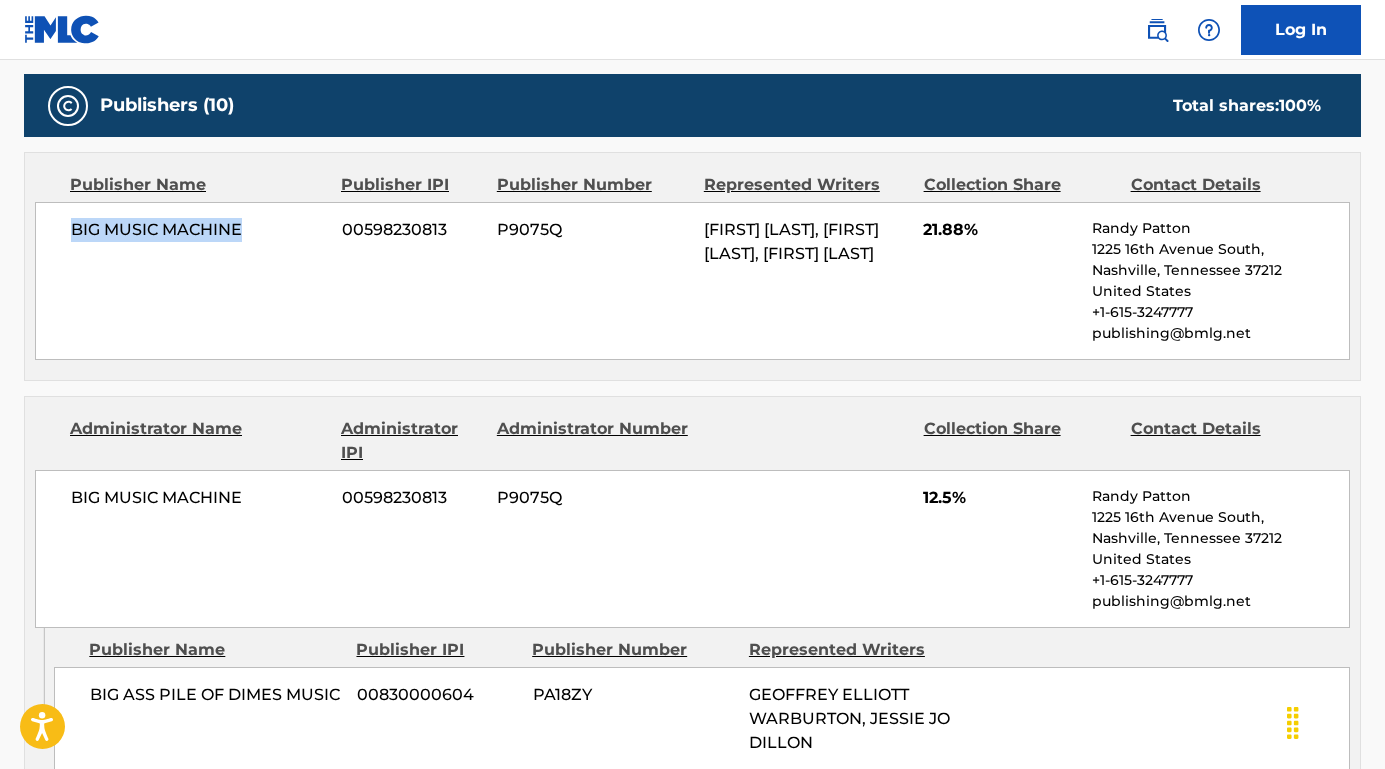 scroll, scrollTop: 1106, scrollLeft: 0, axis: vertical 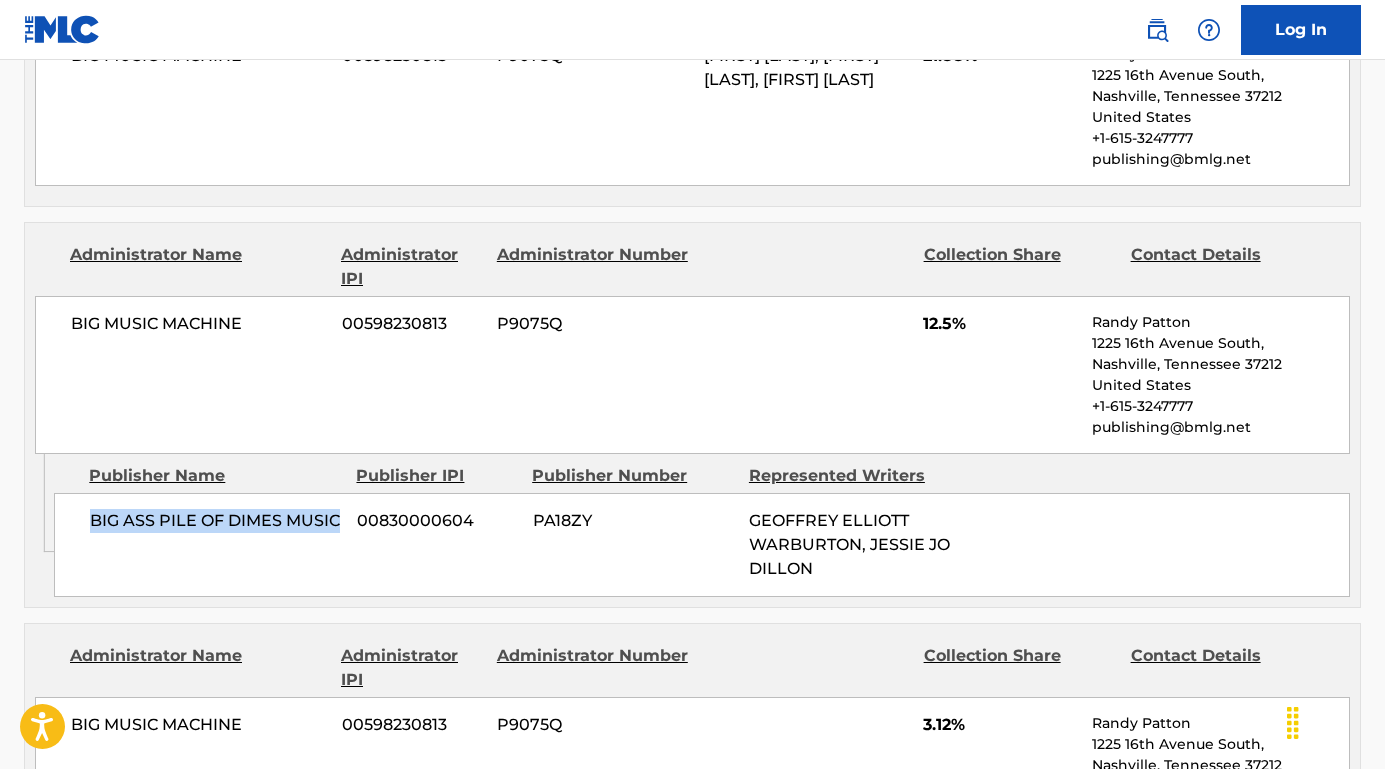 drag, startPoint x: 344, startPoint y: 516, endPoint x: 88, endPoint y: 515, distance: 256.00195 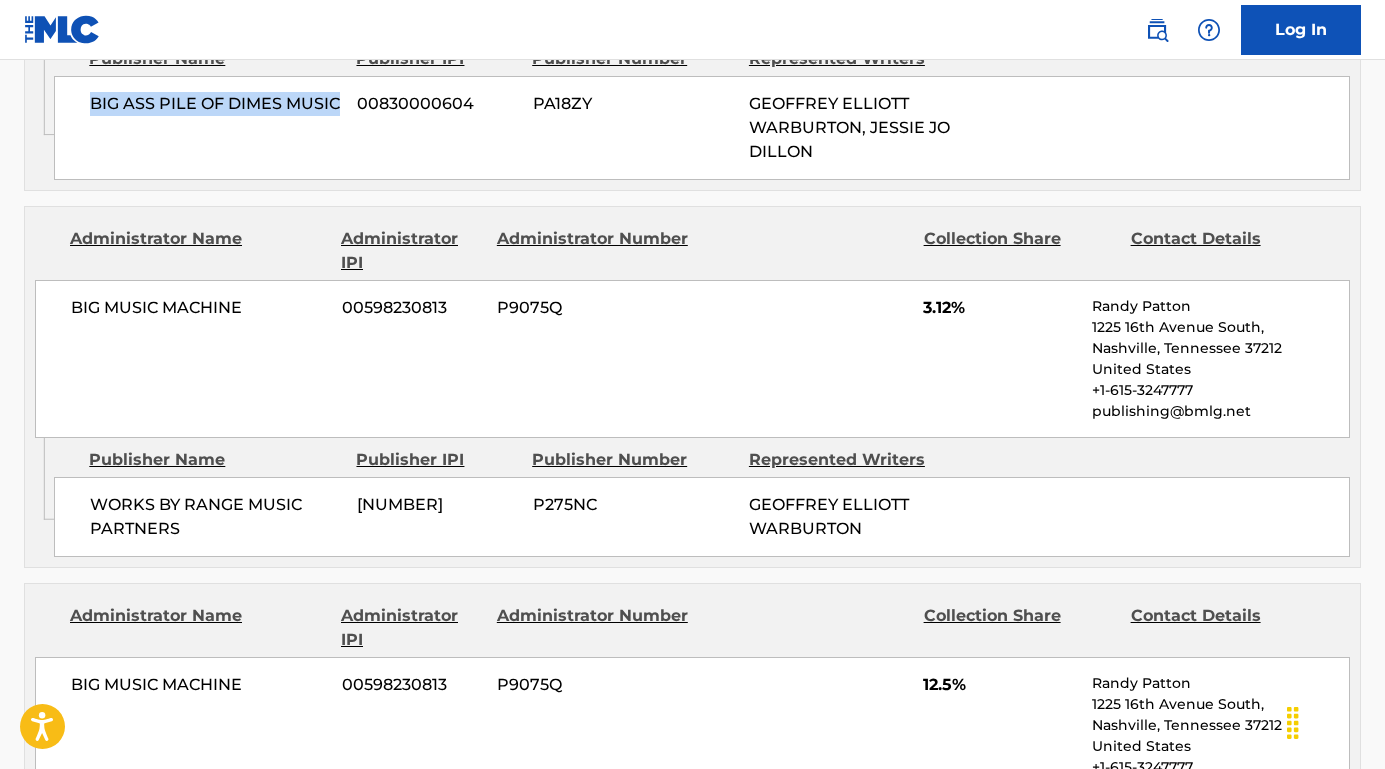 scroll, scrollTop: 1554, scrollLeft: 0, axis: vertical 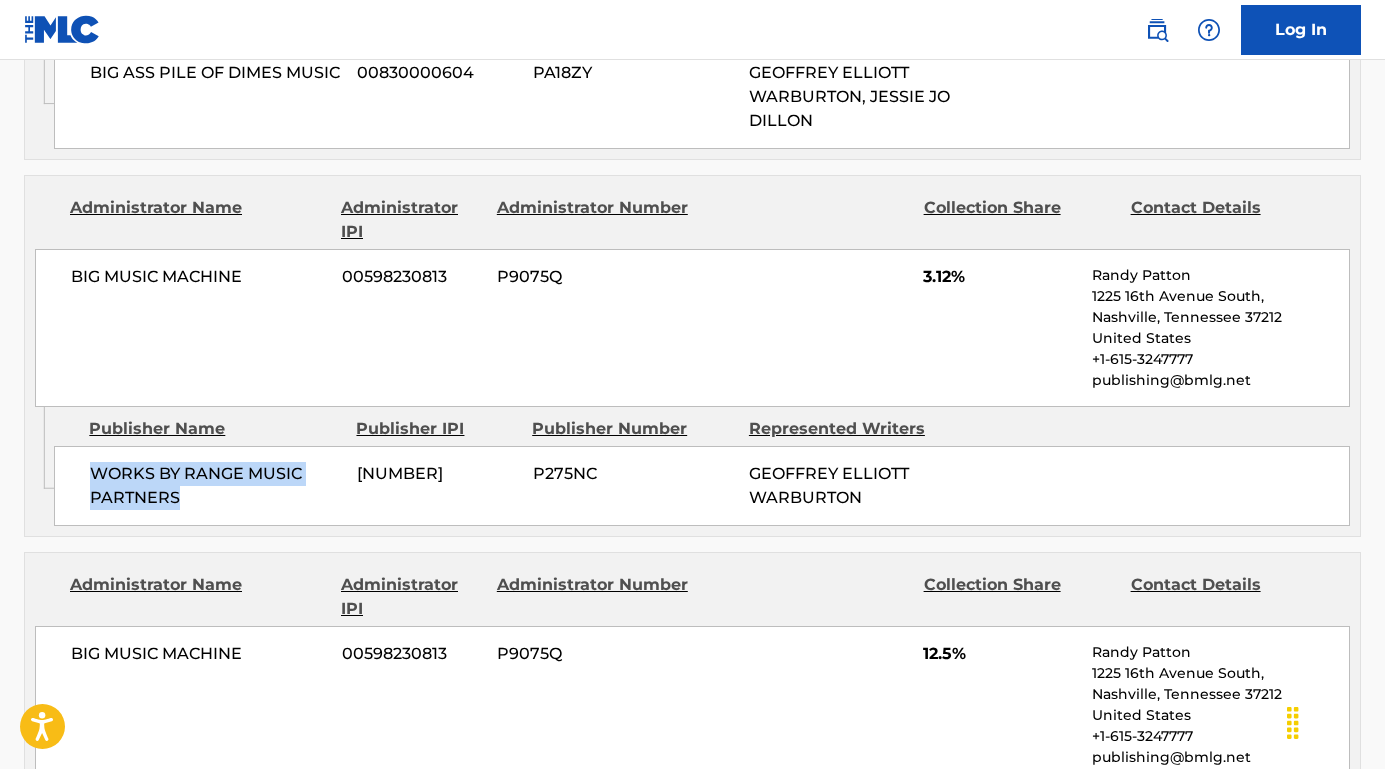 drag, startPoint x: 191, startPoint y: 490, endPoint x: 92, endPoint y: 471, distance: 100.80675 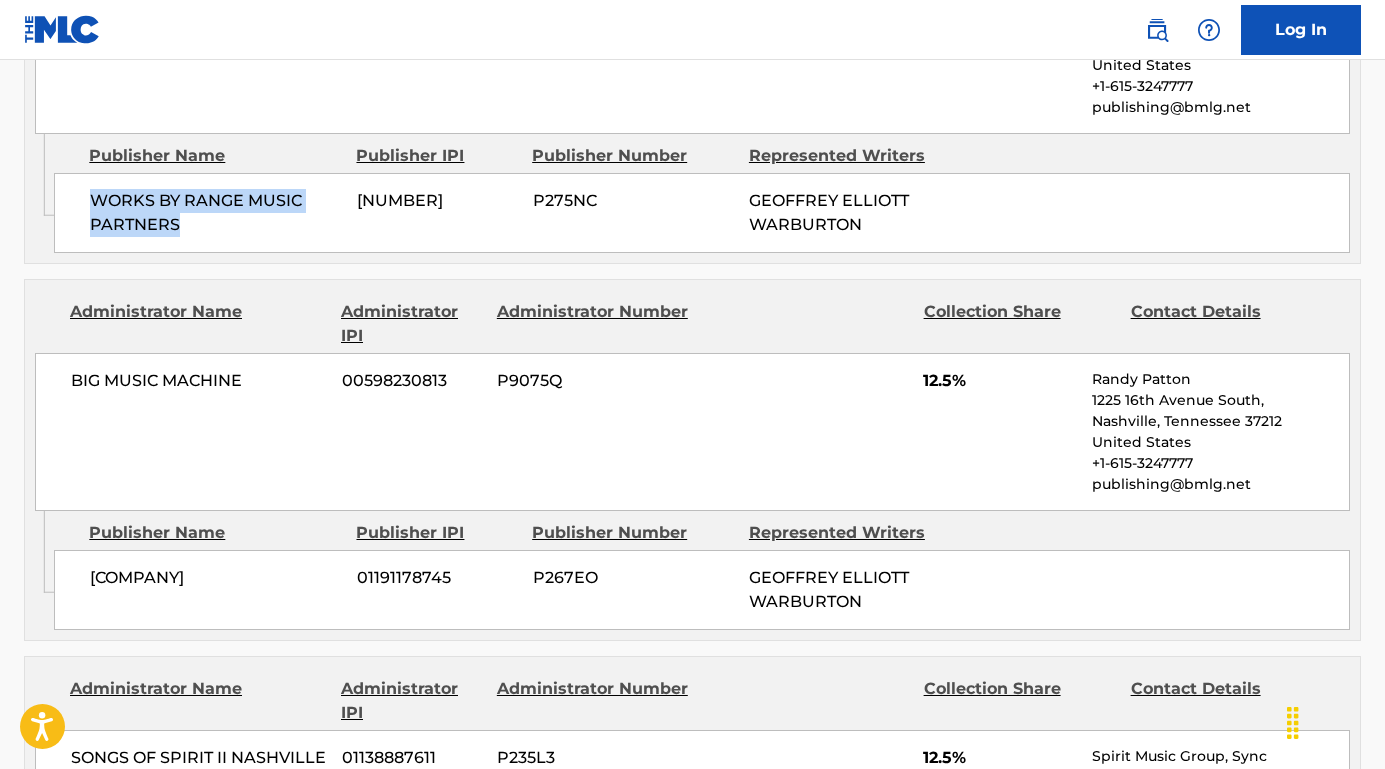 scroll, scrollTop: 1844, scrollLeft: 0, axis: vertical 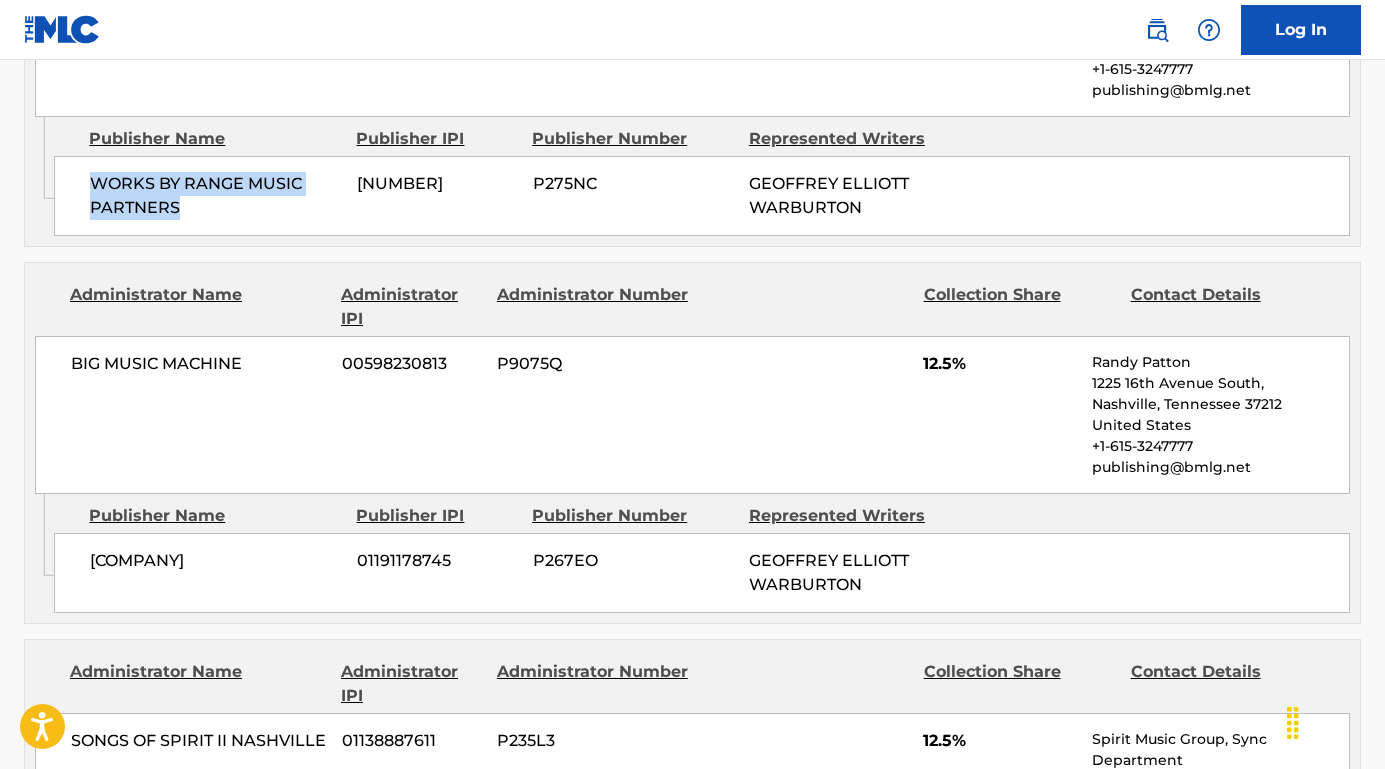 drag, startPoint x: 324, startPoint y: 554, endPoint x: 77, endPoint y: 555, distance: 247.00203 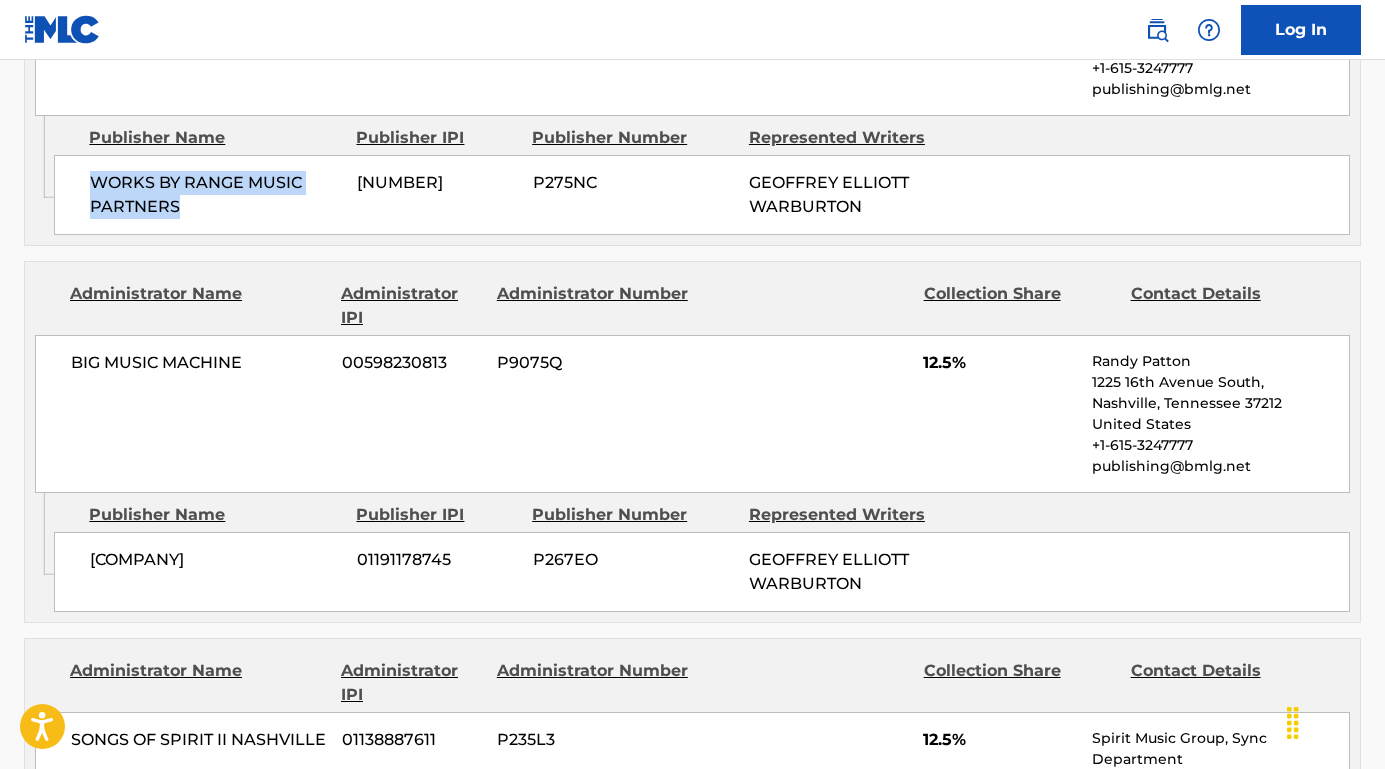 scroll, scrollTop: 2090, scrollLeft: 0, axis: vertical 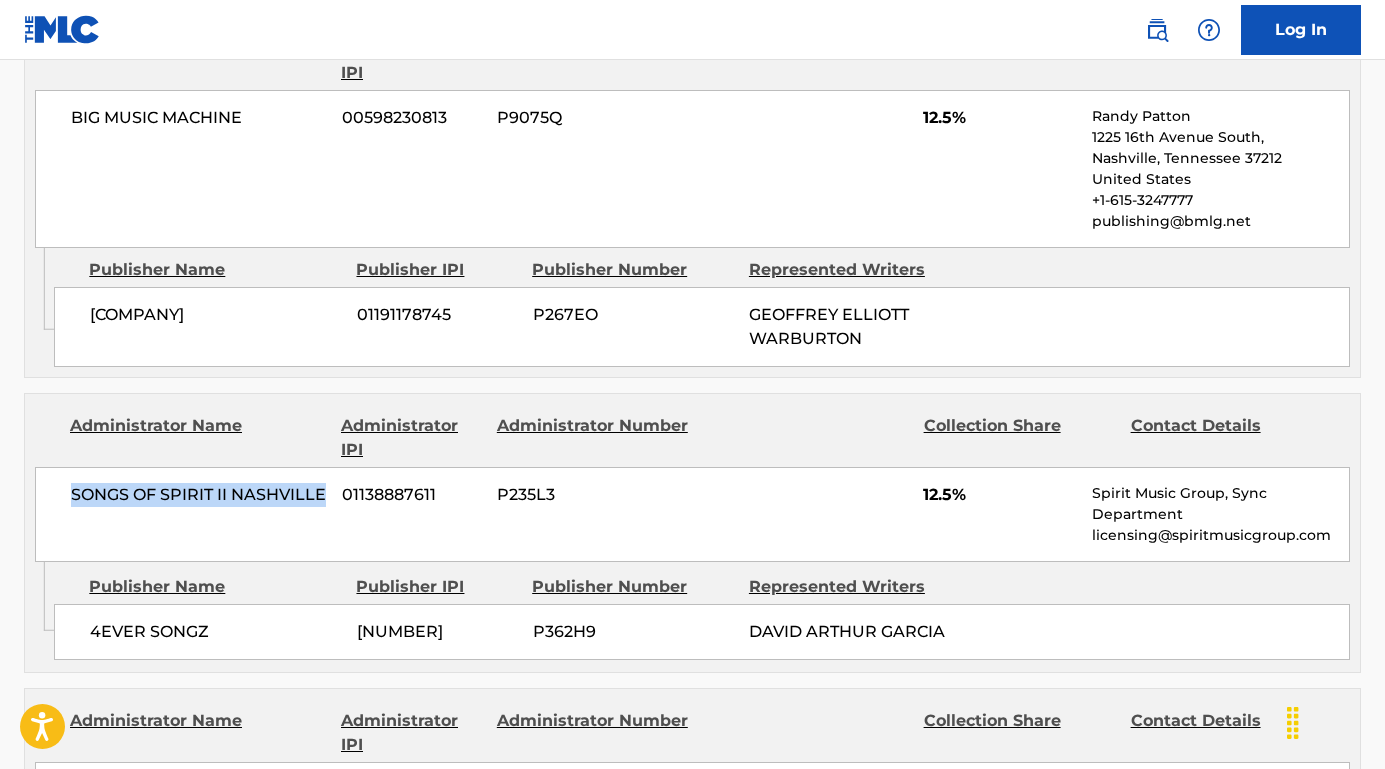 drag, startPoint x: 331, startPoint y: 488, endPoint x: 28, endPoint y: 487, distance: 303.00165 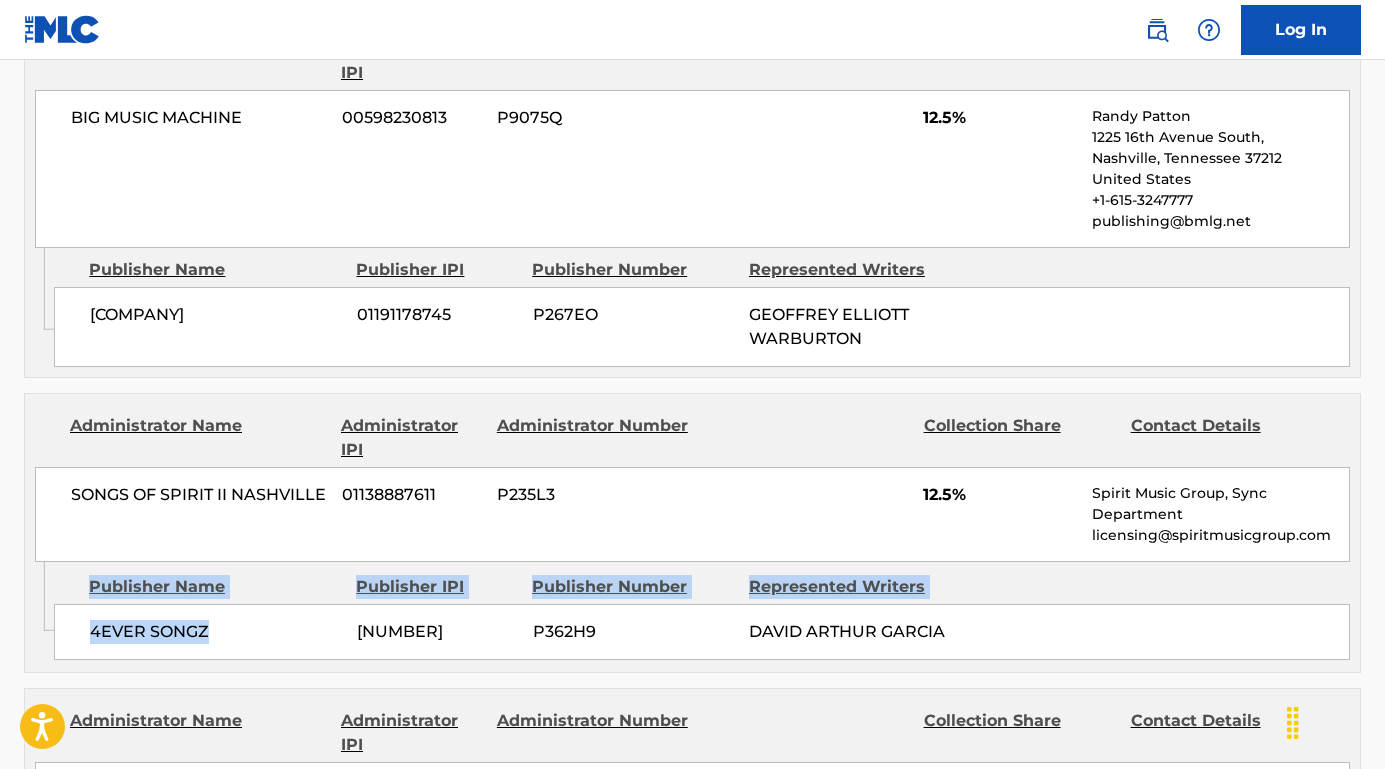 drag, startPoint x: 220, startPoint y: 627, endPoint x: 41, endPoint y: 626, distance: 179.00279 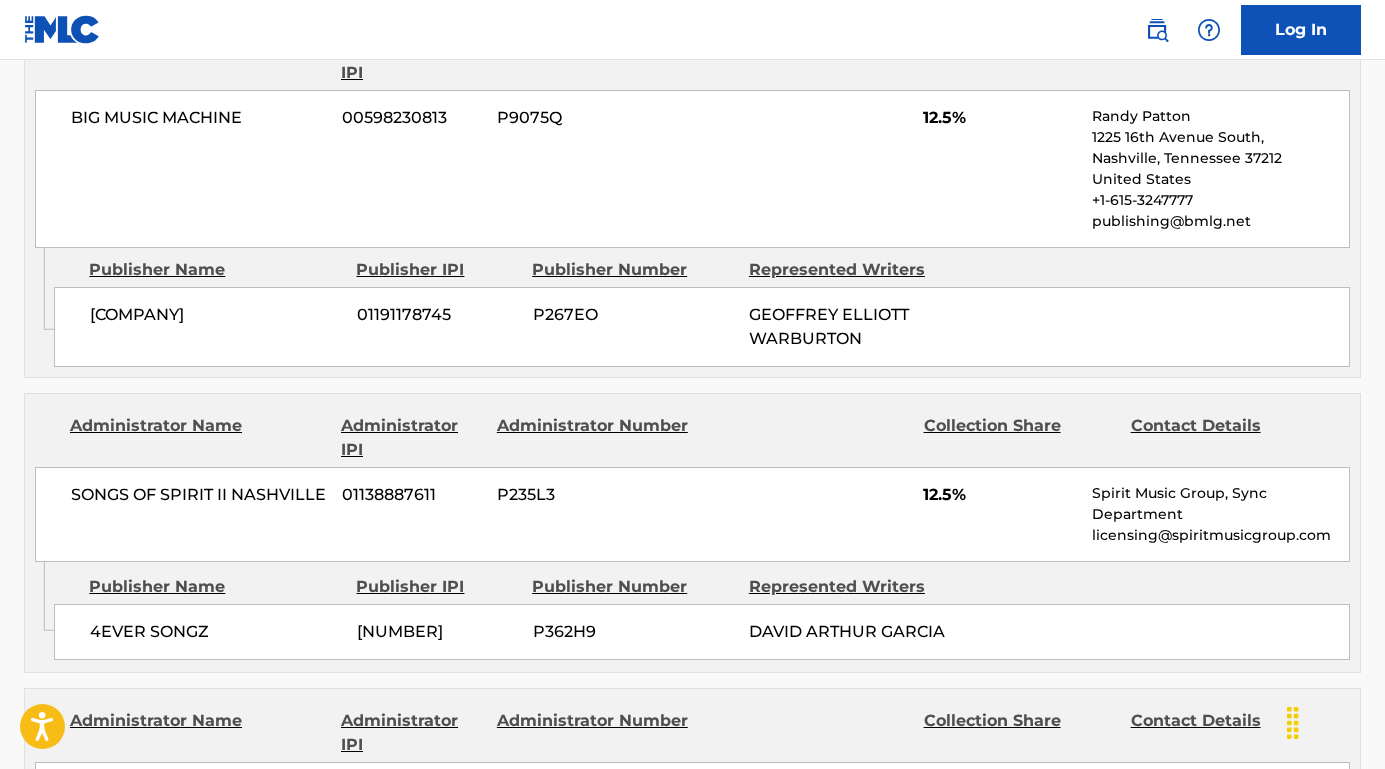 click on "4EVER SONGZ" at bounding box center [216, 632] 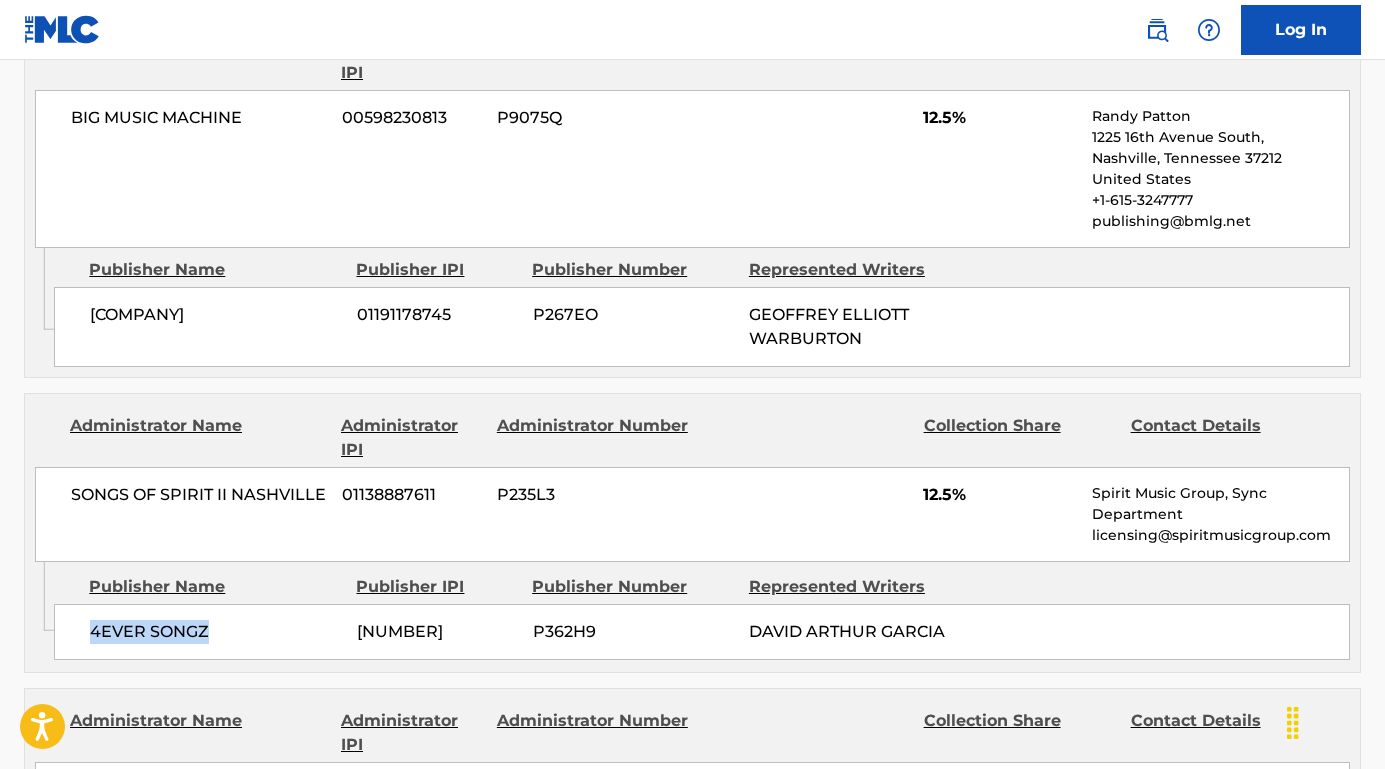 drag, startPoint x: 218, startPoint y: 630, endPoint x: 89, endPoint y: 627, distance: 129.03488 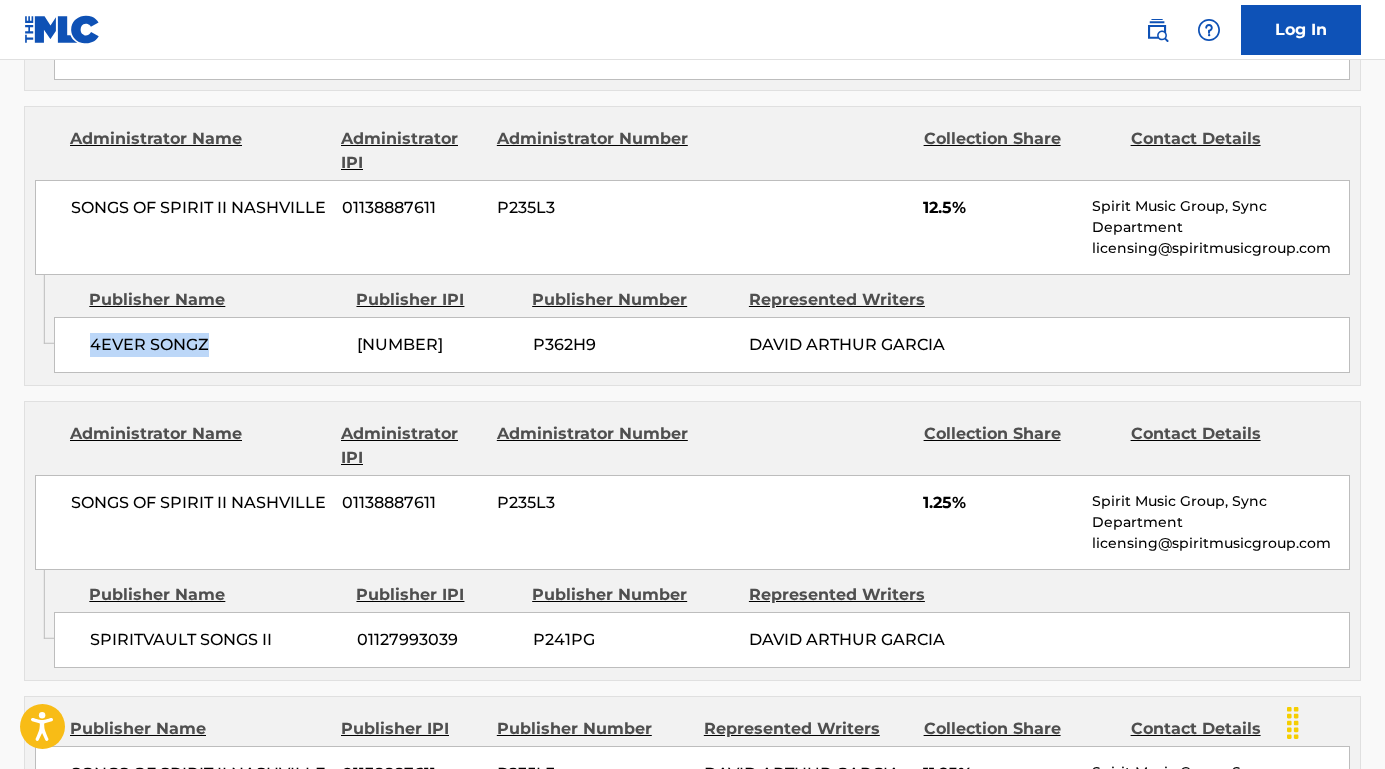 scroll, scrollTop: 2452, scrollLeft: 0, axis: vertical 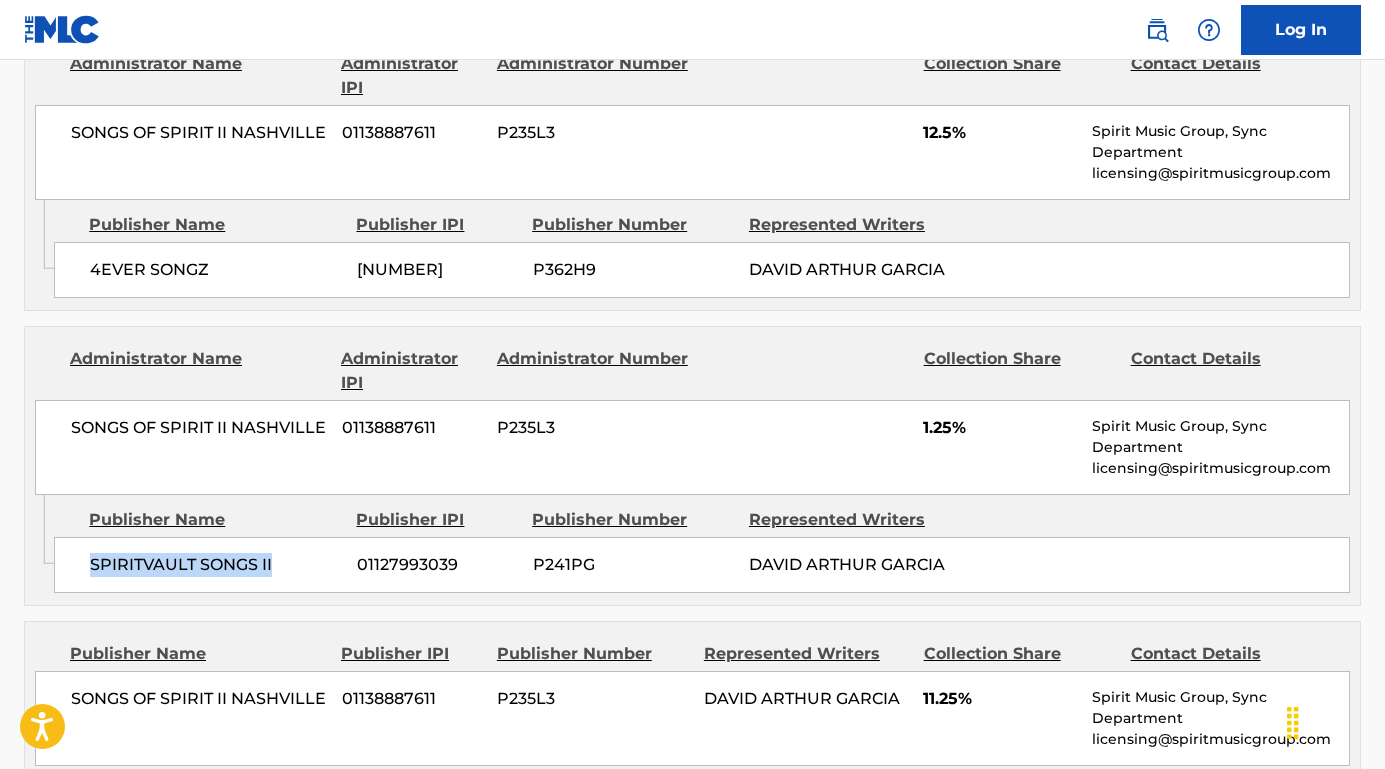 drag, startPoint x: 275, startPoint y: 547, endPoint x: 66, endPoint y: 555, distance: 209.15306 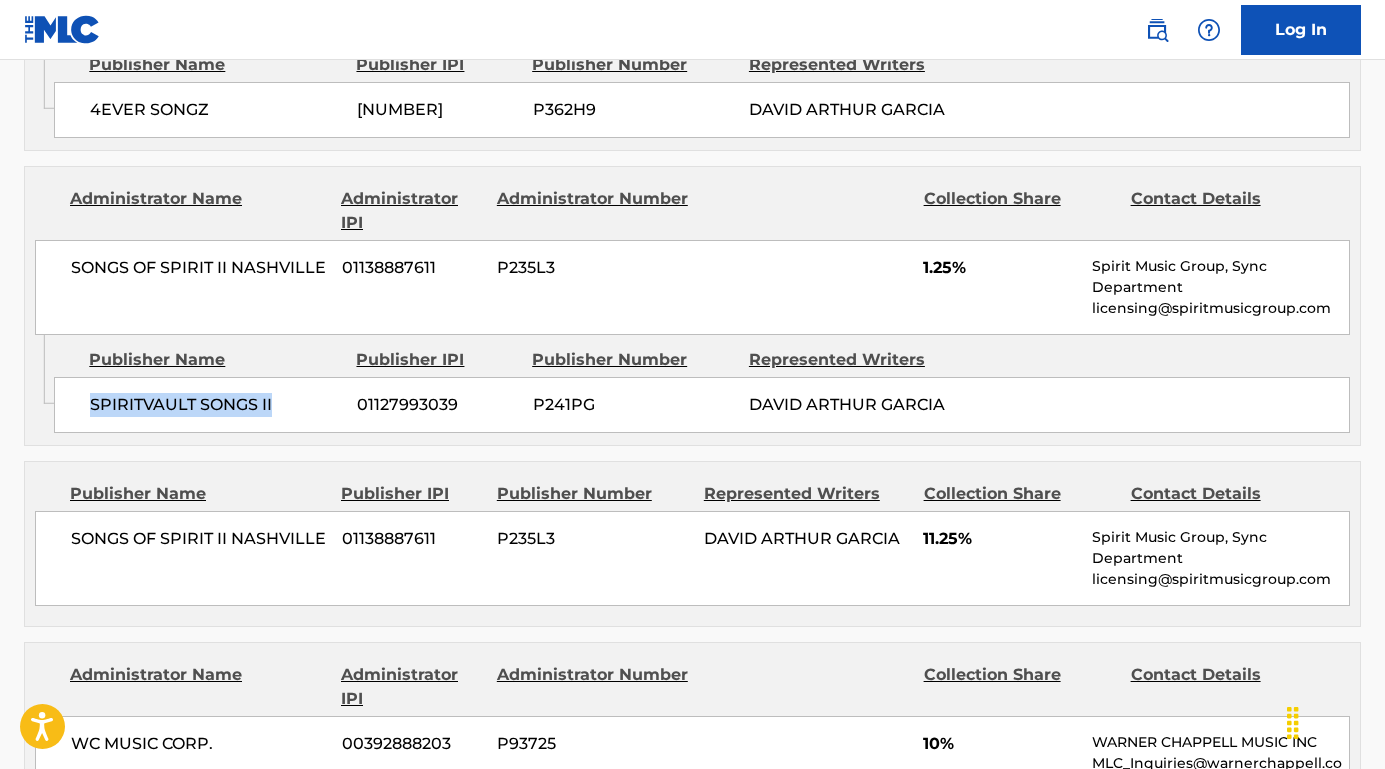 scroll, scrollTop: 2684, scrollLeft: 0, axis: vertical 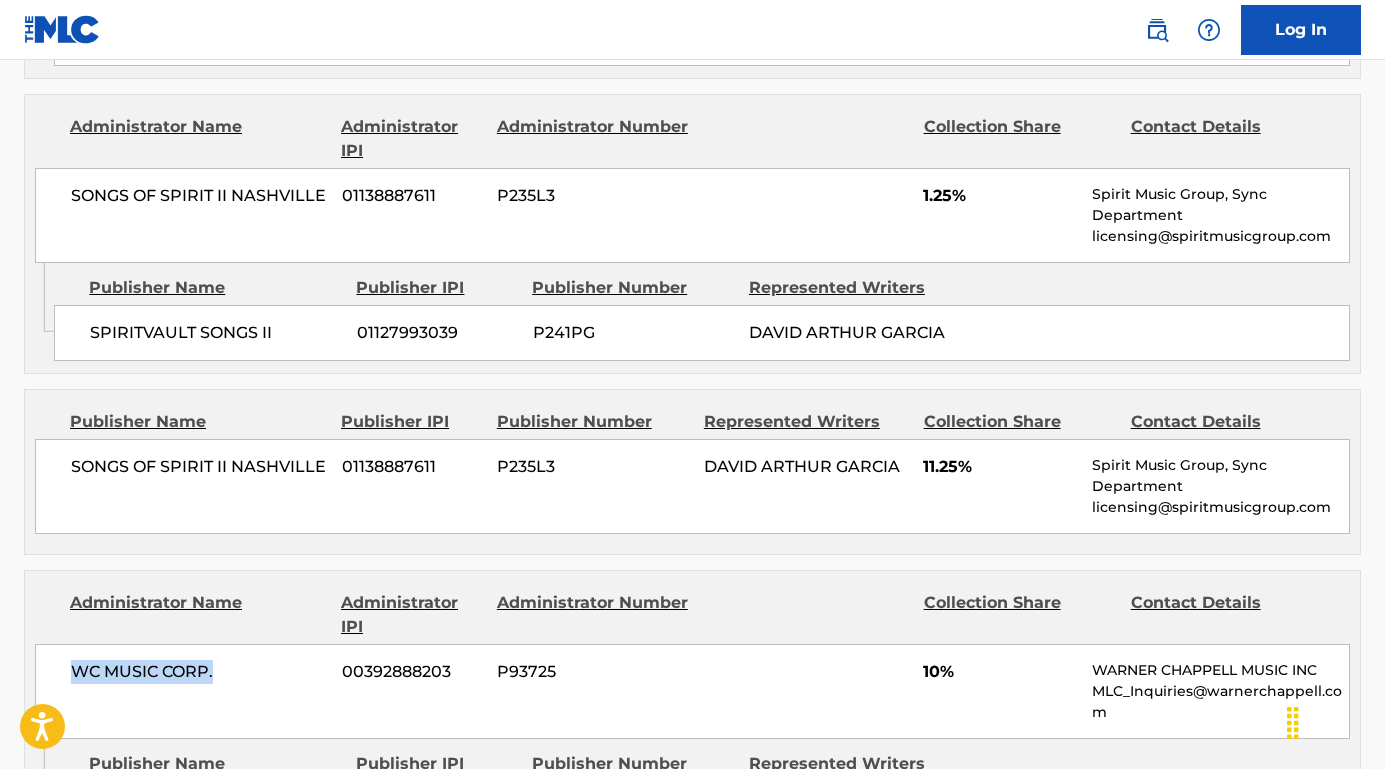 drag, startPoint x: 219, startPoint y: 659, endPoint x: 69, endPoint y: 661, distance: 150.01334 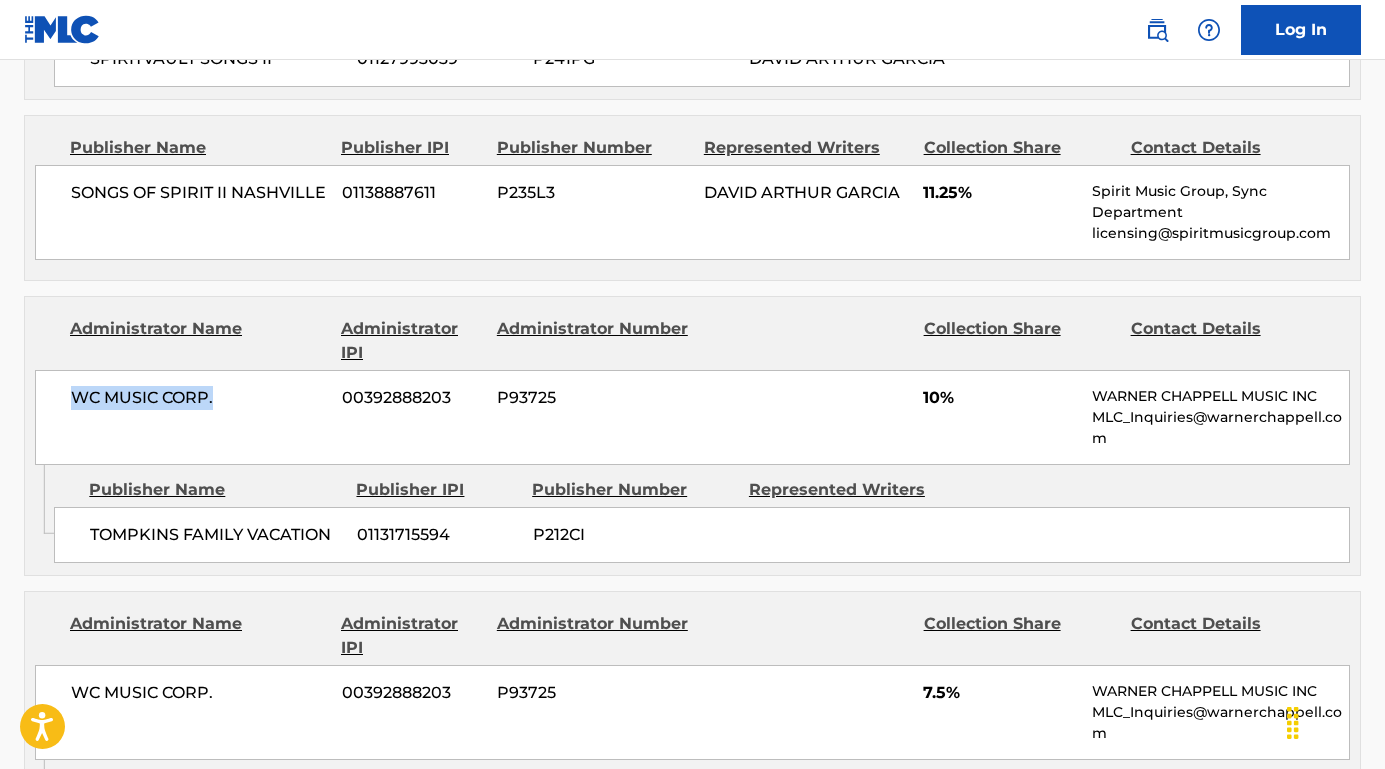 scroll, scrollTop: 2969, scrollLeft: 0, axis: vertical 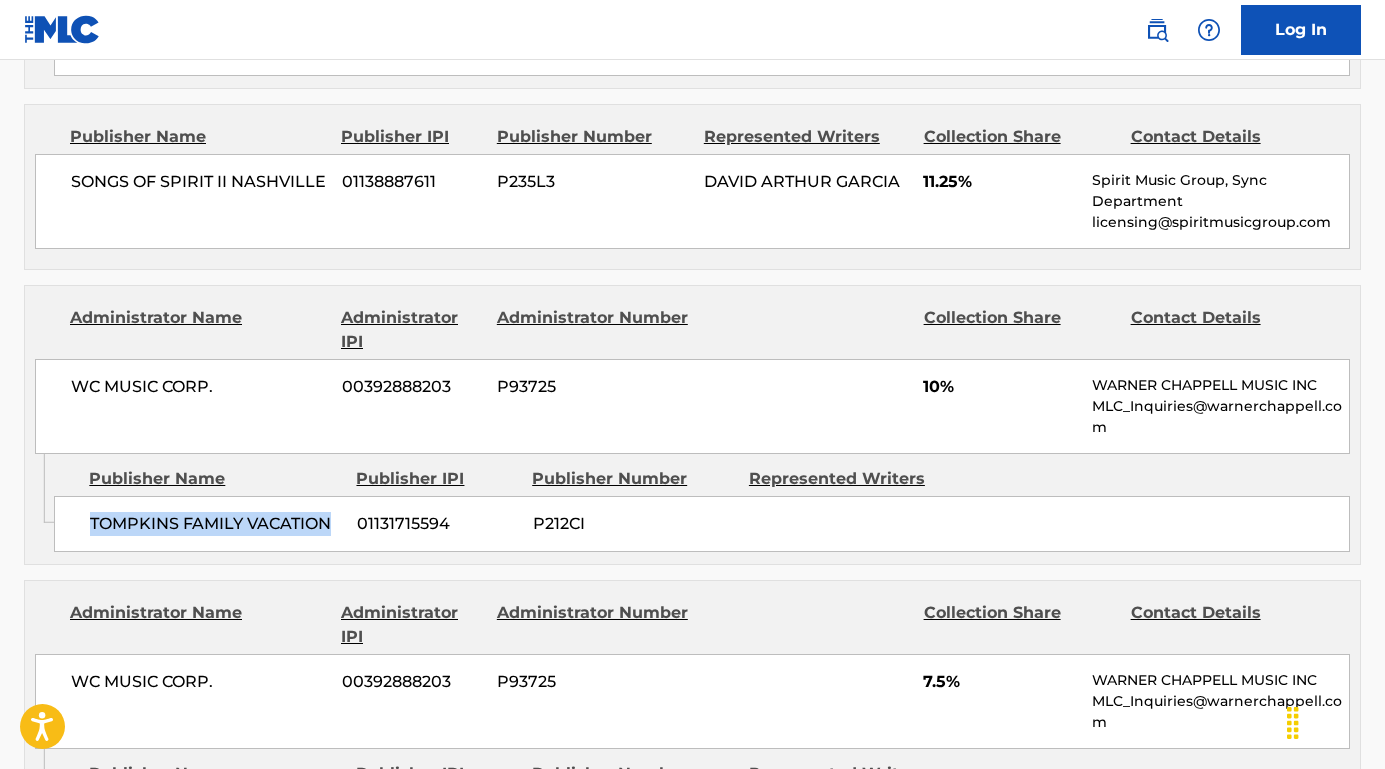 drag, startPoint x: 333, startPoint y: 516, endPoint x: 91, endPoint y: 515, distance: 242.00206 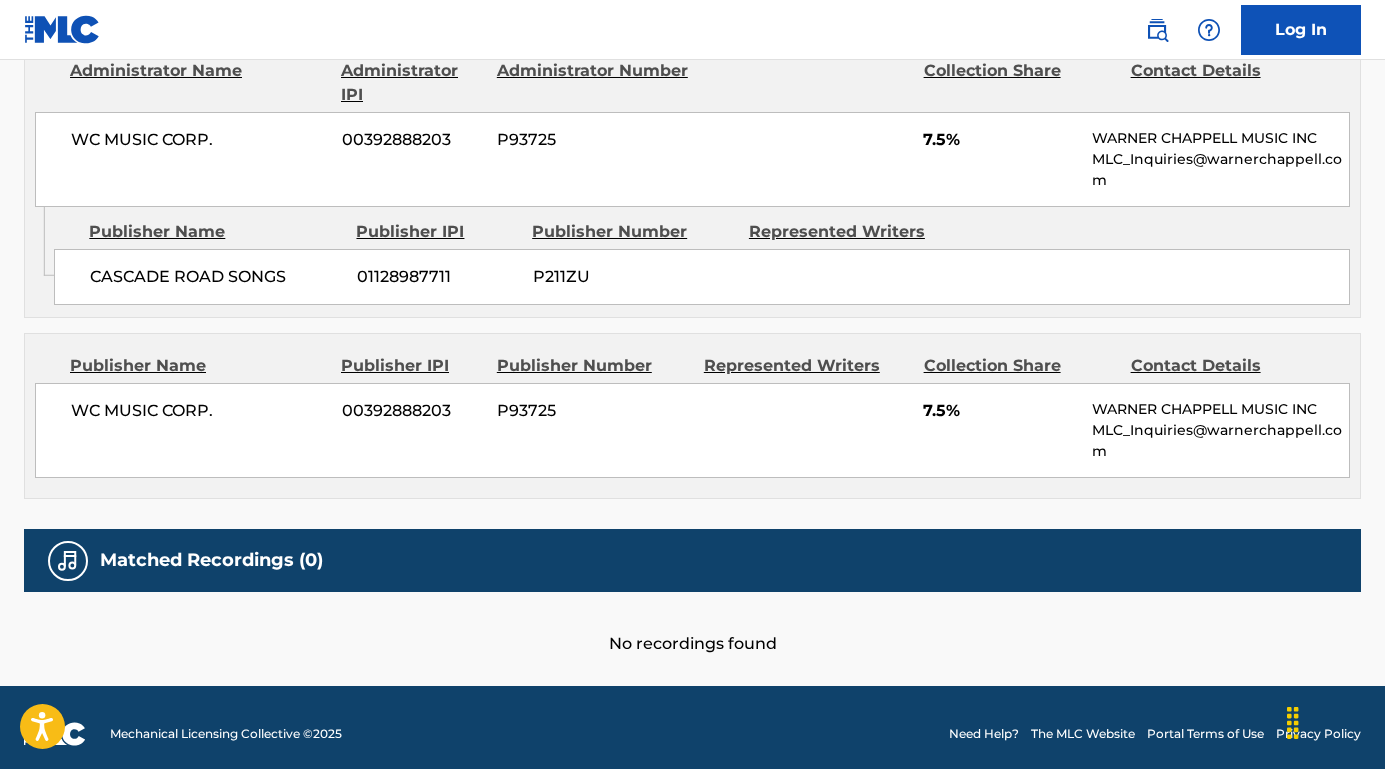 scroll, scrollTop: 3510, scrollLeft: 0, axis: vertical 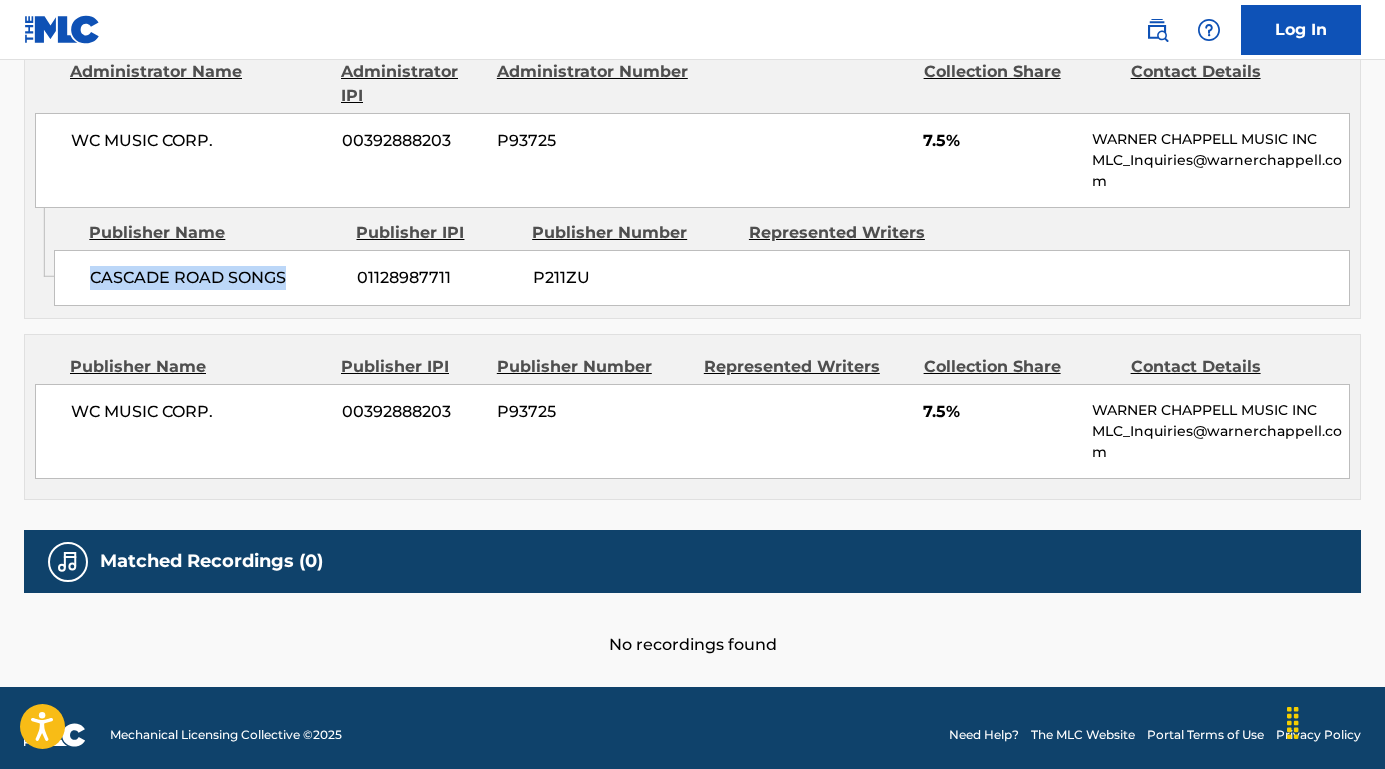 drag, startPoint x: 301, startPoint y: 267, endPoint x: 71, endPoint y: 261, distance: 230.07825 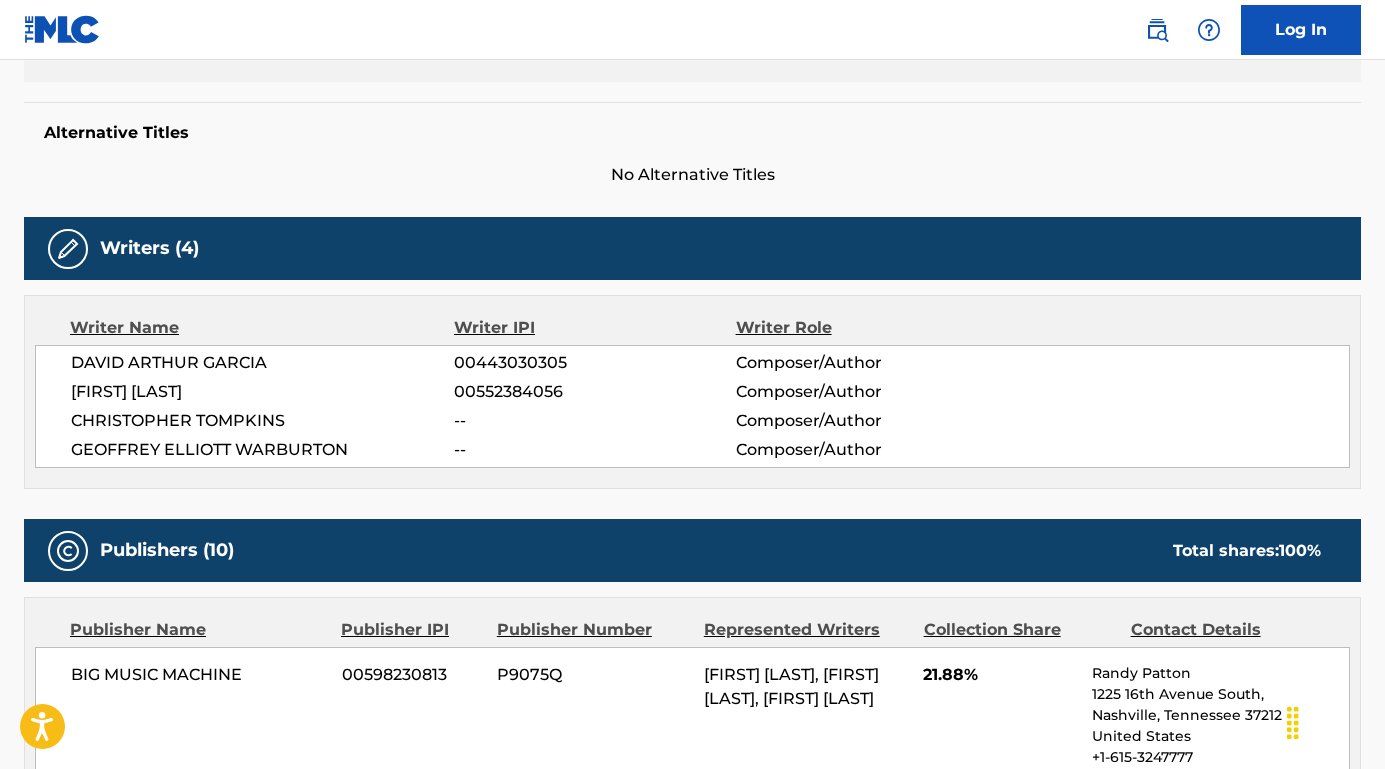 scroll, scrollTop: 251, scrollLeft: 0, axis: vertical 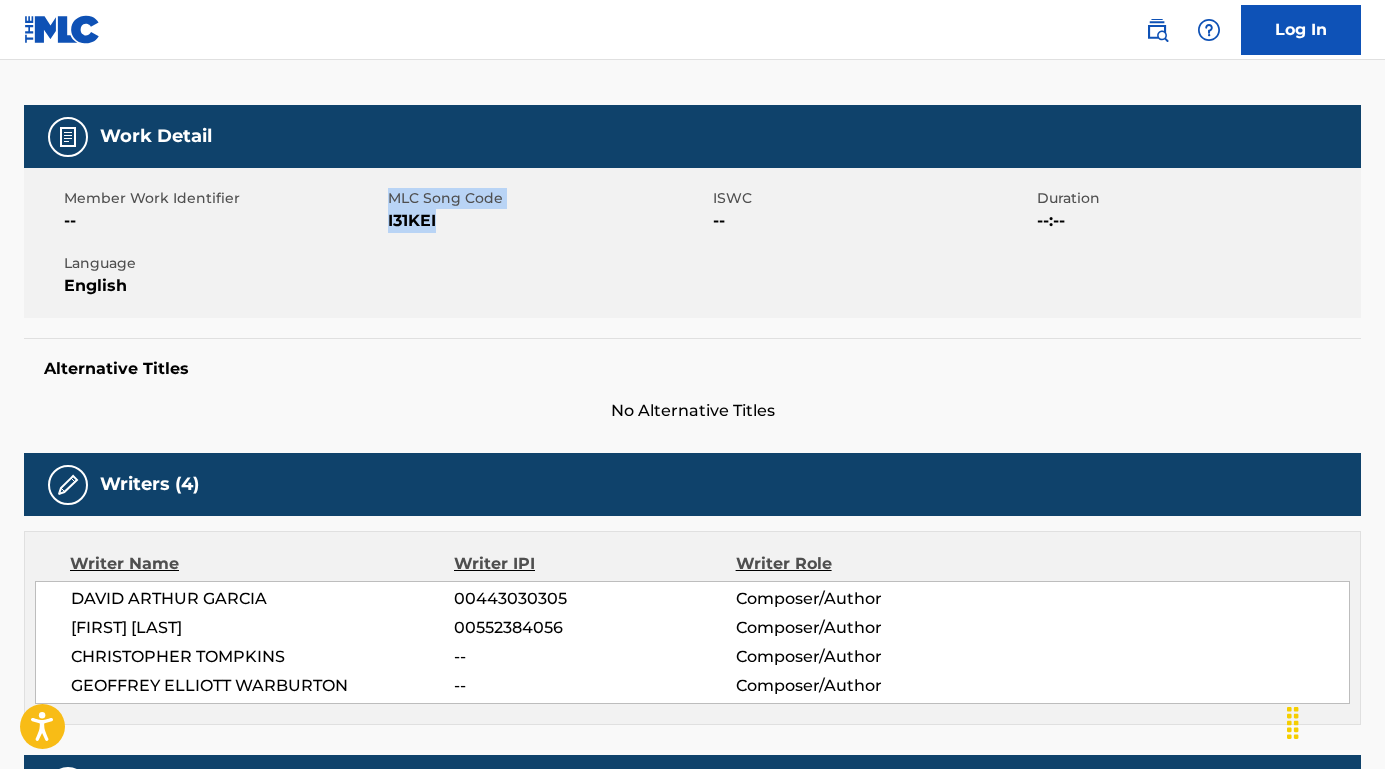 drag, startPoint x: 518, startPoint y: 223, endPoint x: 384, endPoint y: 224, distance: 134.00374 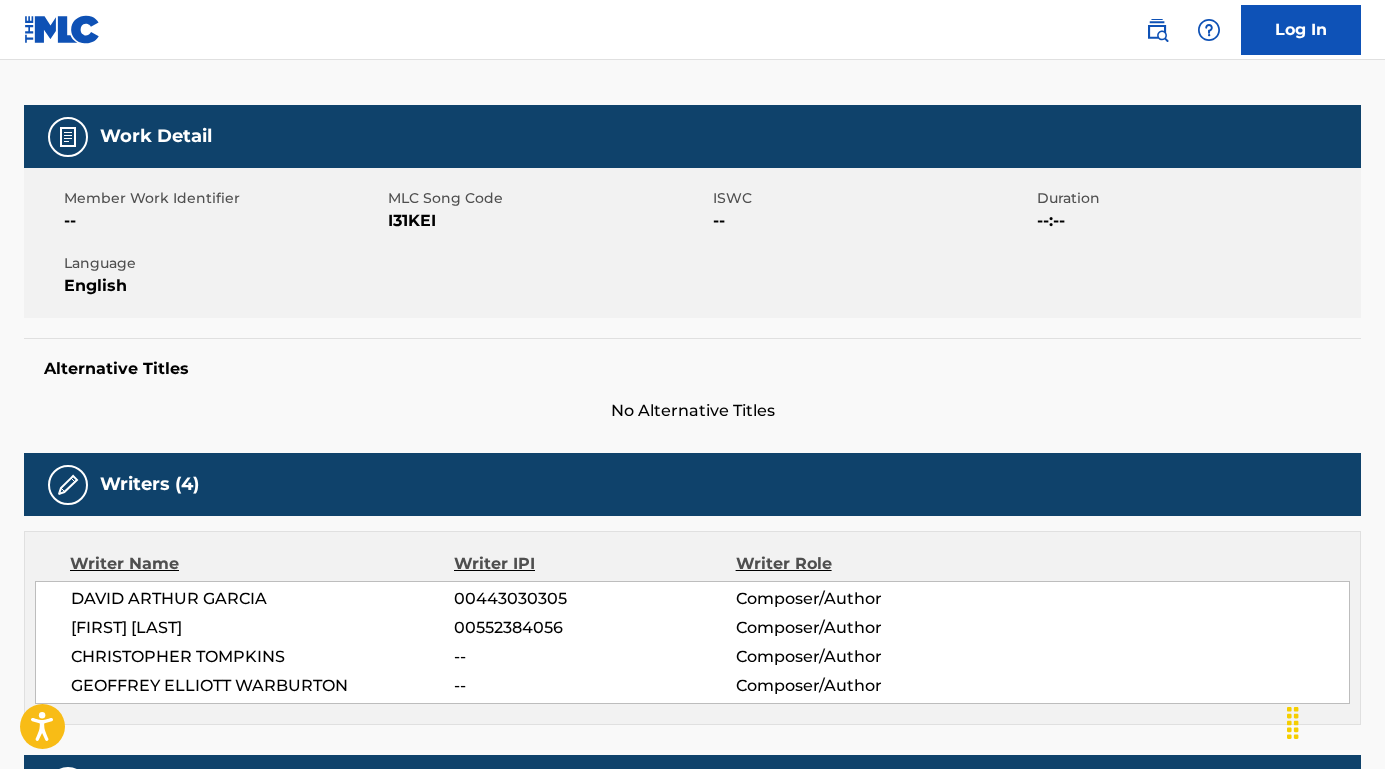 click on "I31KEI" at bounding box center [547, 221] 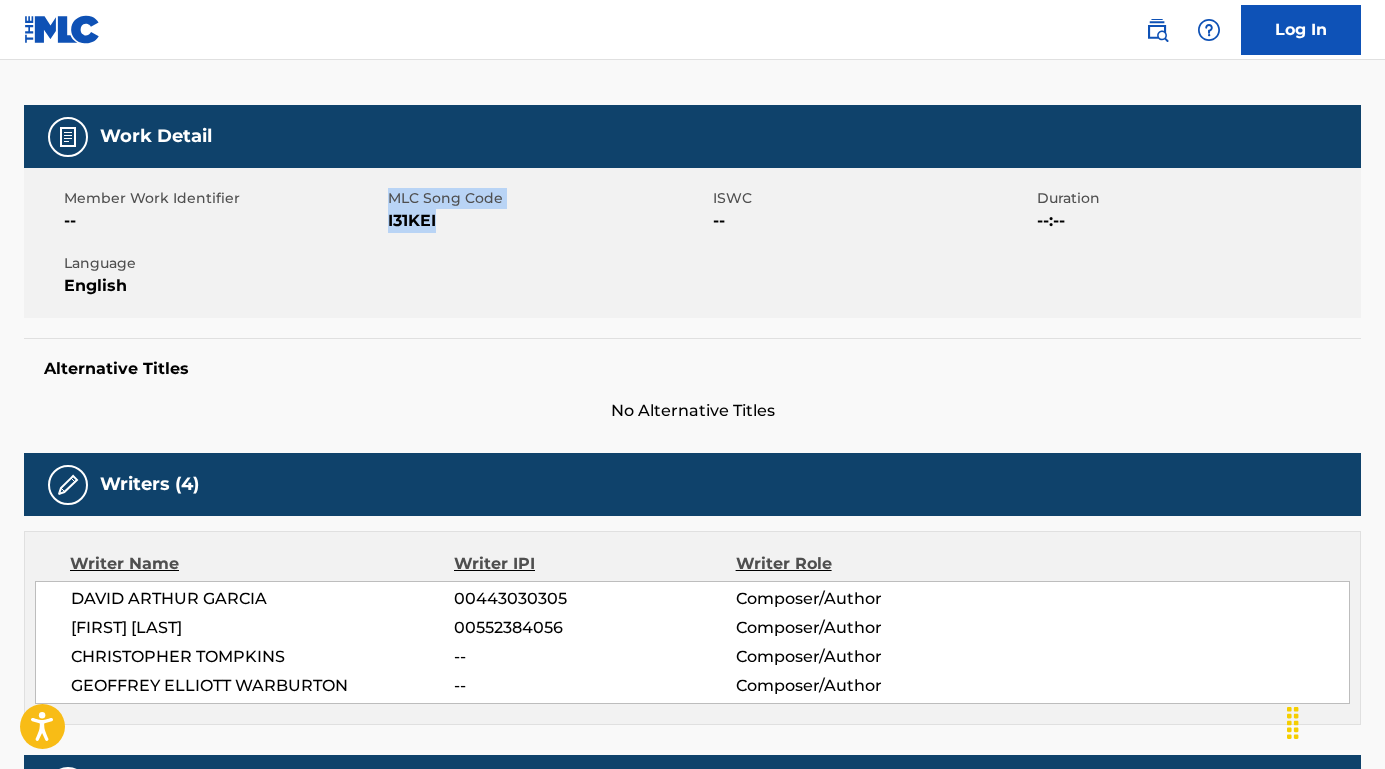 drag, startPoint x: 469, startPoint y: 223, endPoint x: 387, endPoint y: 227, distance: 82.0975 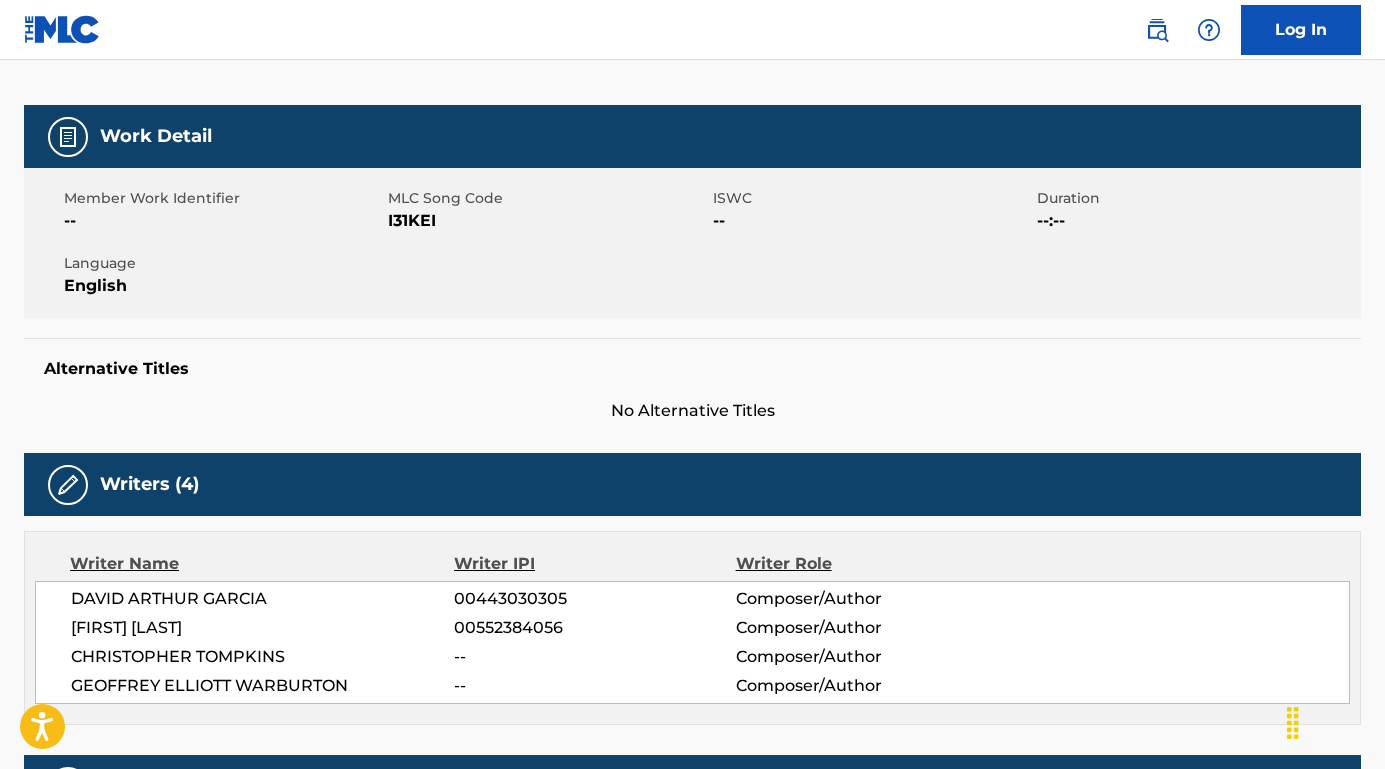 click on "Member Work Identifier -- MLC Song Code I31KEI ISWC -- Duration --:-- Language English Alternative Titles No Alternative Titles Writers   (7) Writer Name Writer IPI Writer Role CARTER LANG 00696304322 Composer/Author EDDIE BENJAMIN 00819850017 Composer/Author DYLAN WIGGINS 00826064542 Composer/Author JACKSON LEE MORGAN 00620916857 Composer/Author DANIEL CHETRIT 00805790135 Composer/Author TOBIAS MACDONALD JESSO 00556629908 Composer/Author JUSTIN DREW BIEBER 00611935265 Composer/Author Publishers   (3) Total shares:  34 % Publisher Name Publisher IPI Publisher Number Represented Writers Collection Share Contact Details SONGS OF UNIVERSAL, INC. 00353271280 P1195V TOBIAS MACDONALD JESSO 7.5% UMPGNACopyright 1550 W. McEwen Drive, Unit 400,  [CITY], [STATE] 37067 NACopyright@umusic.com Administrator Name Administrator IPI Administrator Number Collection Share Contact Details UNIVERSAL MUSIC CORP. 00031312147 P1217J 13.25% UMPGNACopyright" at bounding box center [692, 243] 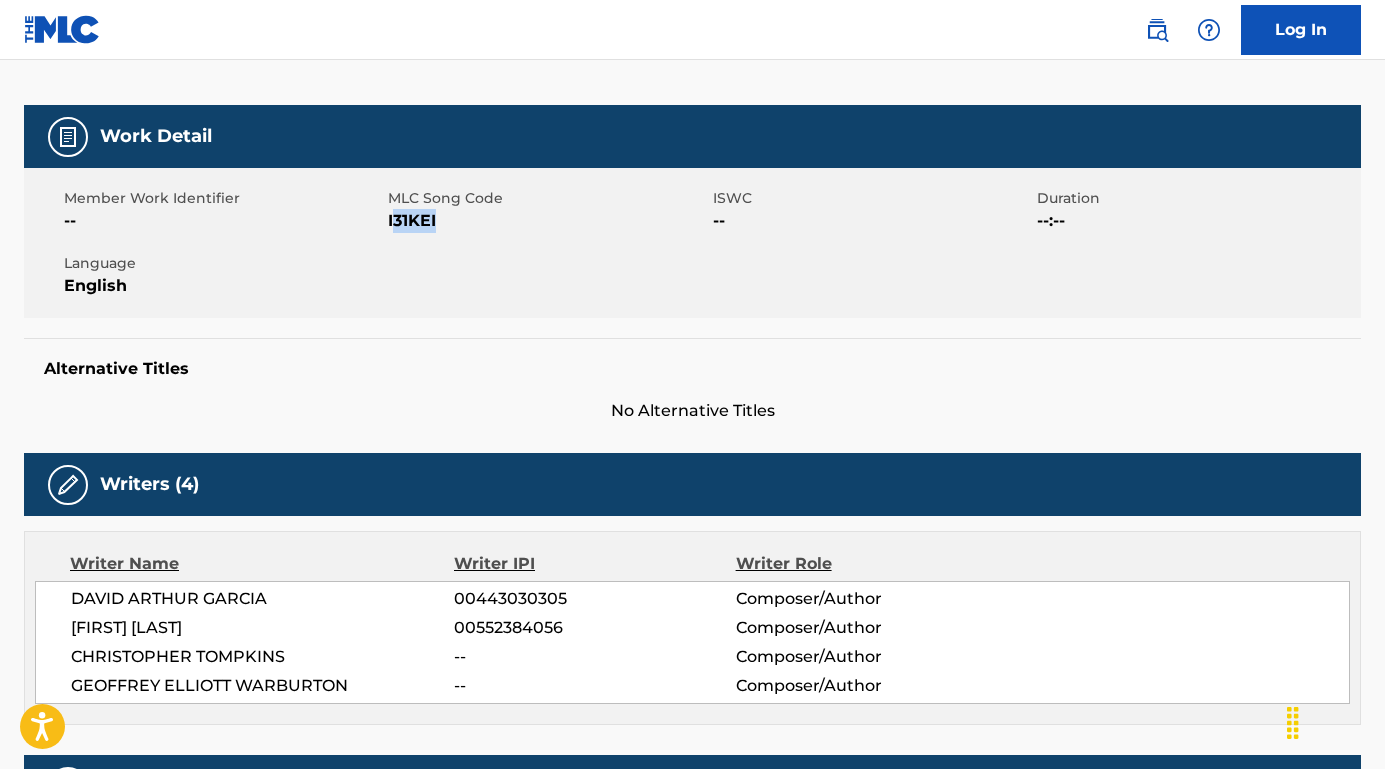 drag, startPoint x: 440, startPoint y: 220, endPoint x: 391, endPoint y: 220, distance: 49 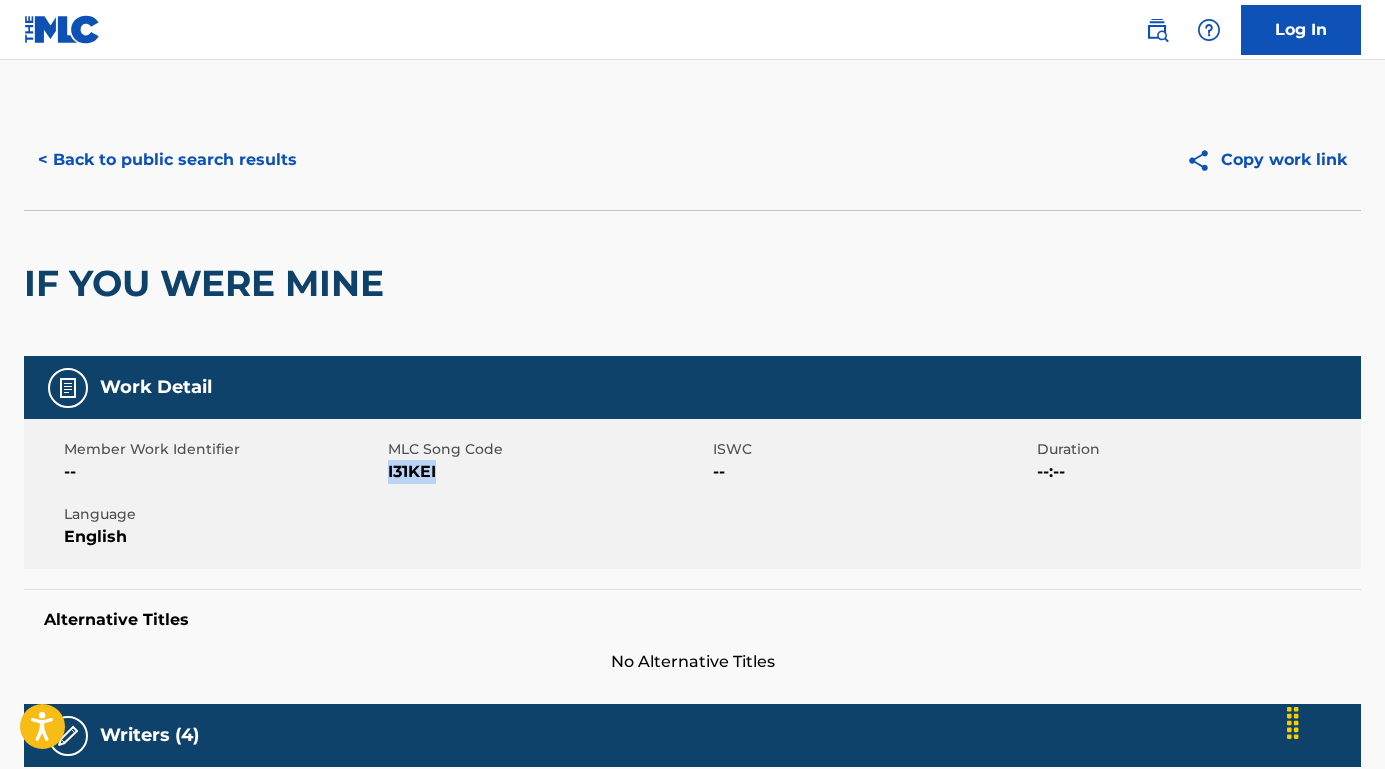 scroll, scrollTop: -1, scrollLeft: 0, axis: vertical 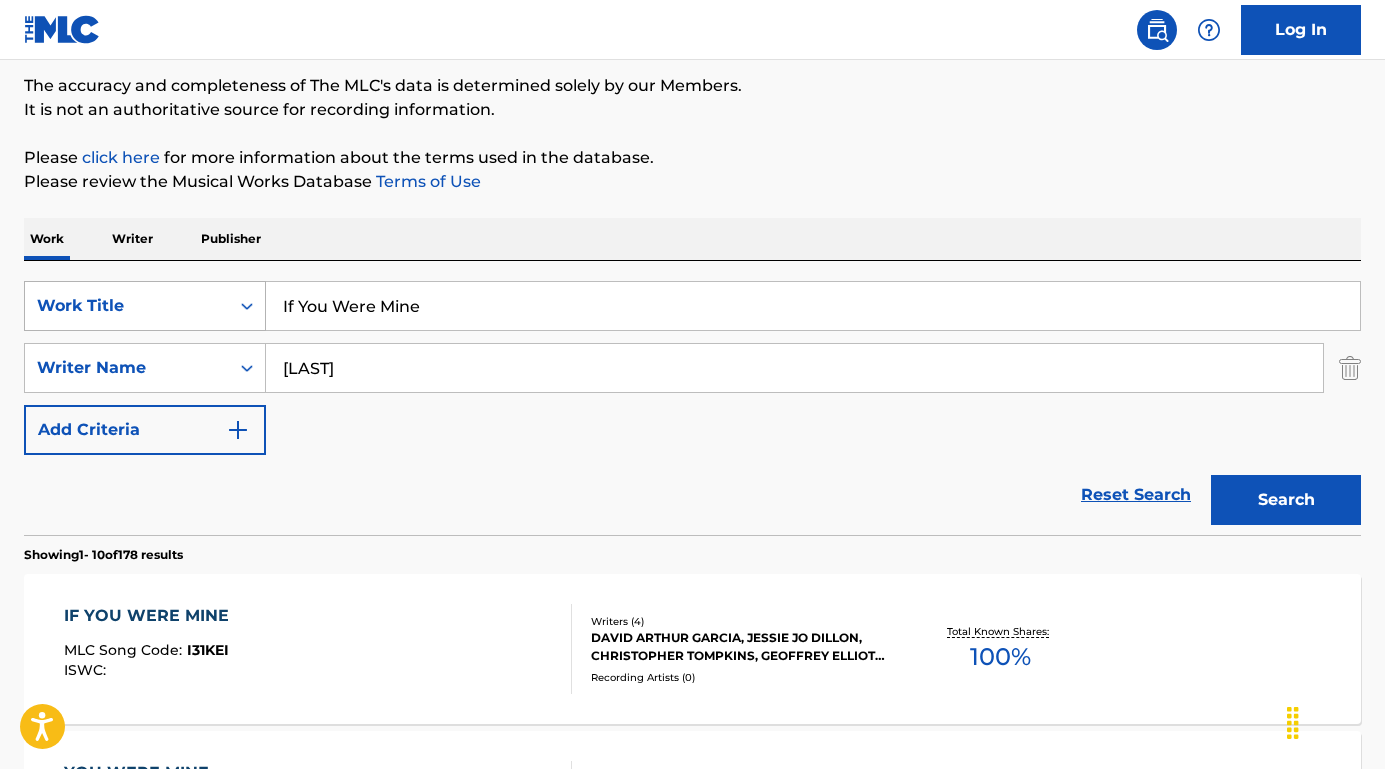 drag, startPoint x: 424, startPoint y: 303, endPoint x: 168, endPoint y: 303, distance: 256 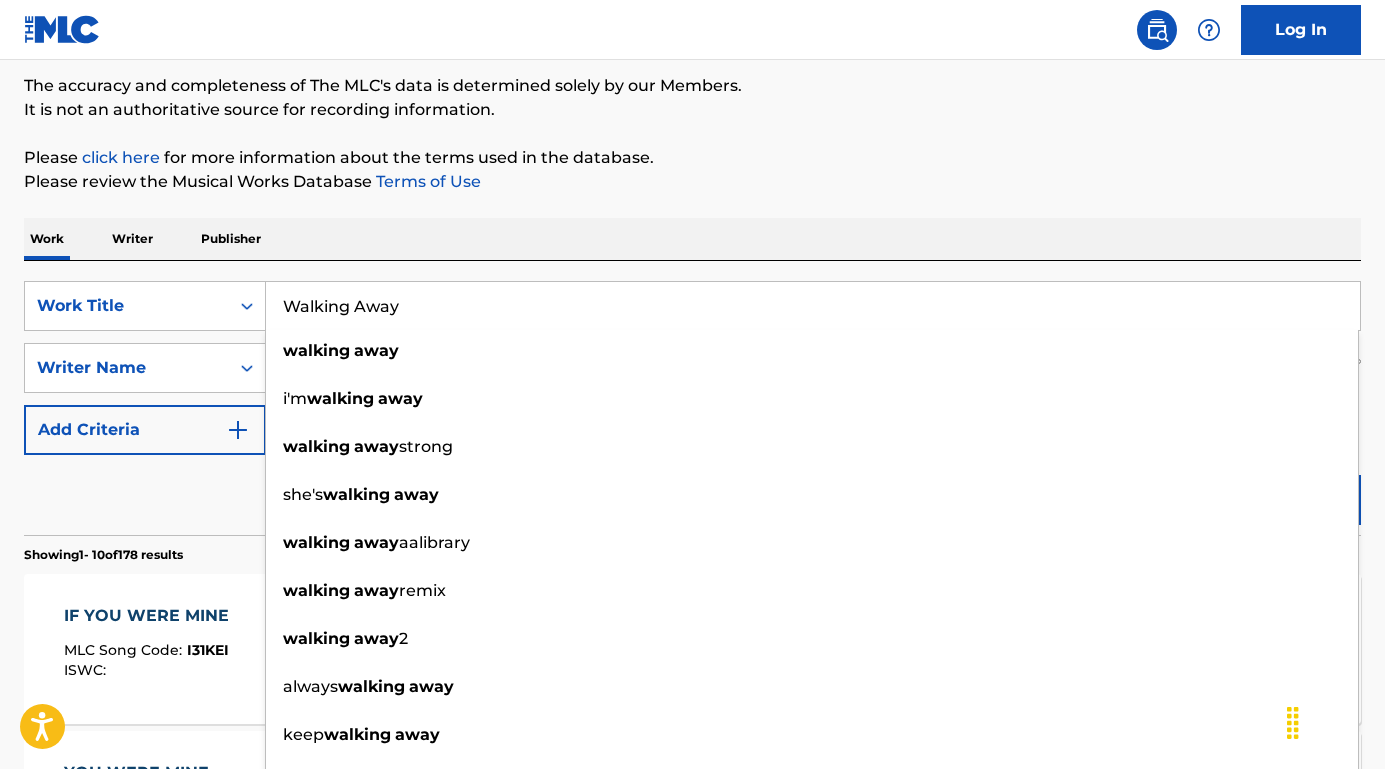 type on "Walking Away" 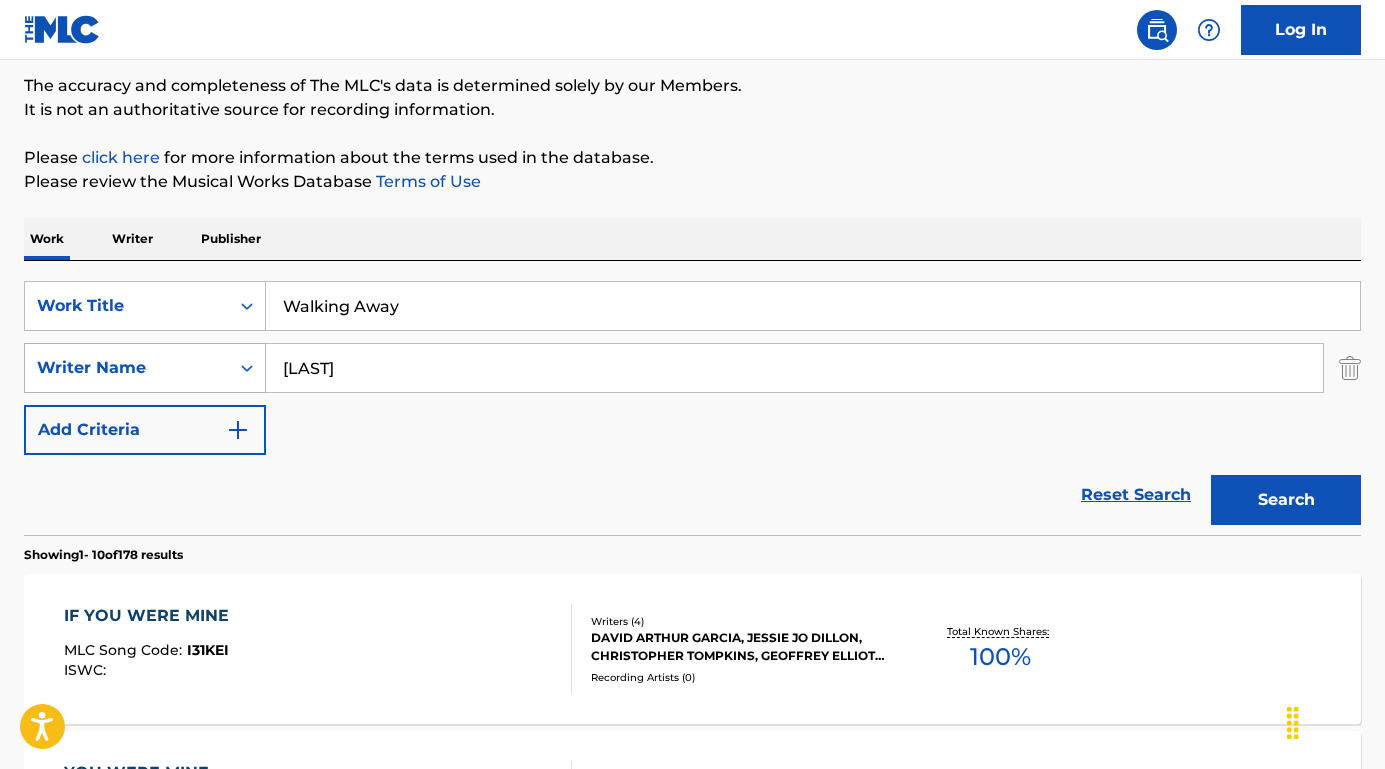 drag, startPoint x: 386, startPoint y: 366, endPoint x: 252, endPoint y: 365, distance: 134.00374 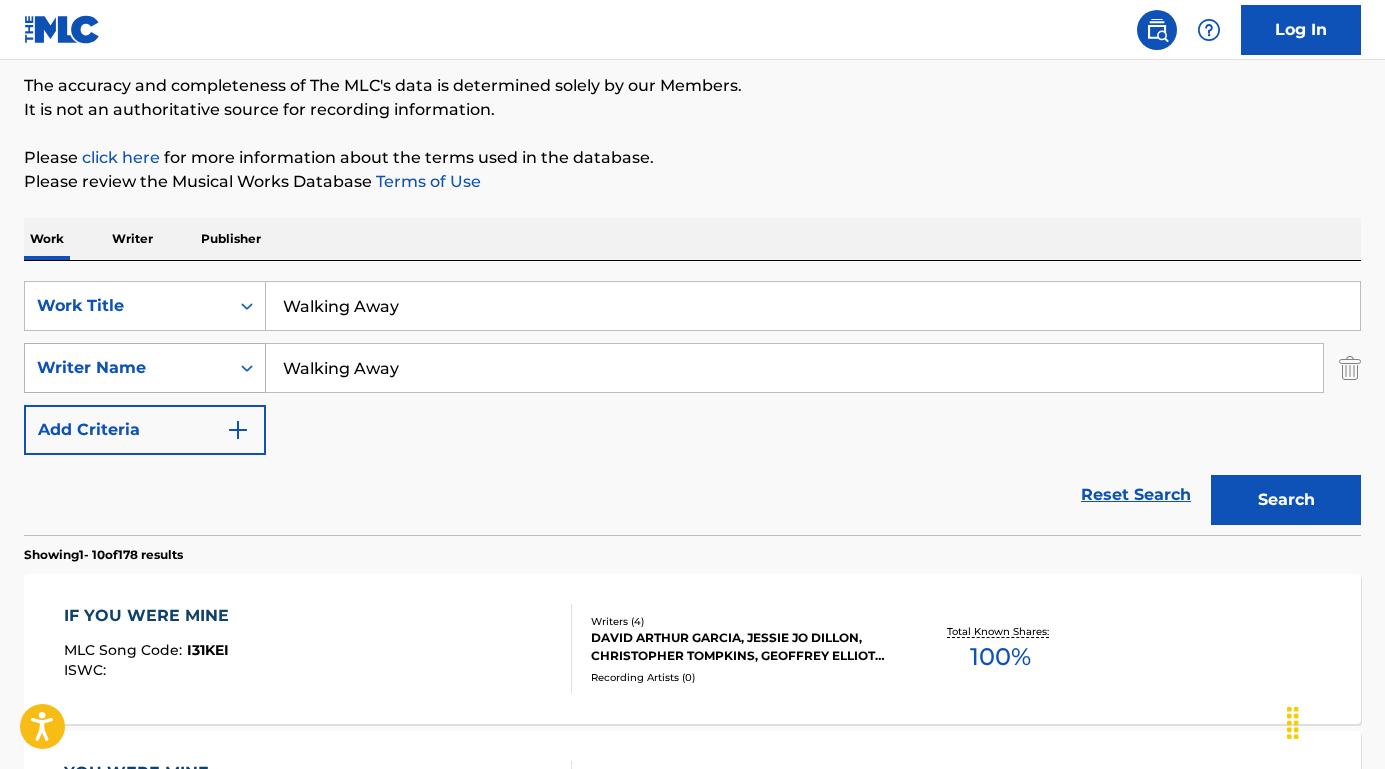drag, startPoint x: 415, startPoint y: 373, endPoint x: 229, endPoint y: 364, distance: 186.21762 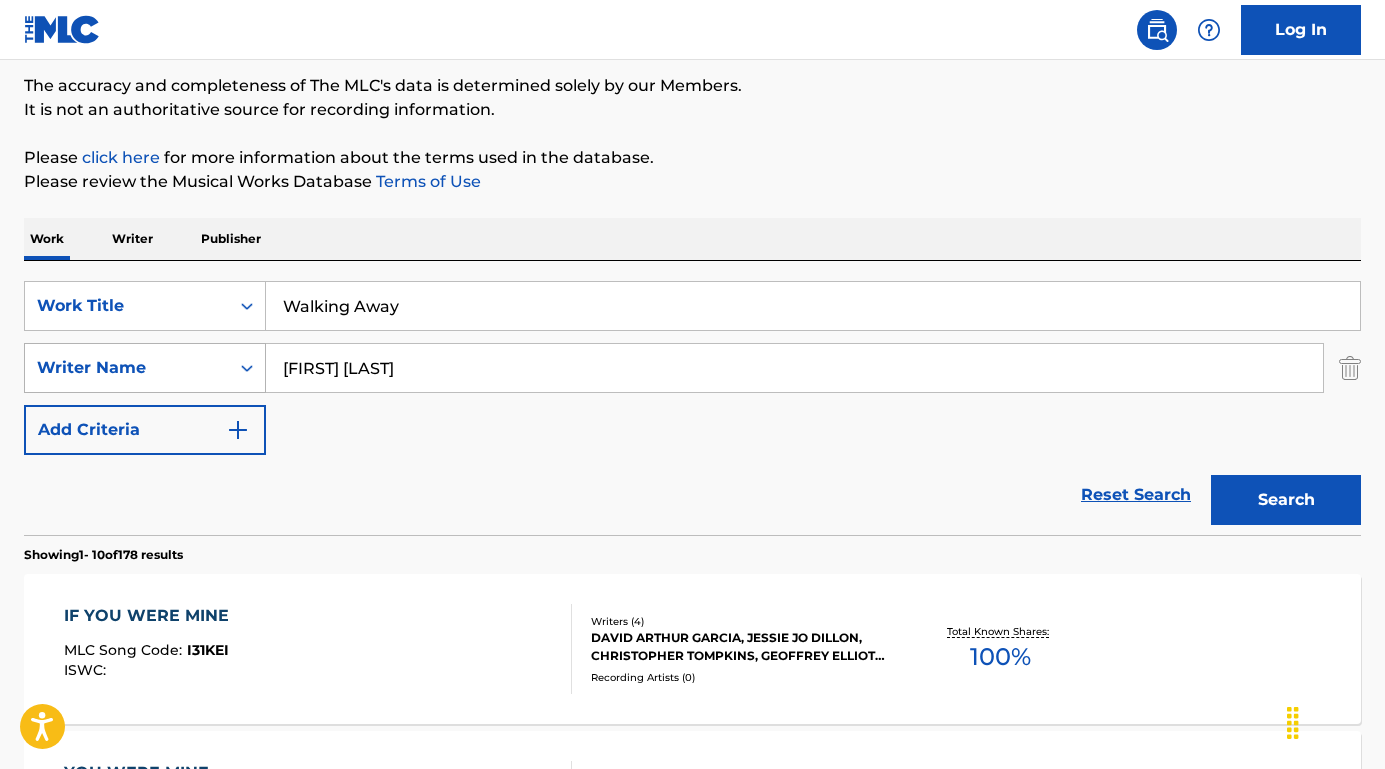 type on "[FIRST] [LAST]" 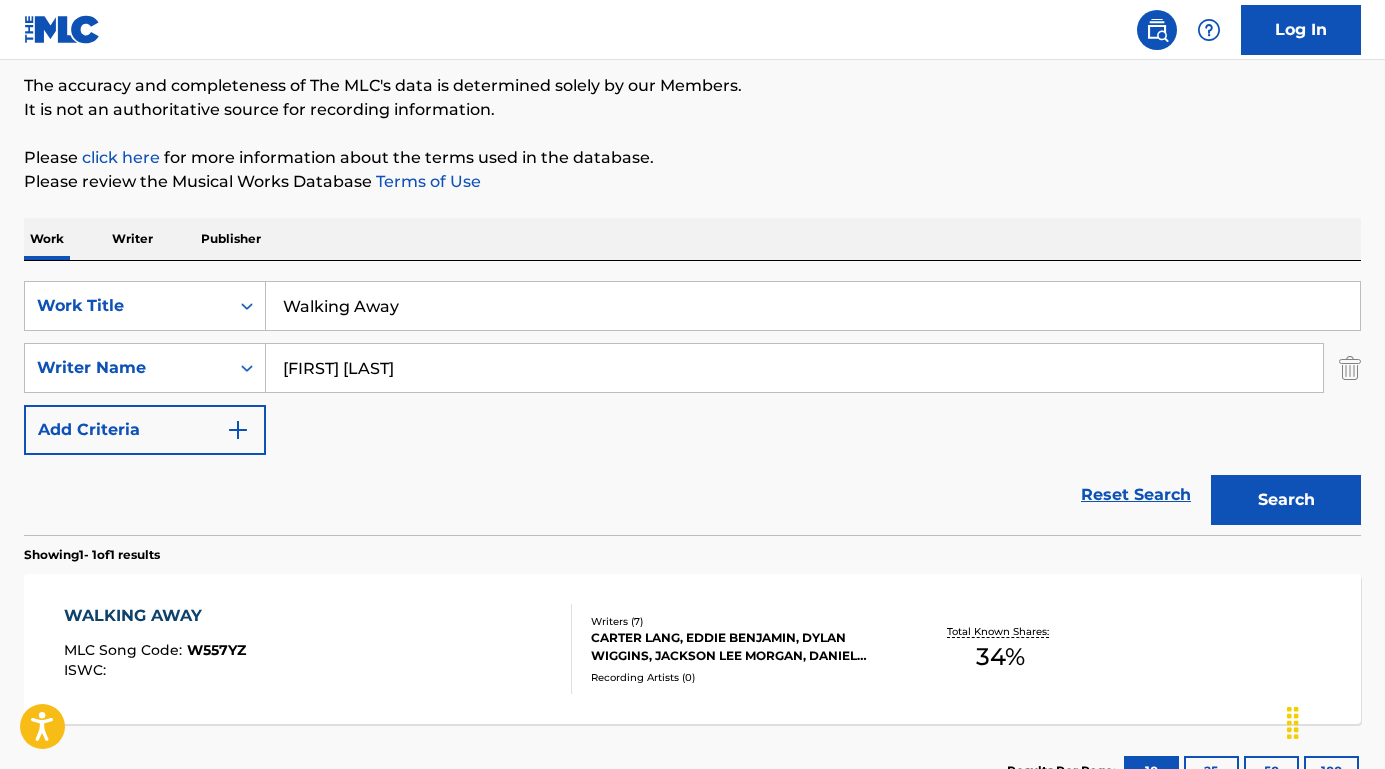 click on "WALKING AWAY" at bounding box center (155, 616) 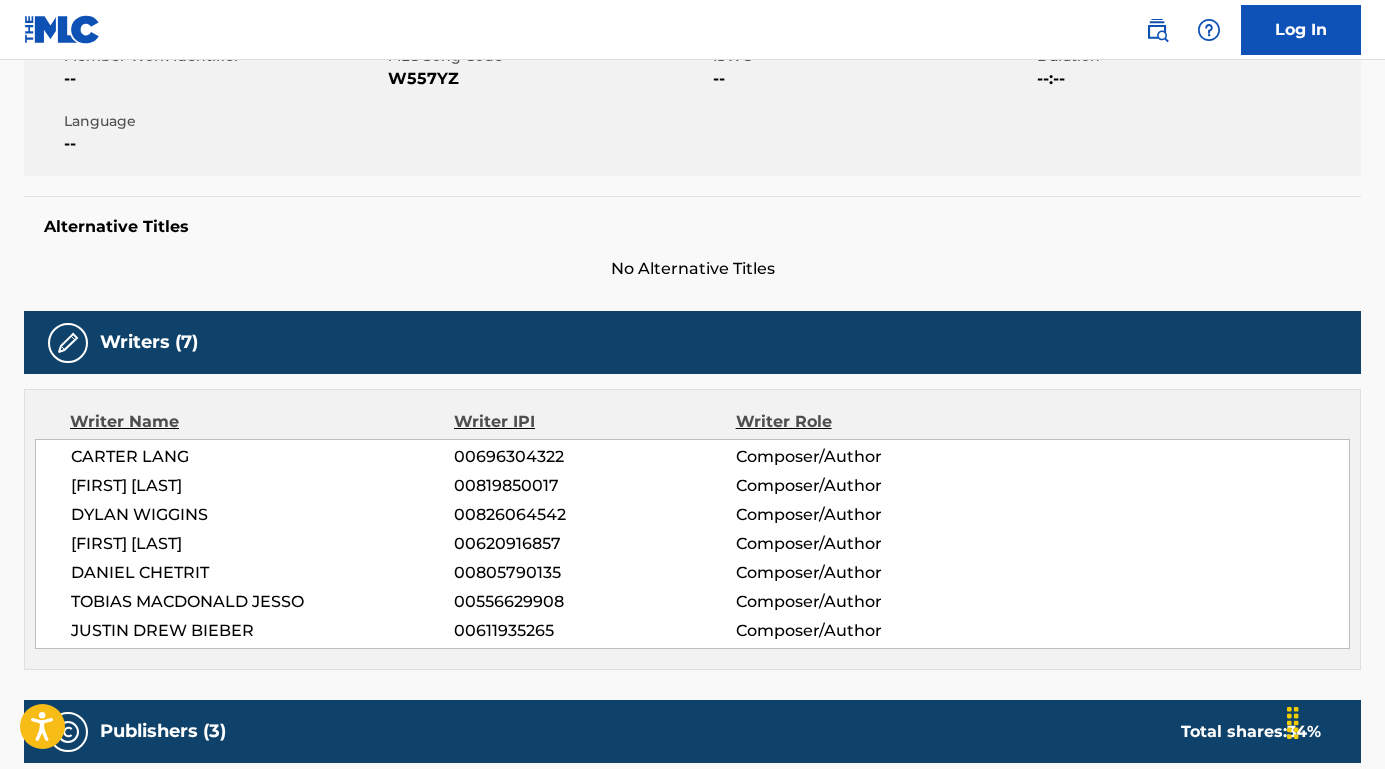 scroll, scrollTop: 456, scrollLeft: 0, axis: vertical 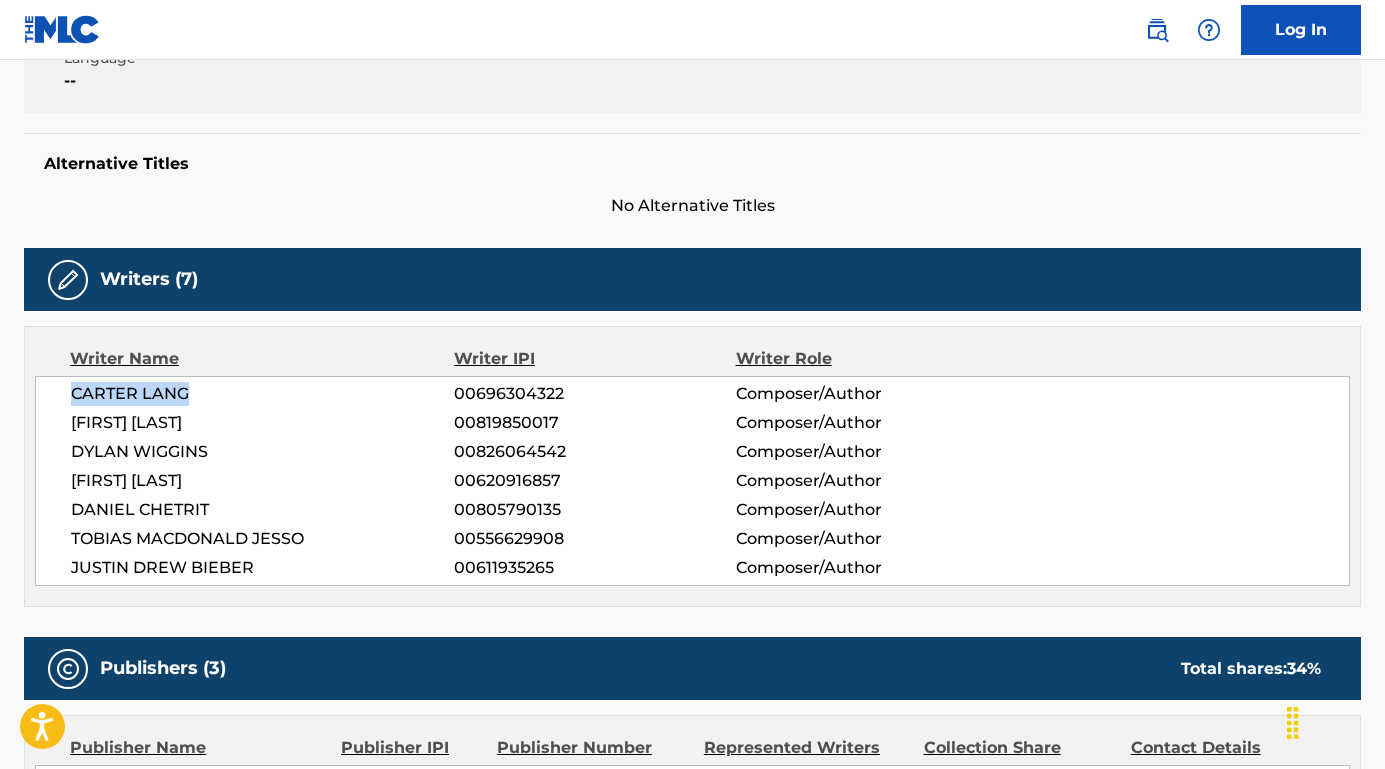 drag, startPoint x: 191, startPoint y: 398, endPoint x: 59, endPoint y: 398, distance: 132 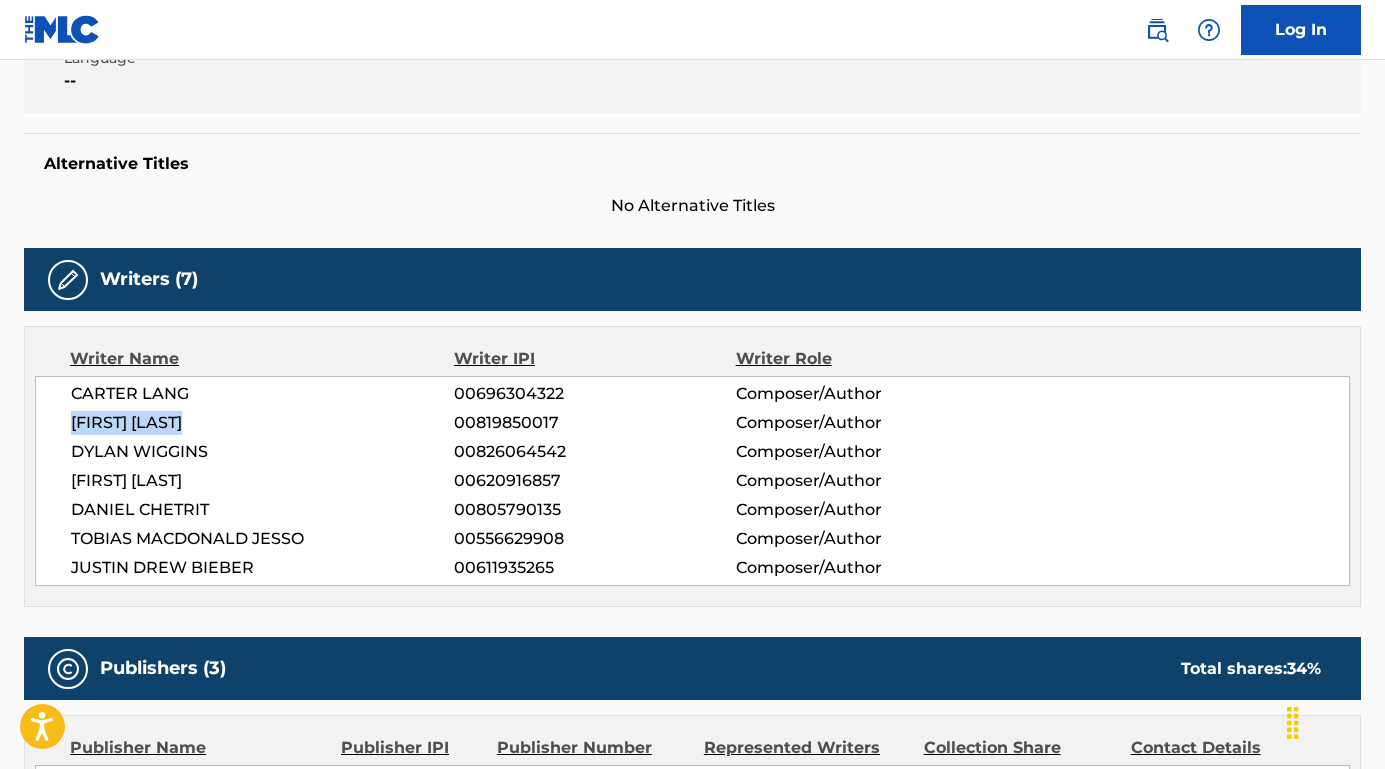 drag, startPoint x: 228, startPoint y: 417, endPoint x: 30, endPoint y: 414, distance: 198.02272 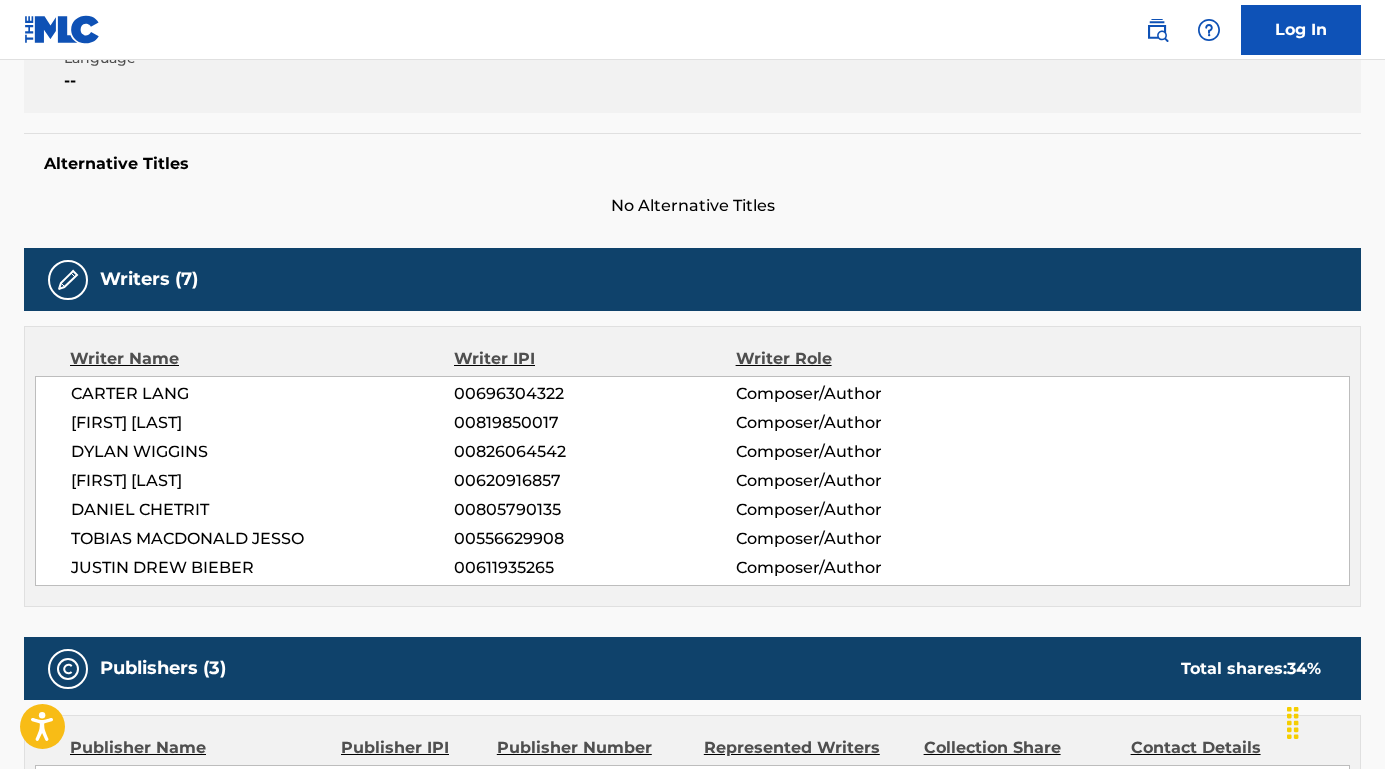 click on "DYLAN WIGGINS" at bounding box center [262, 452] 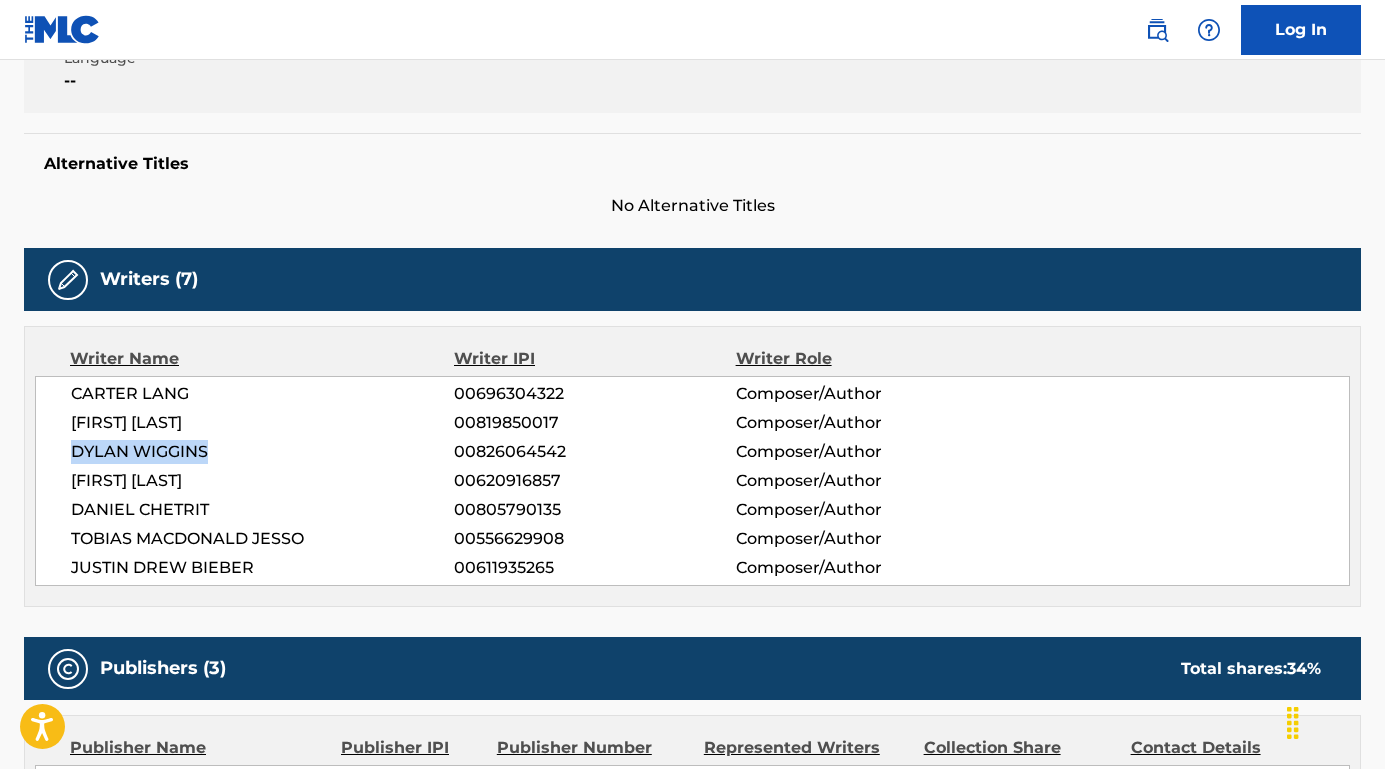 drag, startPoint x: 218, startPoint y: 451, endPoint x: 54, endPoint y: 450, distance: 164.00305 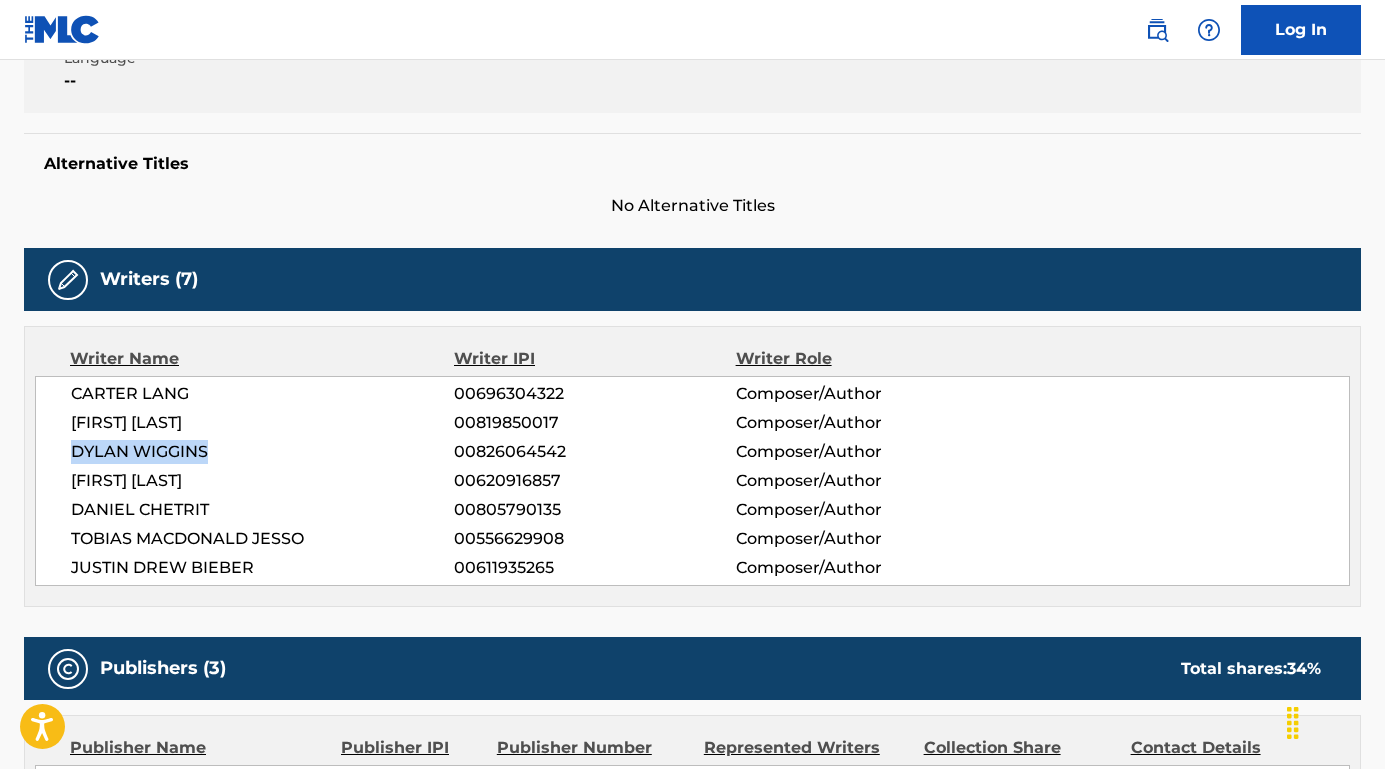 drag, startPoint x: 271, startPoint y: 484, endPoint x: 70, endPoint y: 486, distance: 201.00995 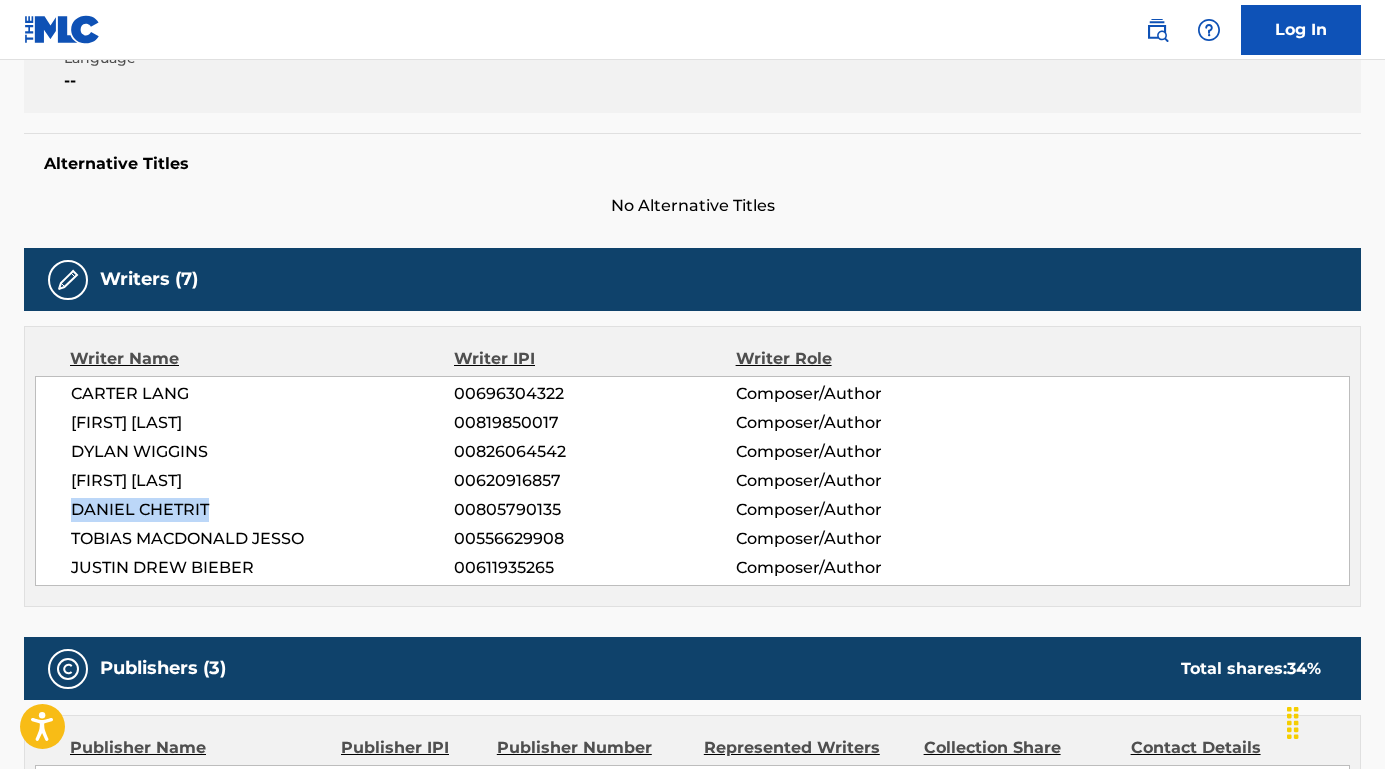 drag, startPoint x: 221, startPoint y: 511, endPoint x: 54, endPoint y: 509, distance: 167.01198 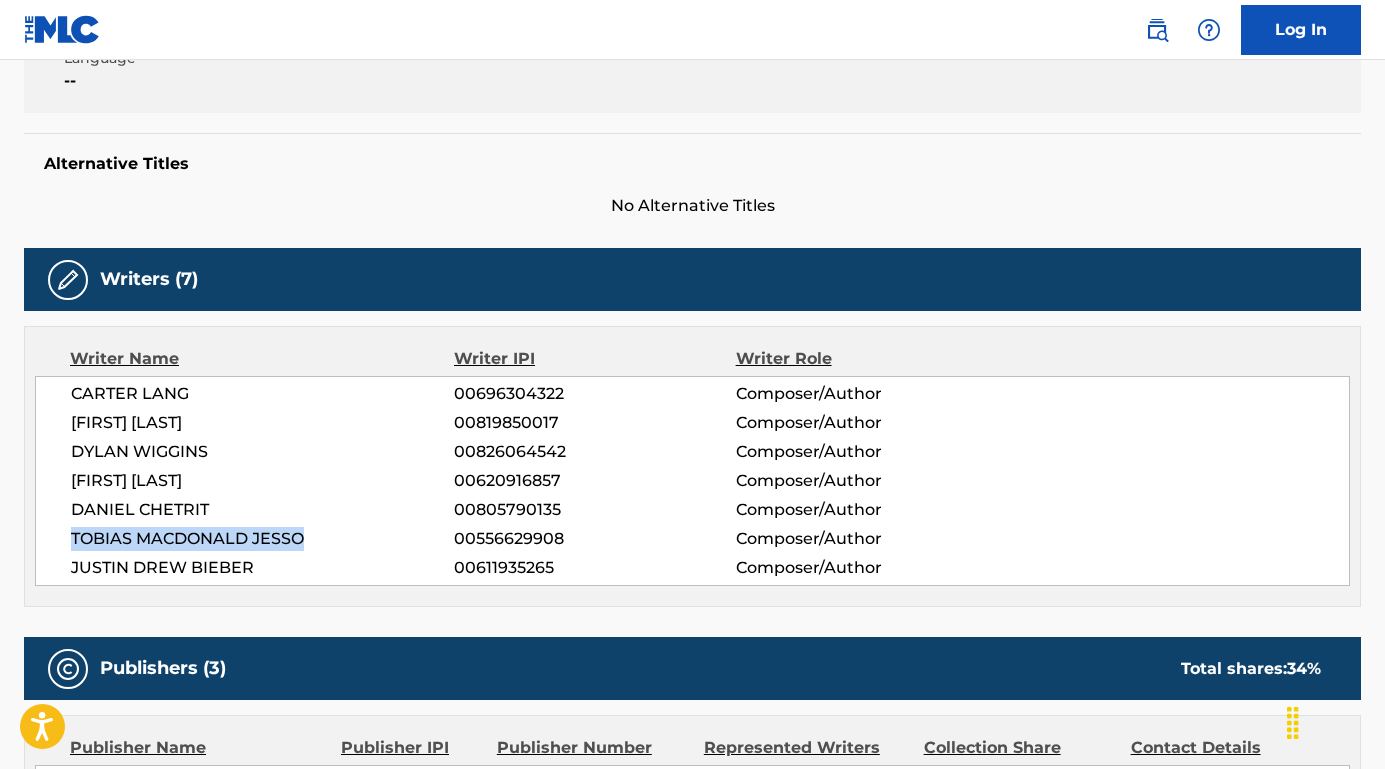 drag, startPoint x: 309, startPoint y: 541, endPoint x: 23, endPoint y: 540, distance: 286.00174 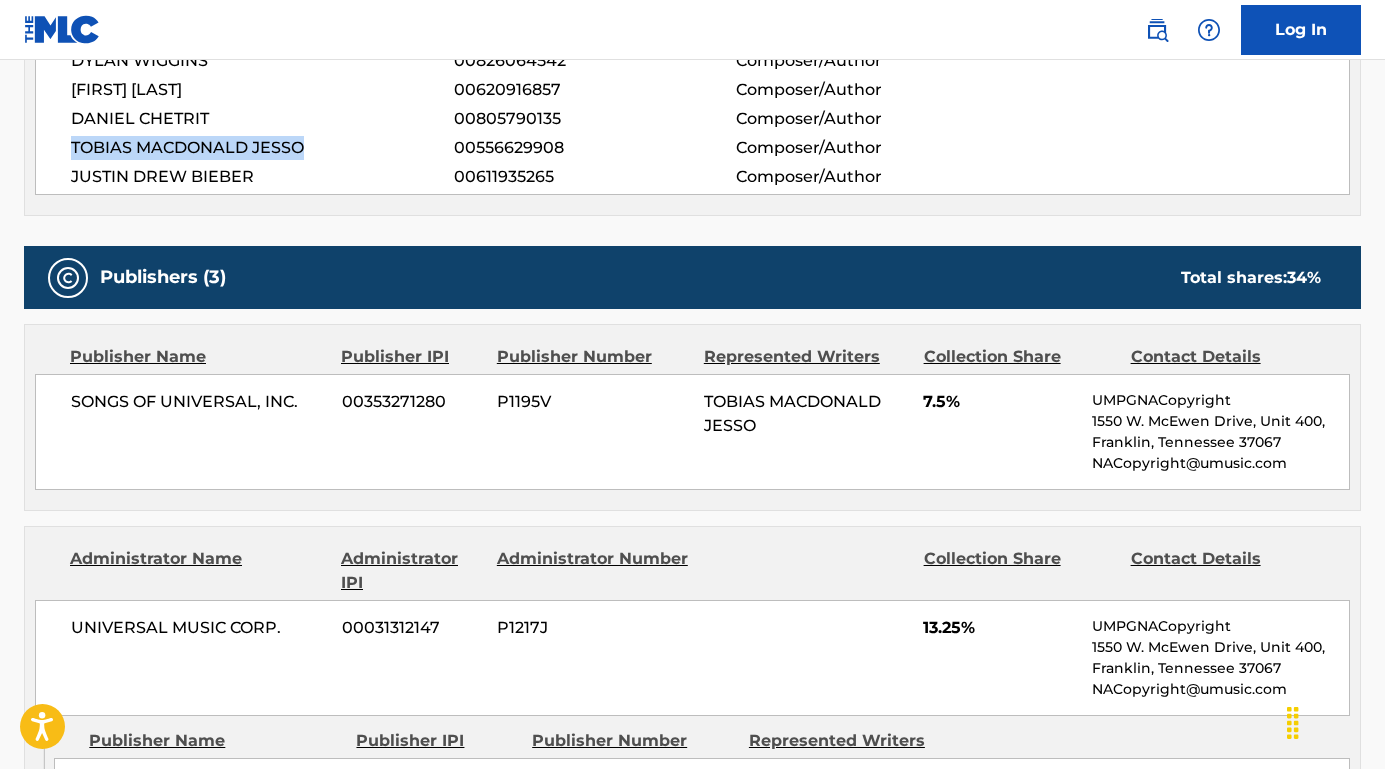 scroll, scrollTop: 864, scrollLeft: 0, axis: vertical 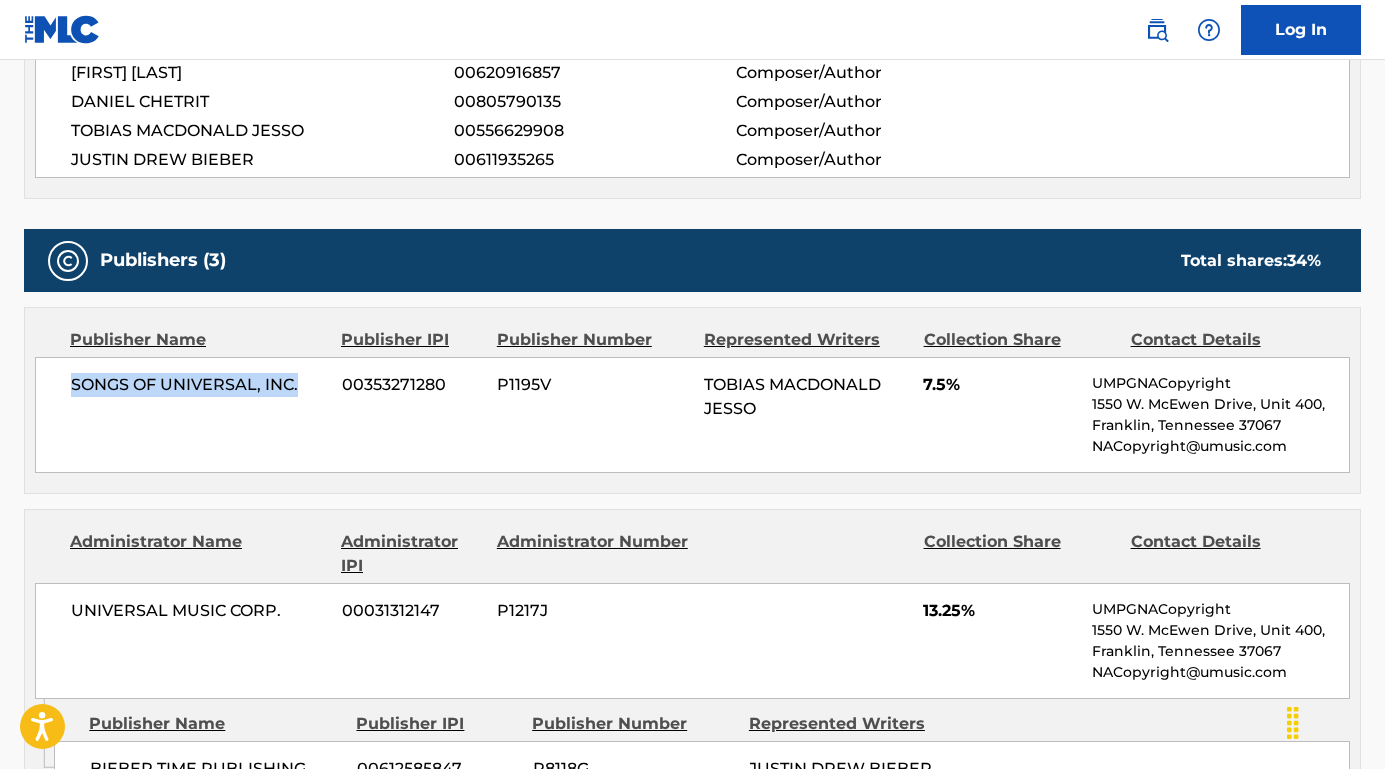 drag, startPoint x: 302, startPoint y: 384, endPoint x: 73, endPoint y: 386, distance: 229.00873 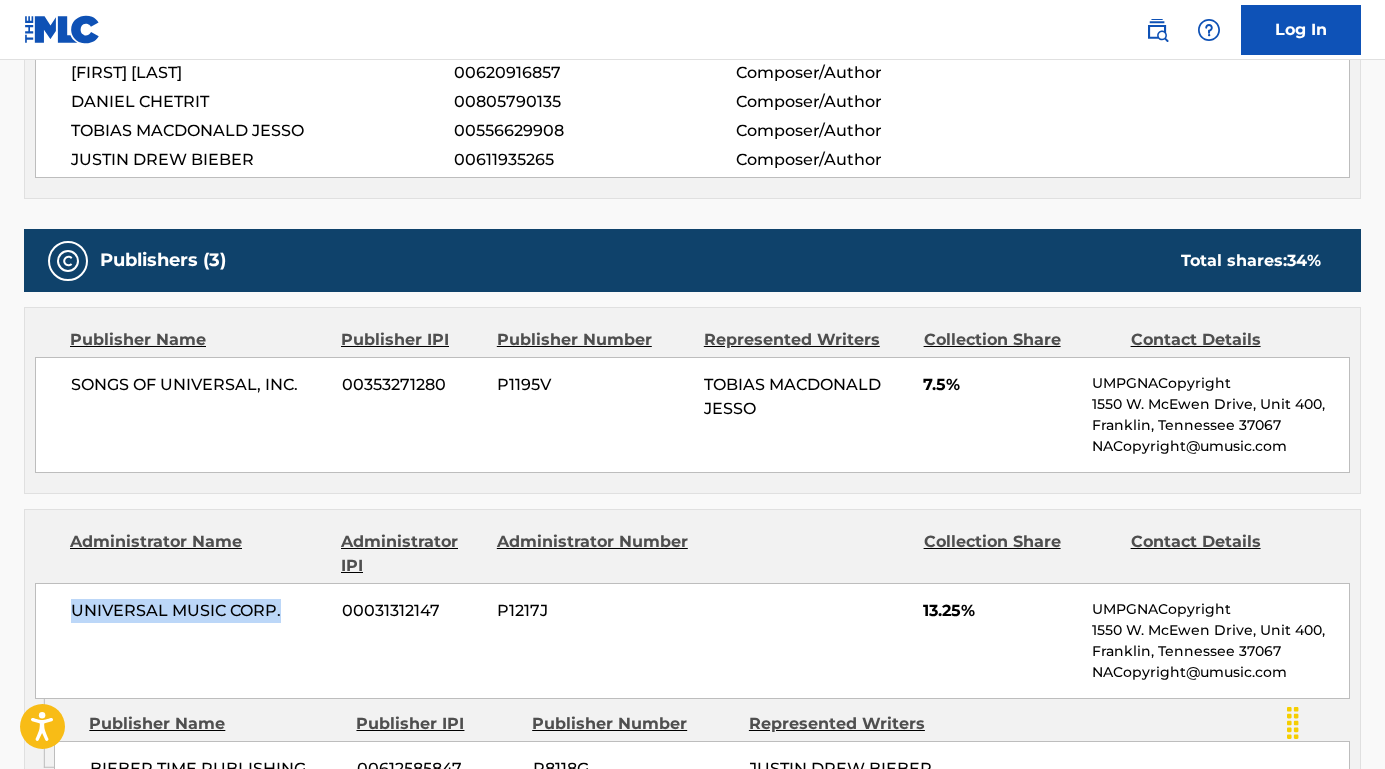 drag, startPoint x: 279, startPoint y: 607, endPoint x: 63, endPoint y: 606, distance: 216.00232 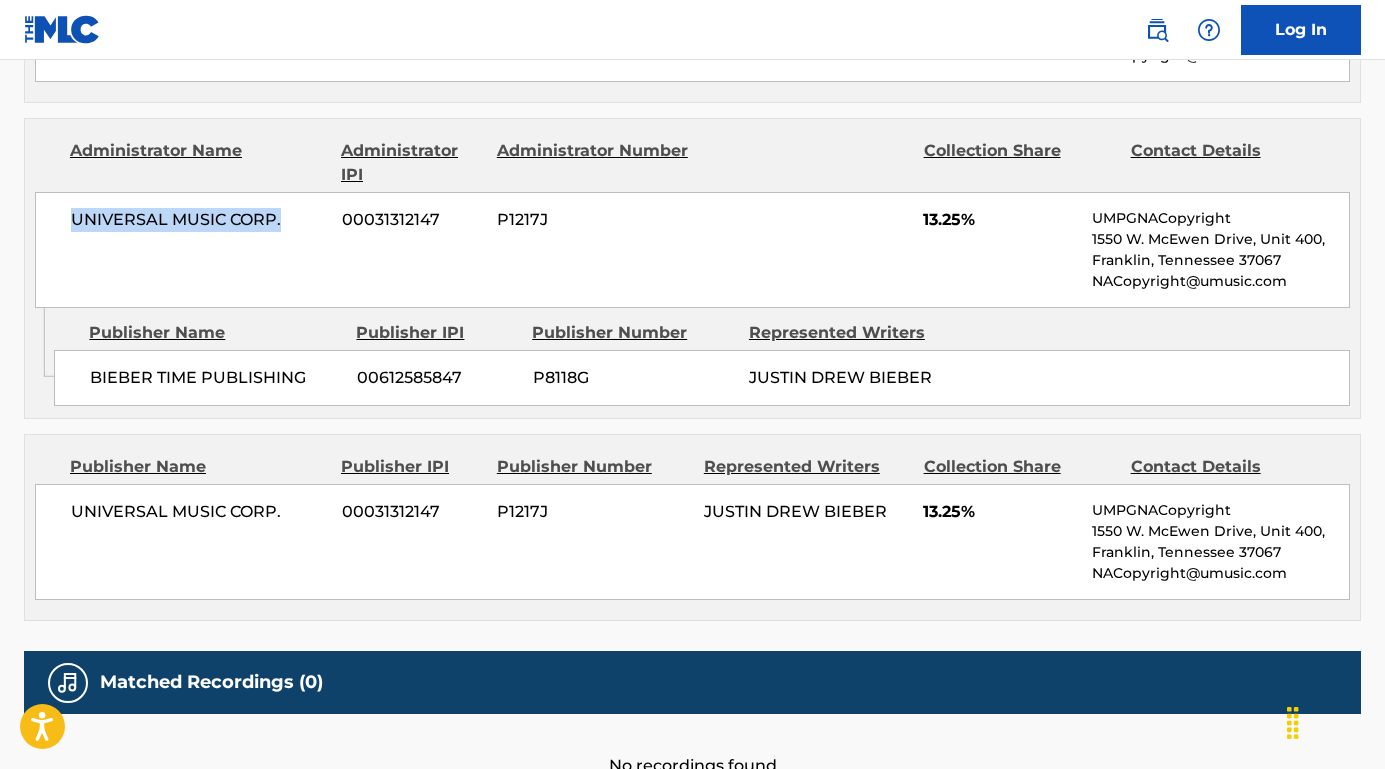 scroll, scrollTop: 1265, scrollLeft: 0, axis: vertical 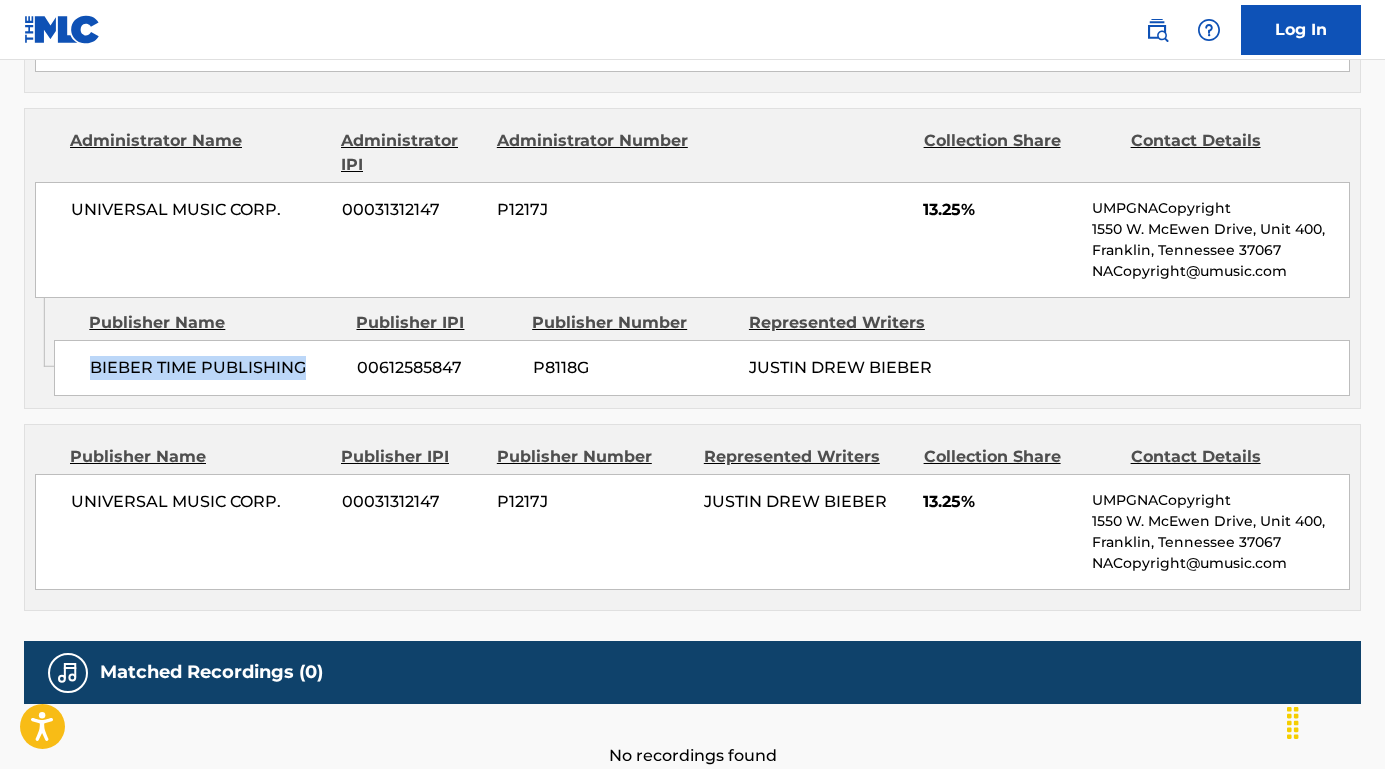 drag, startPoint x: 307, startPoint y: 369, endPoint x: 61, endPoint y: 372, distance: 246.0183 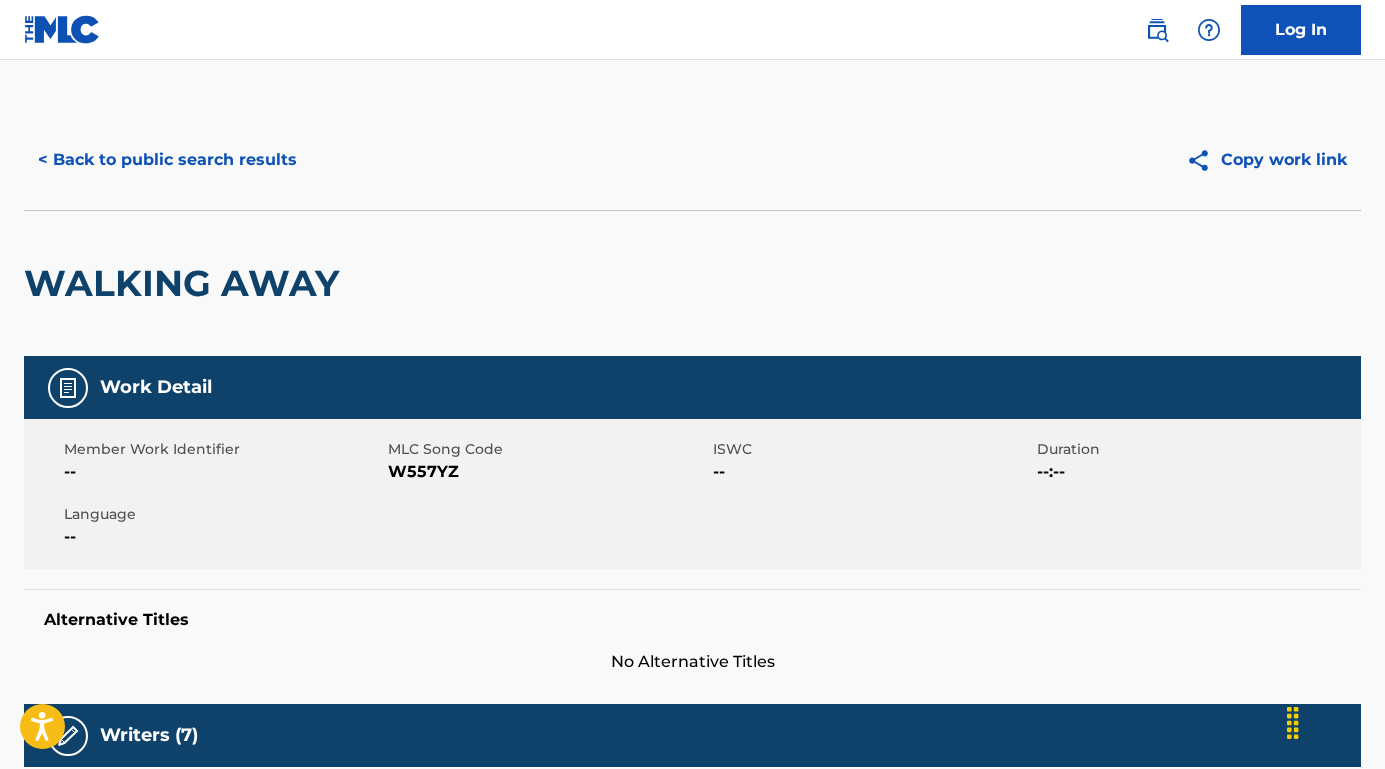 scroll, scrollTop: 0, scrollLeft: 0, axis: both 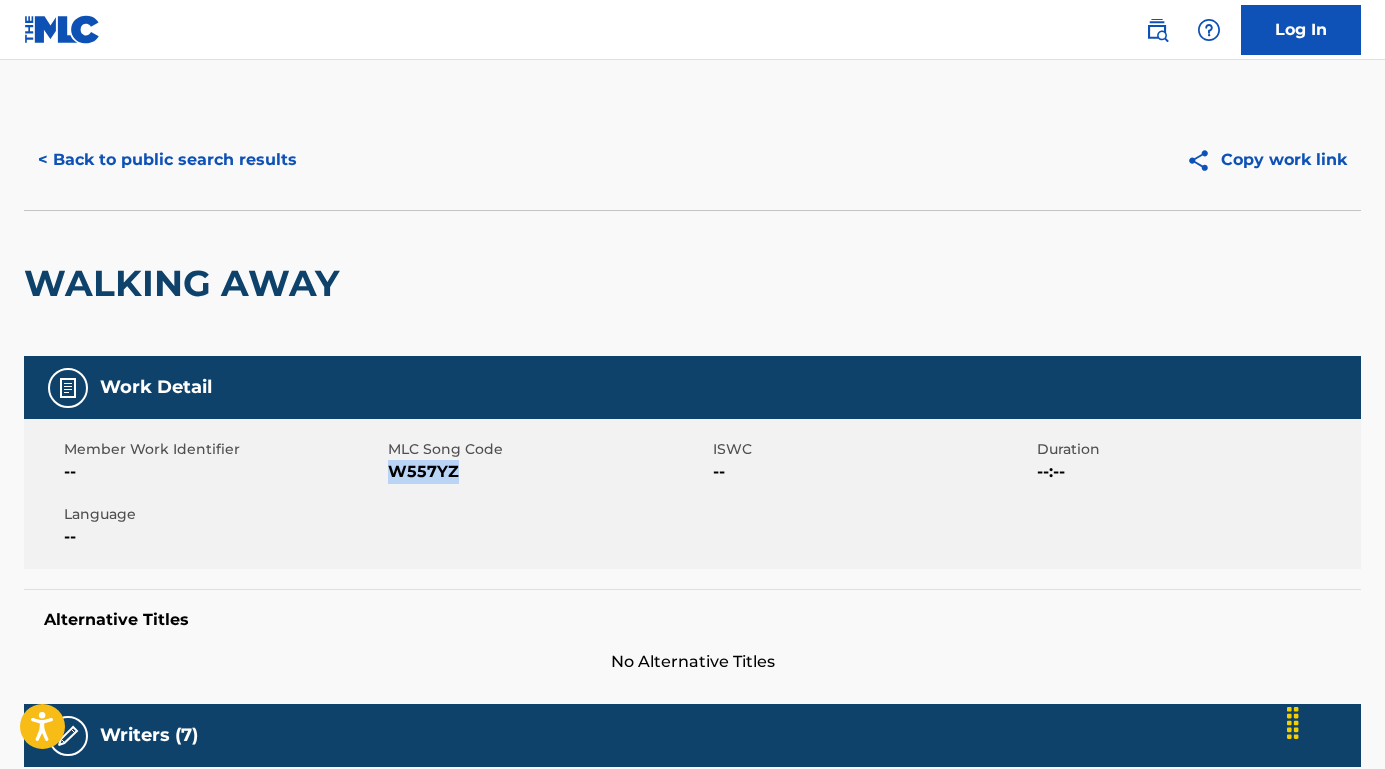 drag, startPoint x: 472, startPoint y: 465, endPoint x: 393, endPoint y: 476, distance: 79.762146 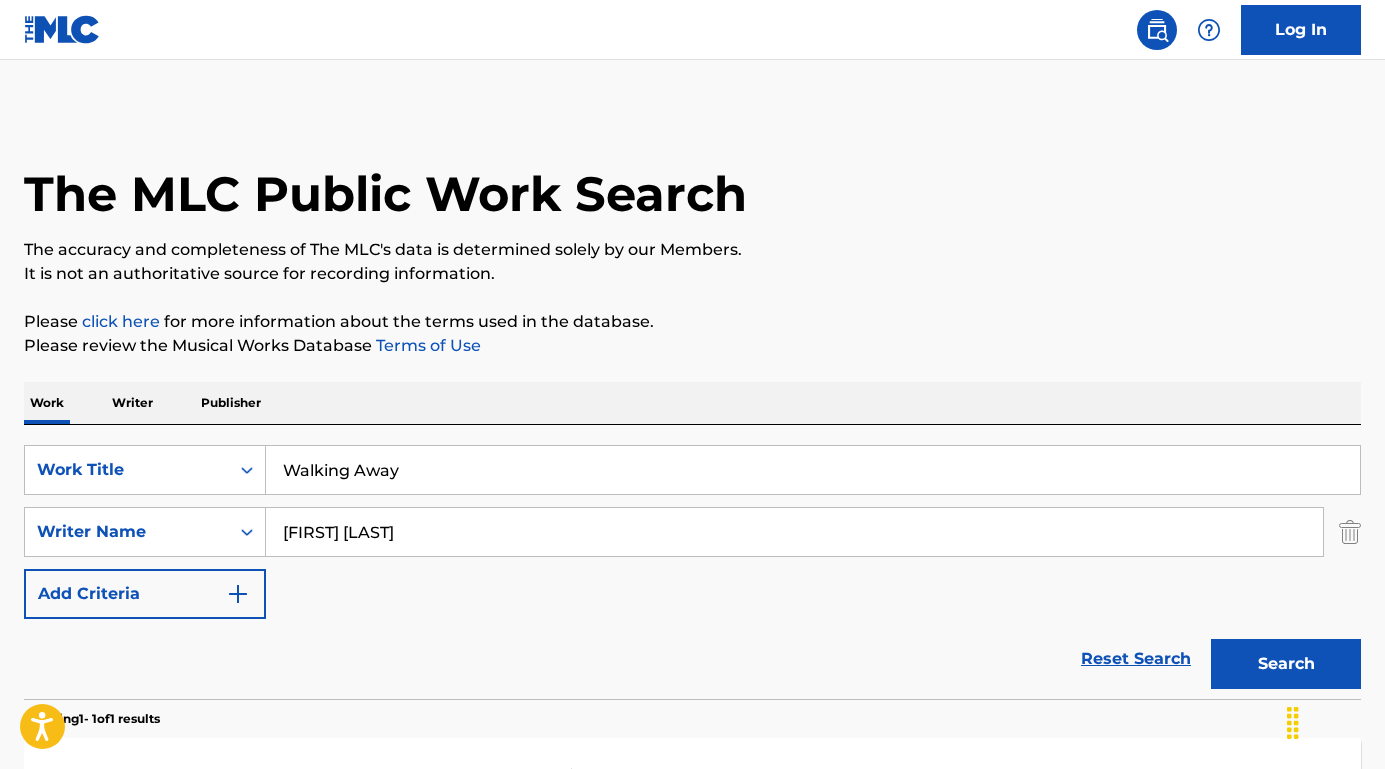 scroll, scrollTop: 164, scrollLeft: 0, axis: vertical 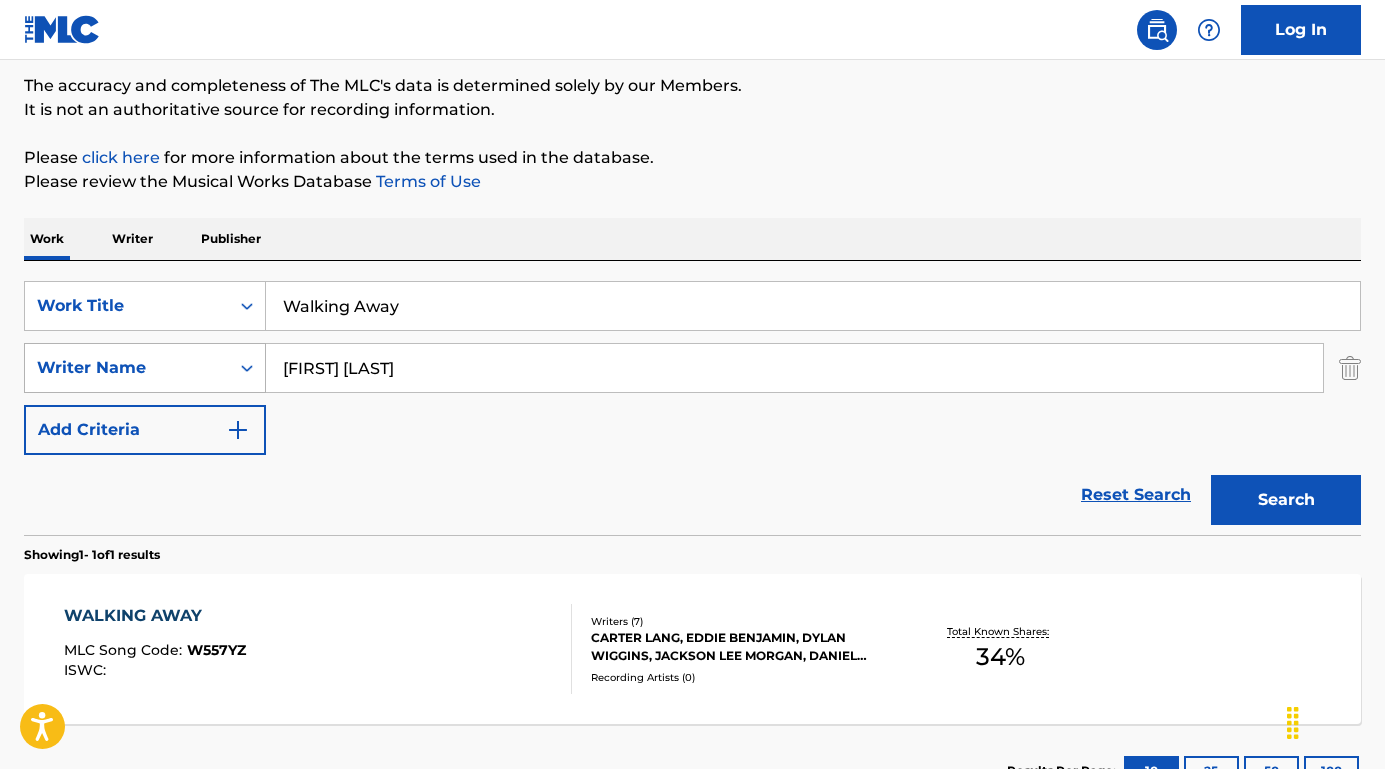 drag, startPoint x: 417, startPoint y: 374, endPoint x: 212, endPoint y: 355, distance: 205.8786 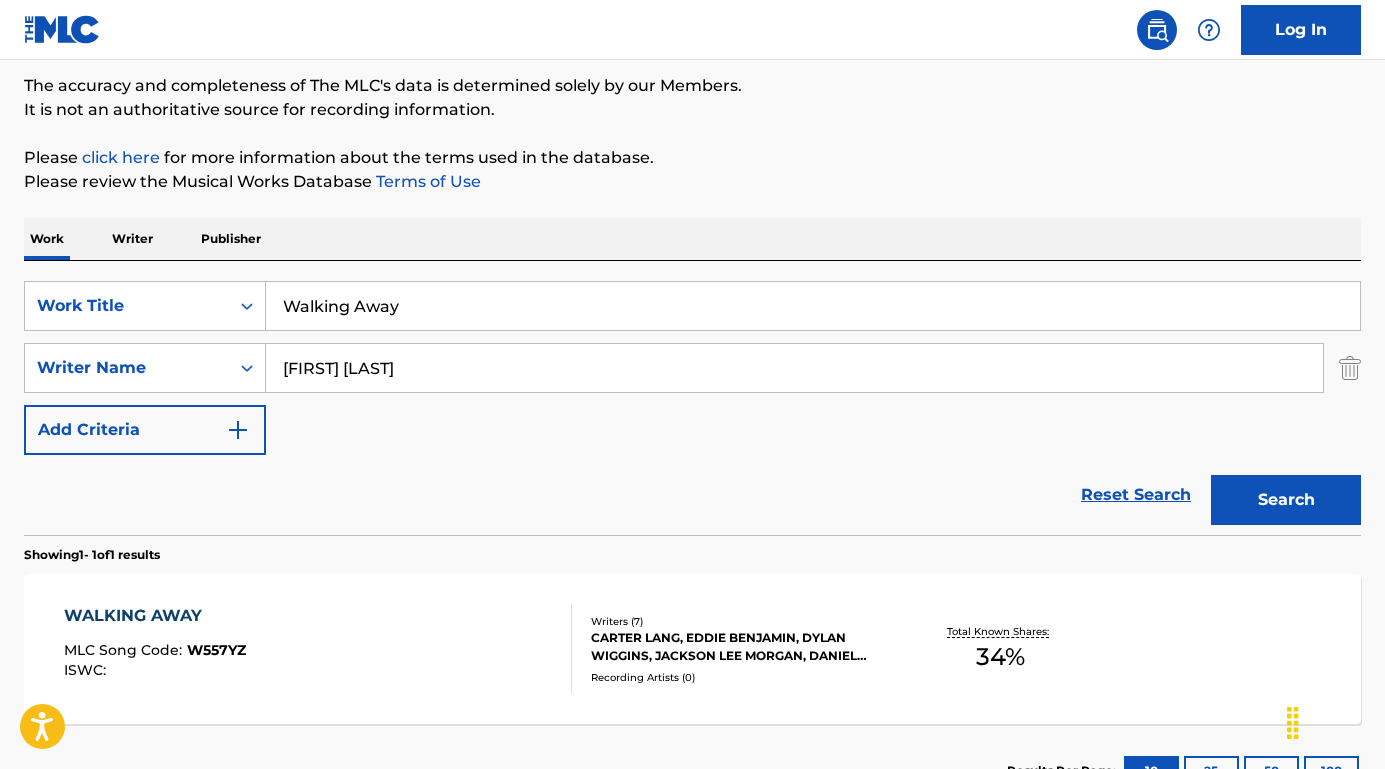 type on "[FIRST] [LAST]" 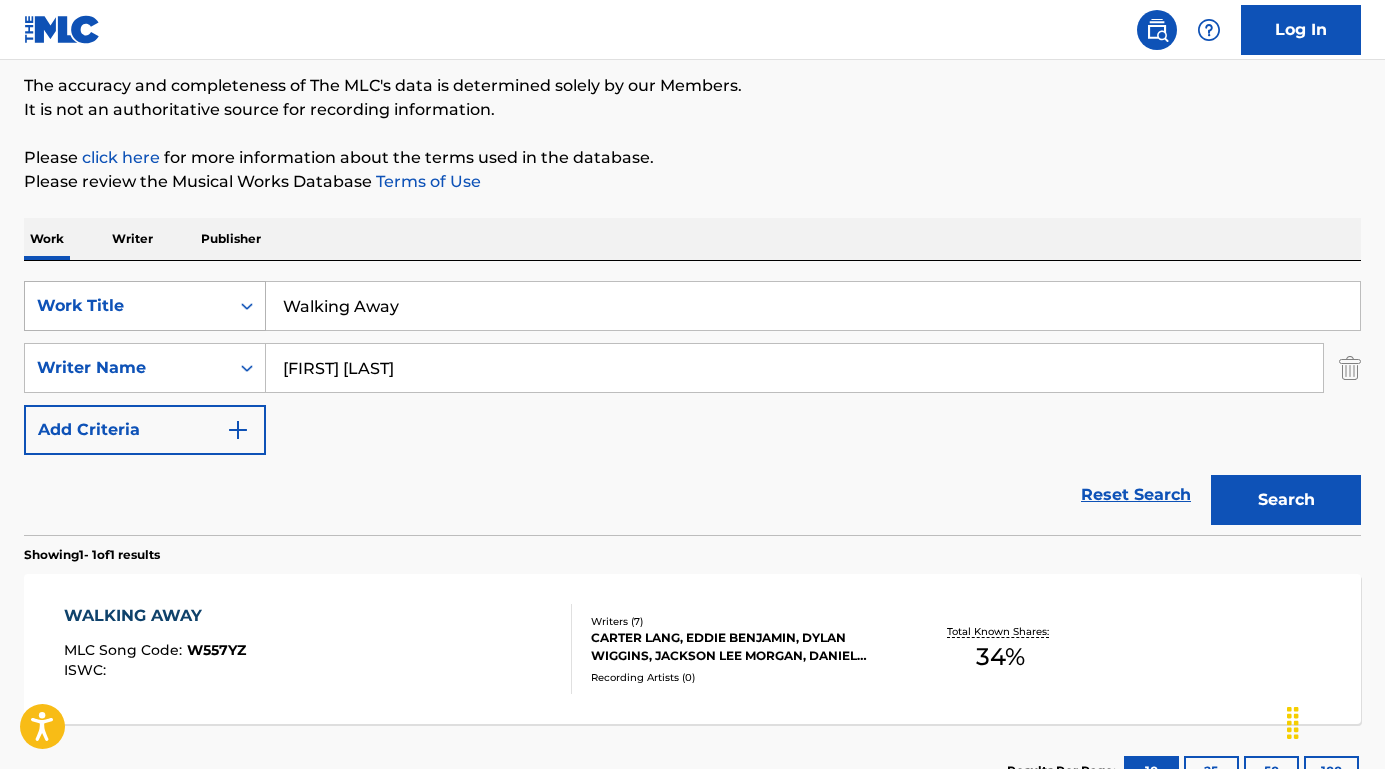 drag, startPoint x: 423, startPoint y: 305, endPoint x: 250, endPoint y: 295, distance: 173.28877 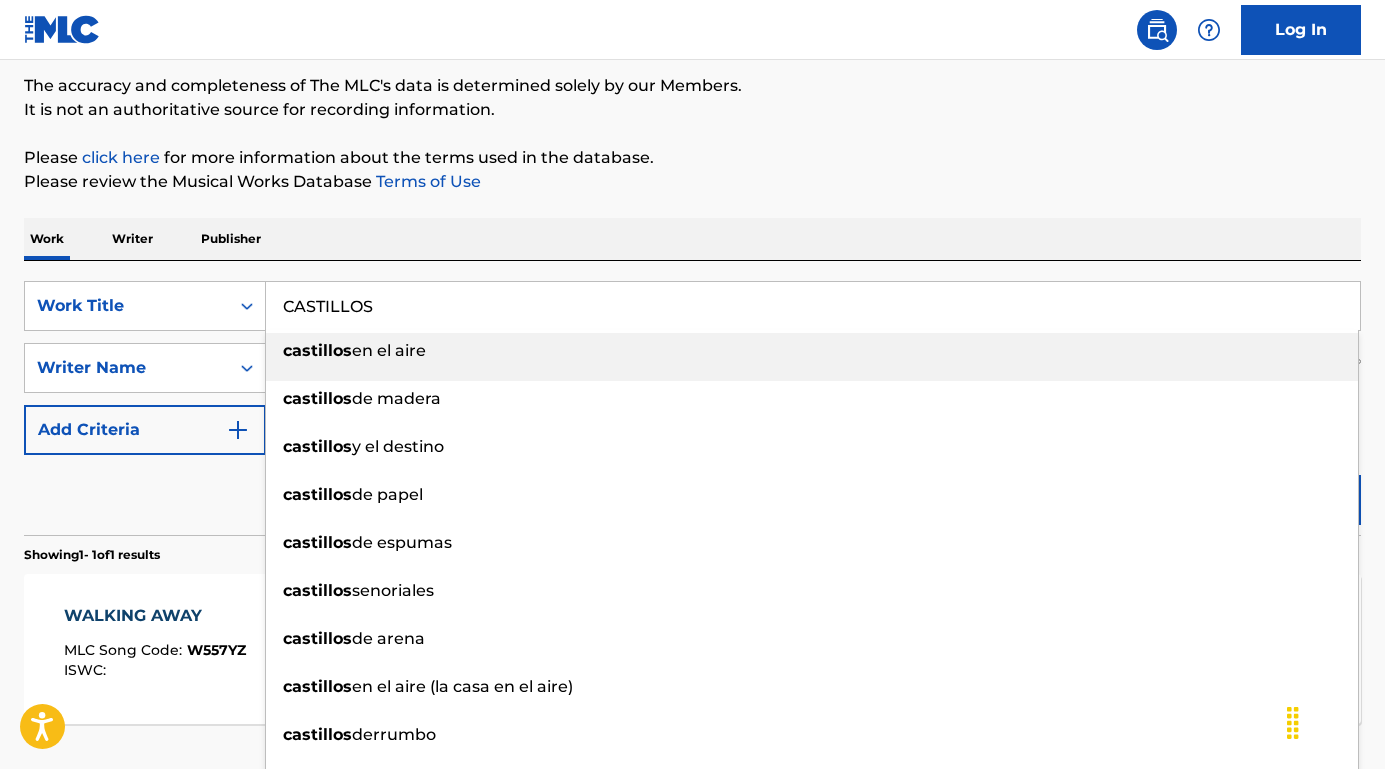 type on "CASTILLOS" 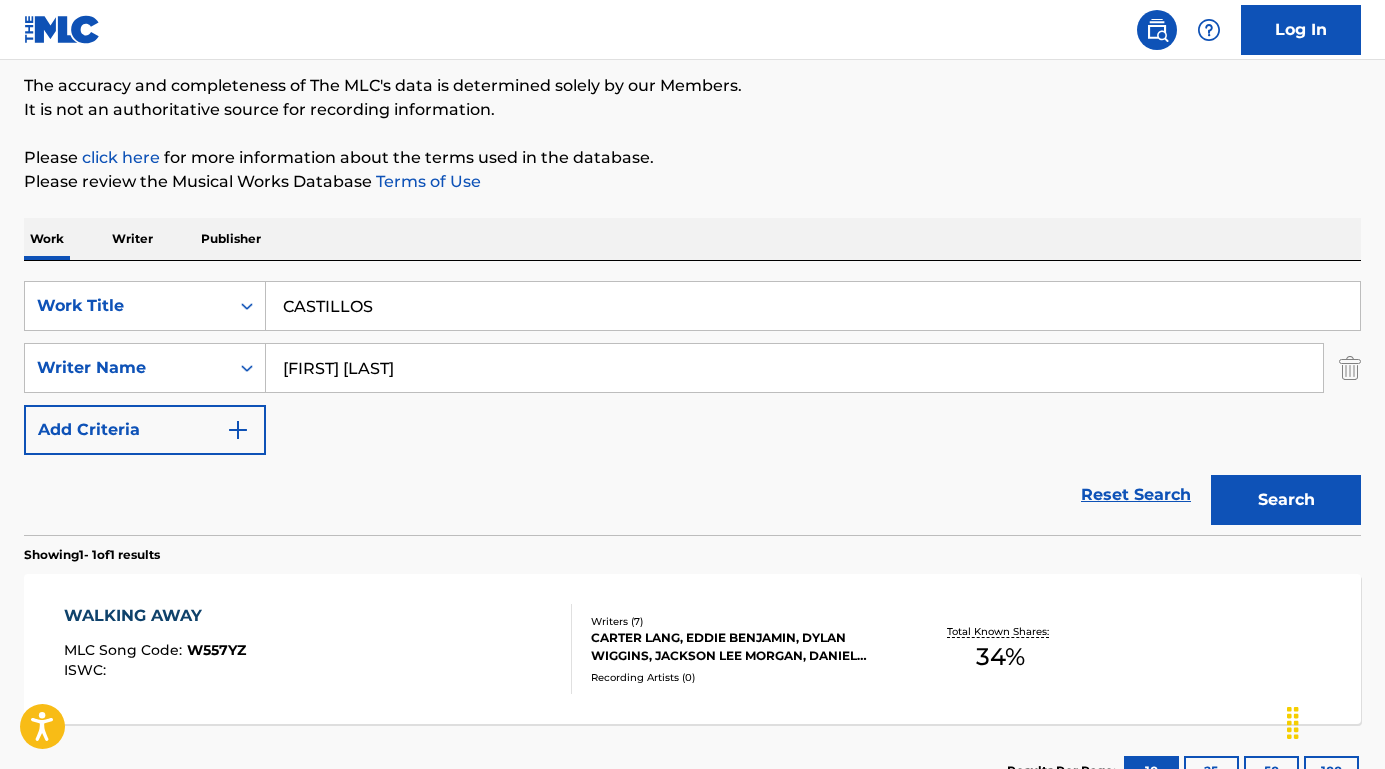 click on "Search" at bounding box center (1286, 500) 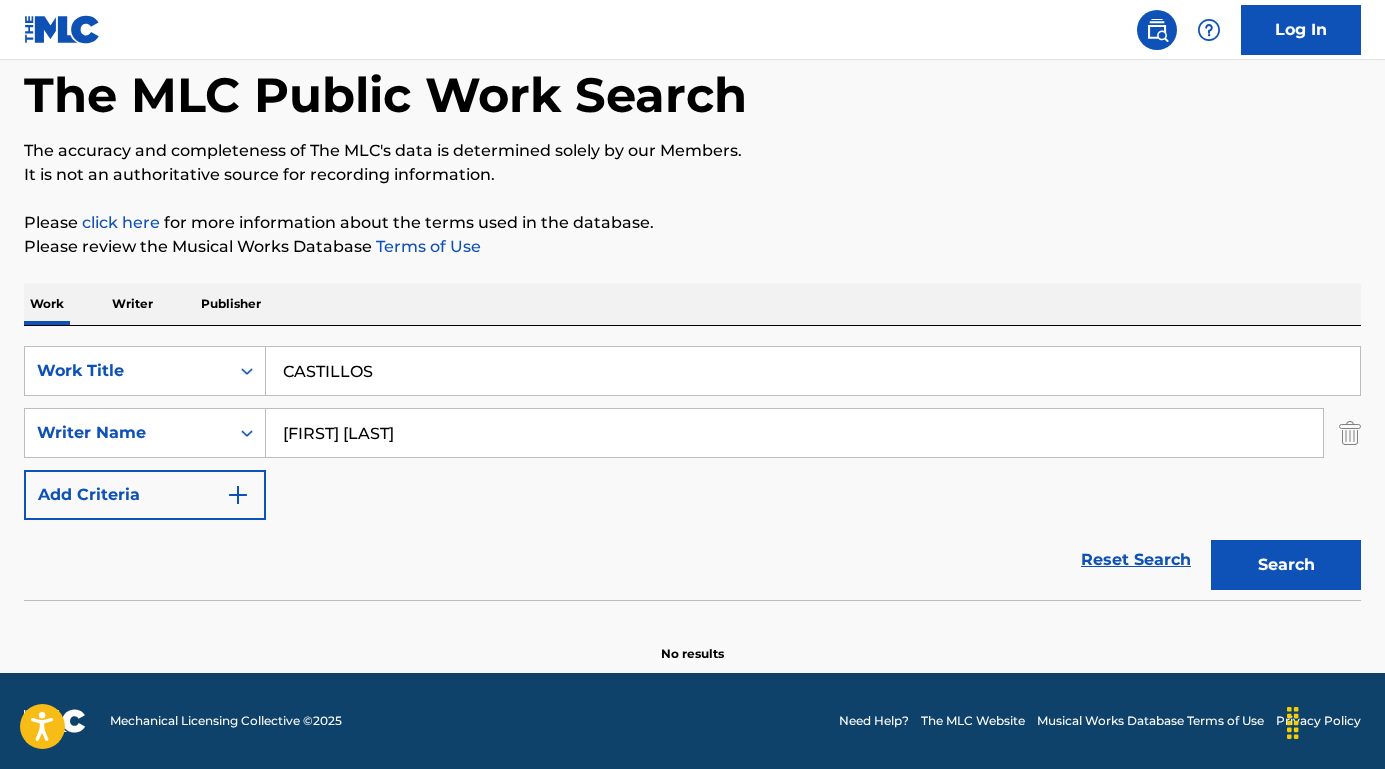 scroll, scrollTop: 99, scrollLeft: 0, axis: vertical 